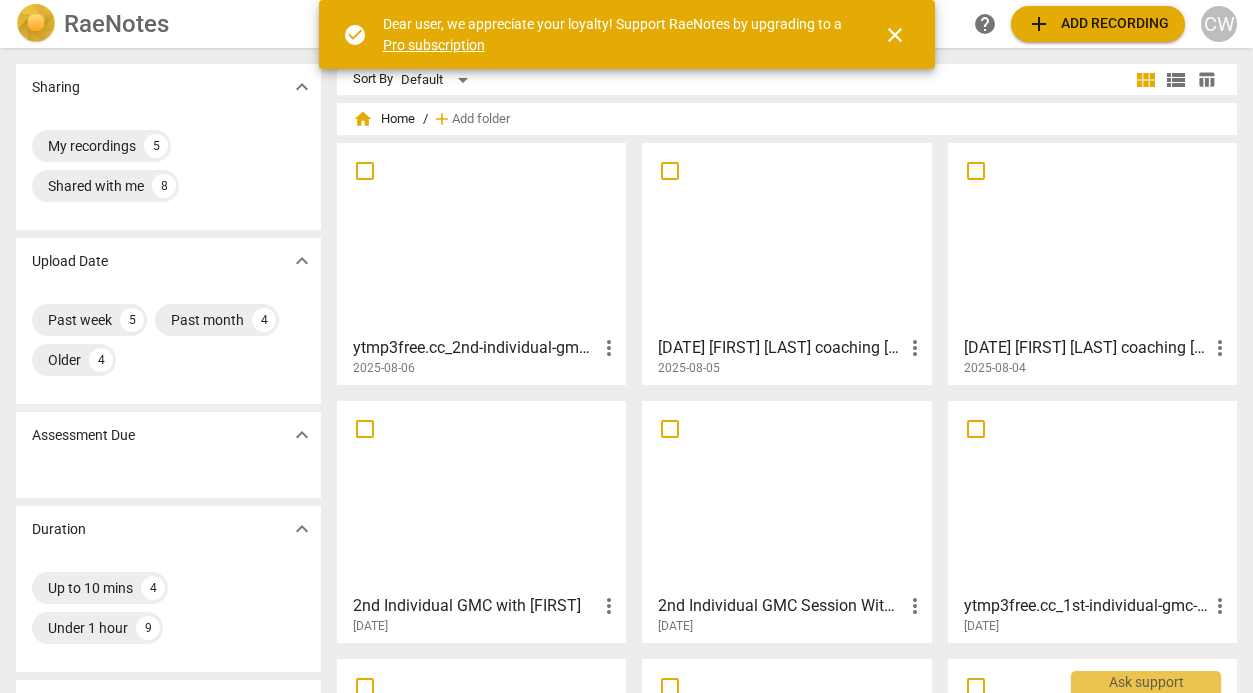 scroll, scrollTop: 0, scrollLeft: 0, axis: both 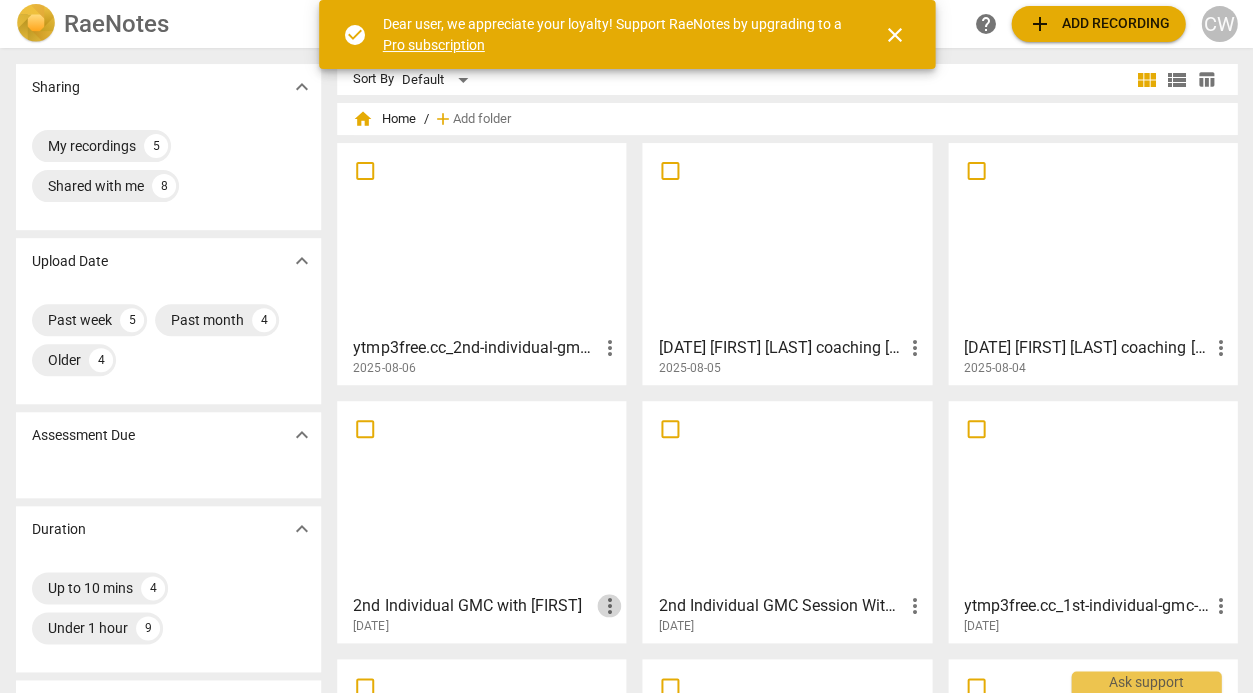 click on "more_vert" at bounding box center [609, 606] 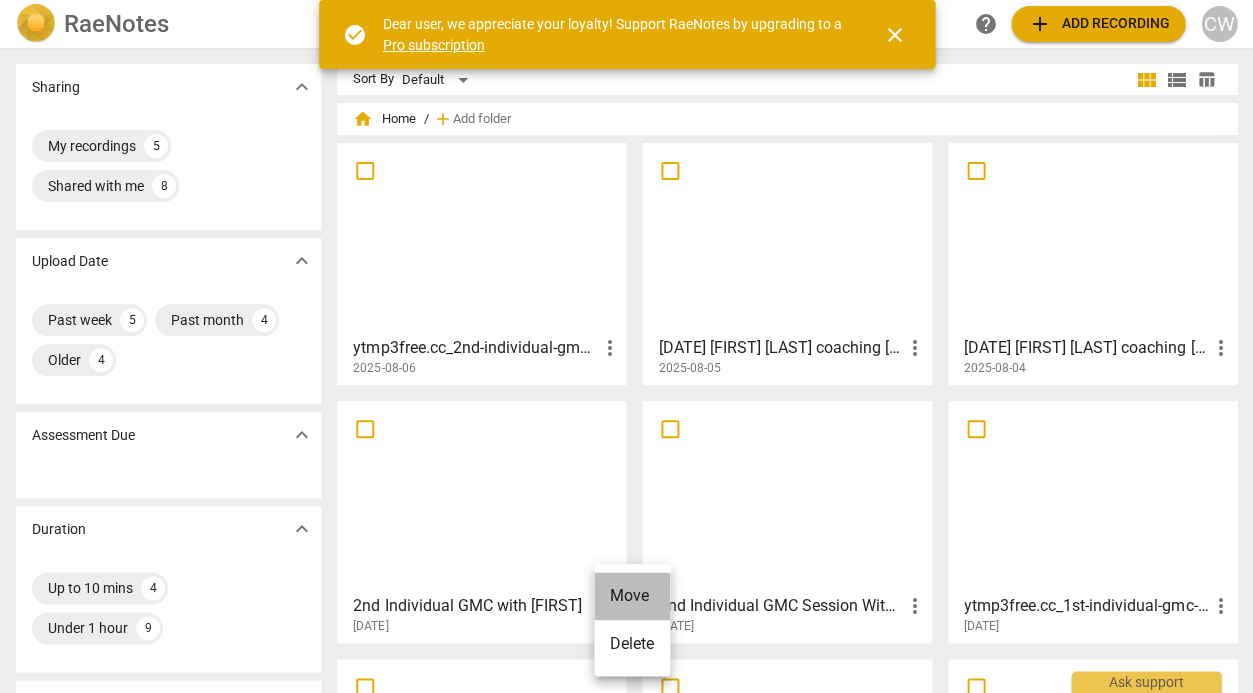 click on "Move" at bounding box center (632, 596) 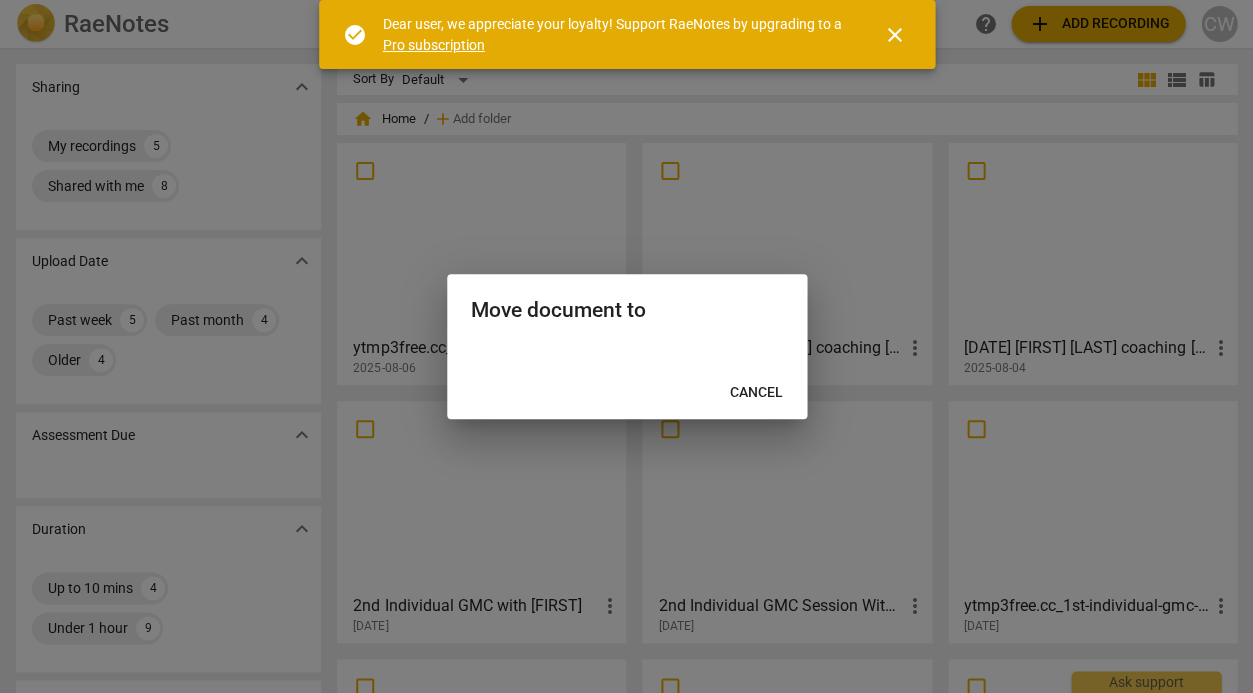 click on "Cancel" at bounding box center [756, 393] 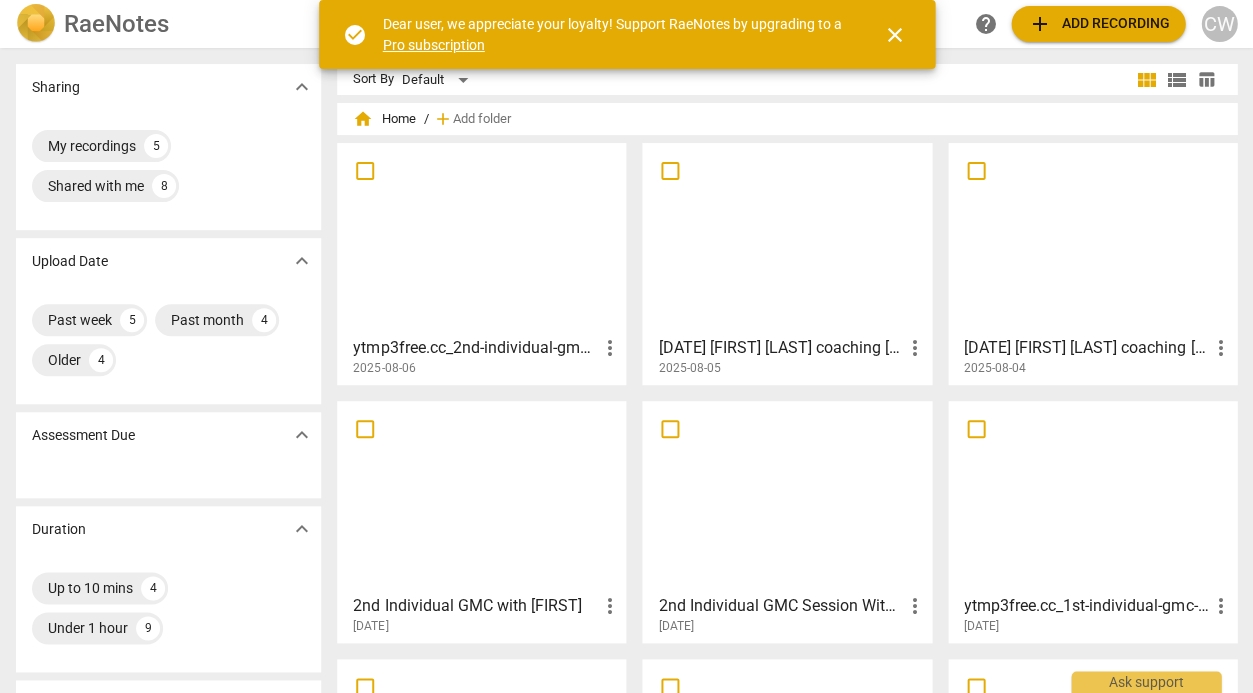 click on "Assessment Due expand_more" at bounding box center [168, 435] 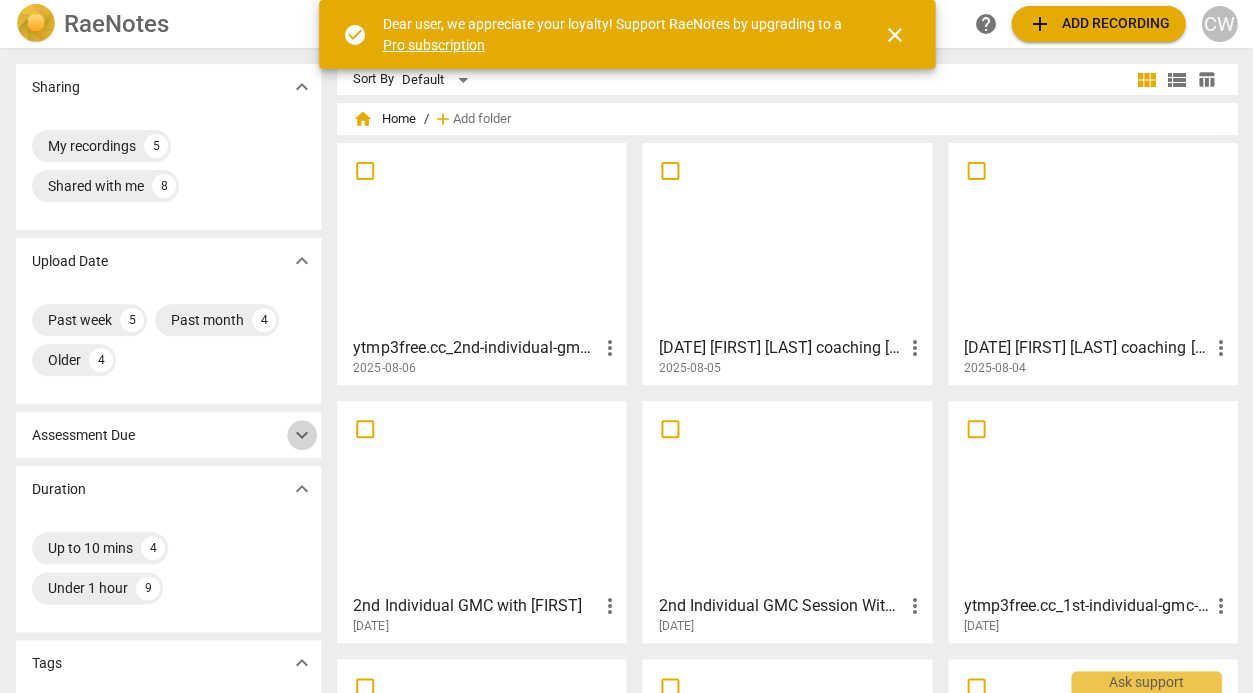 click on "expand_more" at bounding box center [302, 435] 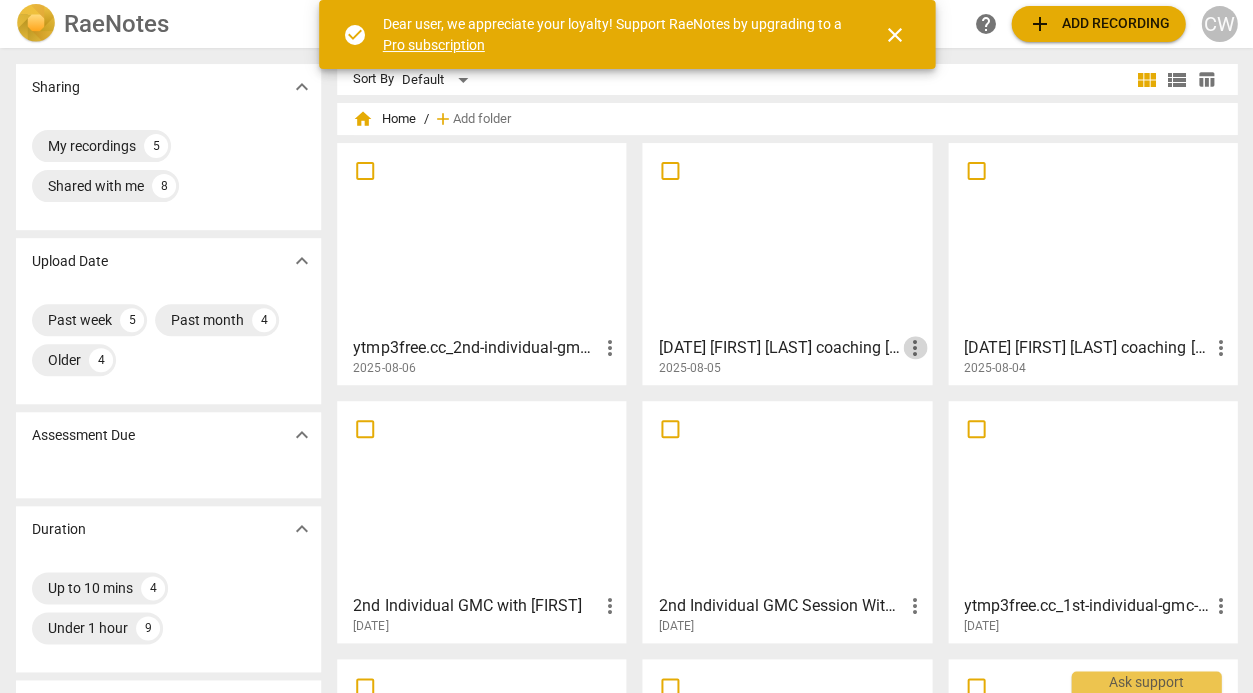 click on "more_vert" at bounding box center [915, 348] 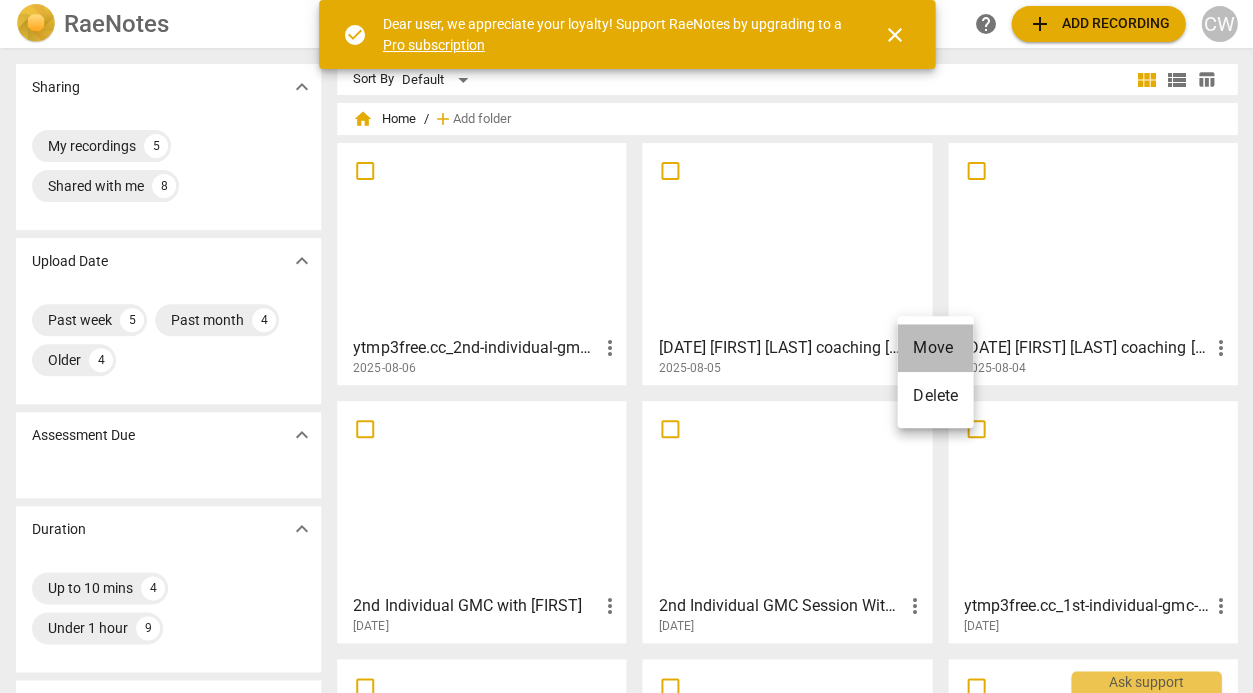 click on "Move" at bounding box center (935, 348) 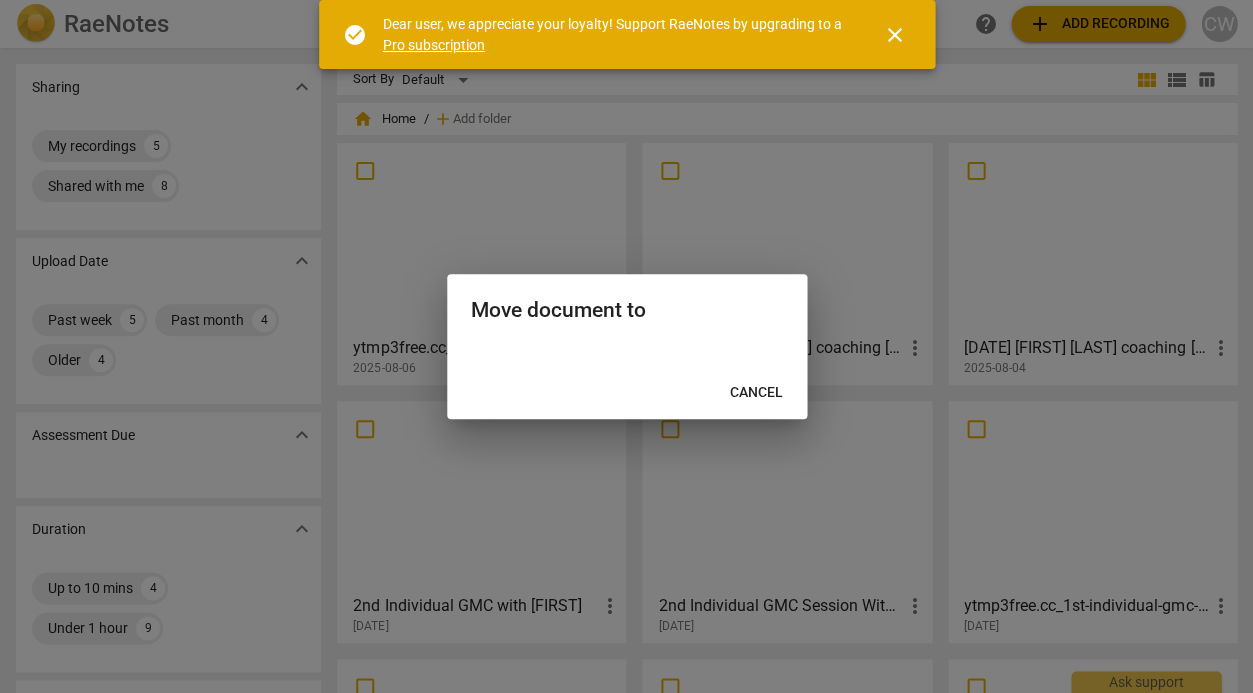click on "close" at bounding box center [895, 35] 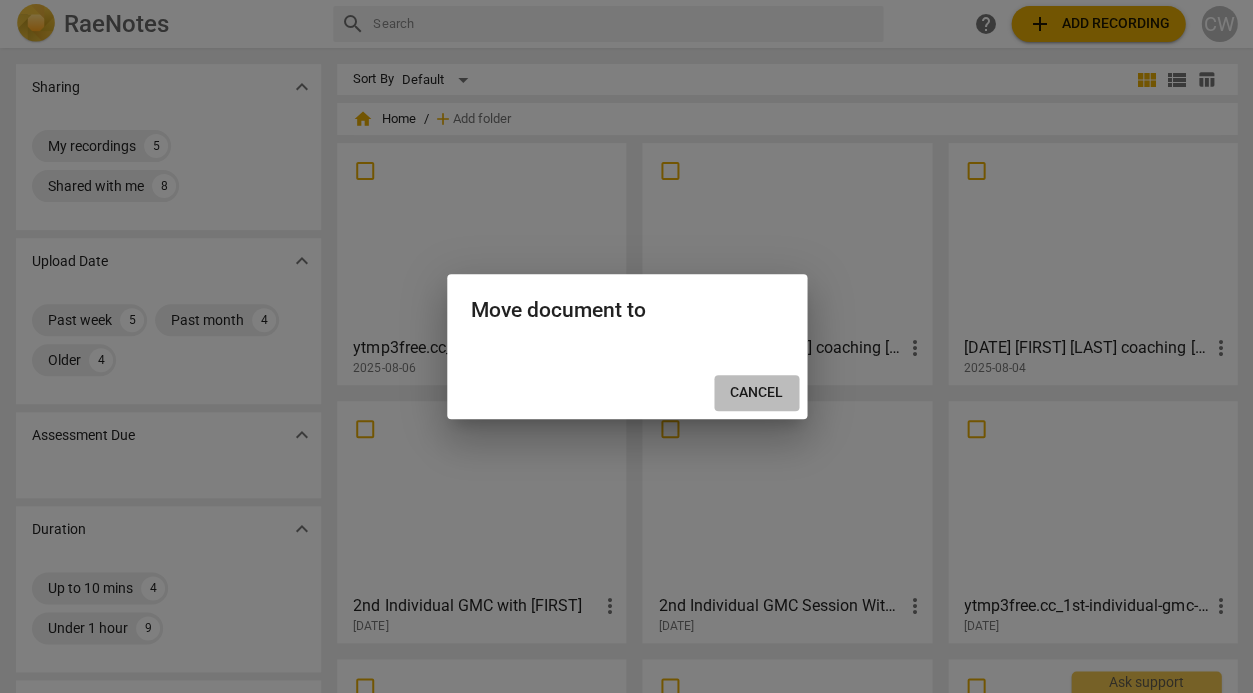 click on "Cancel" at bounding box center [756, 393] 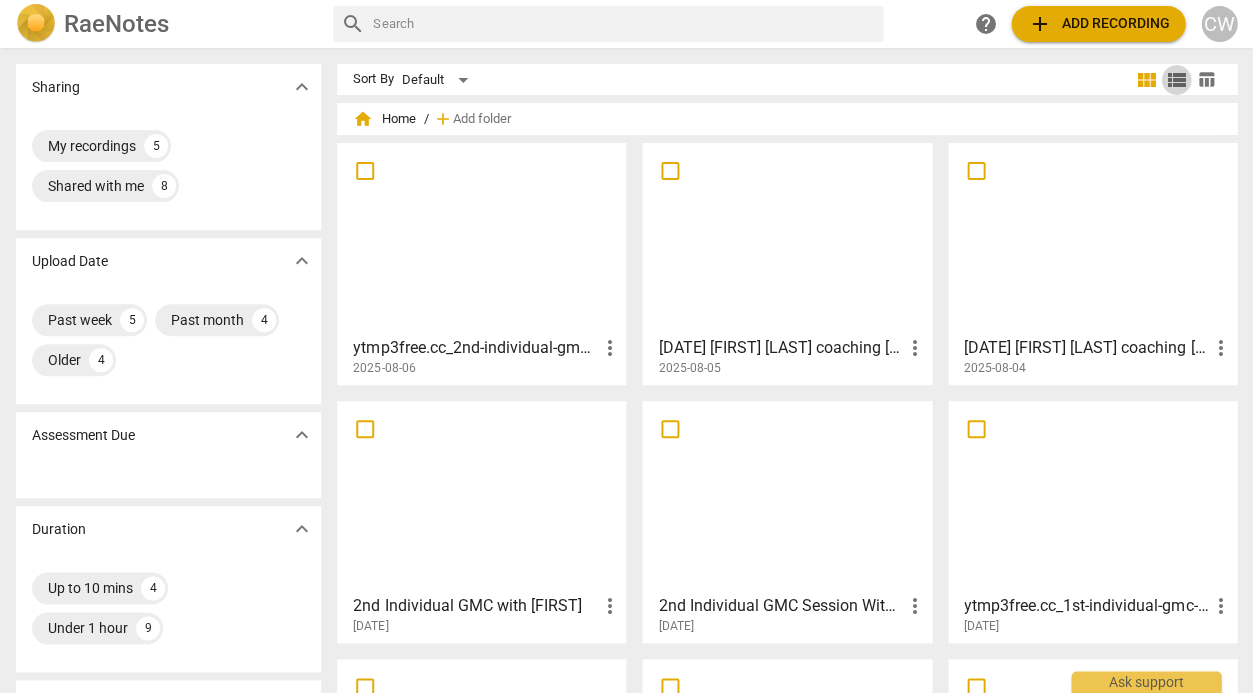 click on "view_list" at bounding box center [1176, 80] 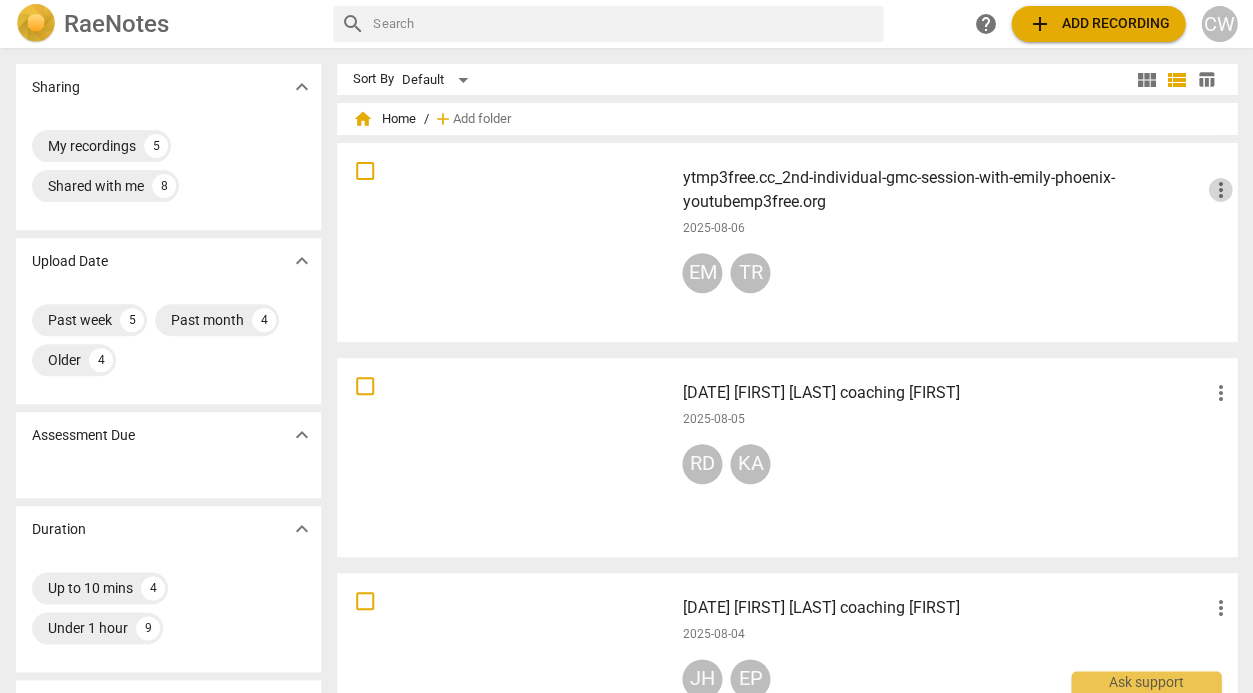 click on "more_vert" at bounding box center [1220, 190] 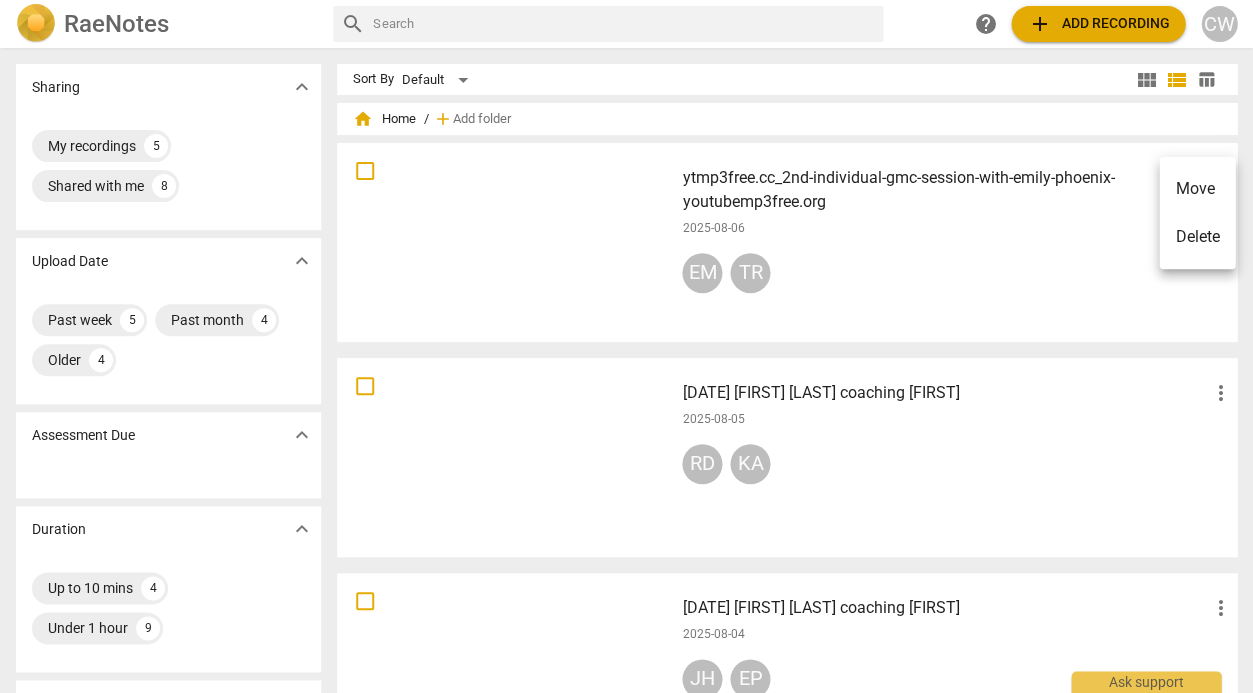 click on "Move" at bounding box center [1197, 189] 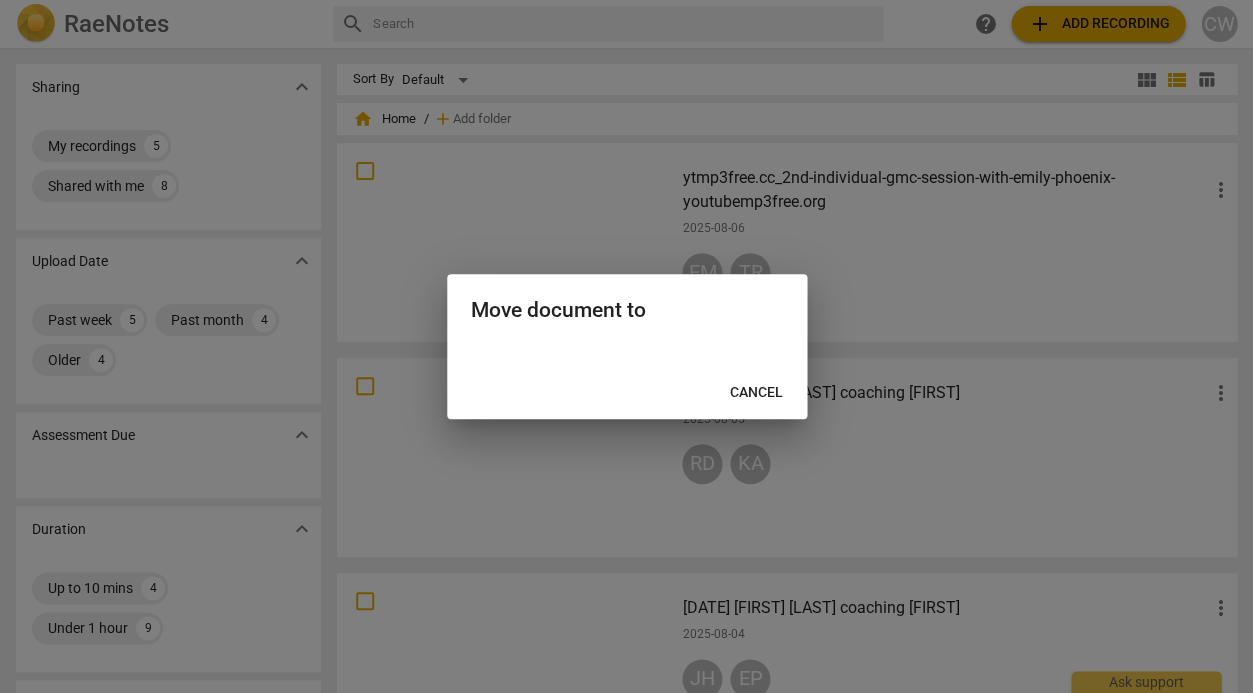click on "Move document to" at bounding box center (627, 310) 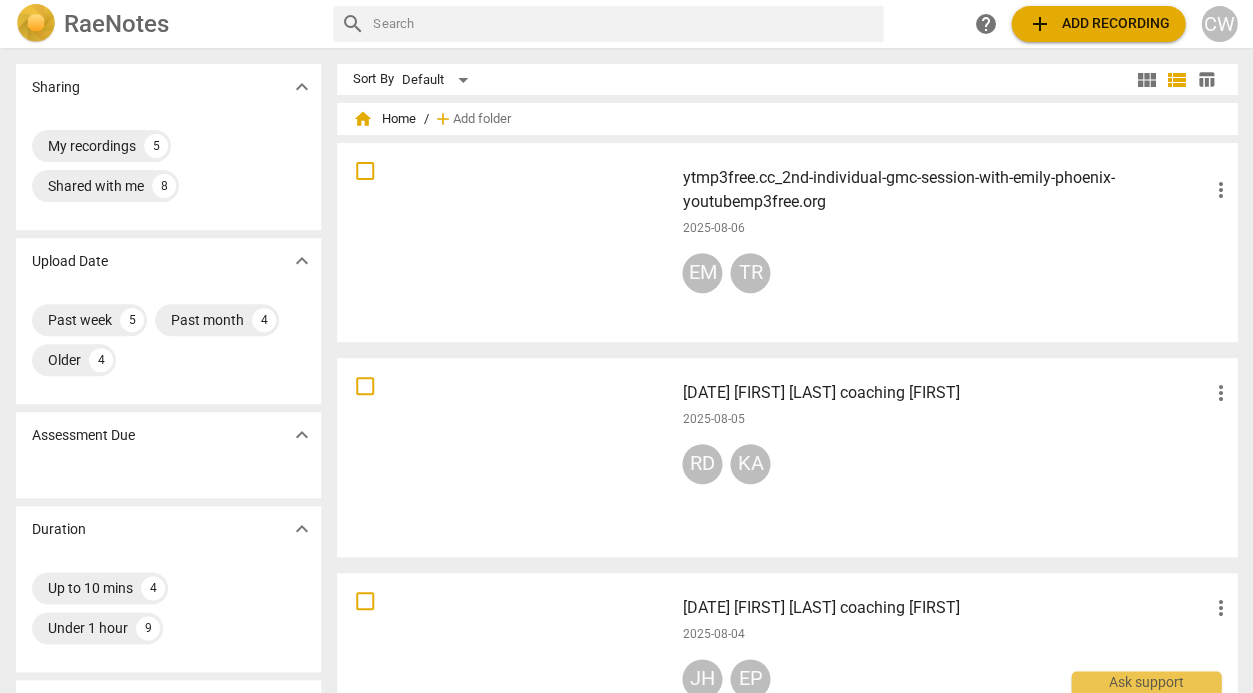 click on "expand_more" at bounding box center [302, 435] 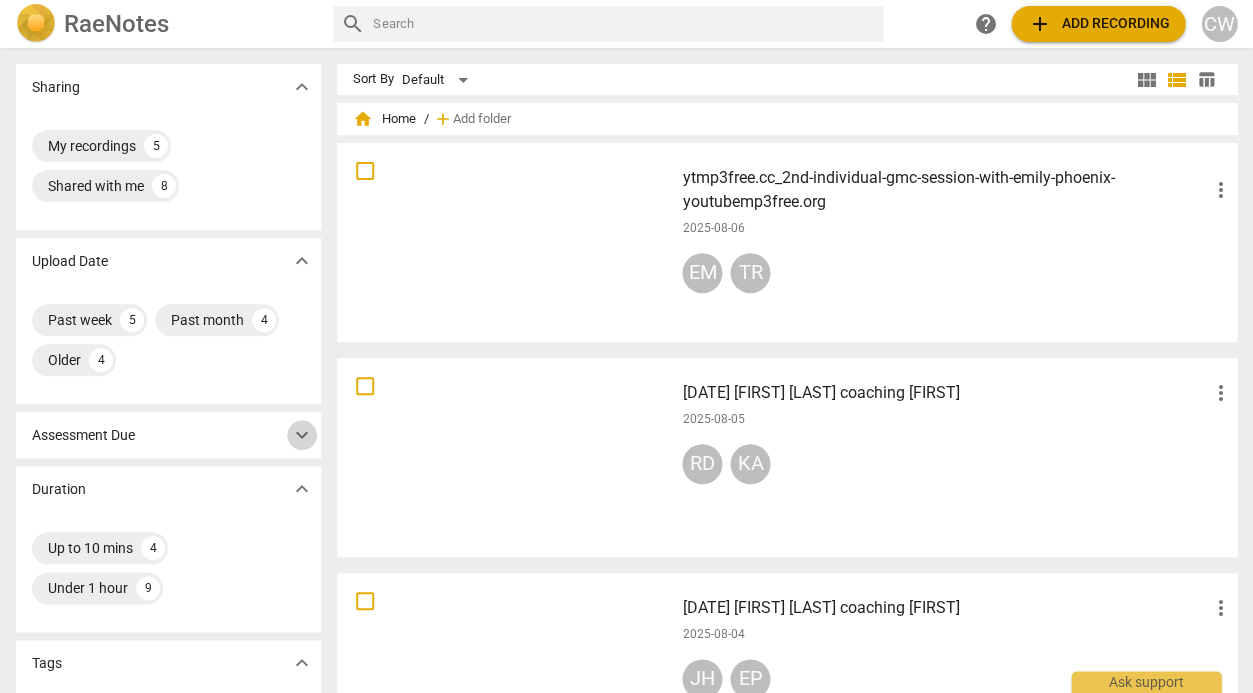 click on "expand_more" at bounding box center [302, 435] 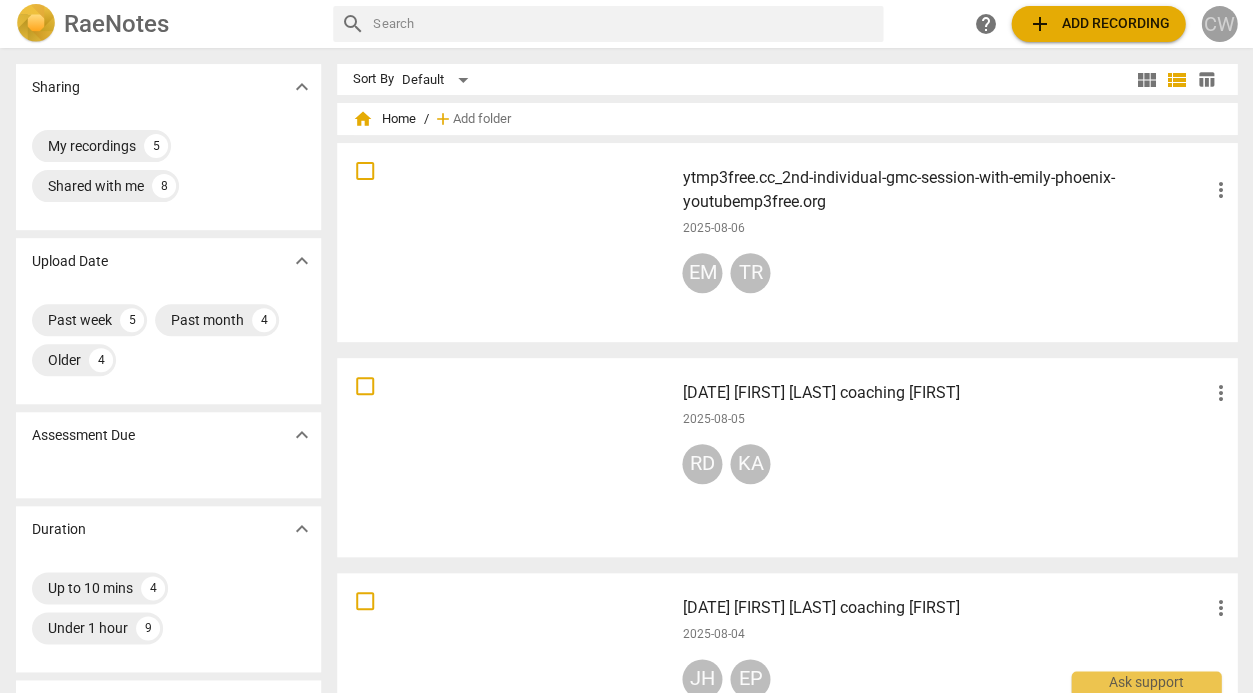 click on "CW" at bounding box center (1219, 24) 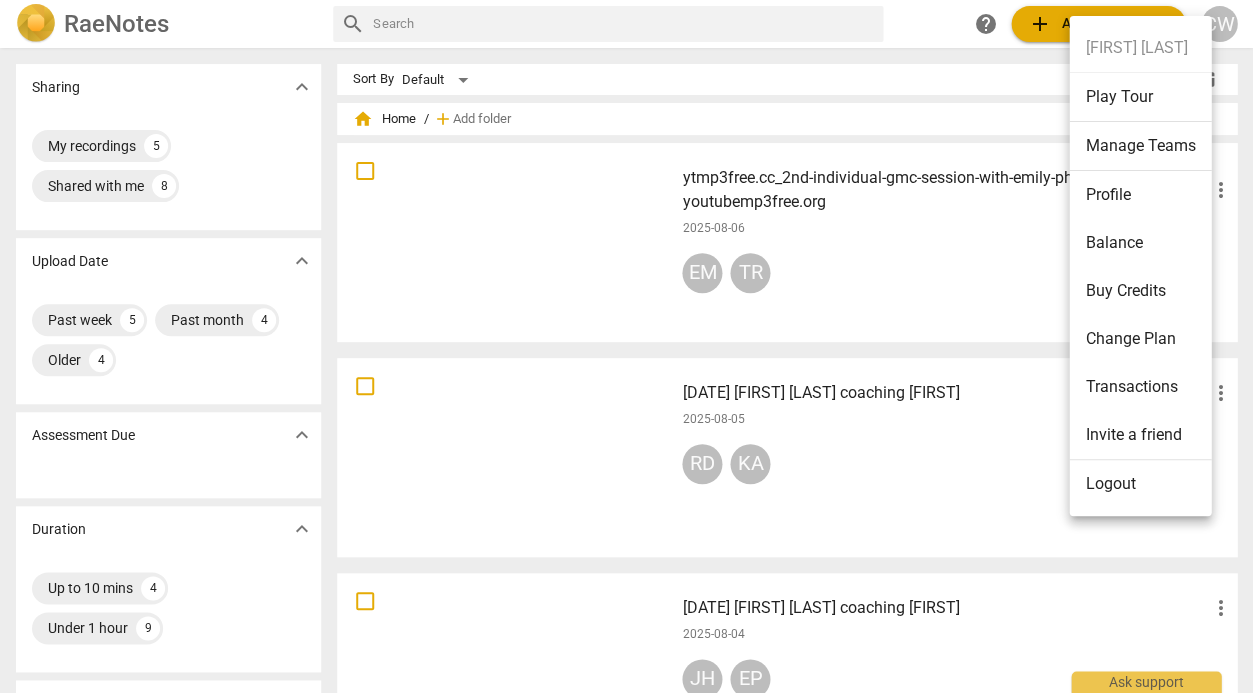 click on "[FIRST] [LAST] Play Tour Manage Teams Profile Balance Buy Credits Change Plan Transactions Invite a friend Logout" at bounding box center (1140, 266) 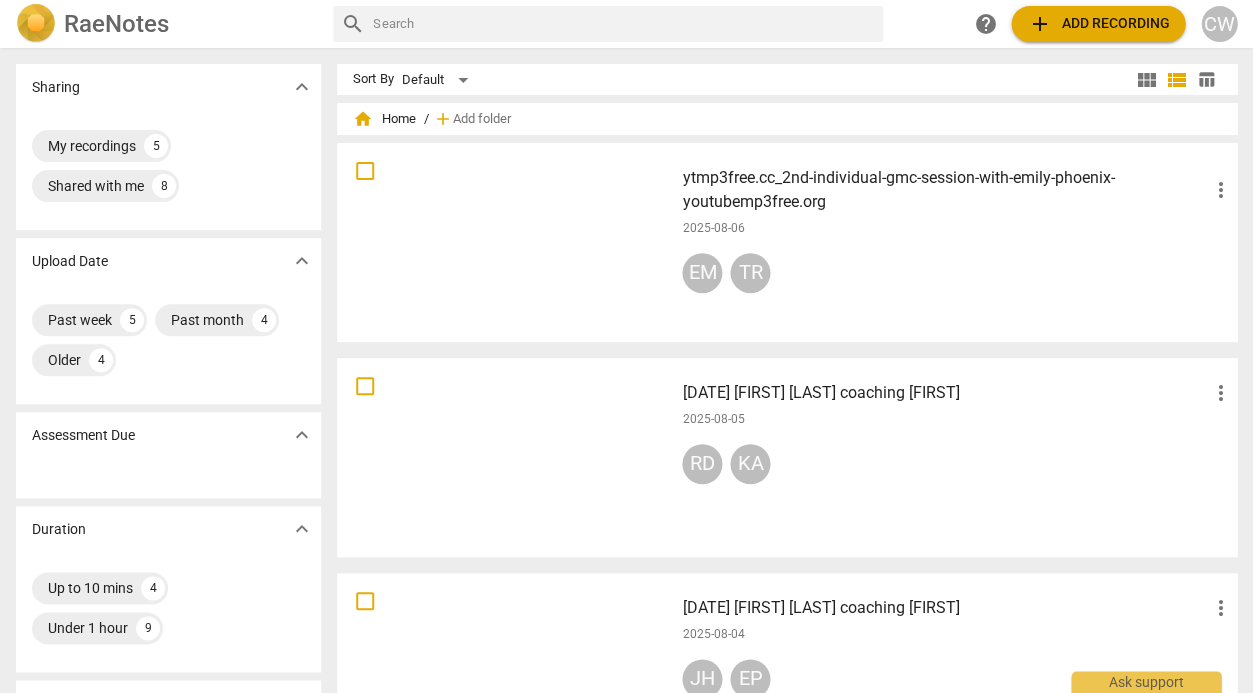 click on "add" at bounding box center [442, 119] 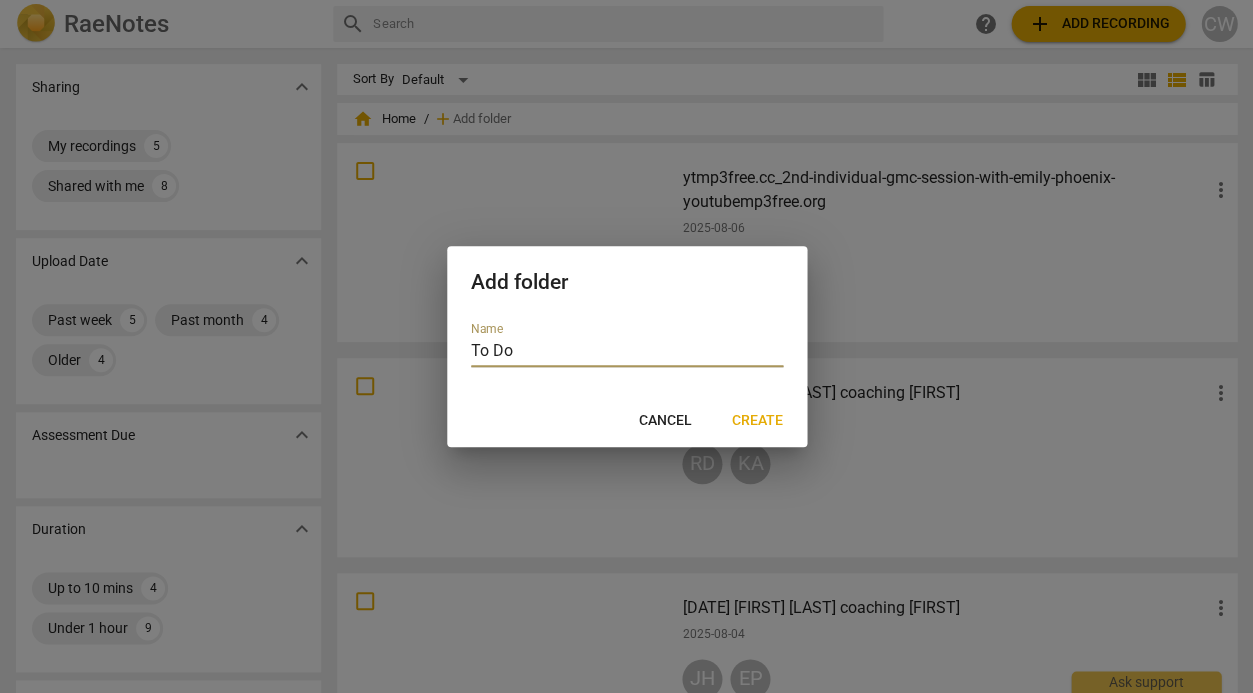 type on "To Do" 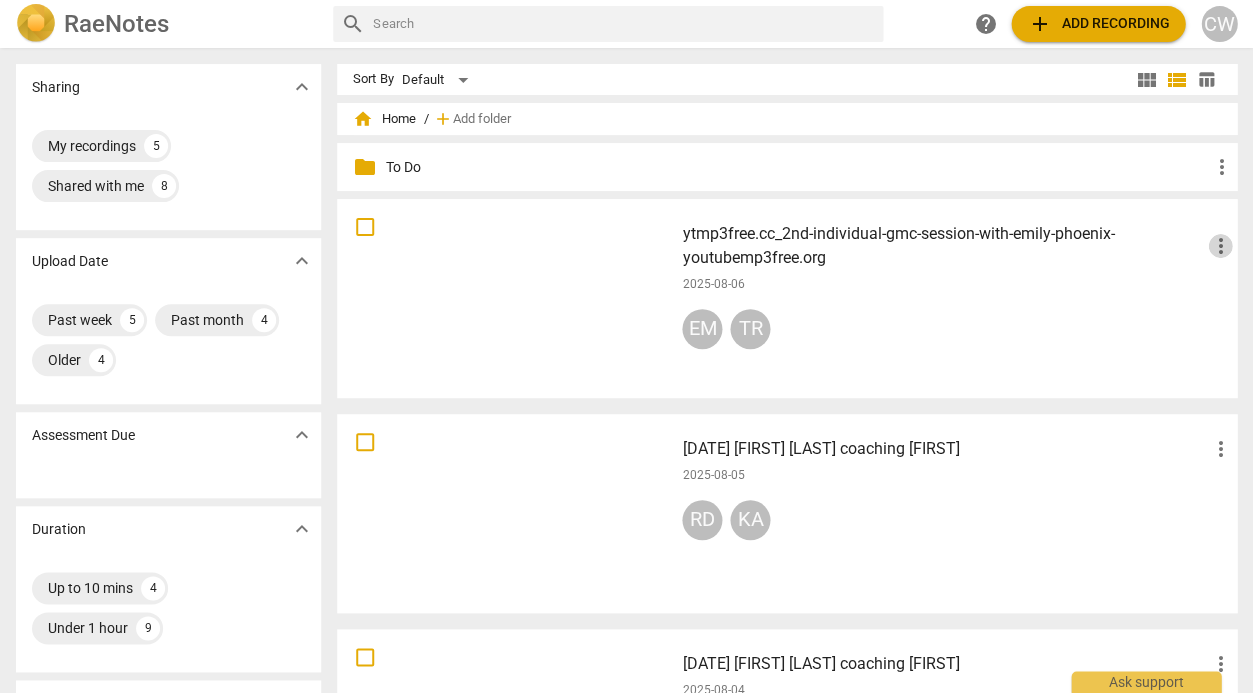 click on "more_vert" at bounding box center [1220, 246] 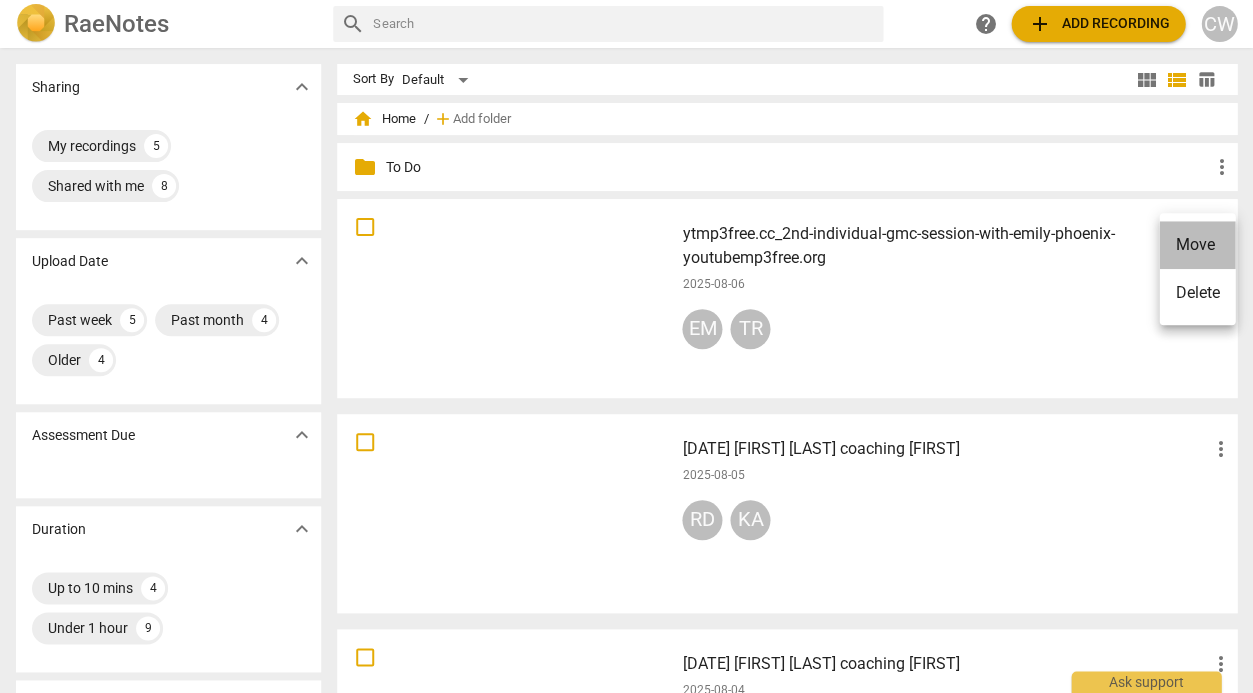 click on "Move" at bounding box center [1197, 245] 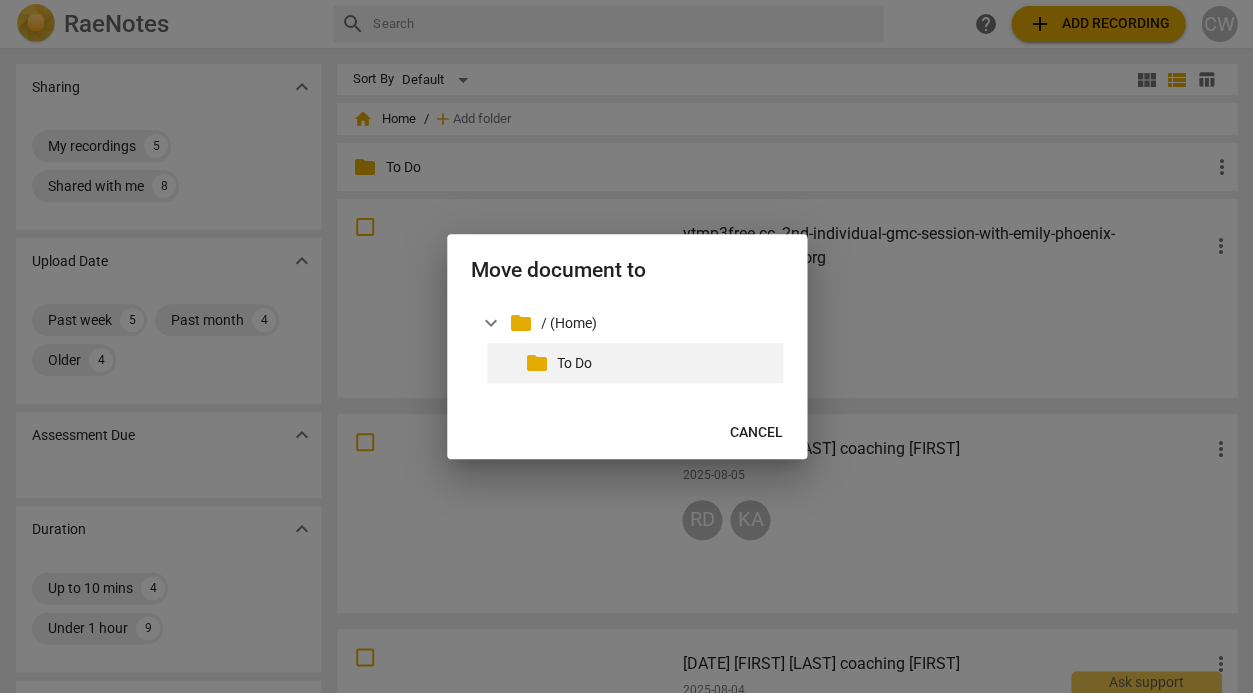 click on "To Do" at bounding box center [666, 363] 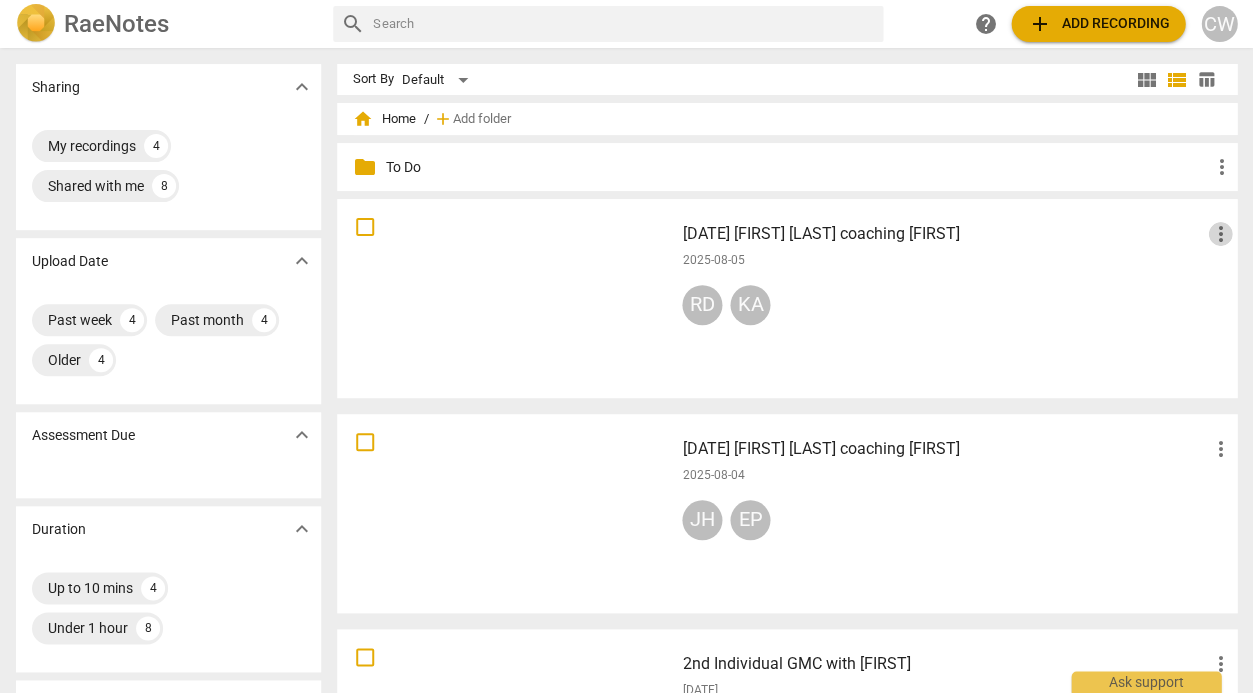 click on "more_vert" at bounding box center (1220, 234) 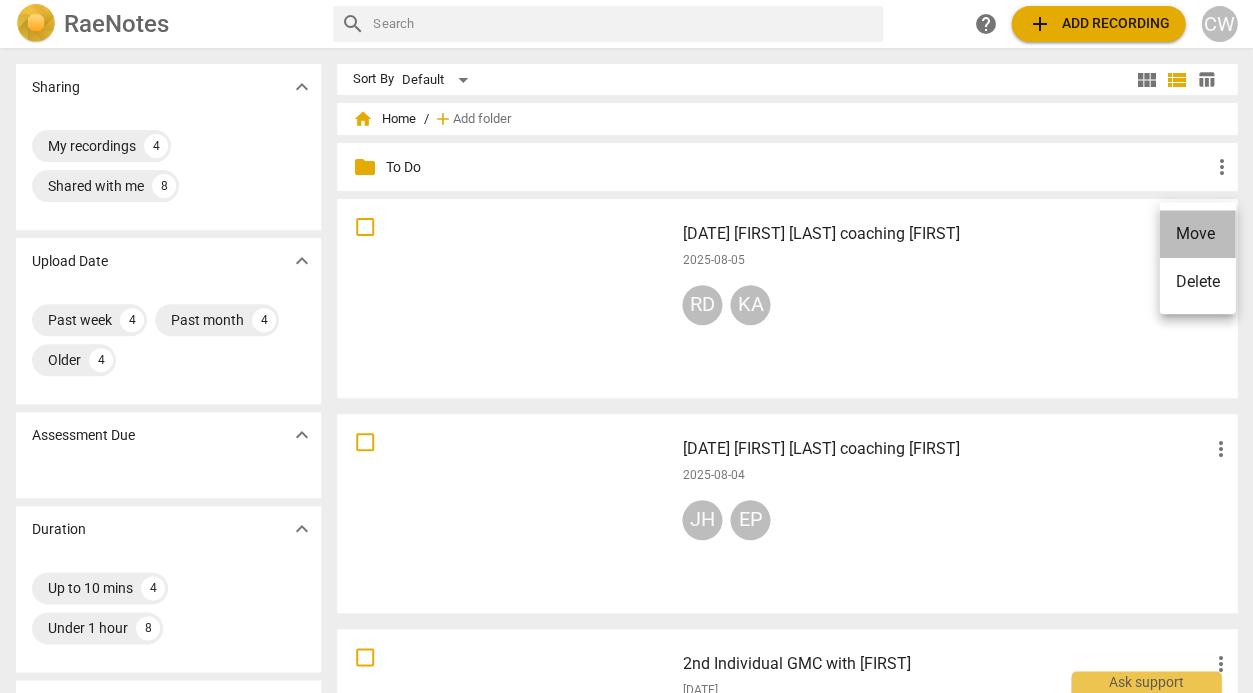 click on "Move" at bounding box center [1197, 234] 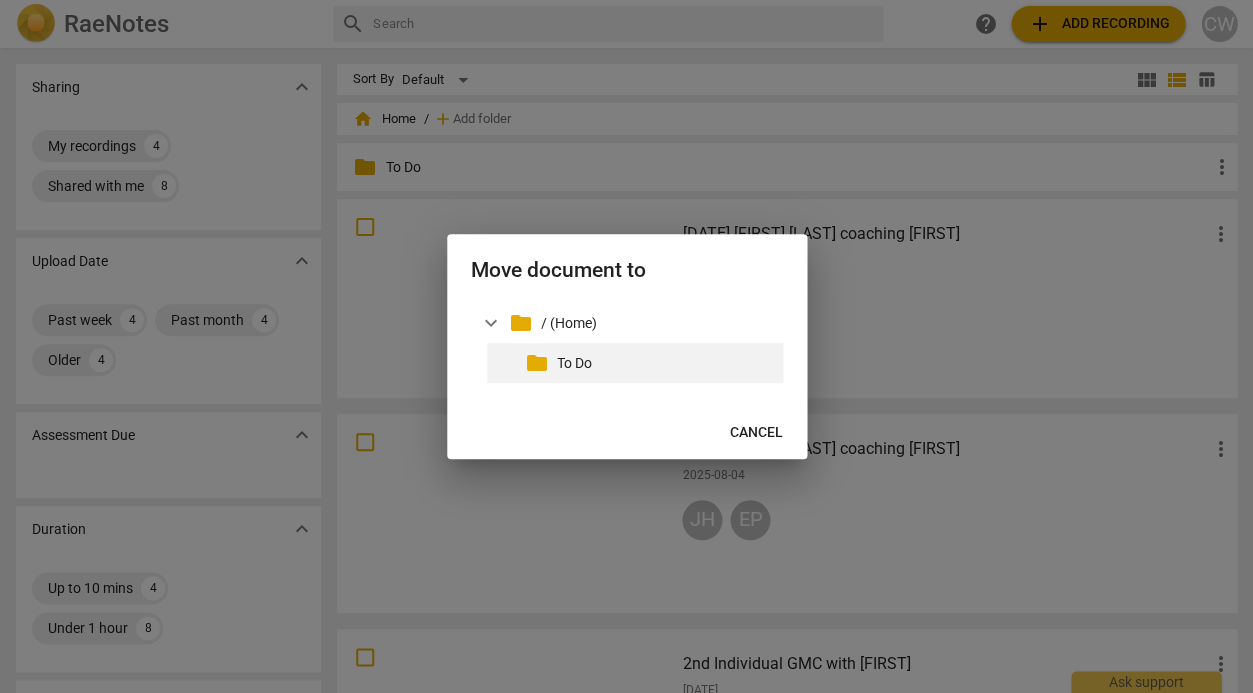 click on "To Do" at bounding box center [666, 363] 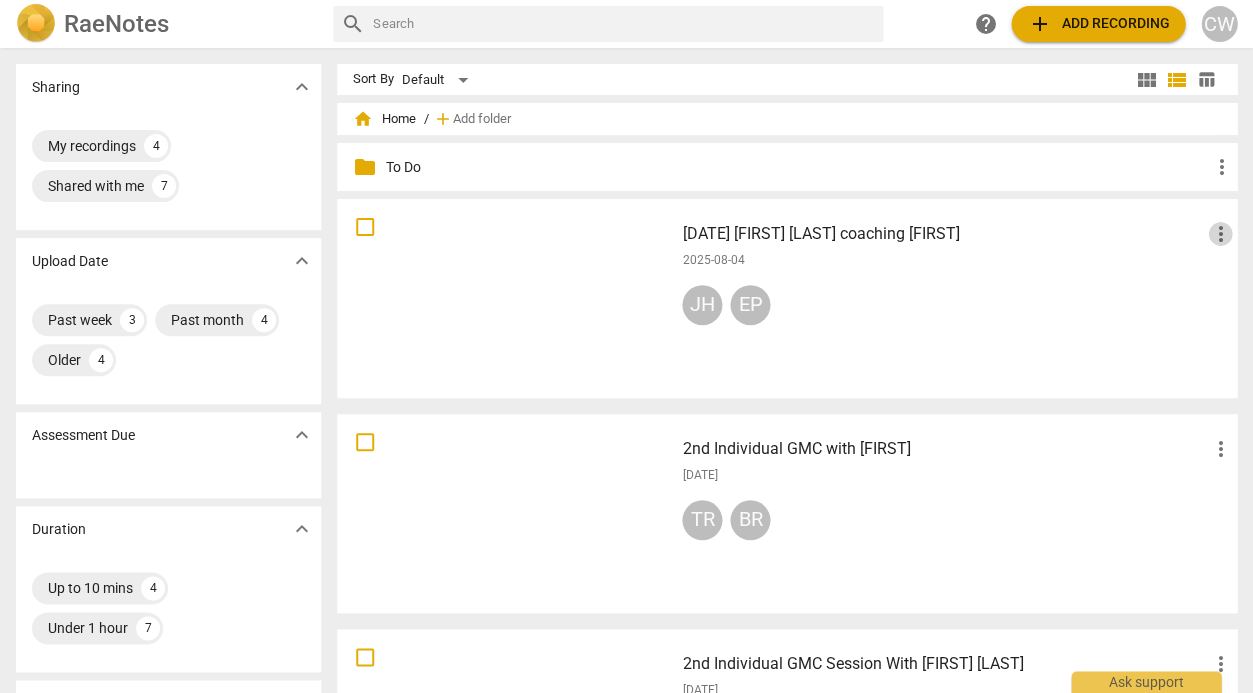 click on "more_vert" at bounding box center [1220, 234] 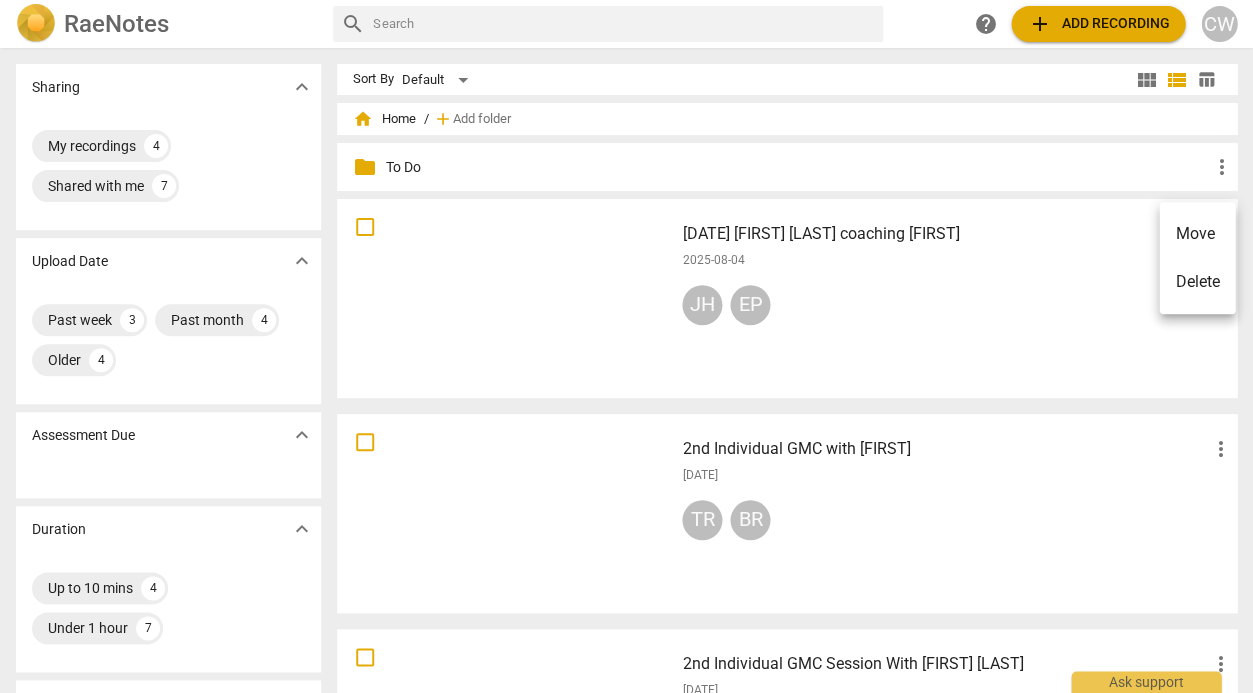 click on "Move" at bounding box center [1197, 234] 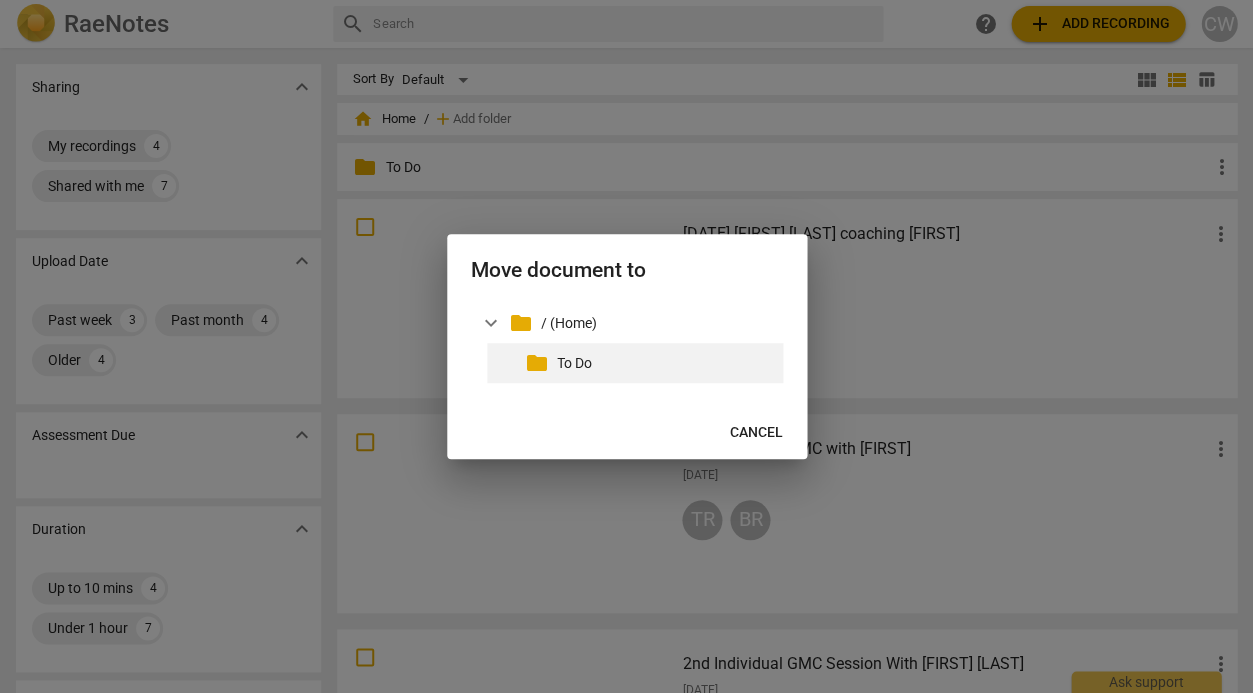 drag, startPoint x: 556, startPoint y: 365, endPoint x: 578, endPoint y: 346, distance: 29.068884 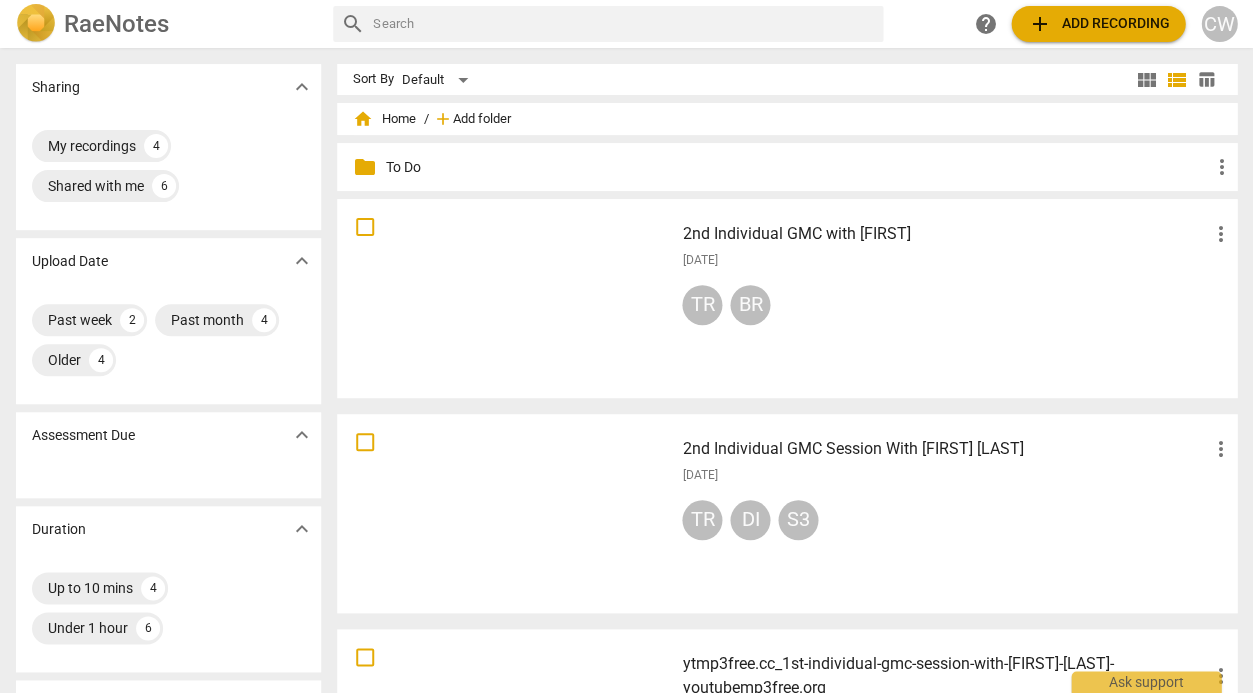 click on "Add folder" at bounding box center [481, 119] 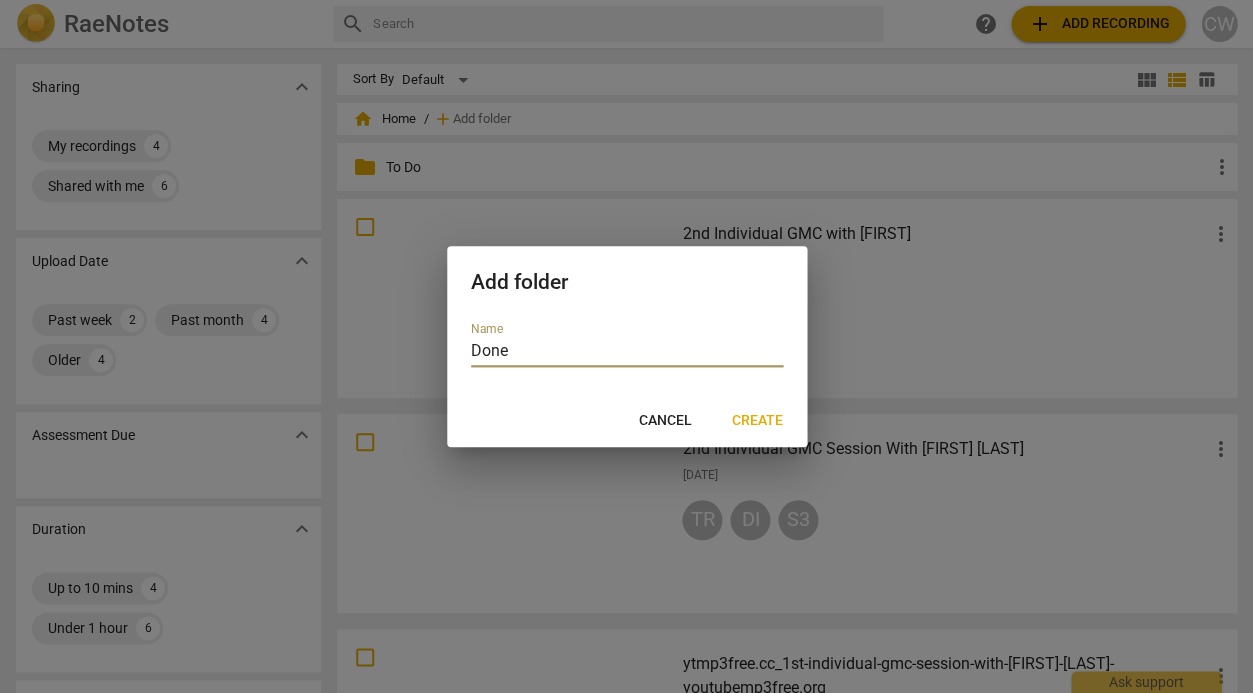 type on "Done" 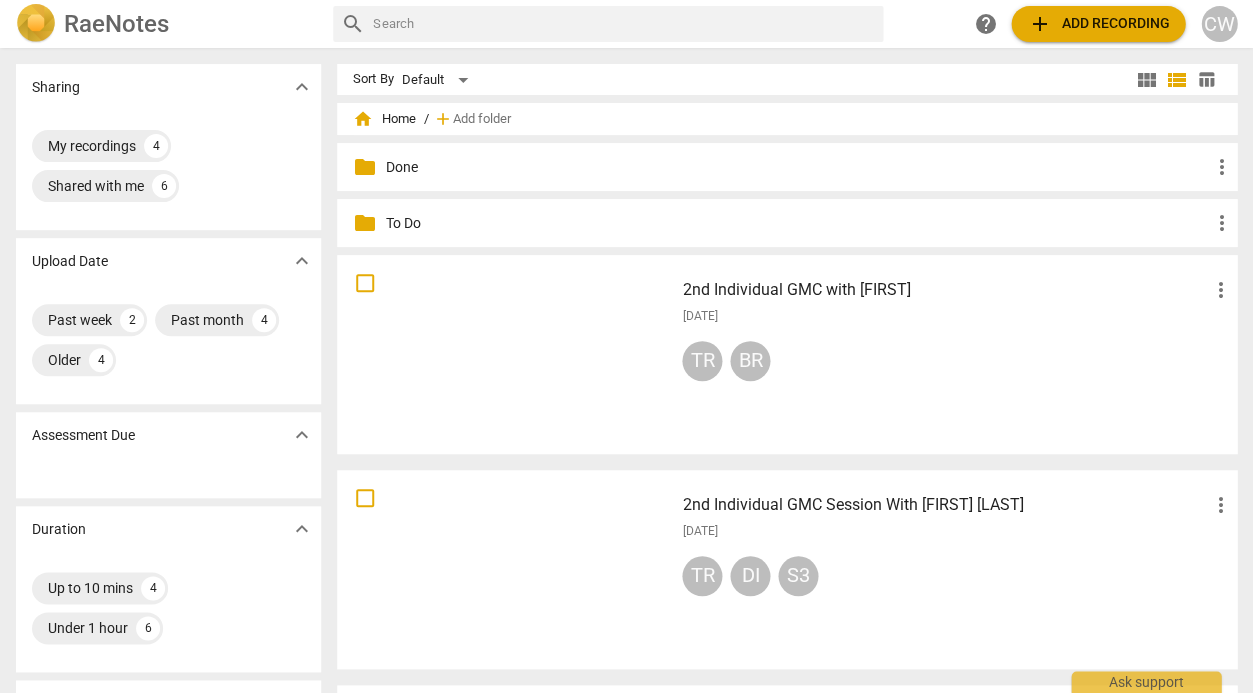 click on "more_vert" at bounding box center (1220, 290) 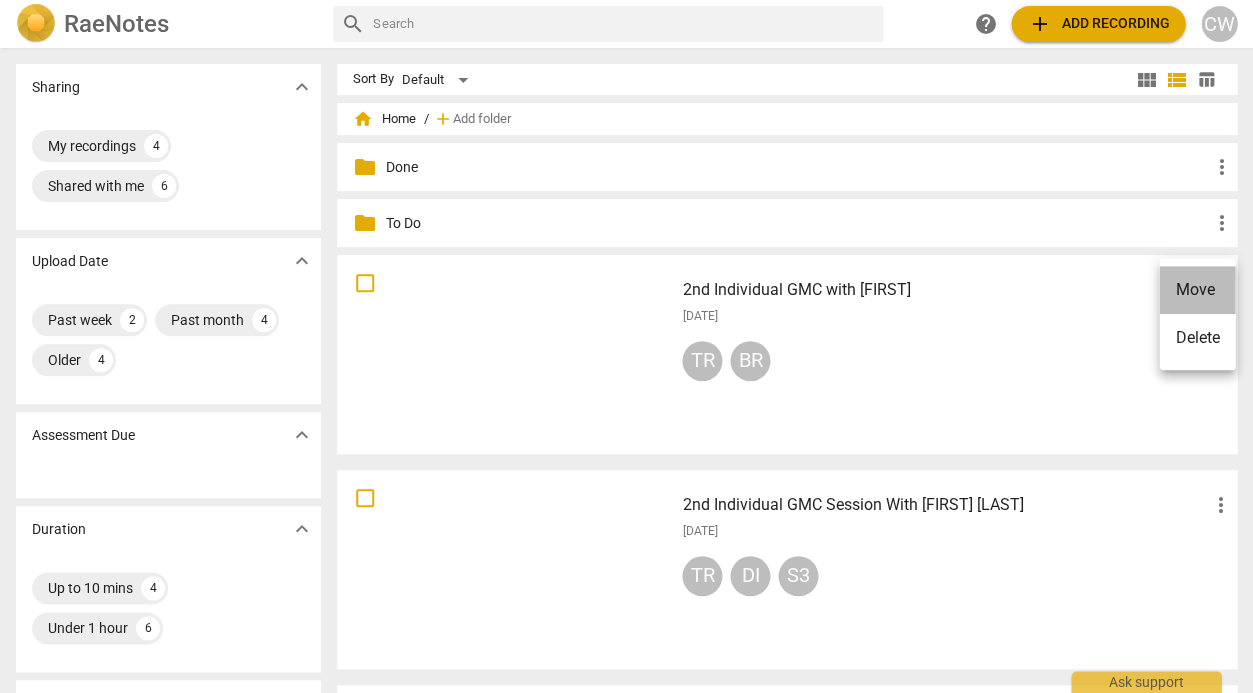 click on "Move" at bounding box center [1197, 290] 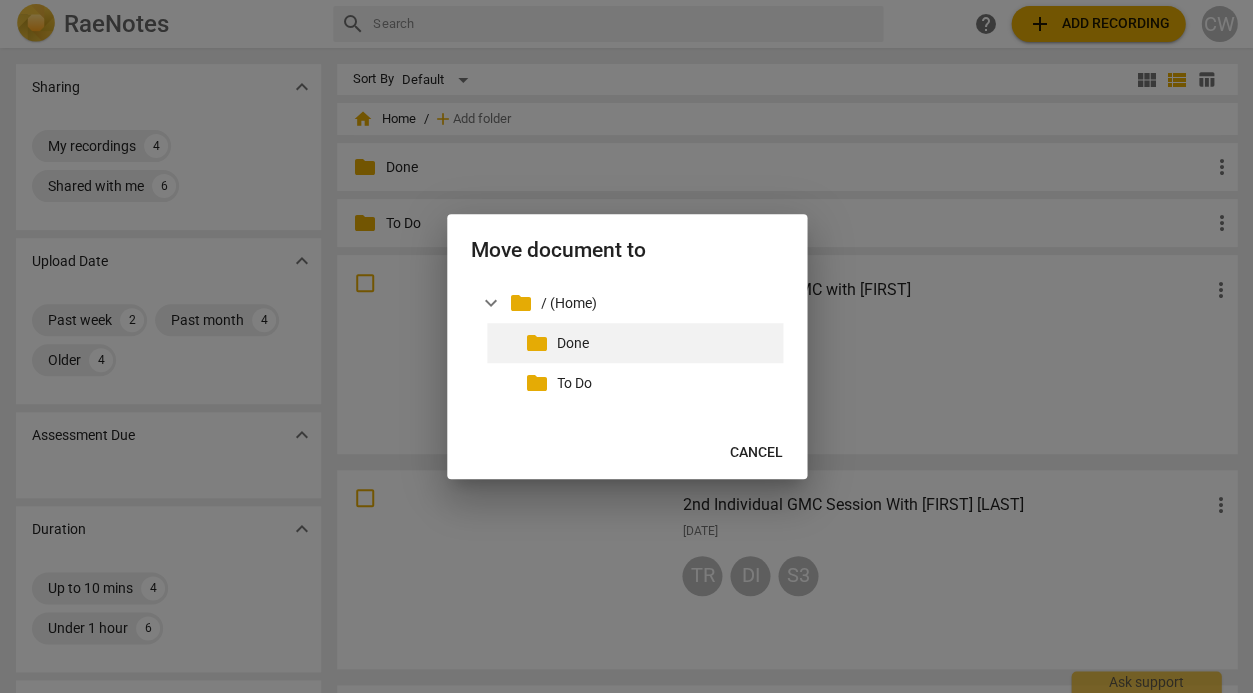 click on "Done" at bounding box center (666, 343) 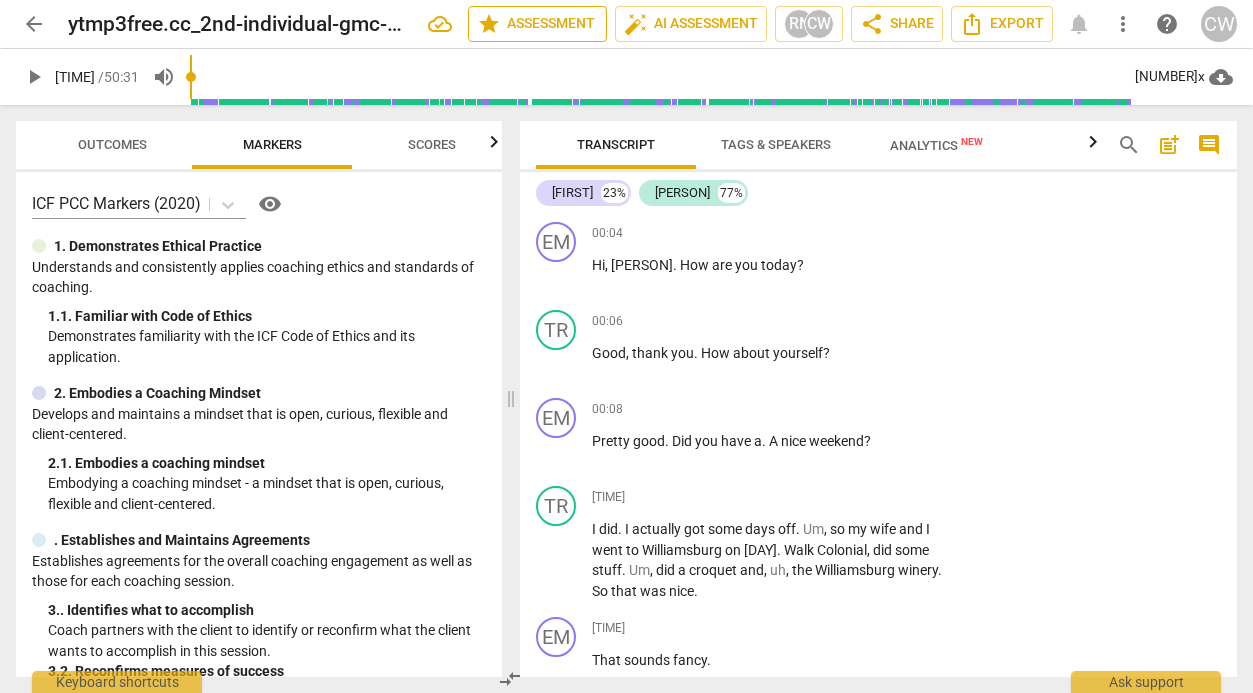 scroll, scrollTop: 0, scrollLeft: 0, axis: both 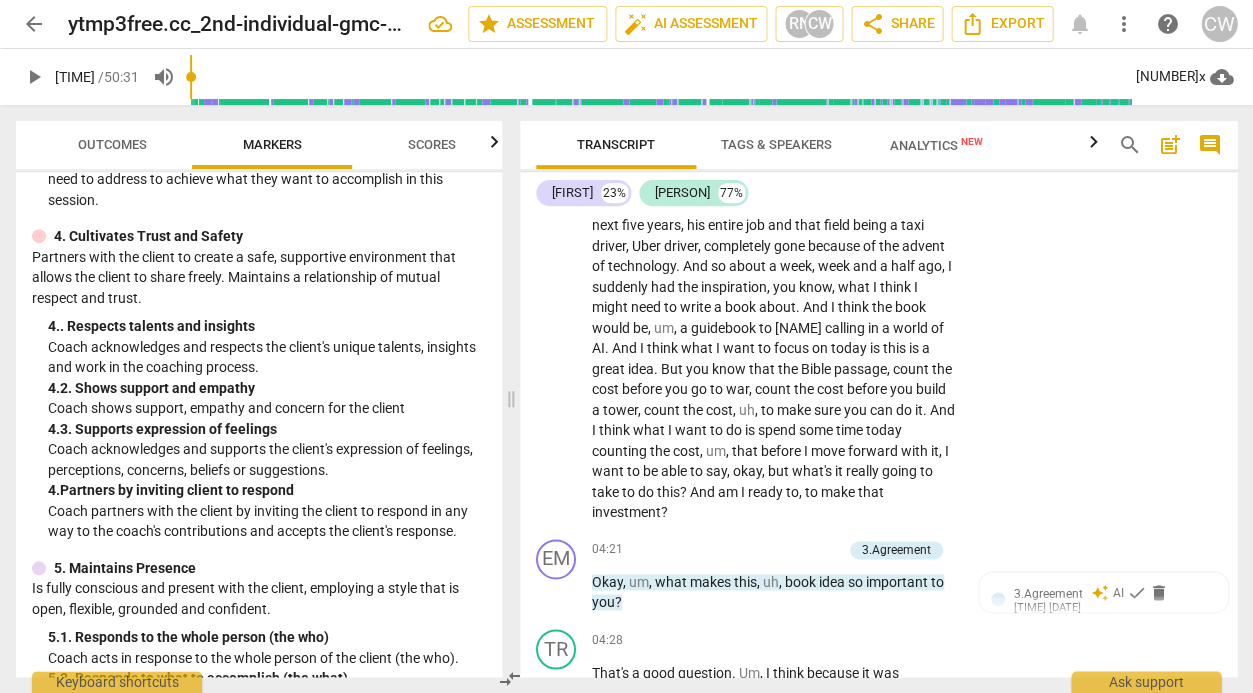 click on "CW" at bounding box center (1219, 24) 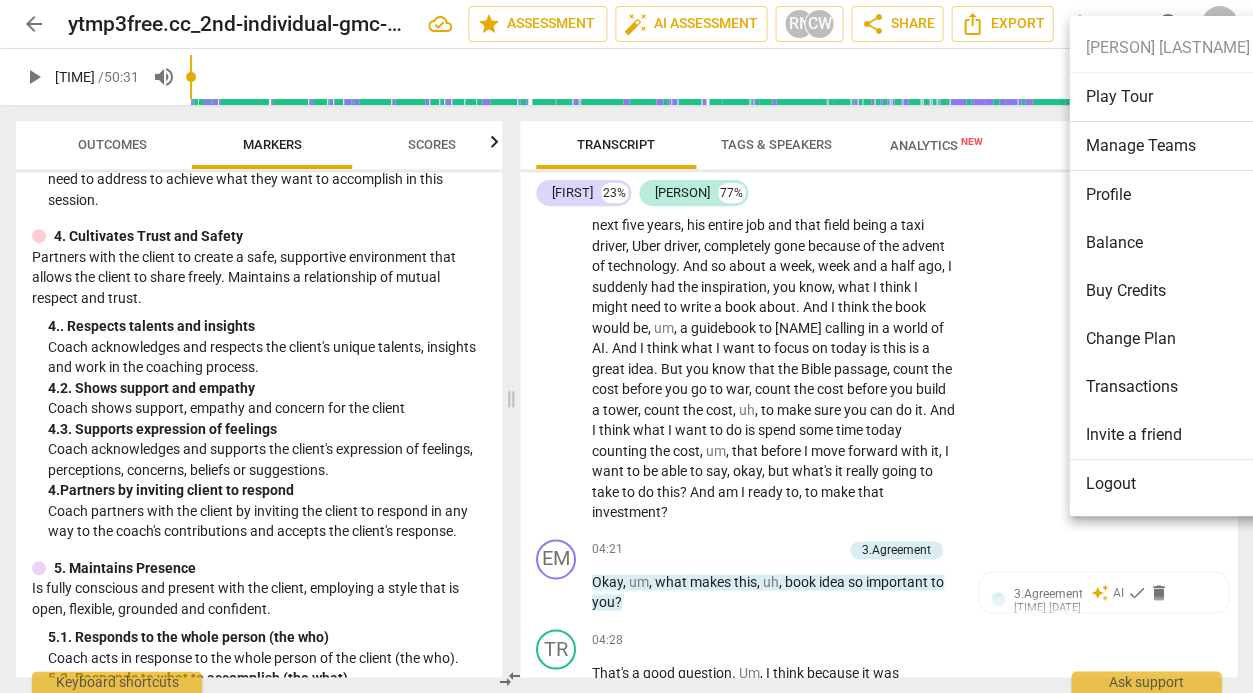 click on "[FIRST] [LAST] Play Tour Manage Teams Profile Balance Buy Credits Change Plan Transactions Invite a friend Logout" at bounding box center [1167, 266] 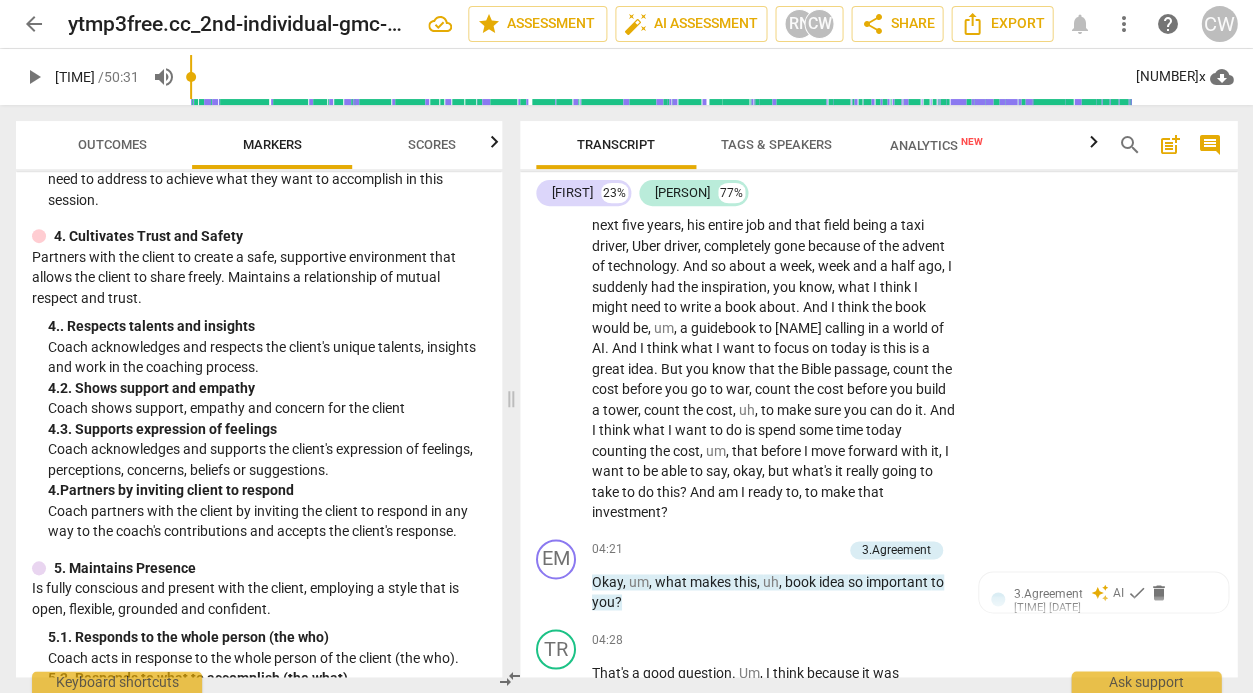 click on "arrow_back" at bounding box center [34, 24] 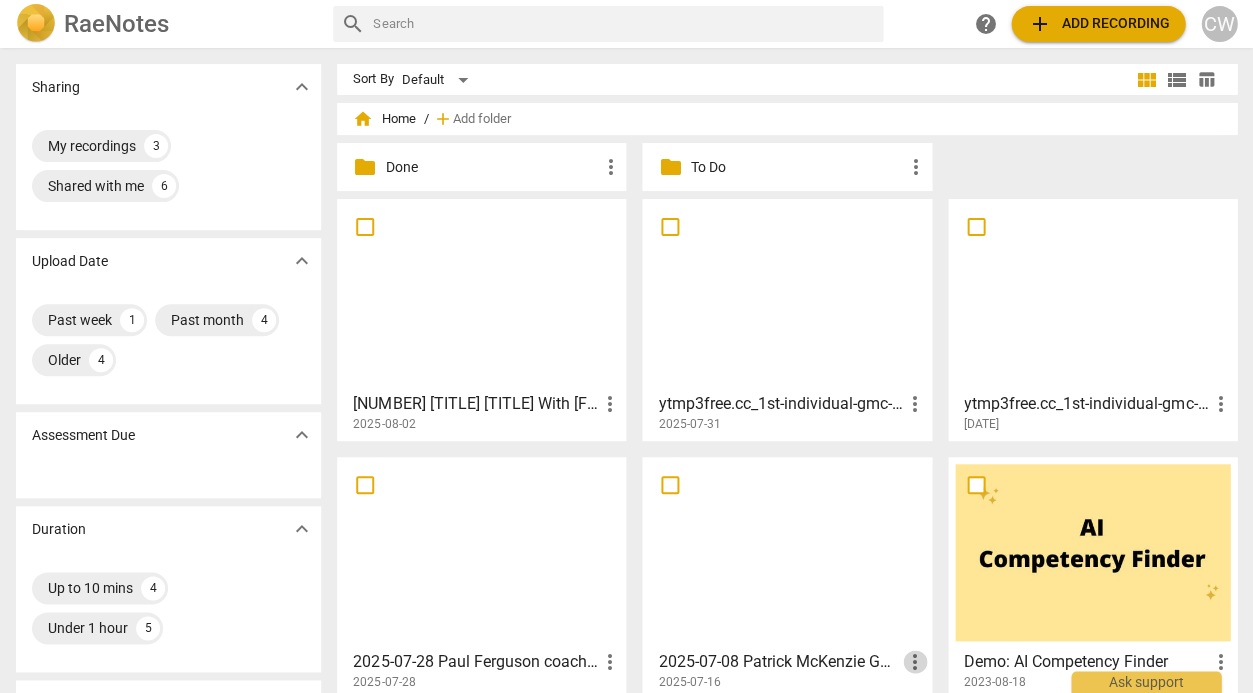 click on "more_vert" at bounding box center (915, 662) 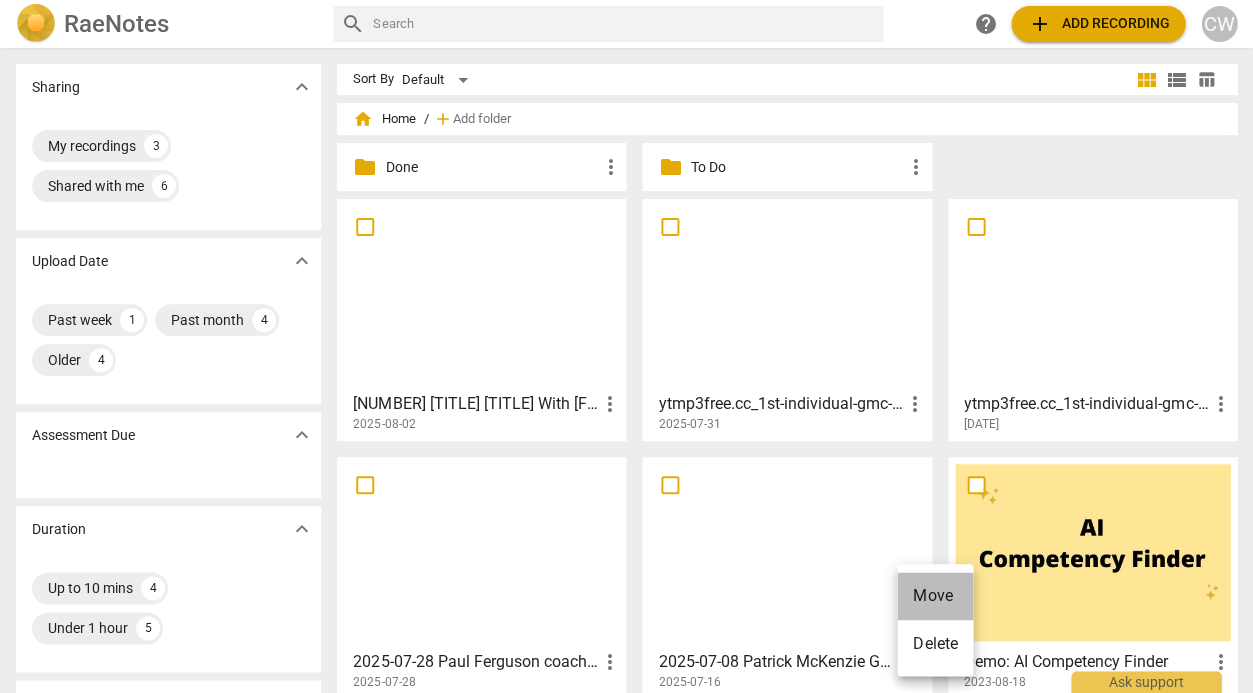 click on "Move" at bounding box center (935, 596) 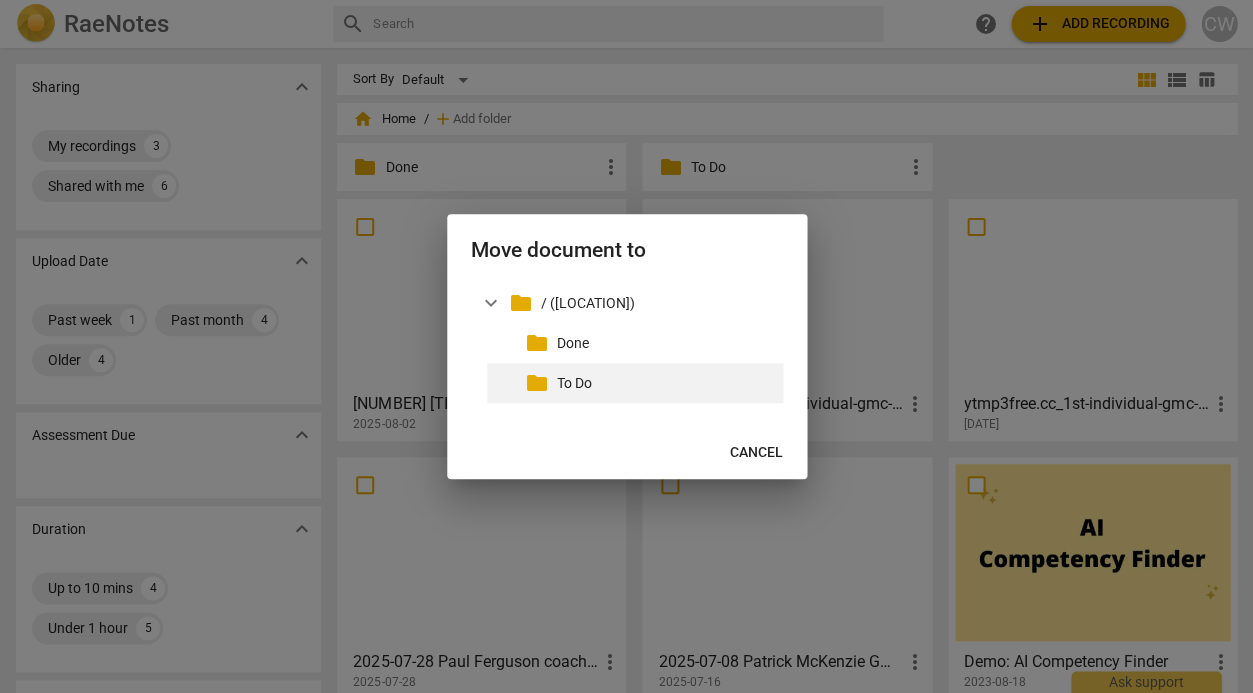 click on "folder" at bounding box center (537, 383) 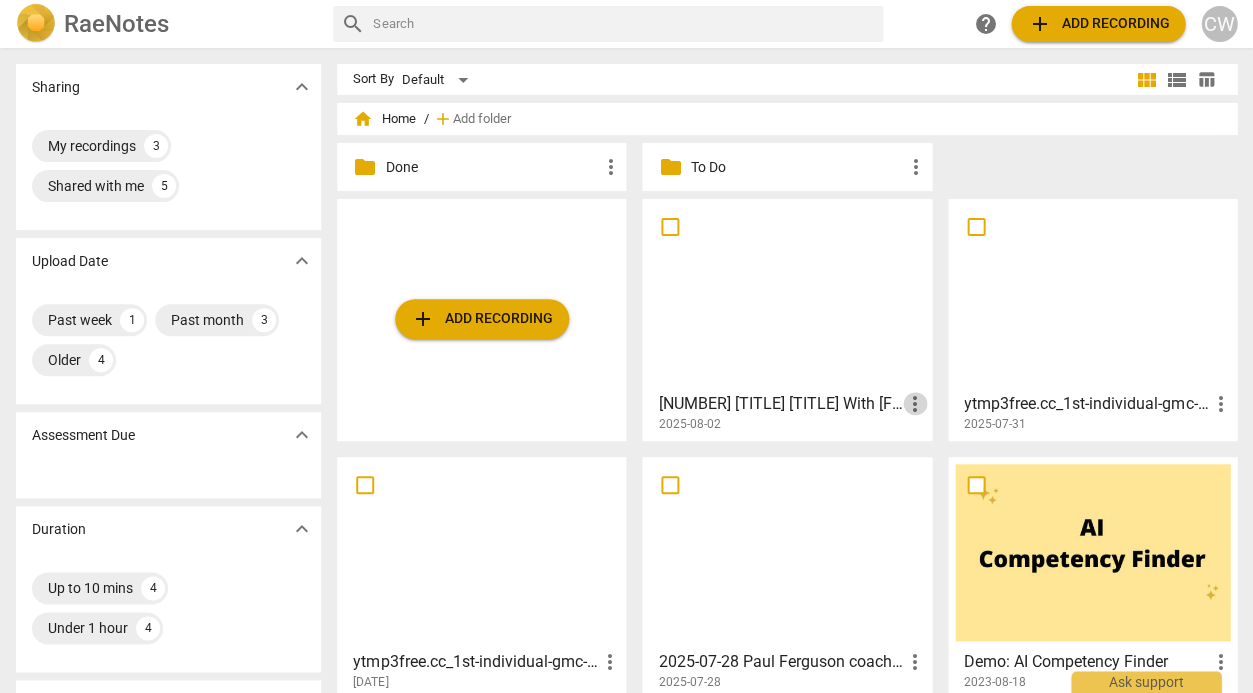 click on "more_vert" at bounding box center [915, 404] 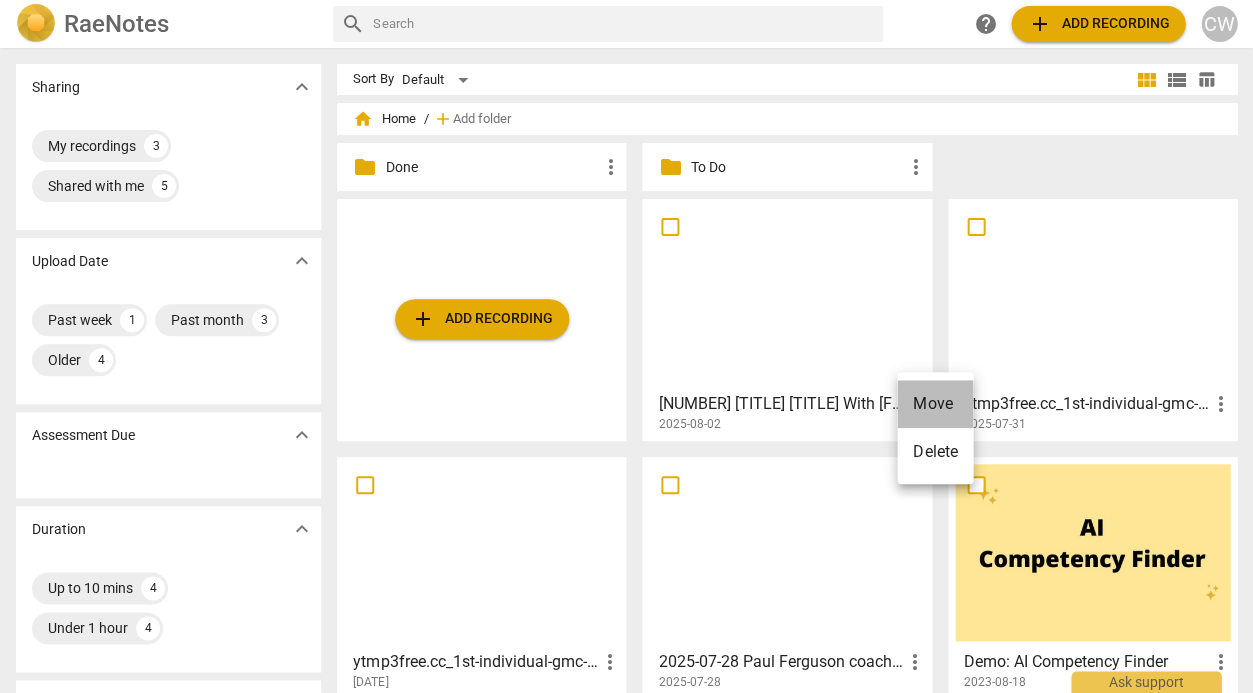 click on "Move" at bounding box center (935, 404) 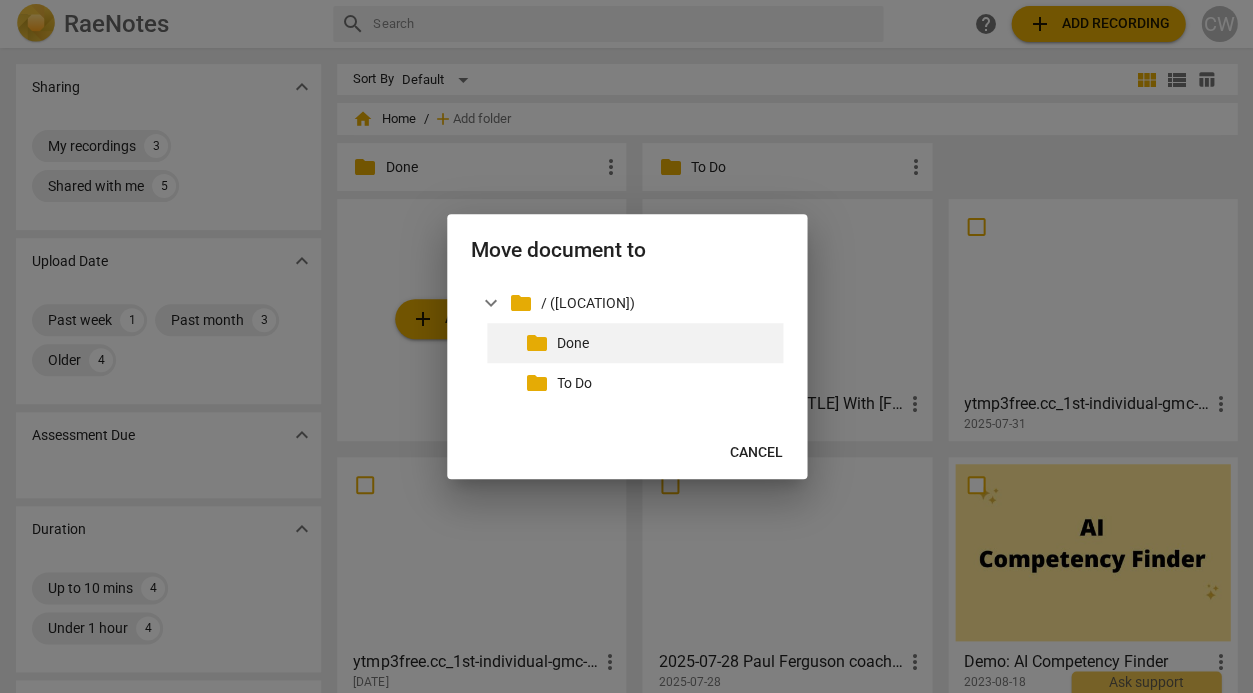 click on "Done" at bounding box center (666, 343) 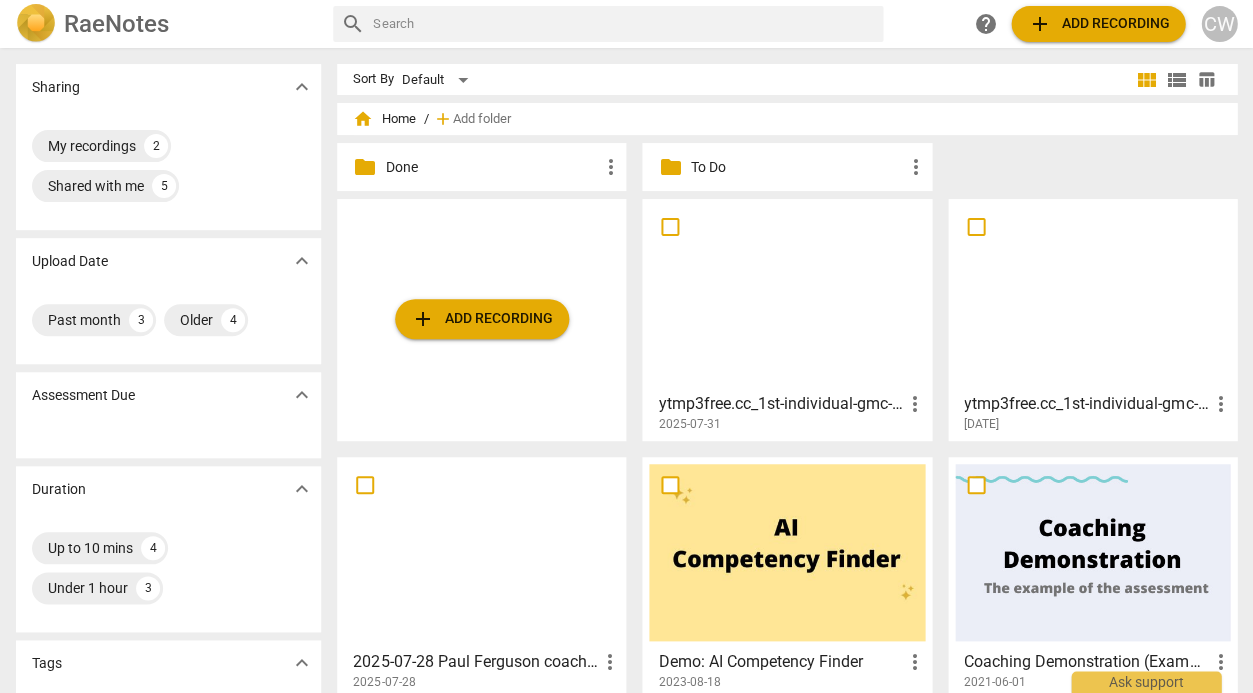 click on "more_vert" at bounding box center (609, 662) 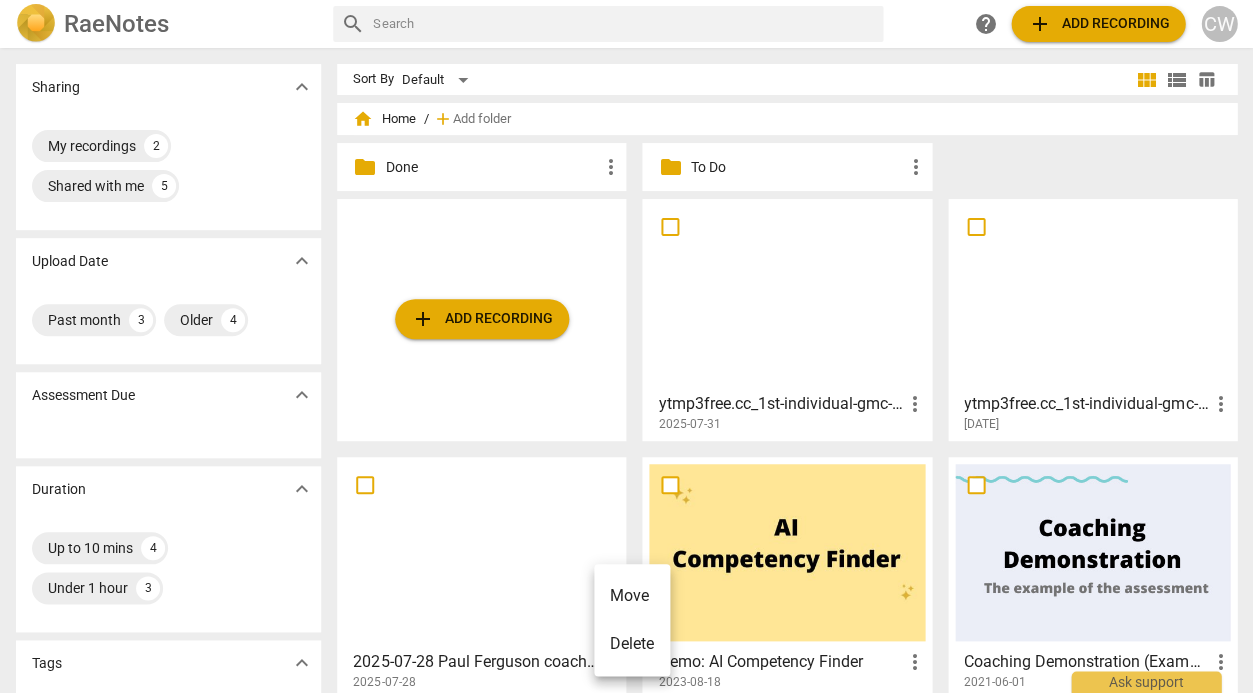 click on "Move" at bounding box center [632, 596] 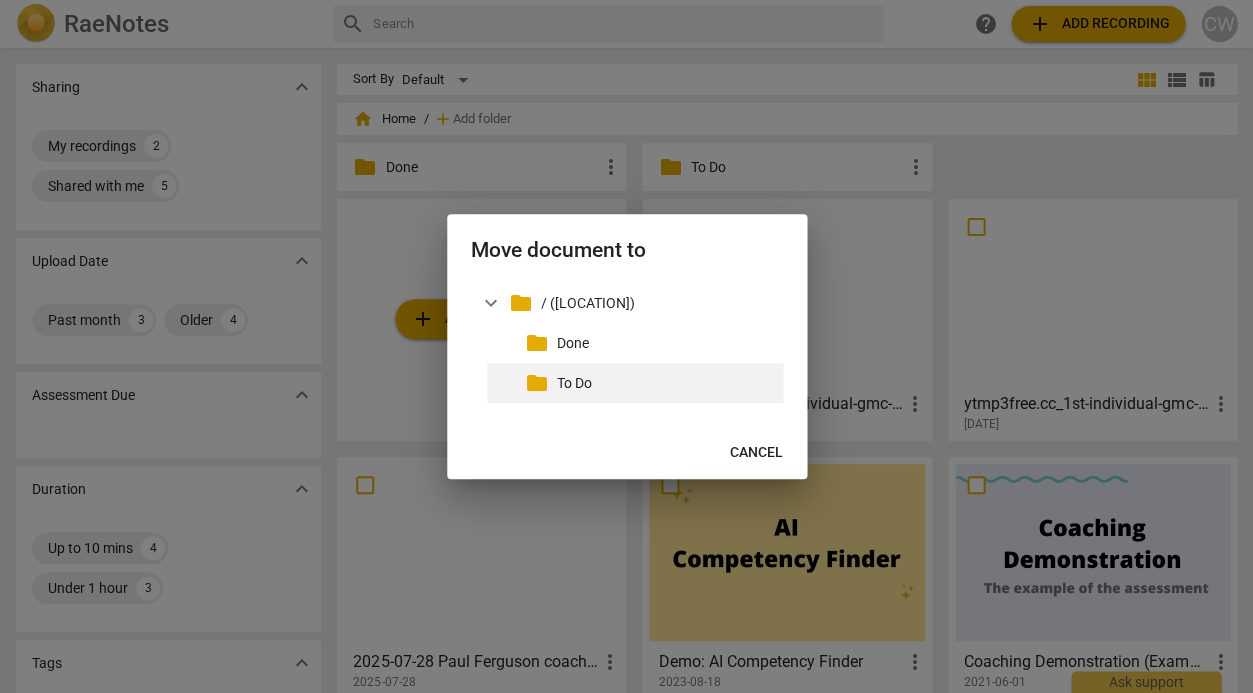 click on "To Do" at bounding box center (666, 383) 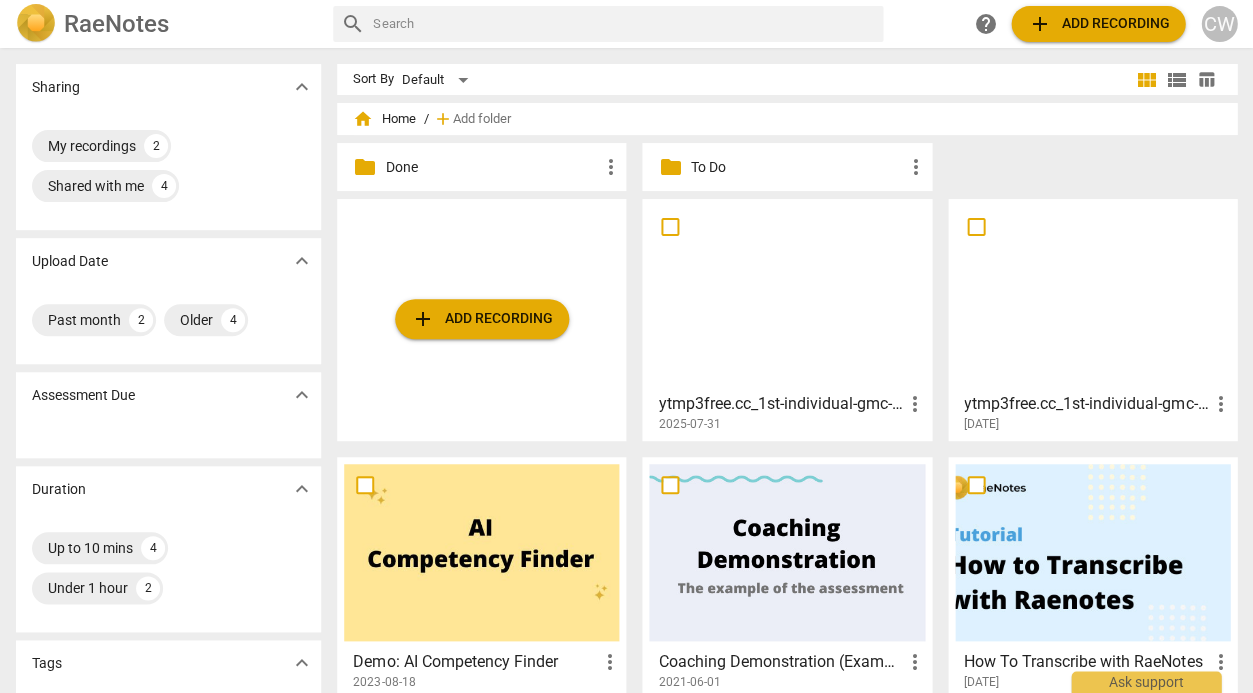 click at bounding box center [786, 294] 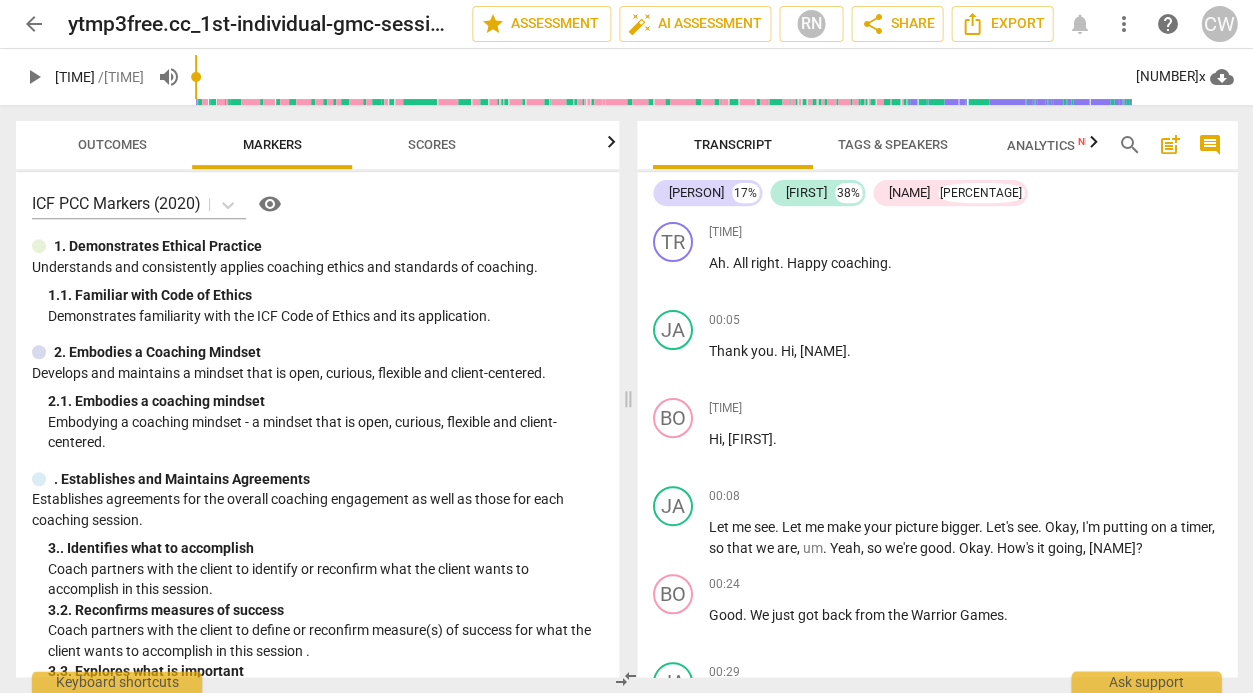 click on "arrow_back" at bounding box center (34, 24) 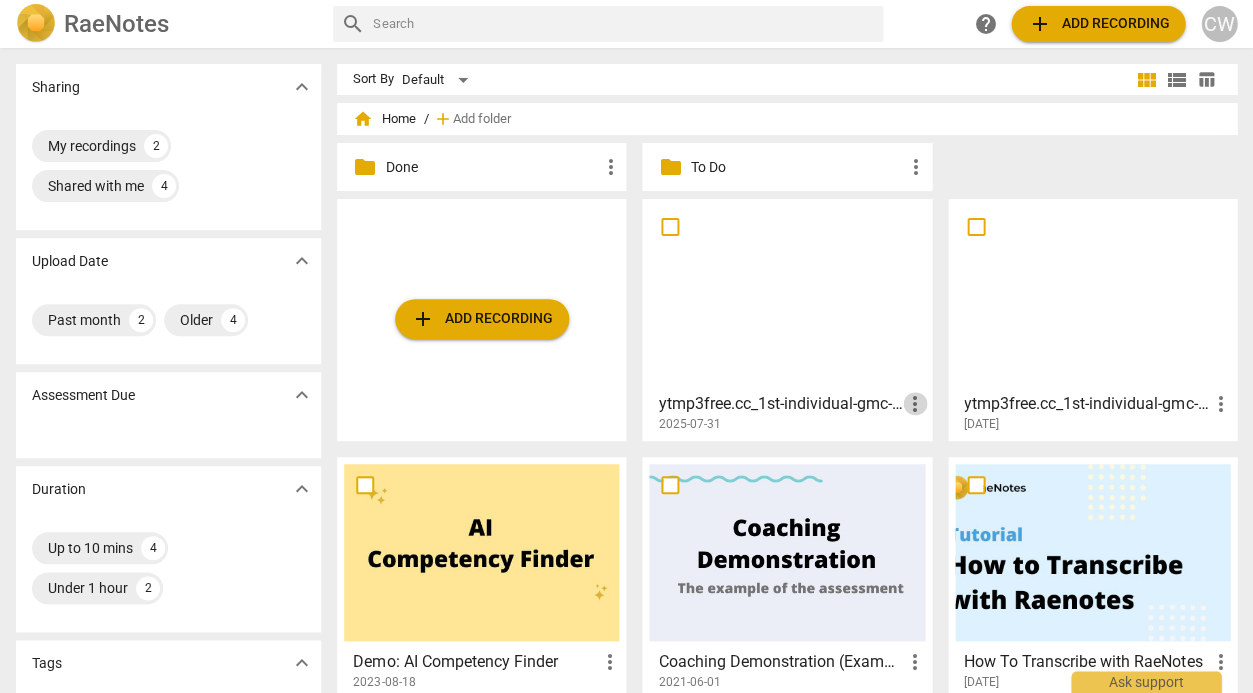 click on "more_vert" at bounding box center (915, 404) 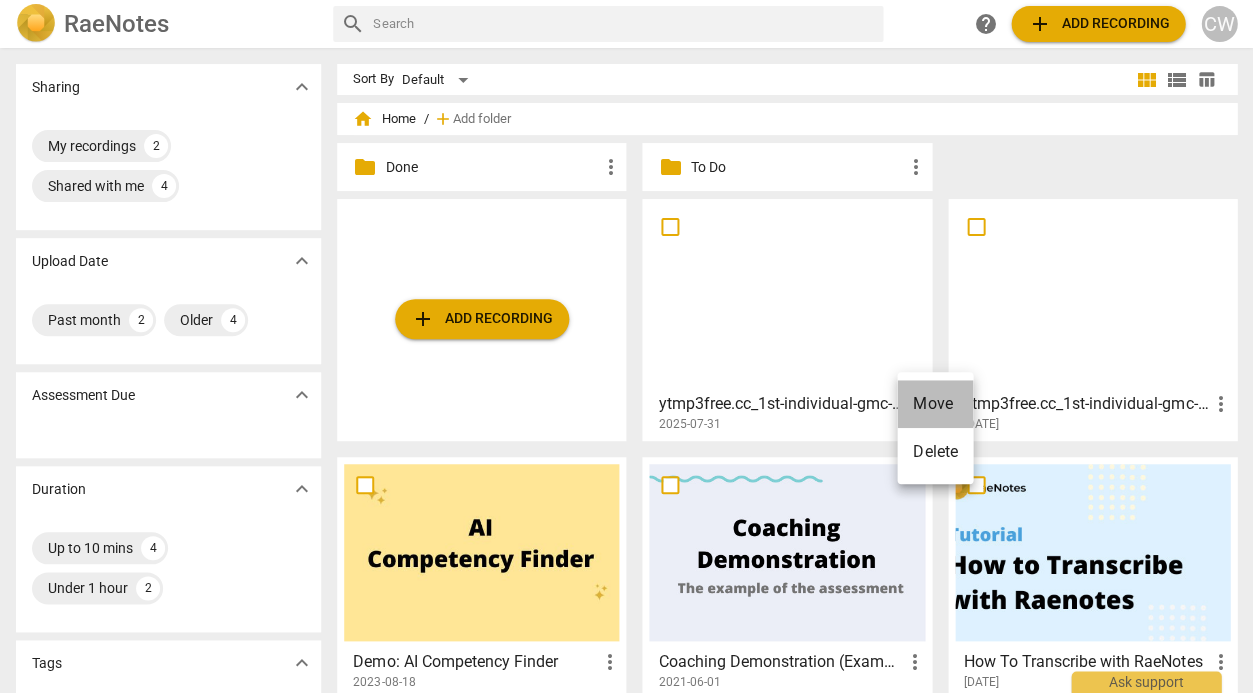click on "Move" at bounding box center (935, 404) 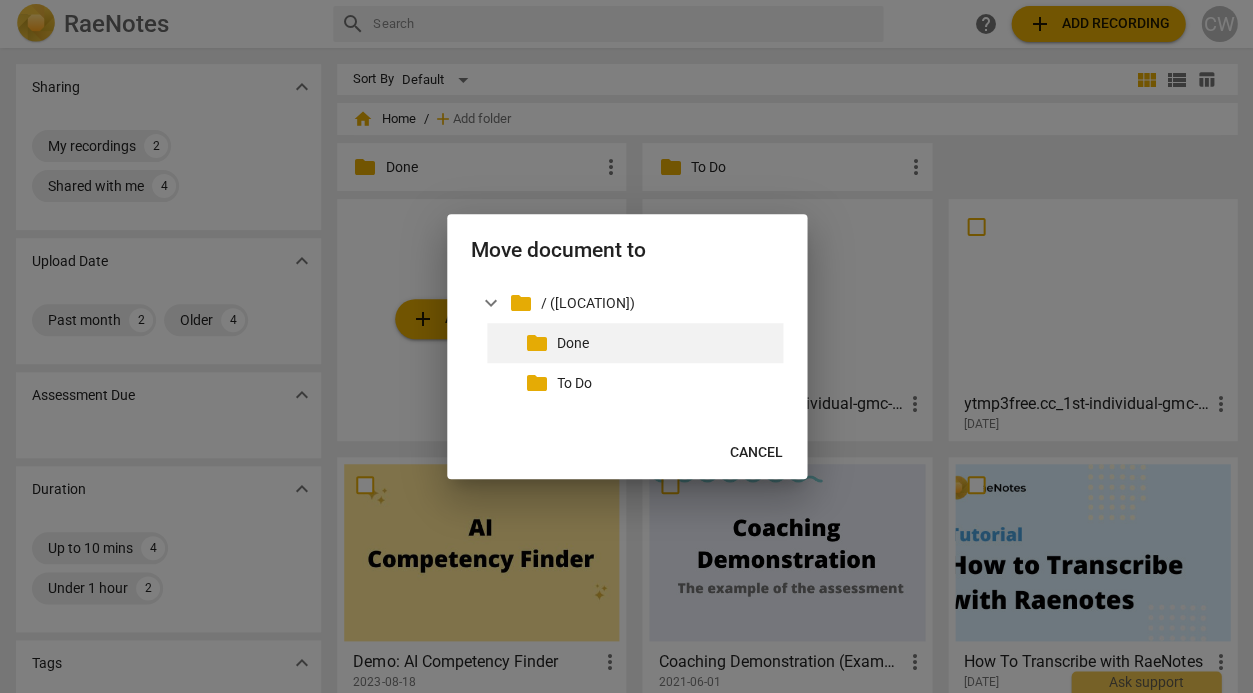 click on "Done" at bounding box center [666, 343] 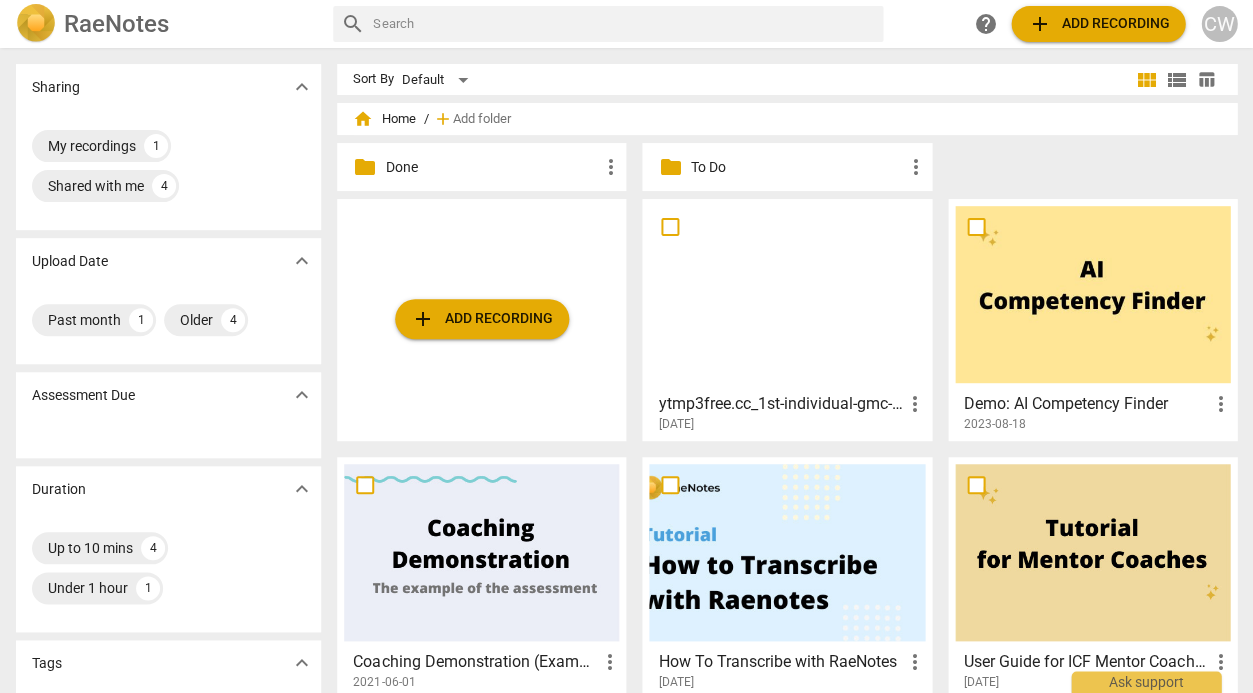 click on "more_vert" at bounding box center (915, 404) 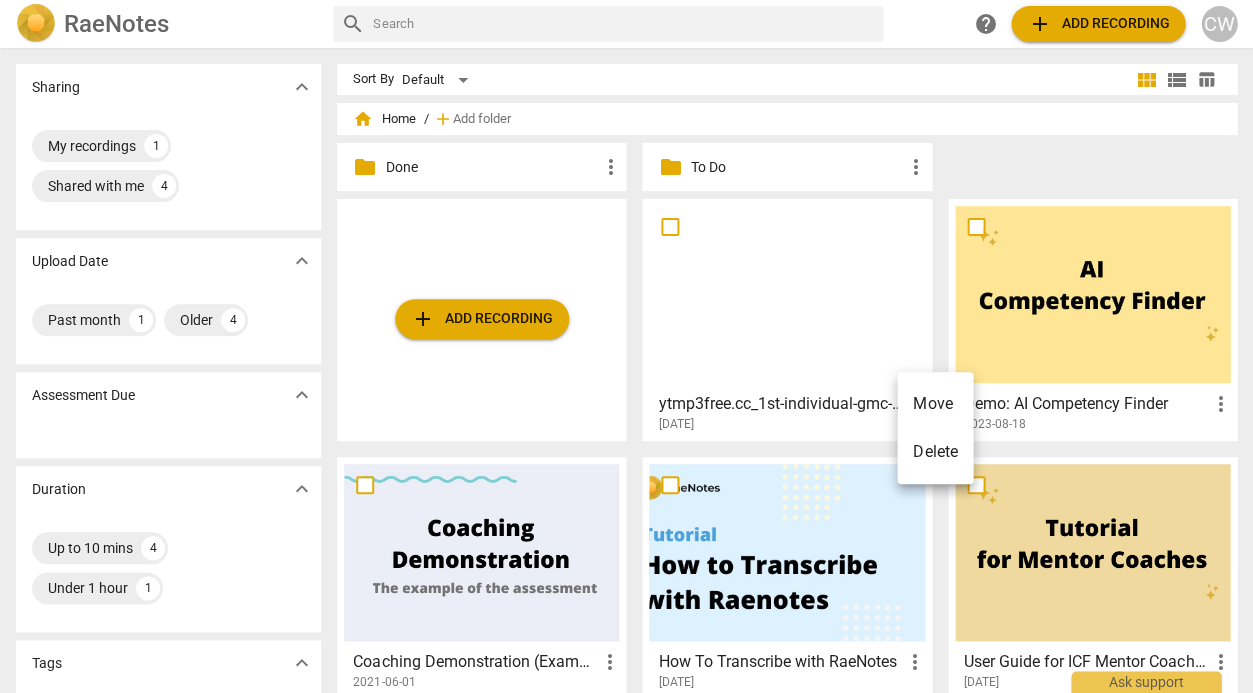 click at bounding box center [626, 346] 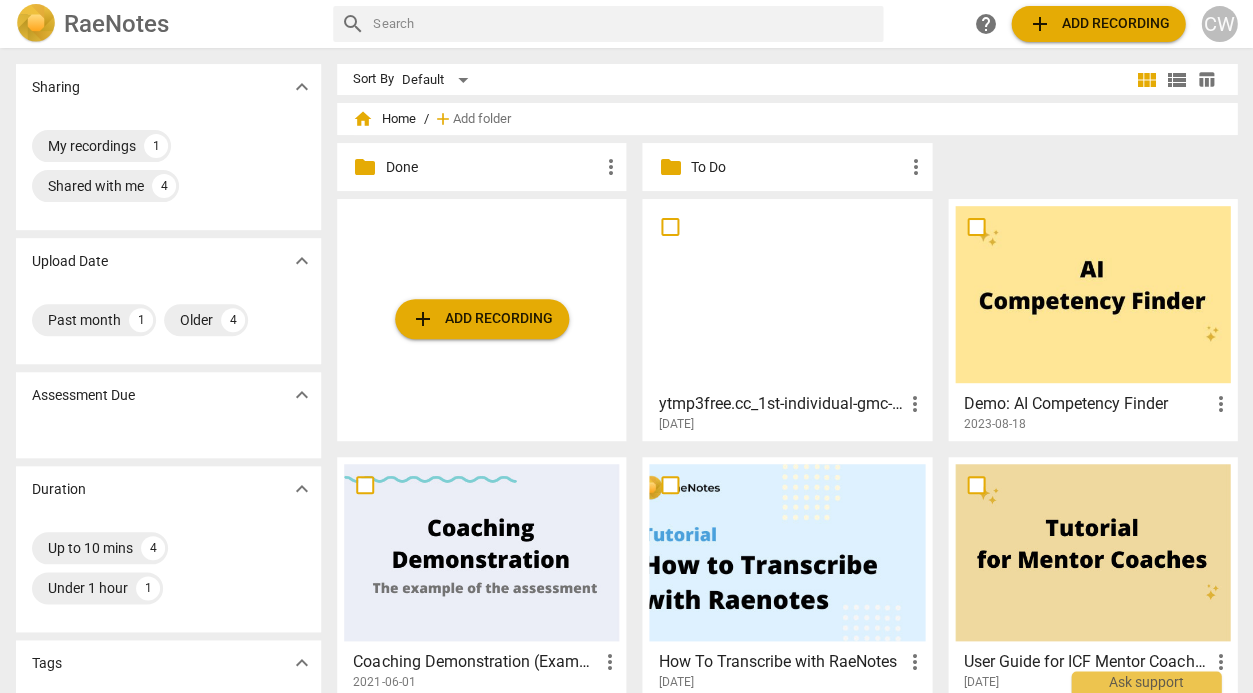 click on "ytmp3free.cc_1st-individual-gmc-for-emily-phoenix-youtubemp3free.org" at bounding box center (780, 404) 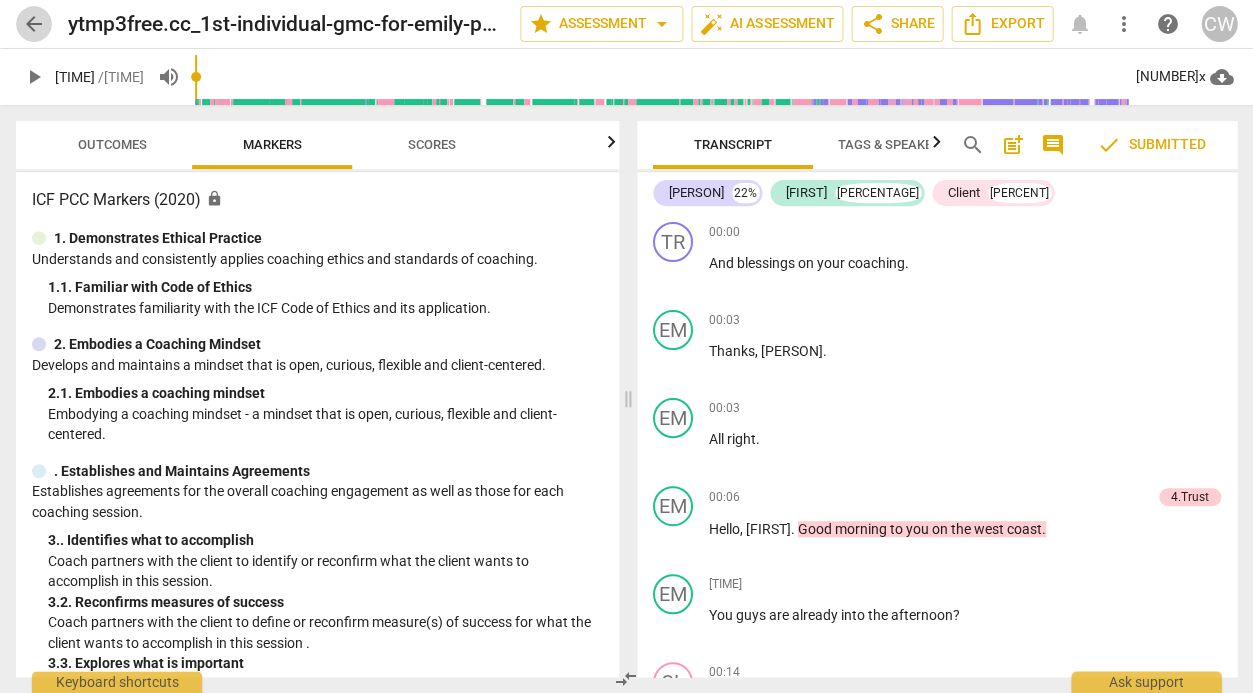 click on "arrow_back" at bounding box center [34, 24] 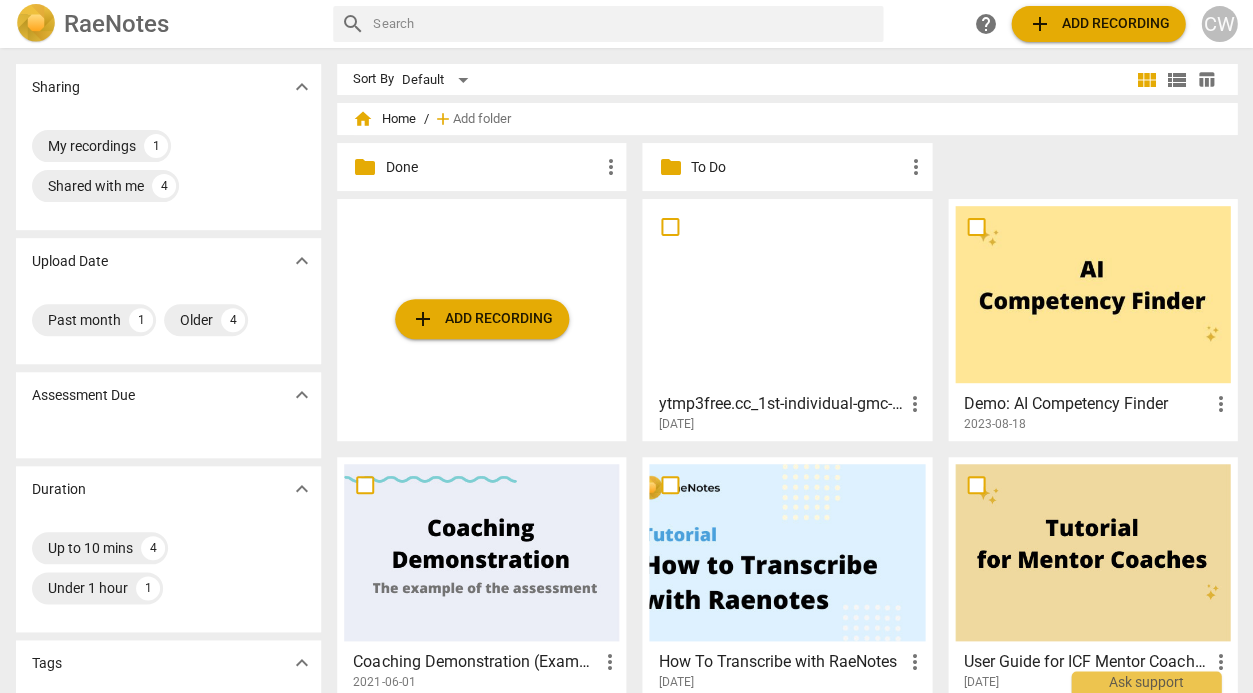 click on "more_vert" at bounding box center (915, 404) 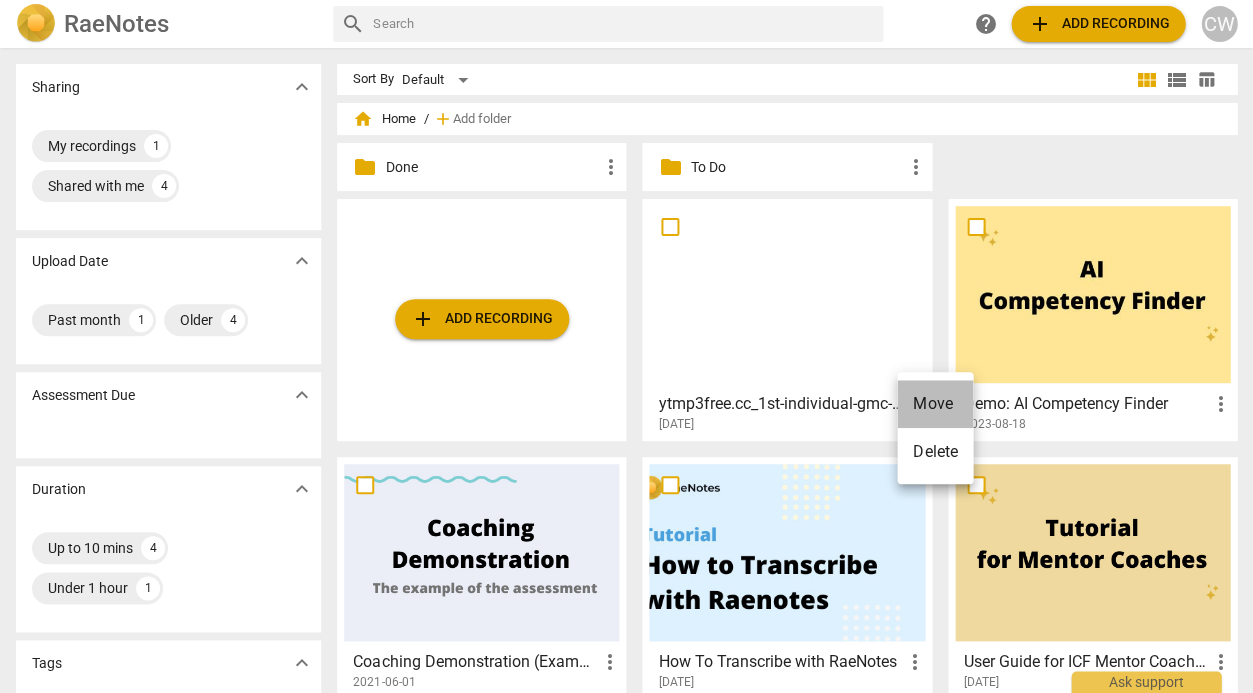 click on "Move" at bounding box center [935, 404] 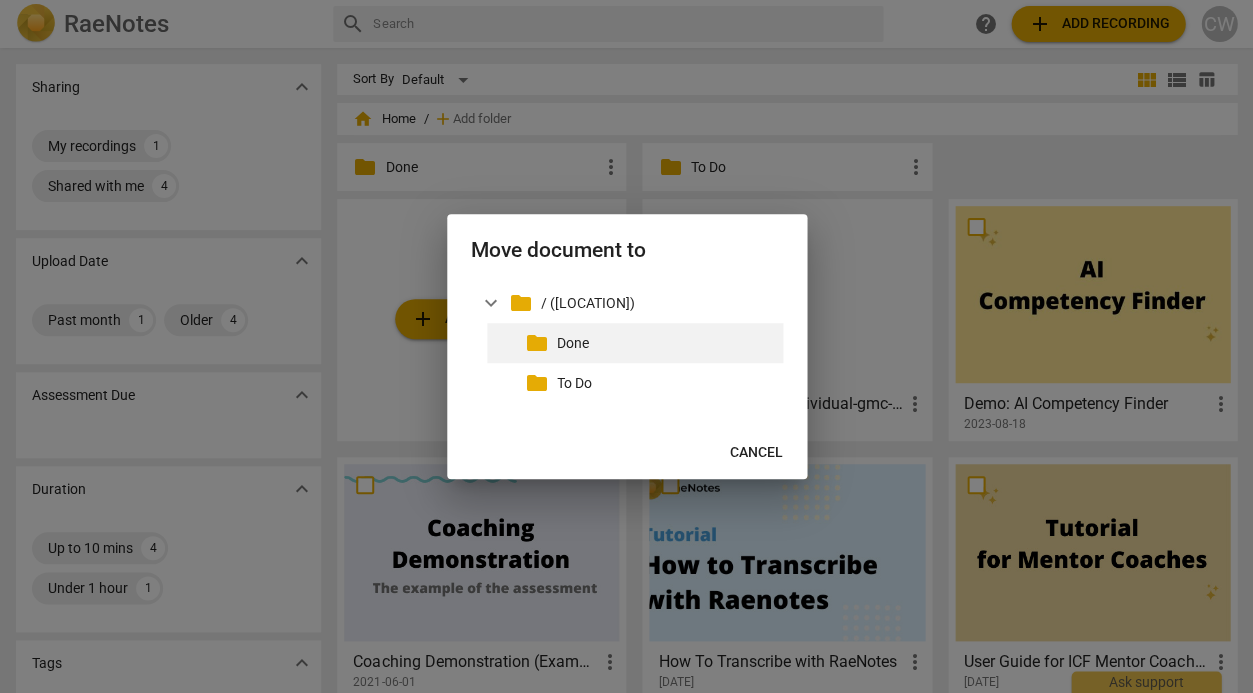 click on "folder Done" at bounding box center [635, 343] 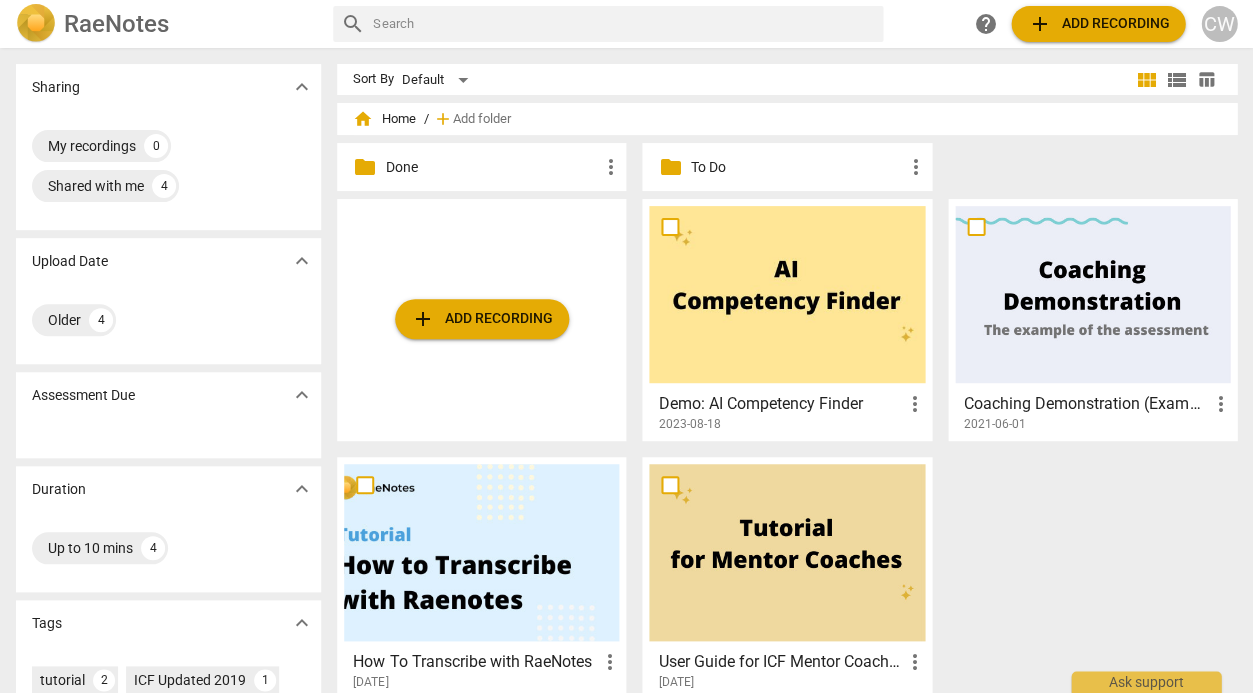 click on "Done" at bounding box center (491, 167) 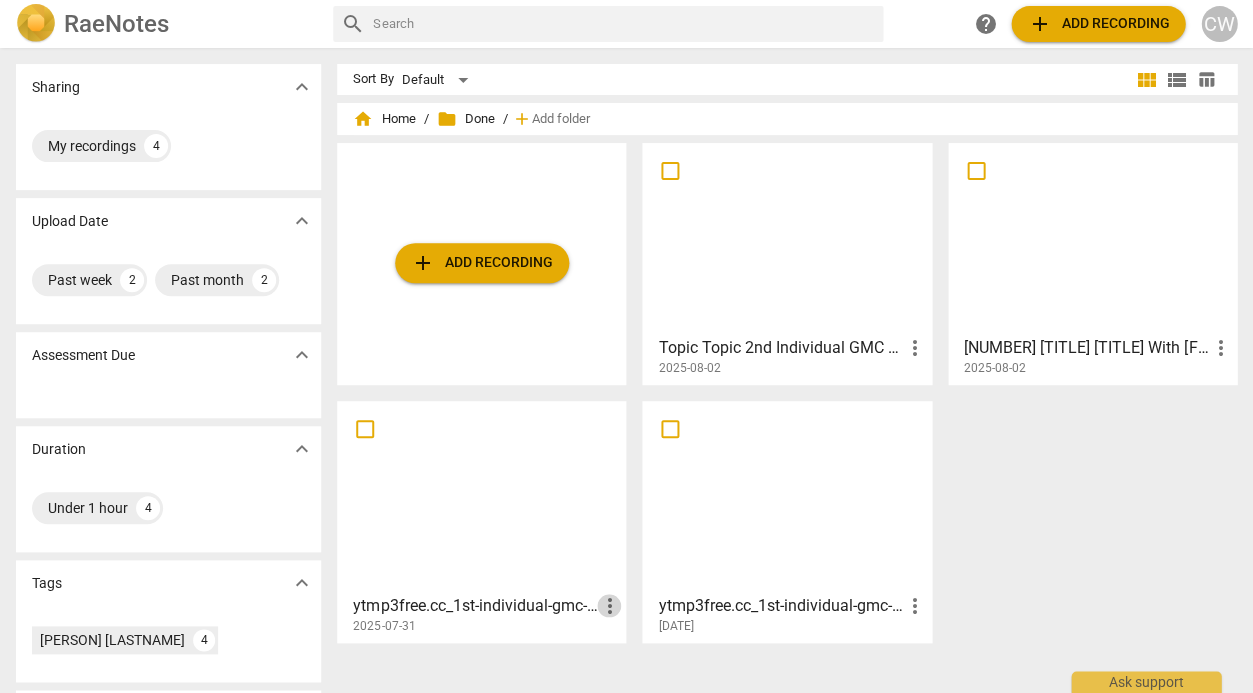 click on "more_vert" at bounding box center [609, 606] 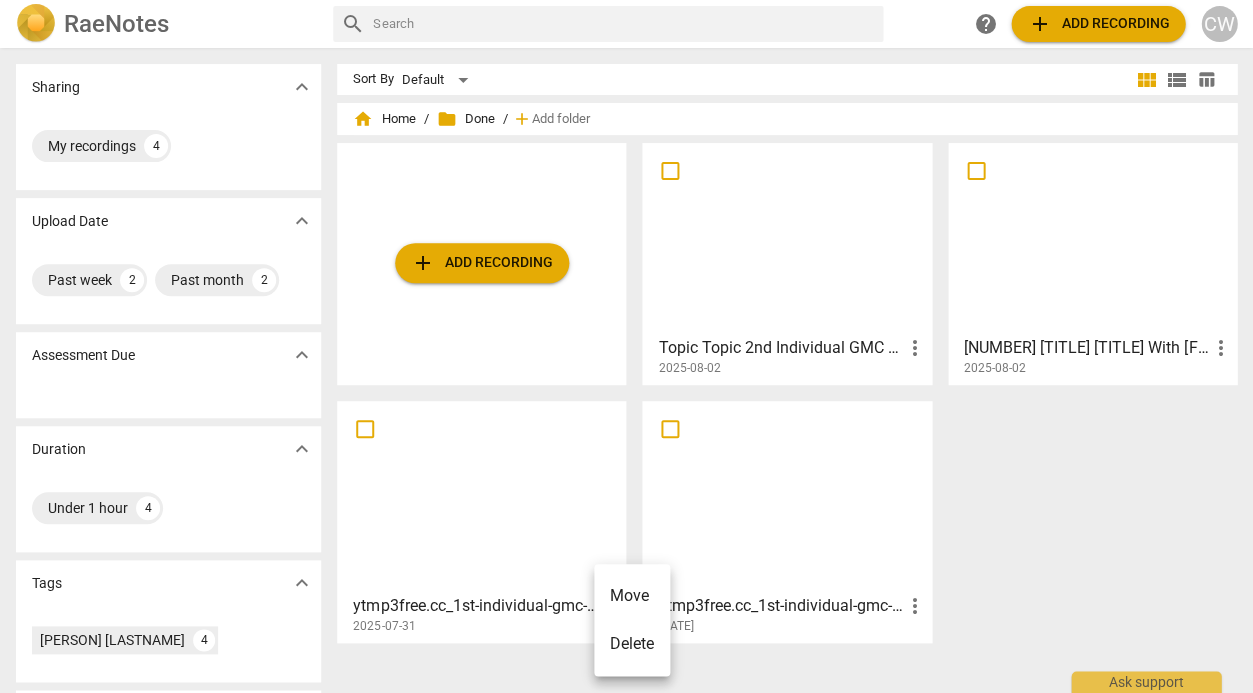click at bounding box center [626, 346] 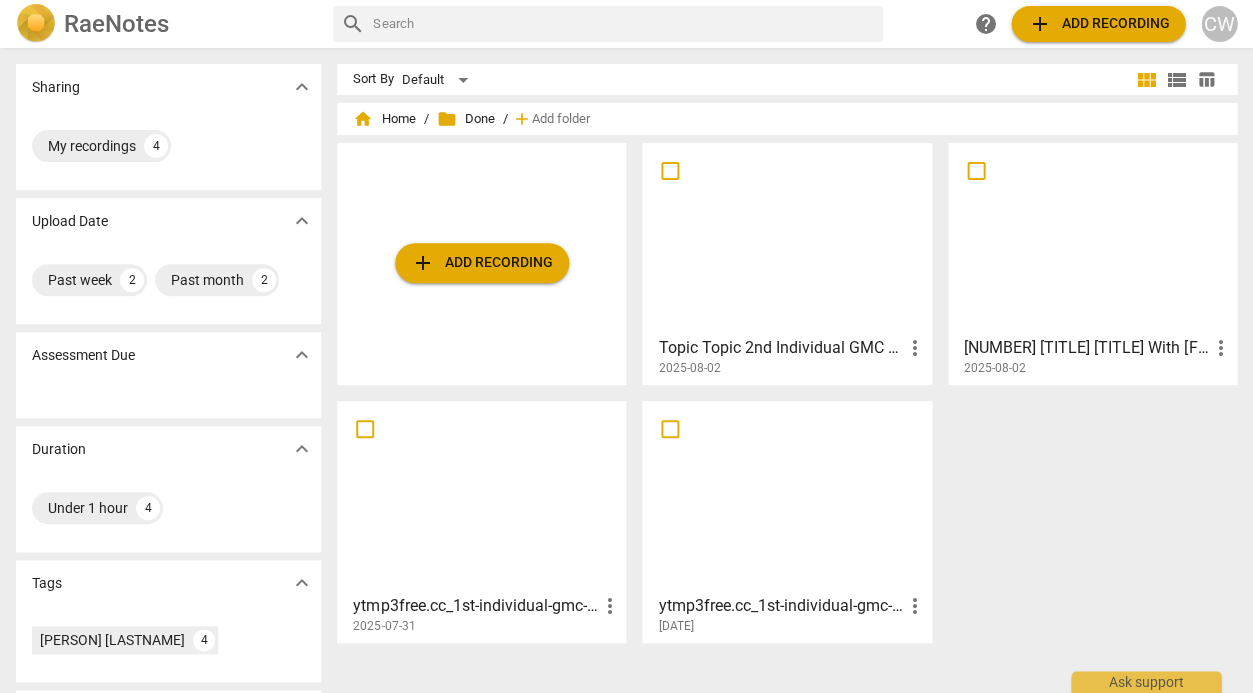 click at bounding box center [626, 346] 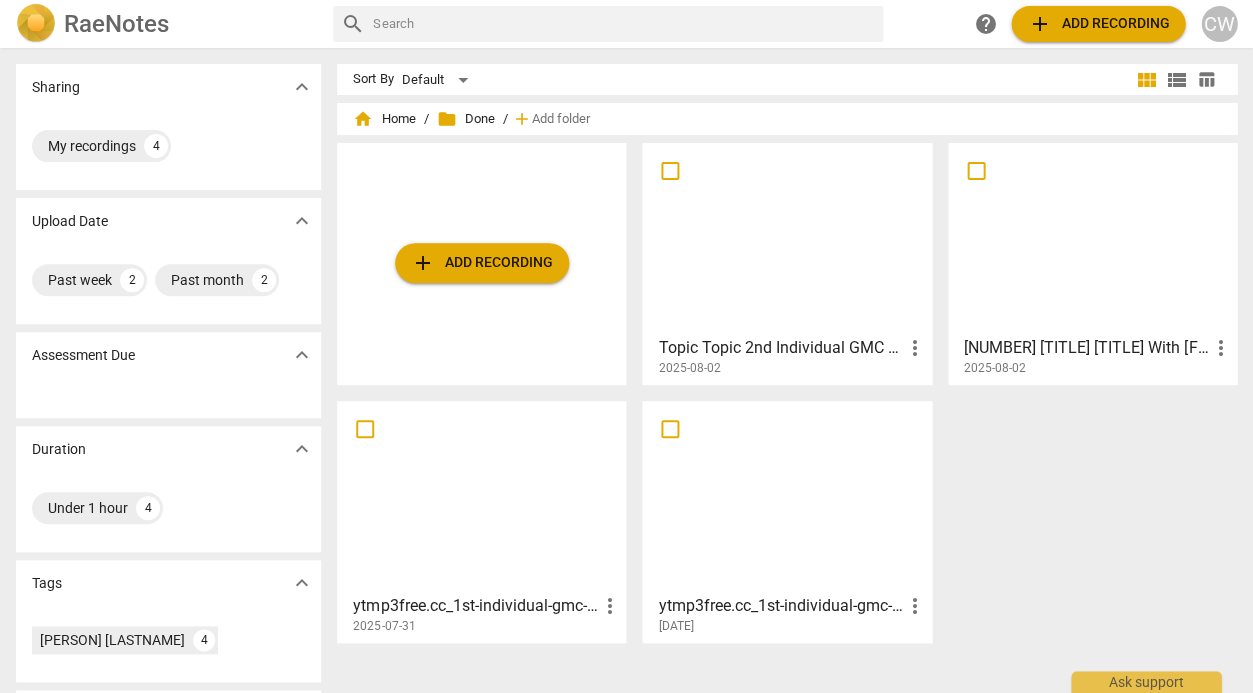 click at bounding box center (481, 496) 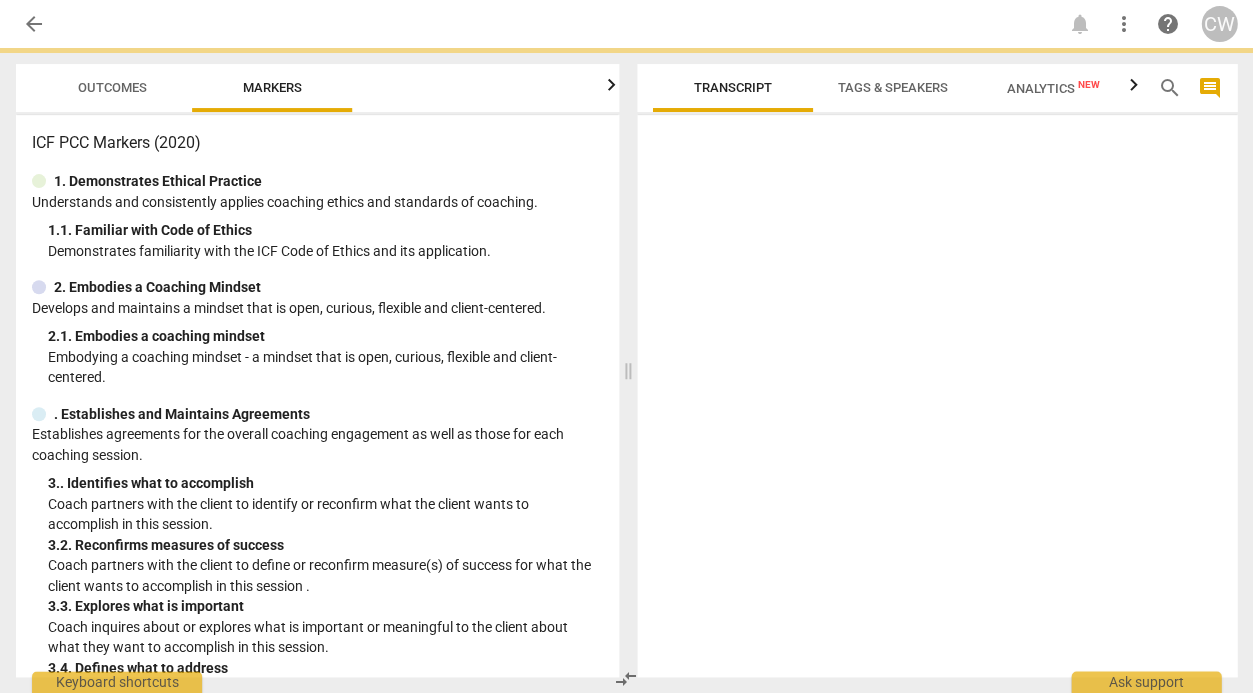 click on "3. 1. Identifies what to accomplish" at bounding box center [325, 483] 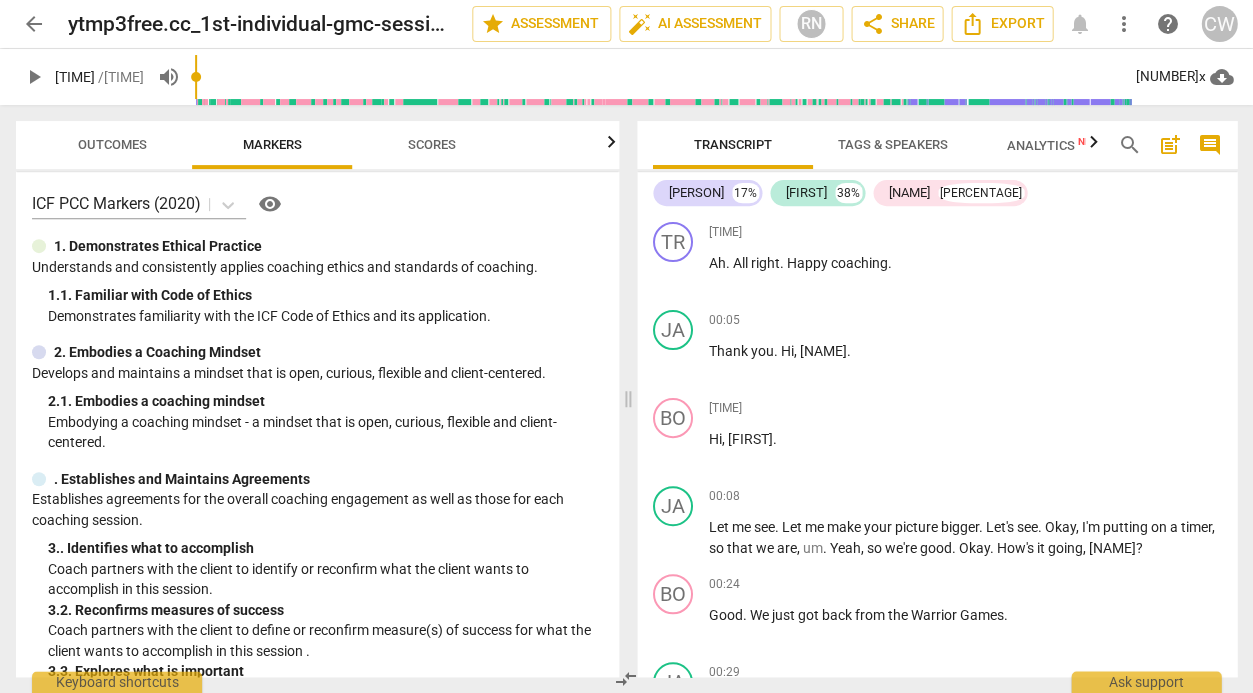 click on "arrow_back" at bounding box center [34, 24] 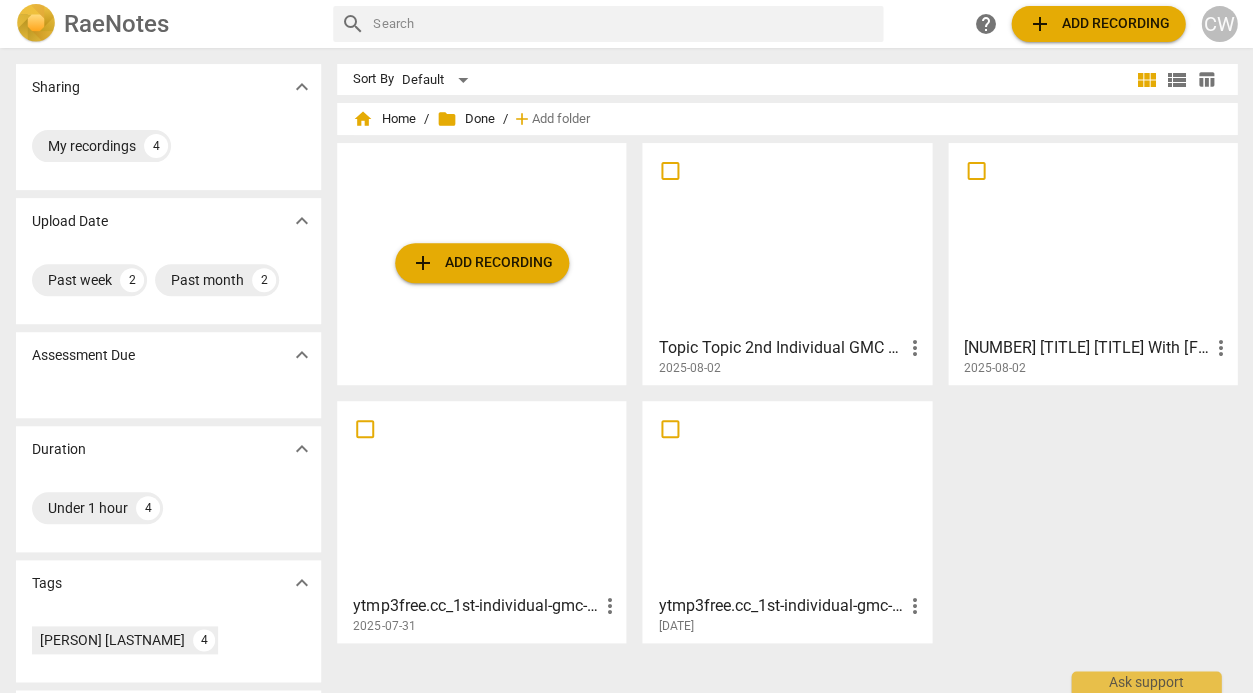 click at bounding box center [786, 496] 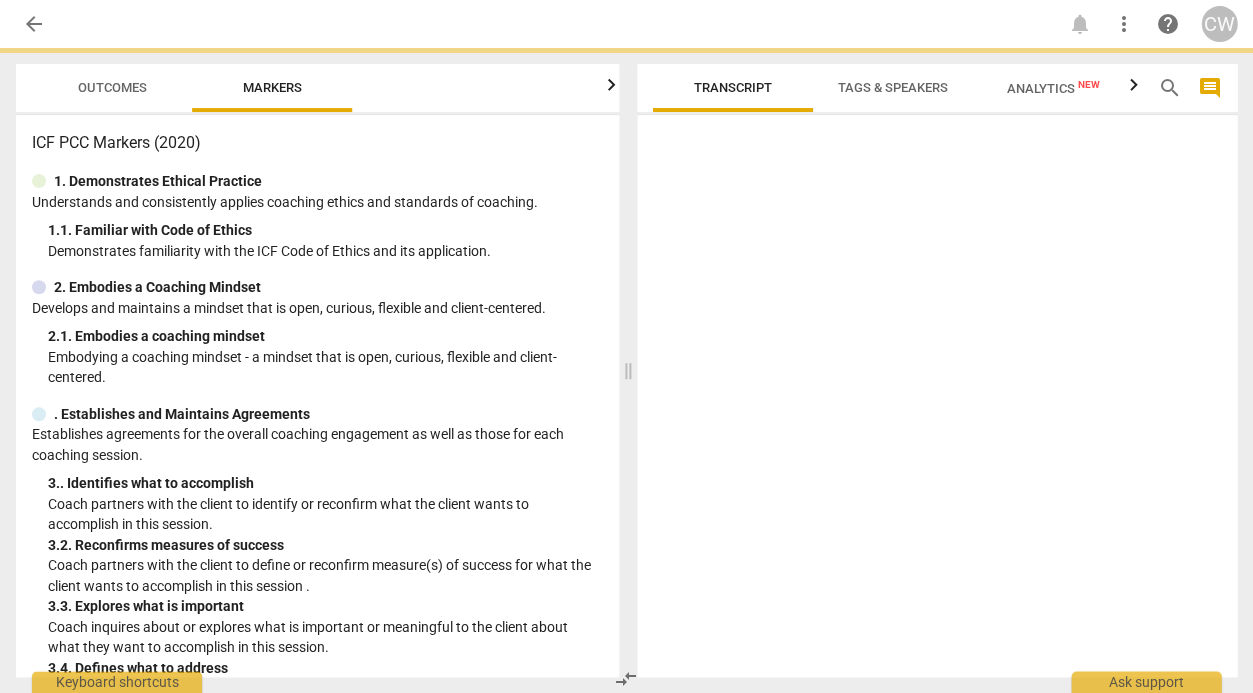 click at bounding box center (937, 400) 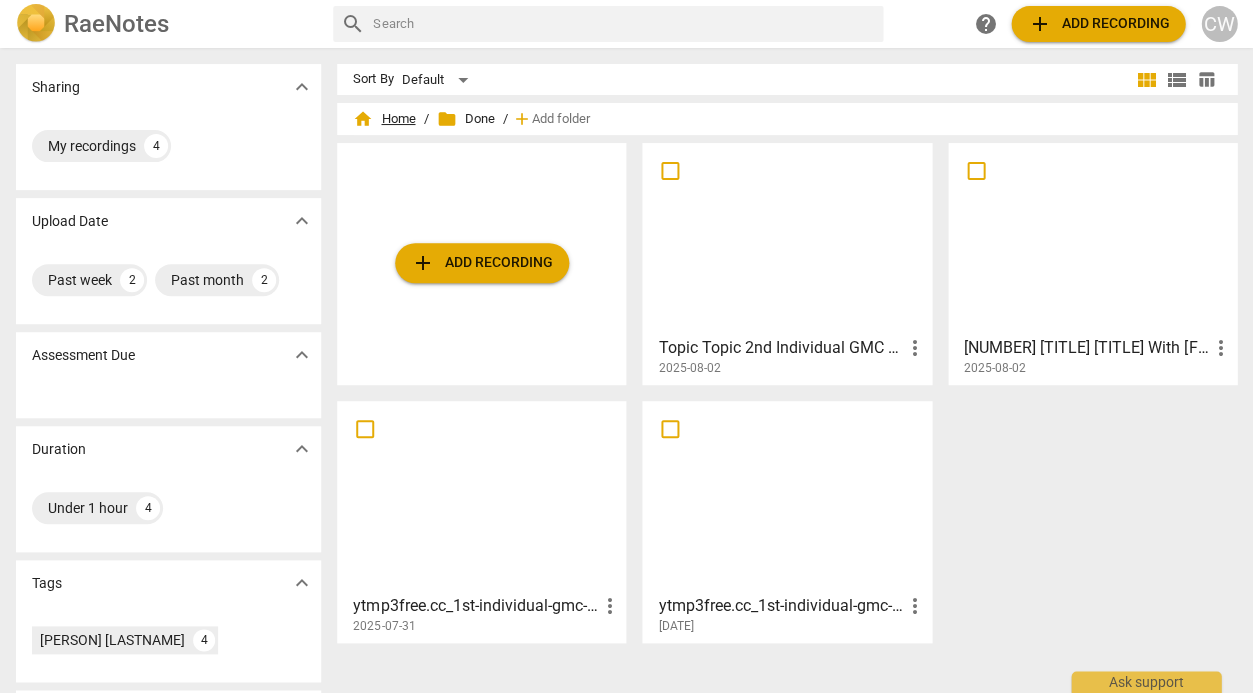 click on "home Home" at bounding box center (384, 119) 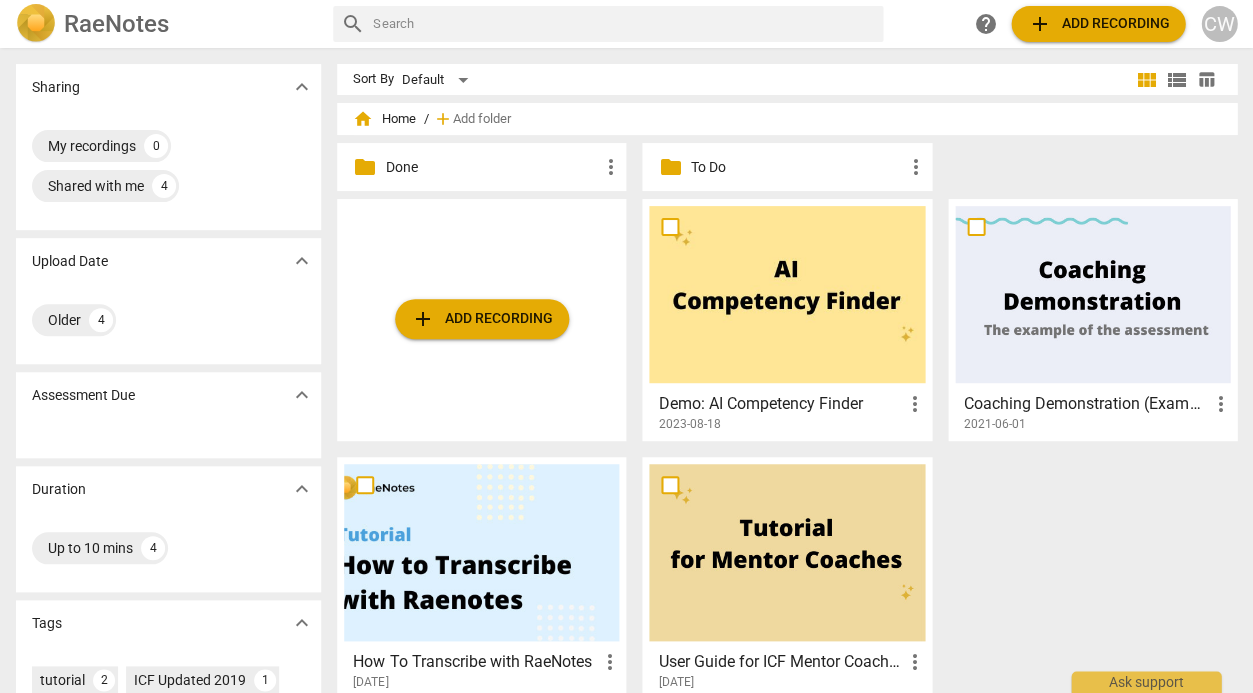 click on "To Do" at bounding box center (796, 167) 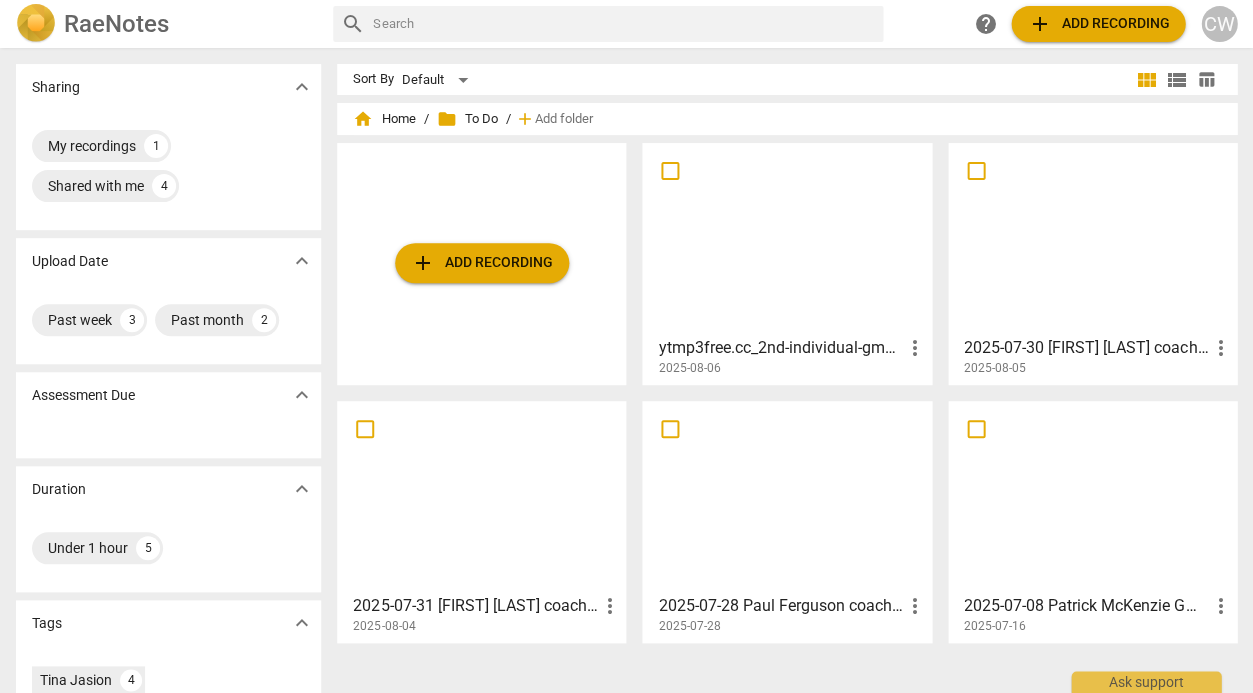 click at bounding box center [786, 238] 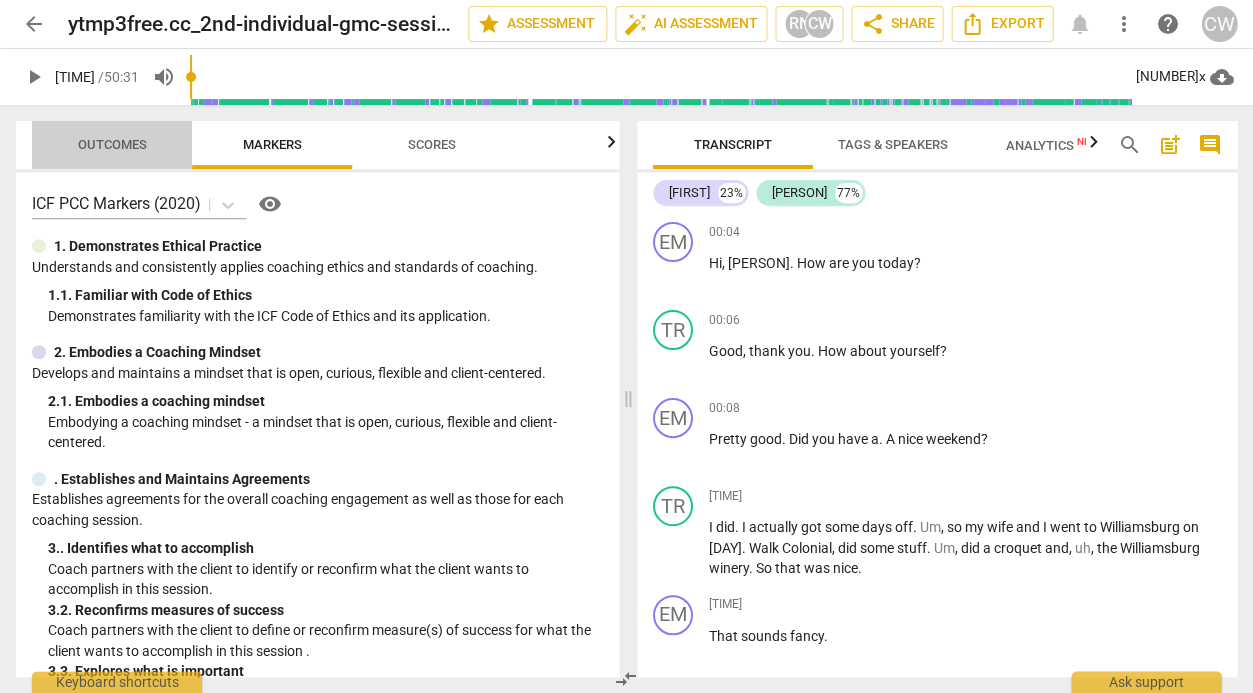 click on "Outcomes" at bounding box center [112, 144] 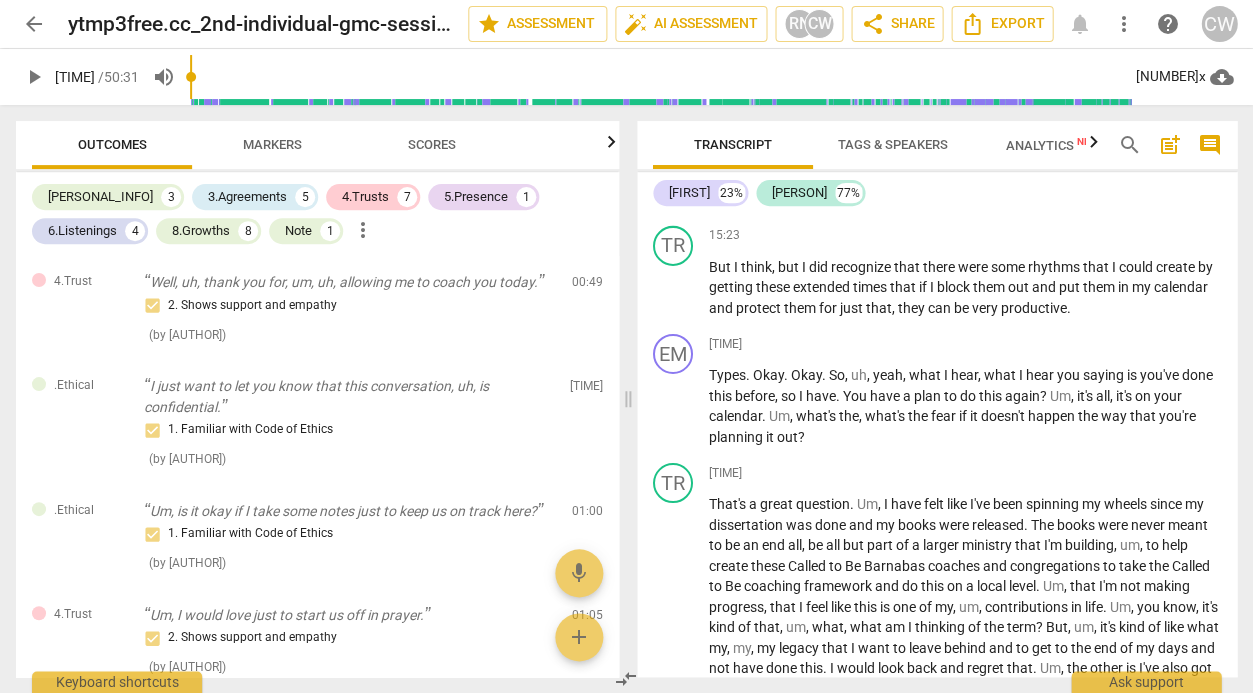 scroll, scrollTop: 5898, scrollLeft: 0, axis: vertical 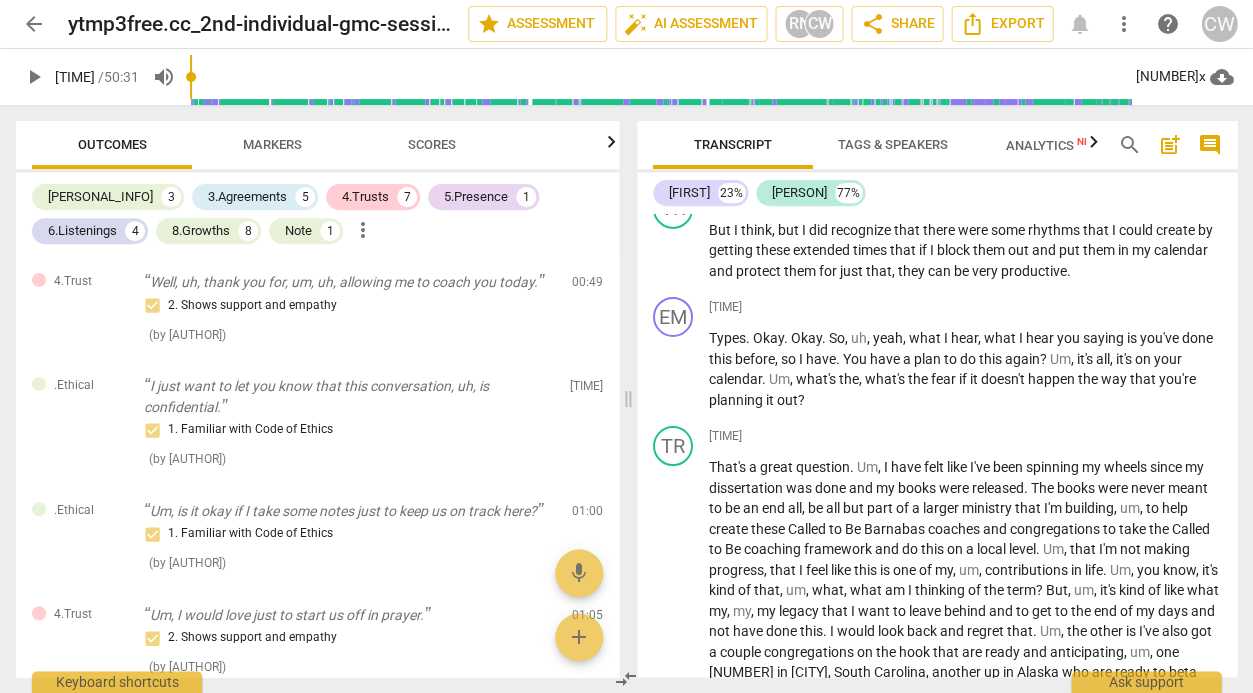 type 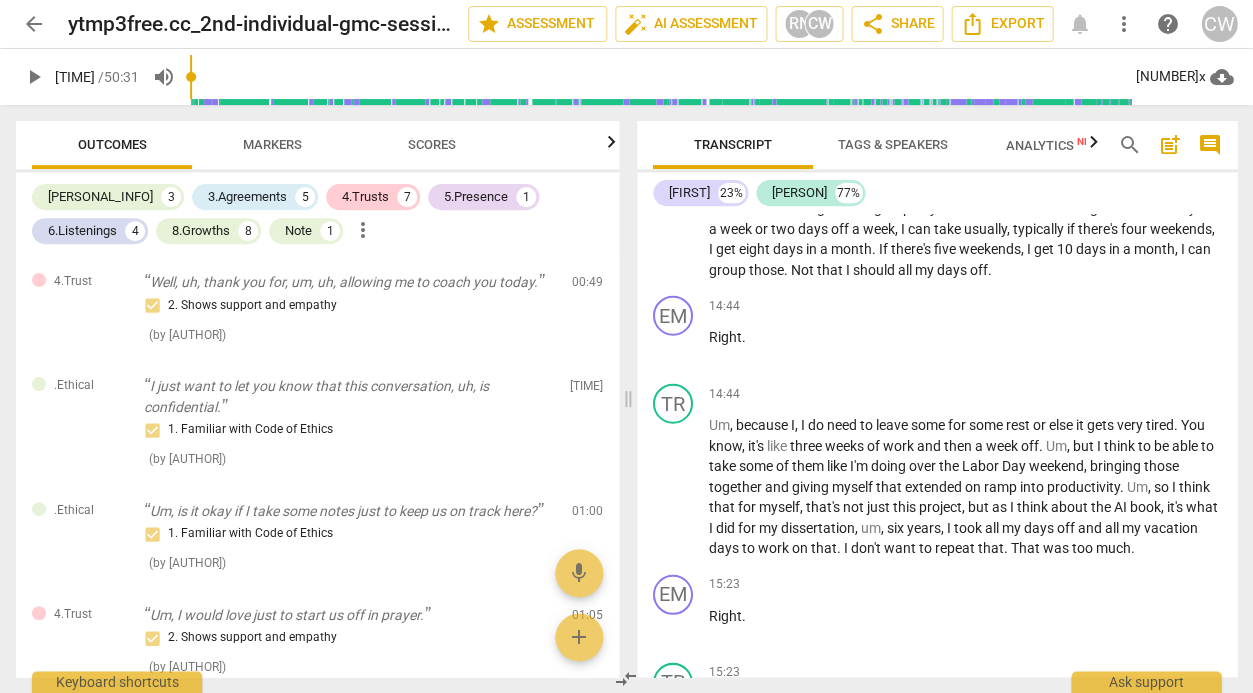 scroll, scrollTop: 5498, scrollLeft: 0, axis: vertical 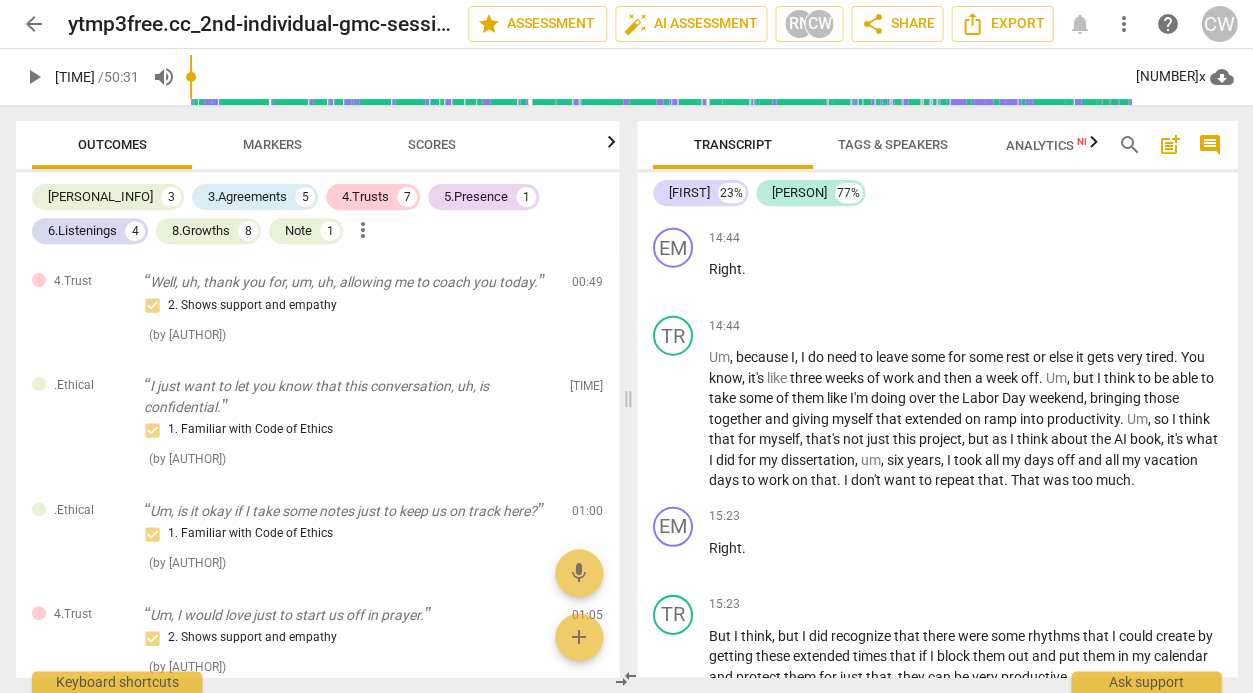 drag, startPoint x: 1229, startPoint y: 352, endPoint x: 1226, endPoint y: 209, distance: 143.03146 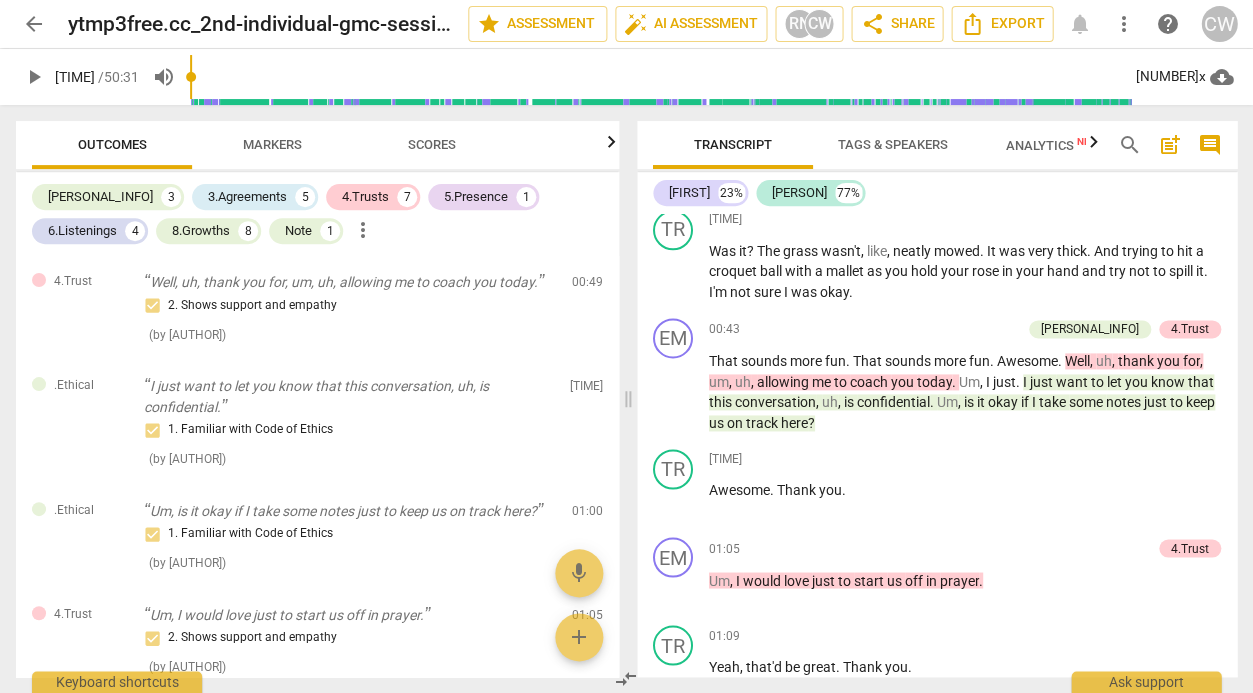 scroll, scrollTop: 0, scrollLeft: 0, axis: both 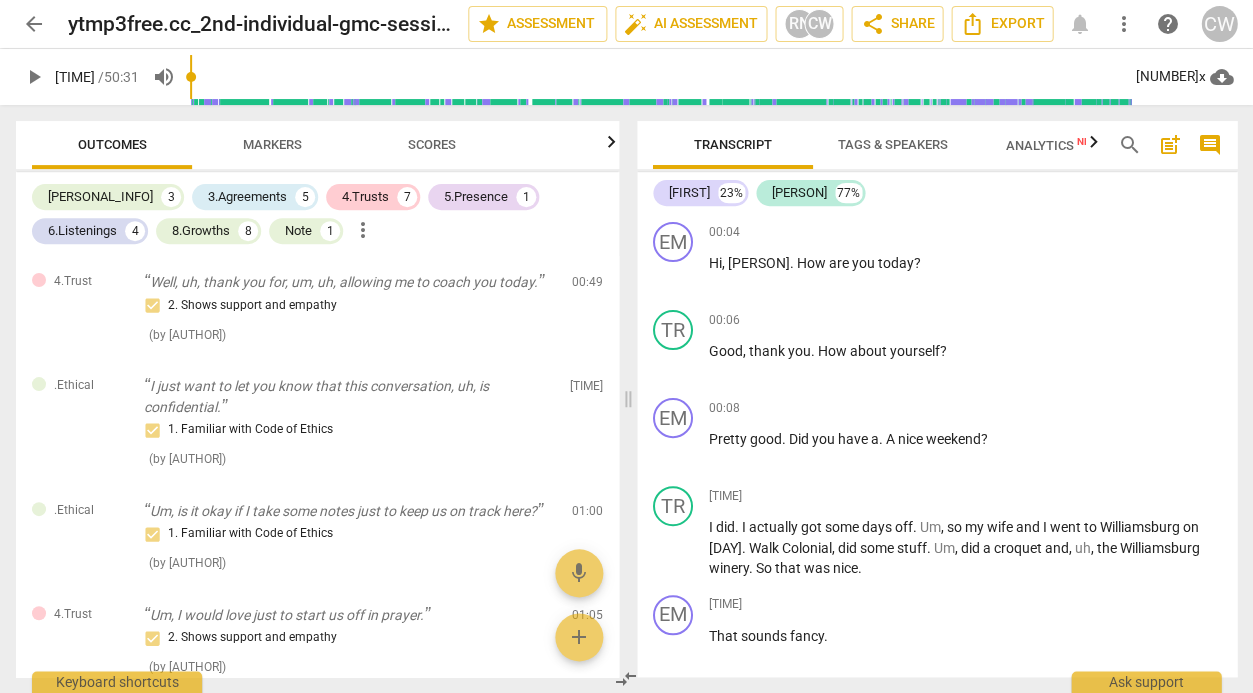 click on "play_arrow" at bounding box center [34, 77] 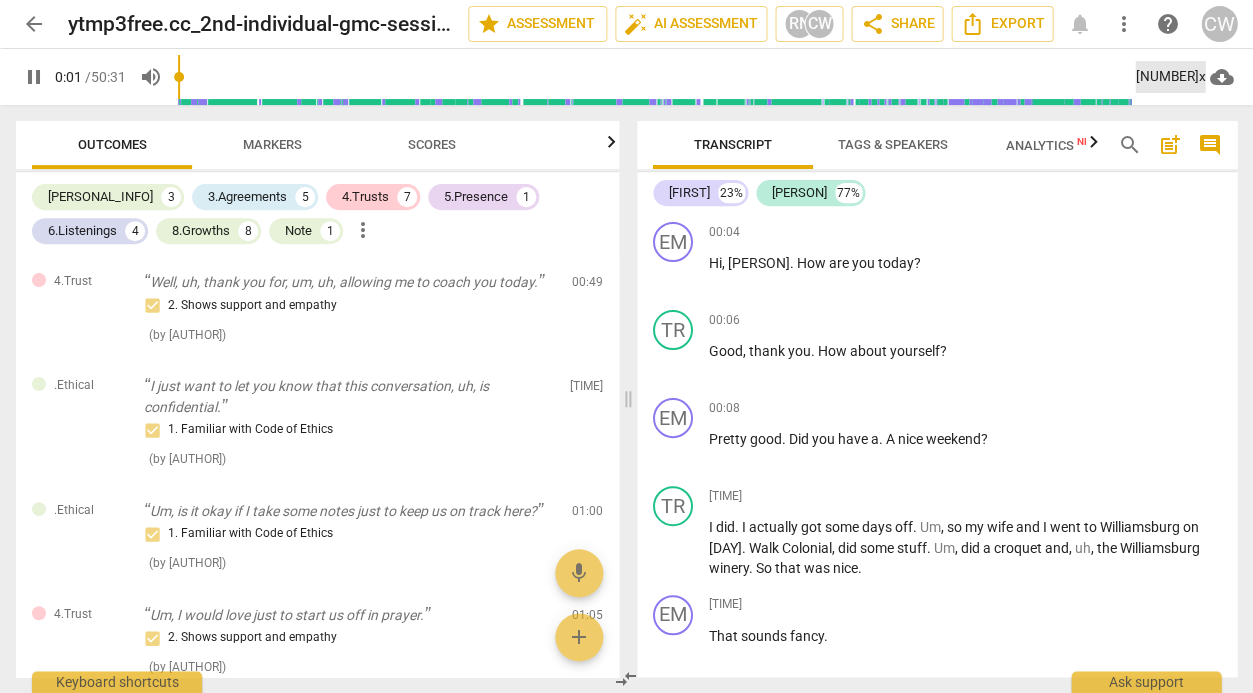 click on "[NUMBER]x" at bounding box center [1170, 77] 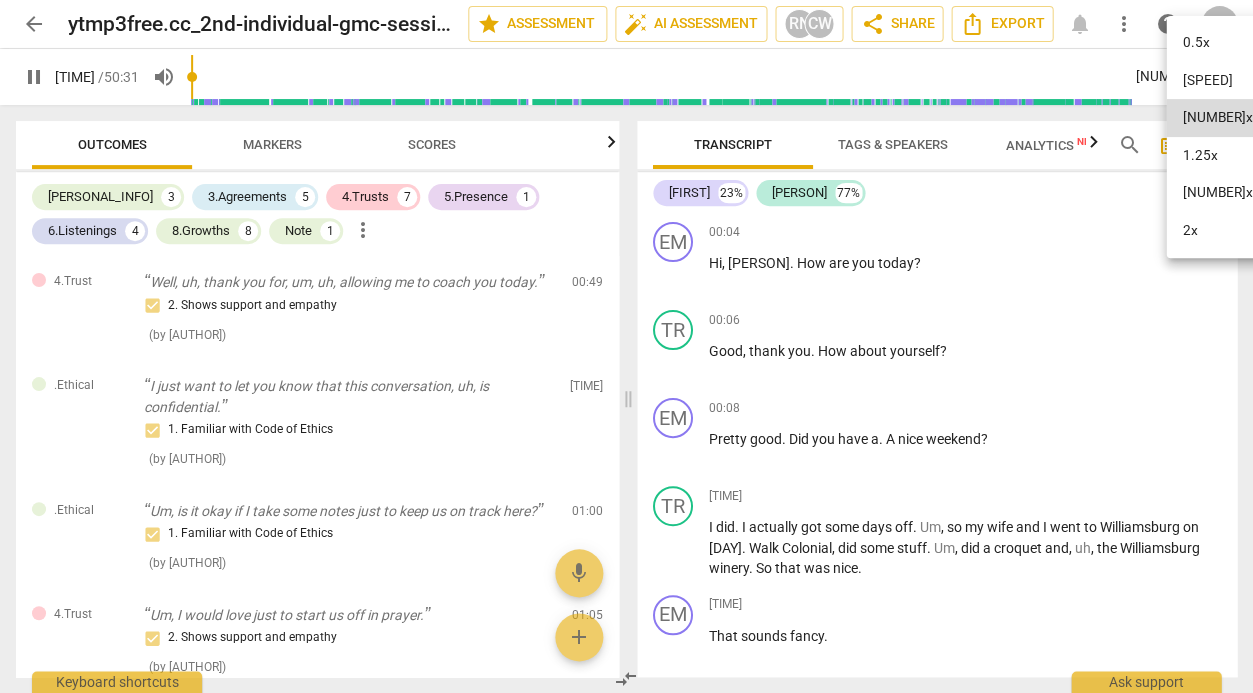 click on "[NUMBER]x" at bounding box center (1217, 193) 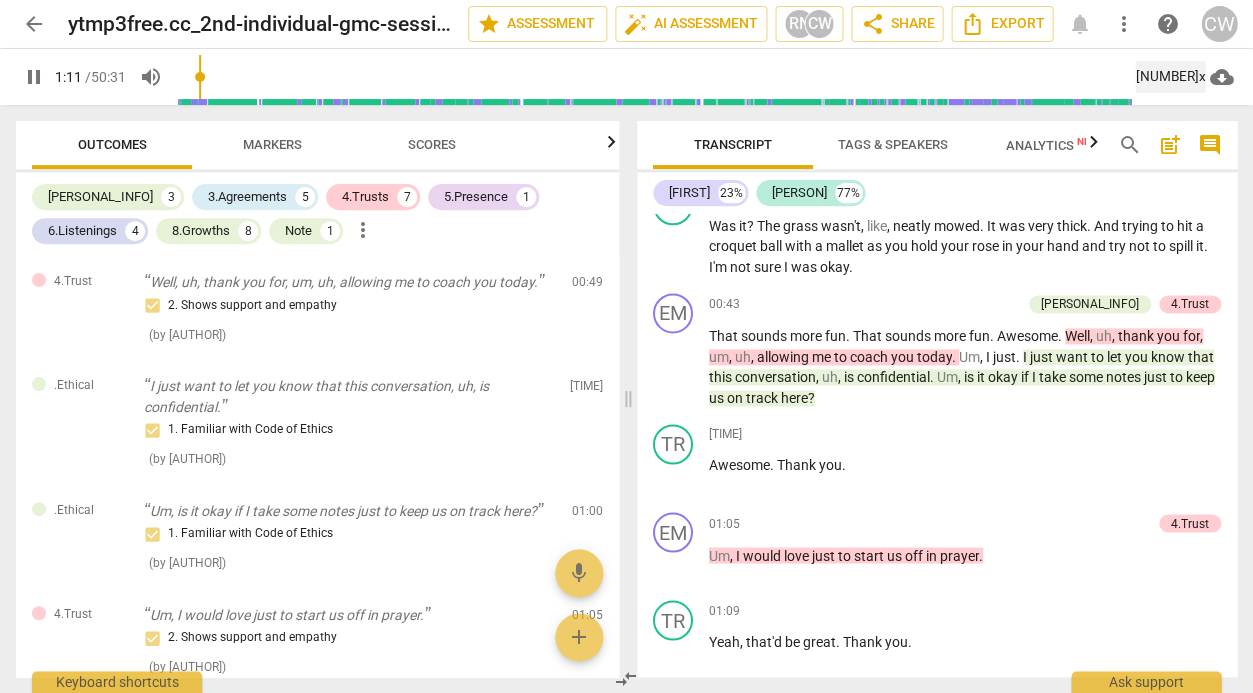scroll, scrollTop: 998, scrollLeft: 0, axis: vertical 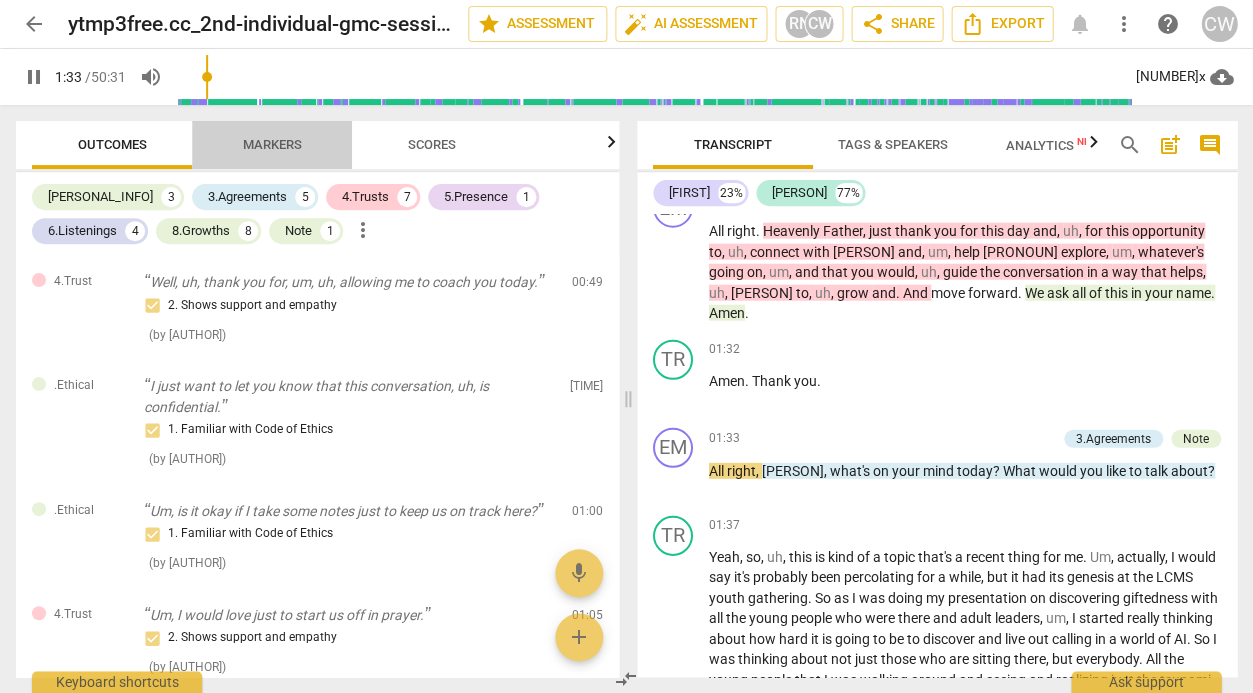 click on "Markers" at bounding box center [272, 144] 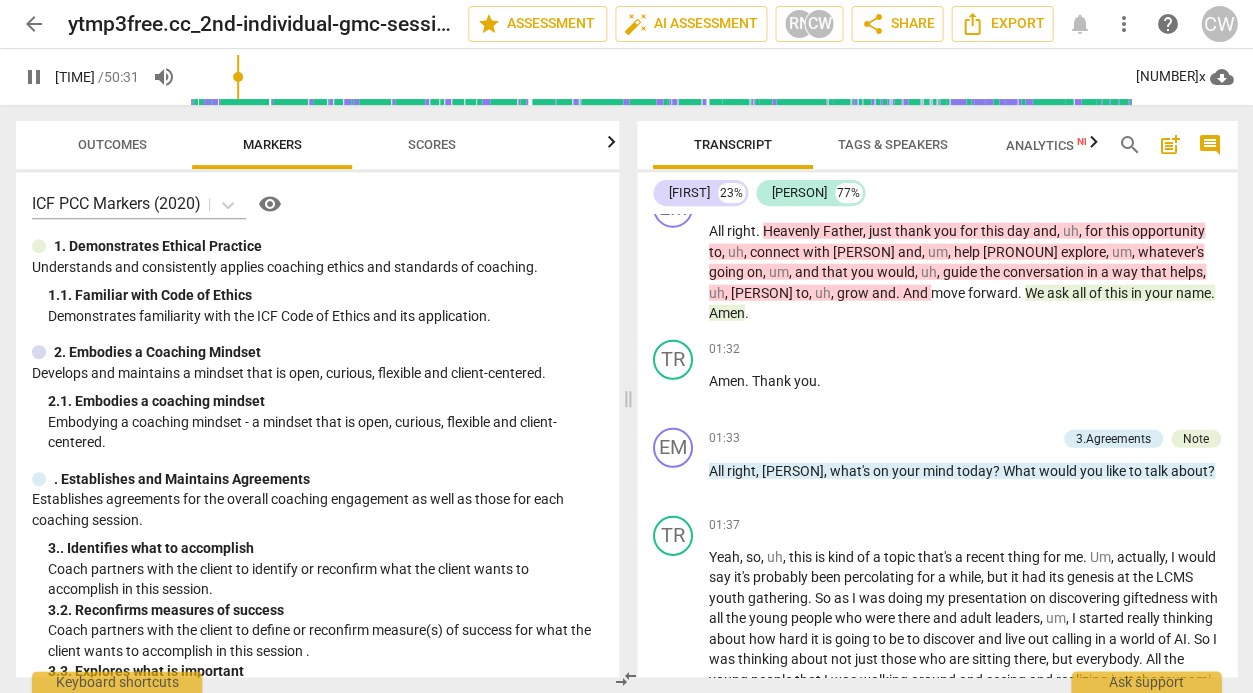scroll, scrollTop: 1460, scrollLeft: 0, axis: vertical 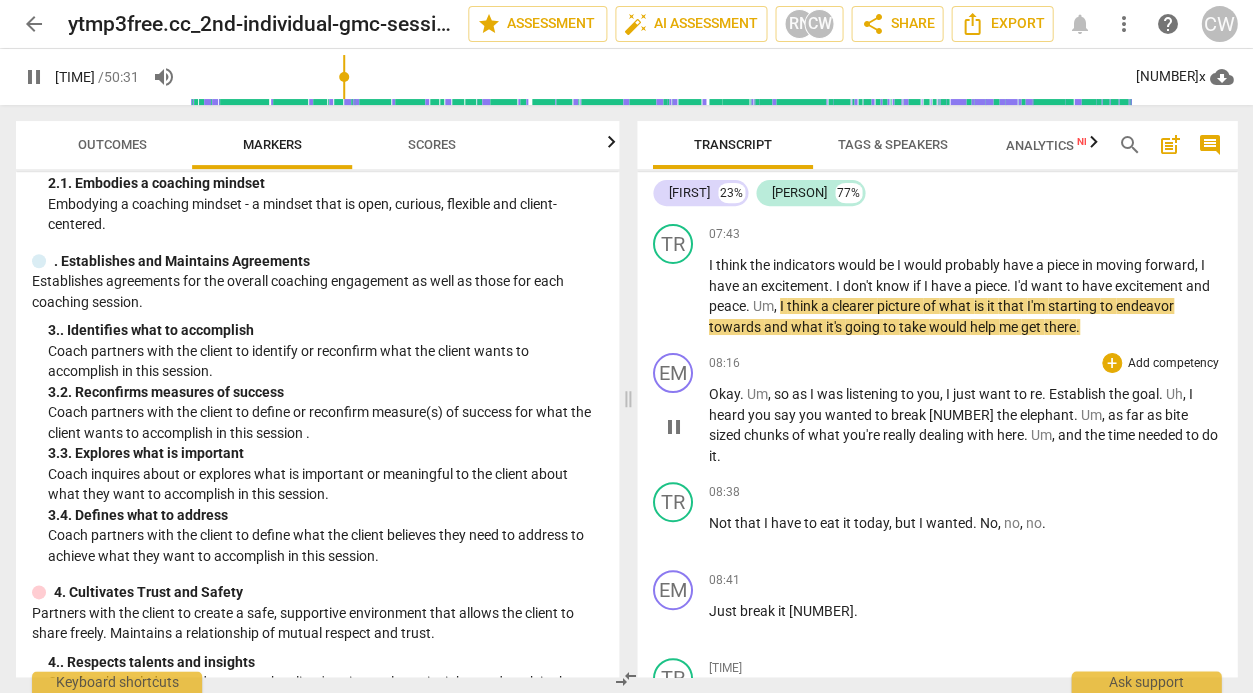 click on "Add competency" at bounding box center [1173, 364] 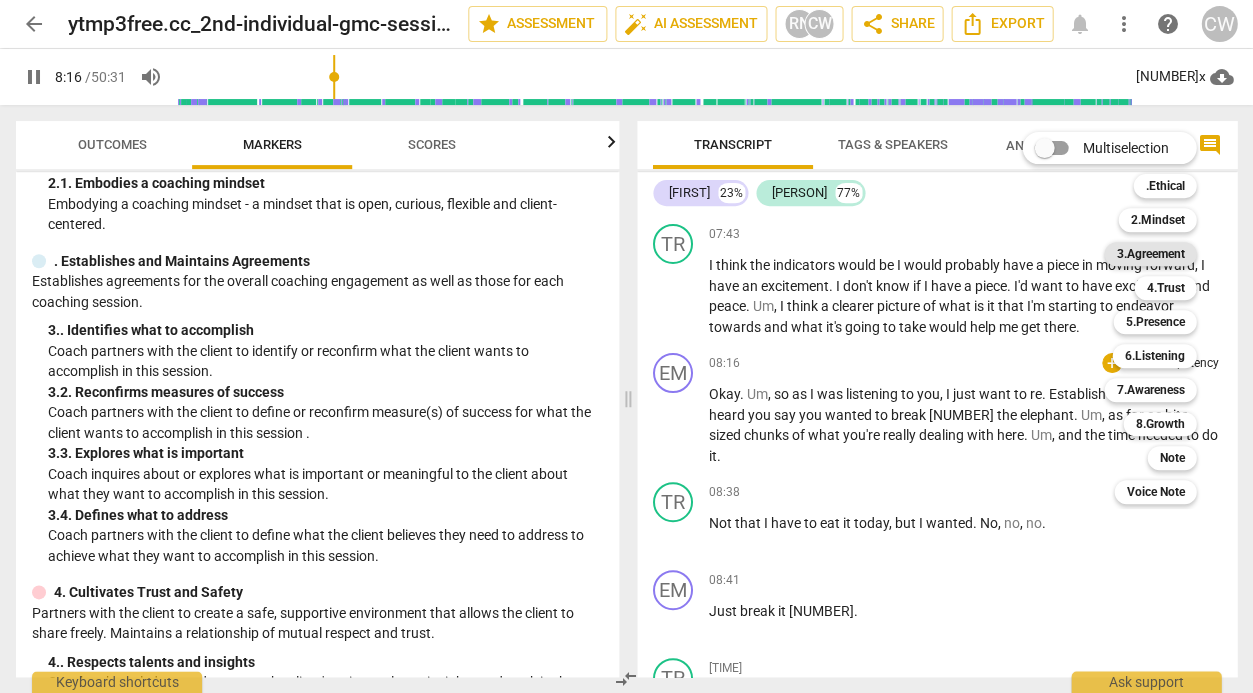 click on "3.Agreement" at bounding box center (1150, 254) 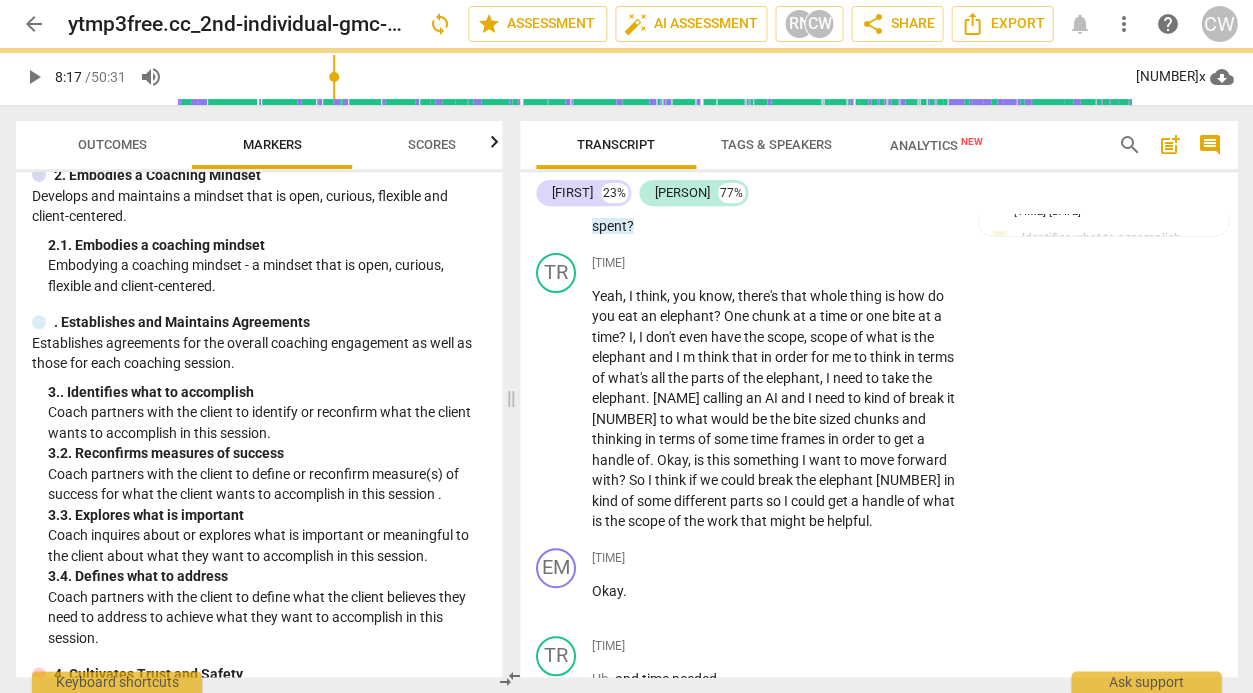 type on "497" 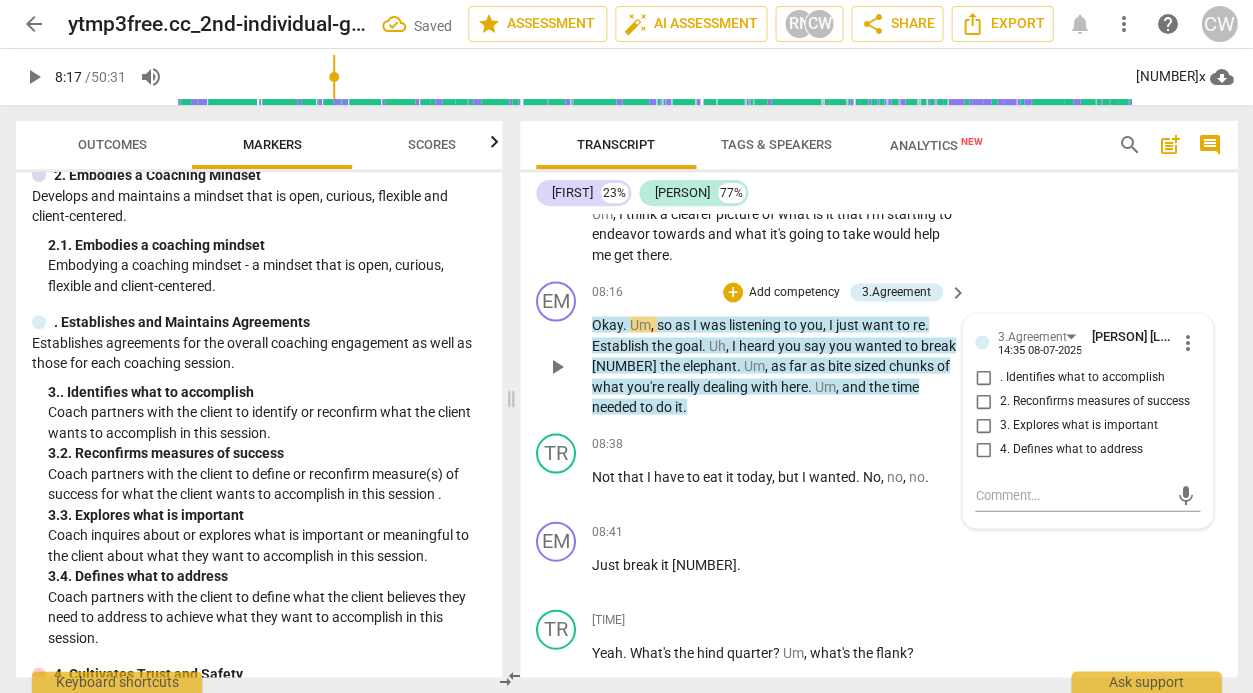 click on "2. Reconfirms measures of success" at bounding box center [1094, 401] 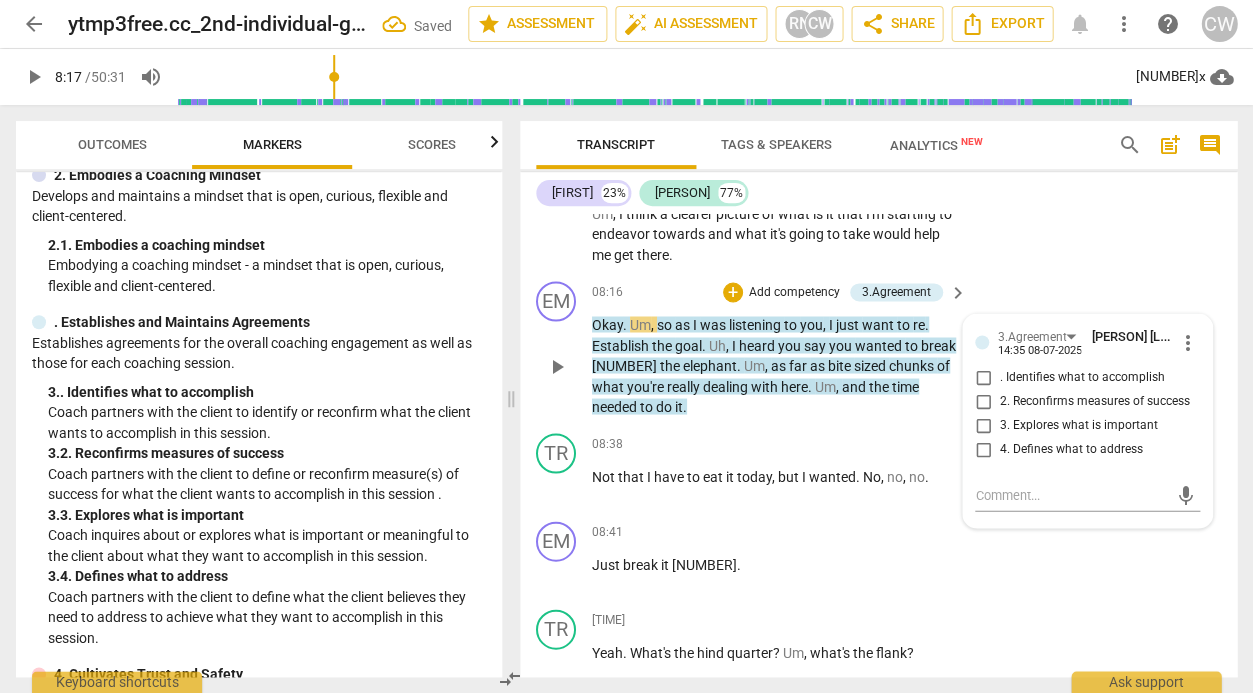 click on "2. Reconfirms measures of success" at bounding box center [983, 401] 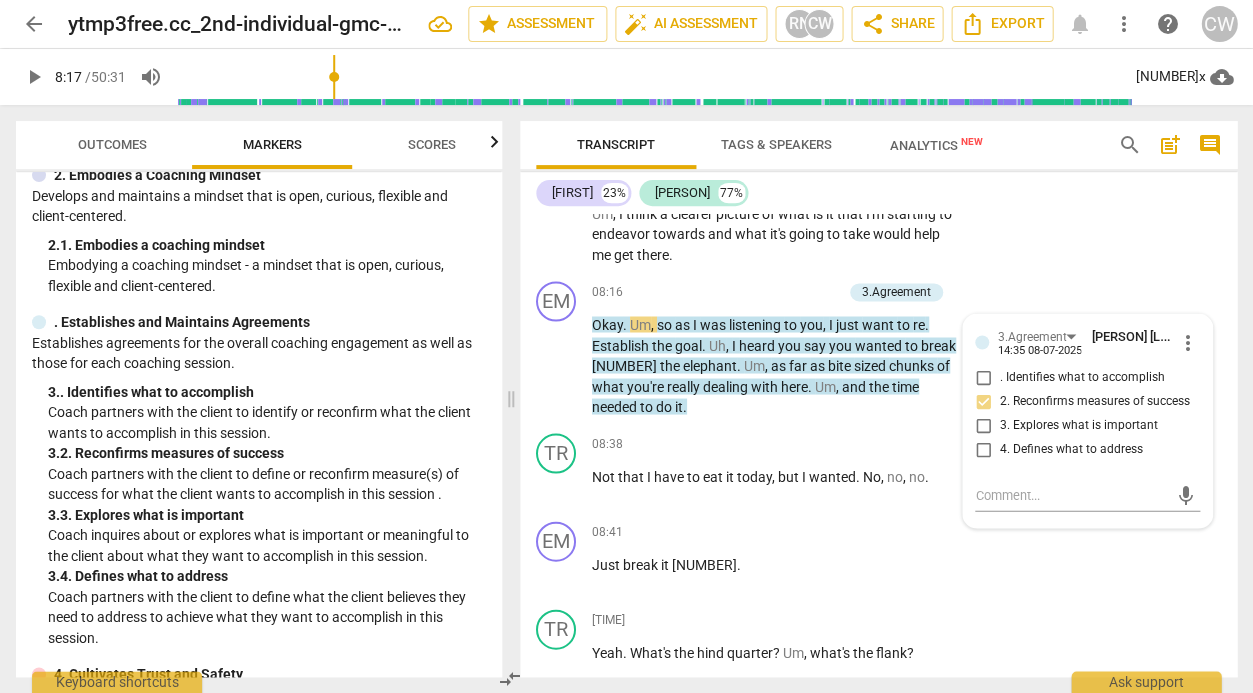 click on "play_arrow" at bounding box center [34, 77] 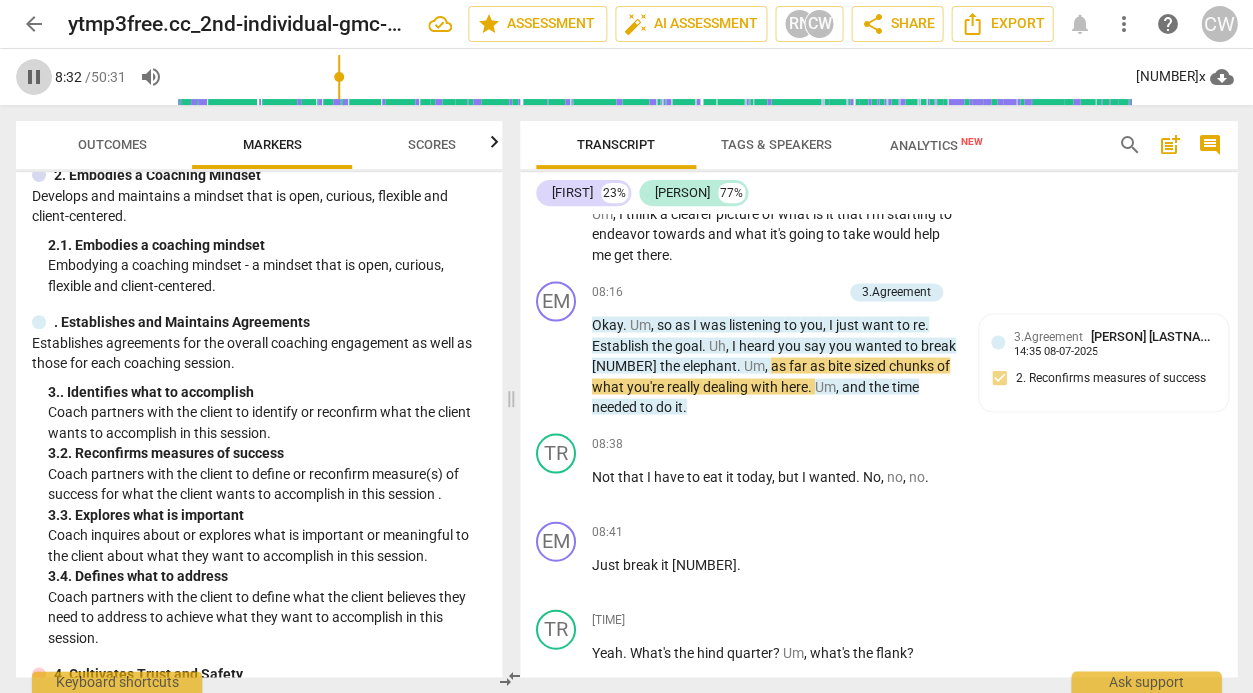 click on "pause" at bounding box center (34, 77) 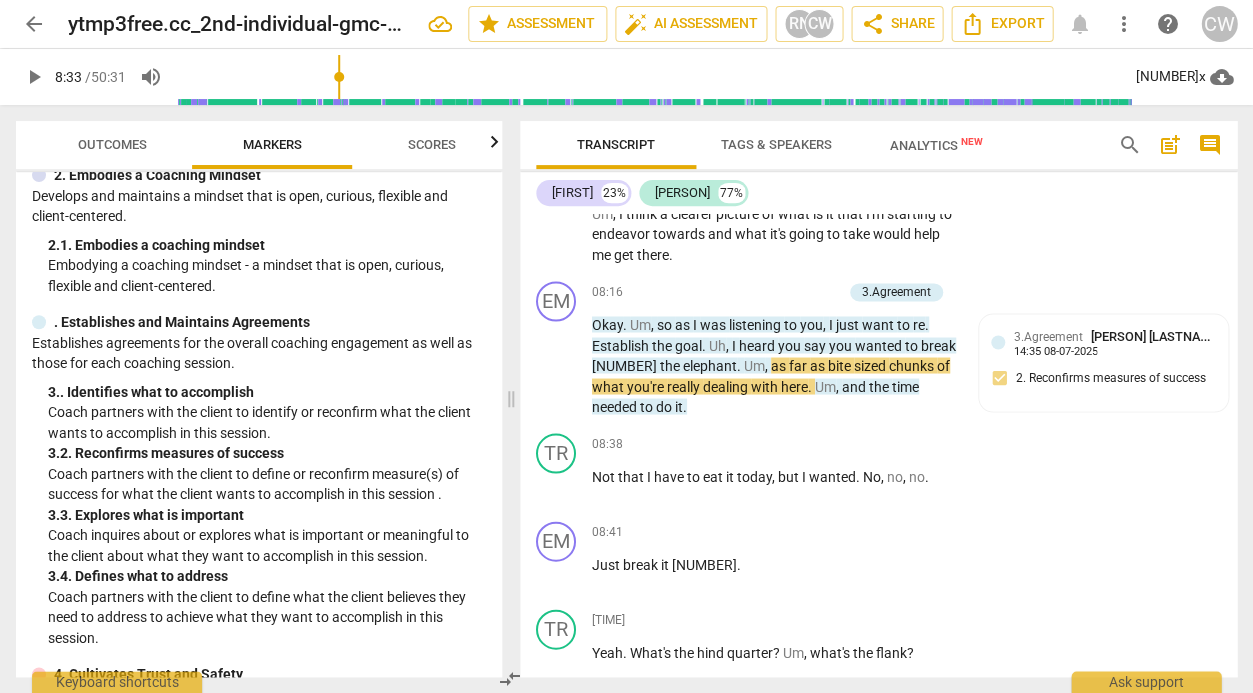 type on "513" 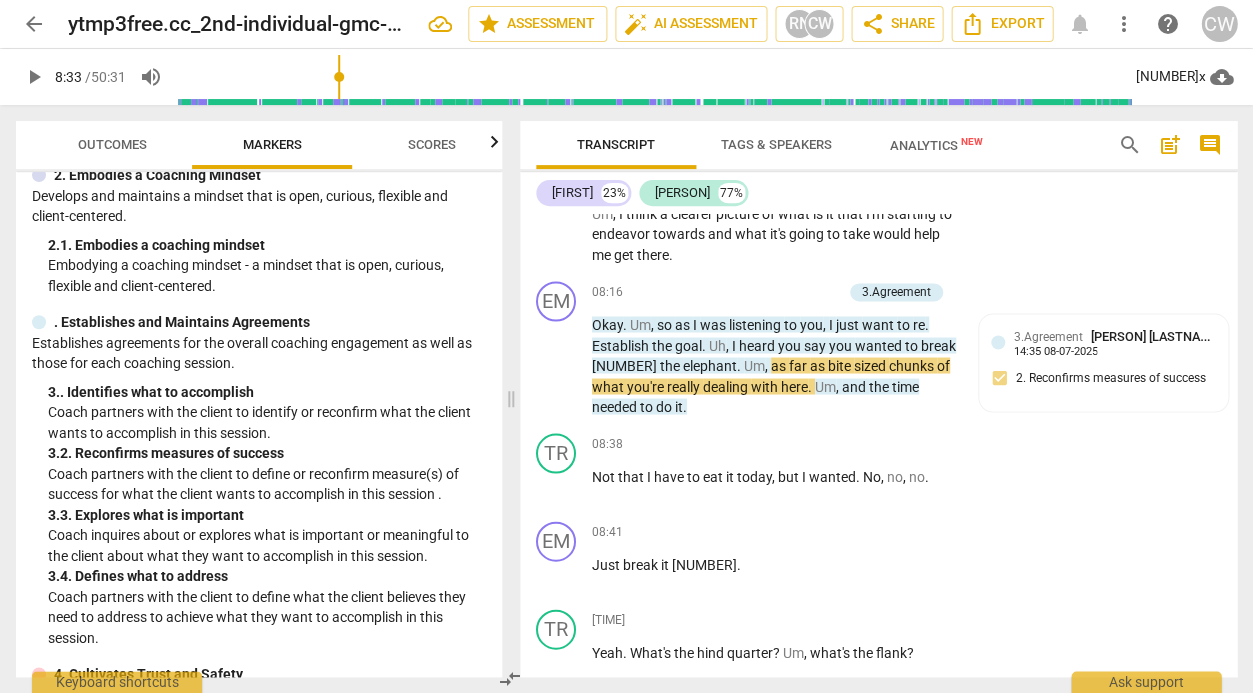 click on "[FIRST] 23% [FIRST] 77%" at bounding box center [878, 193] 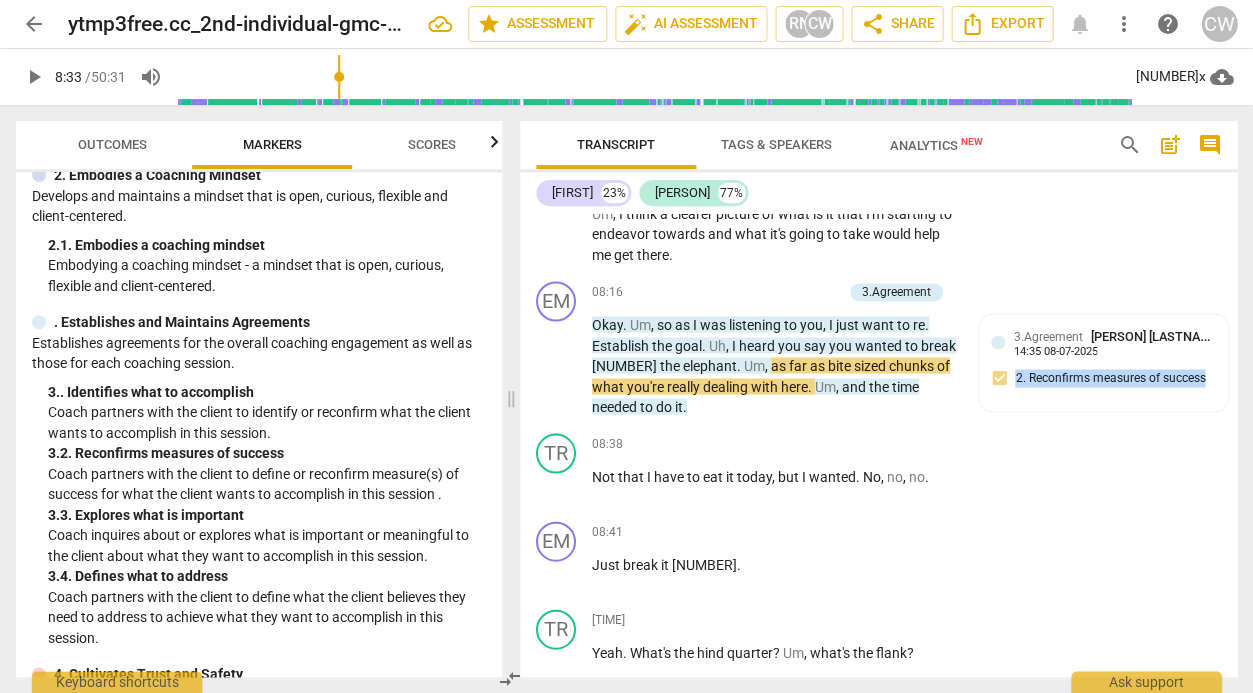 drag, startPoint x: 1236, startPoint y: 286, endPoint x: 1233, endPoint y: 258, distance: 28.160255 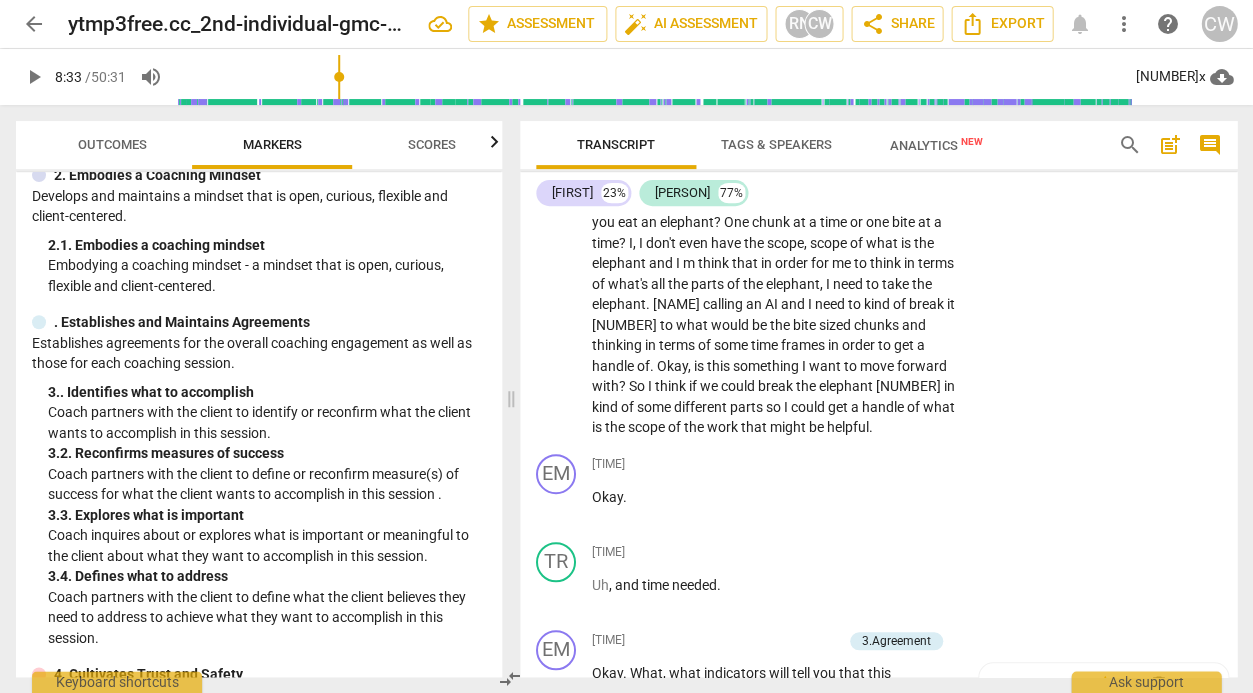 scroll, scrollTop: 3229, scrollLeft: 0, axis: vertical 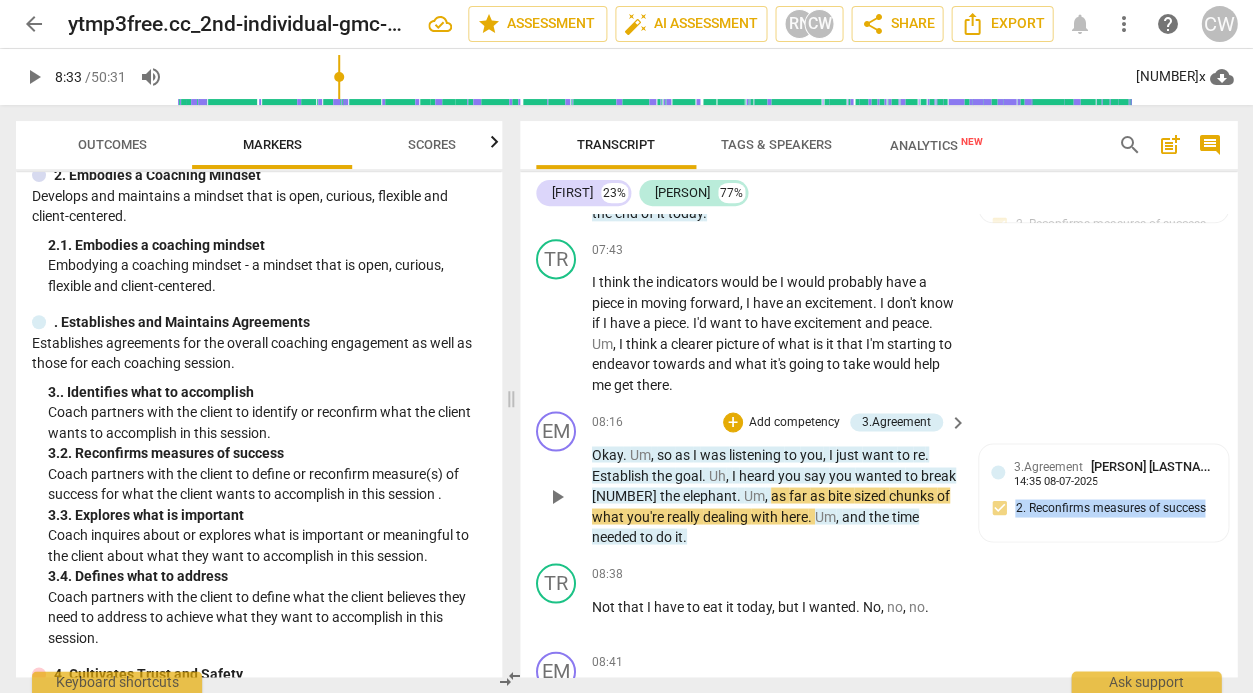 click on "Add competency" at bounding box center [794, 423] 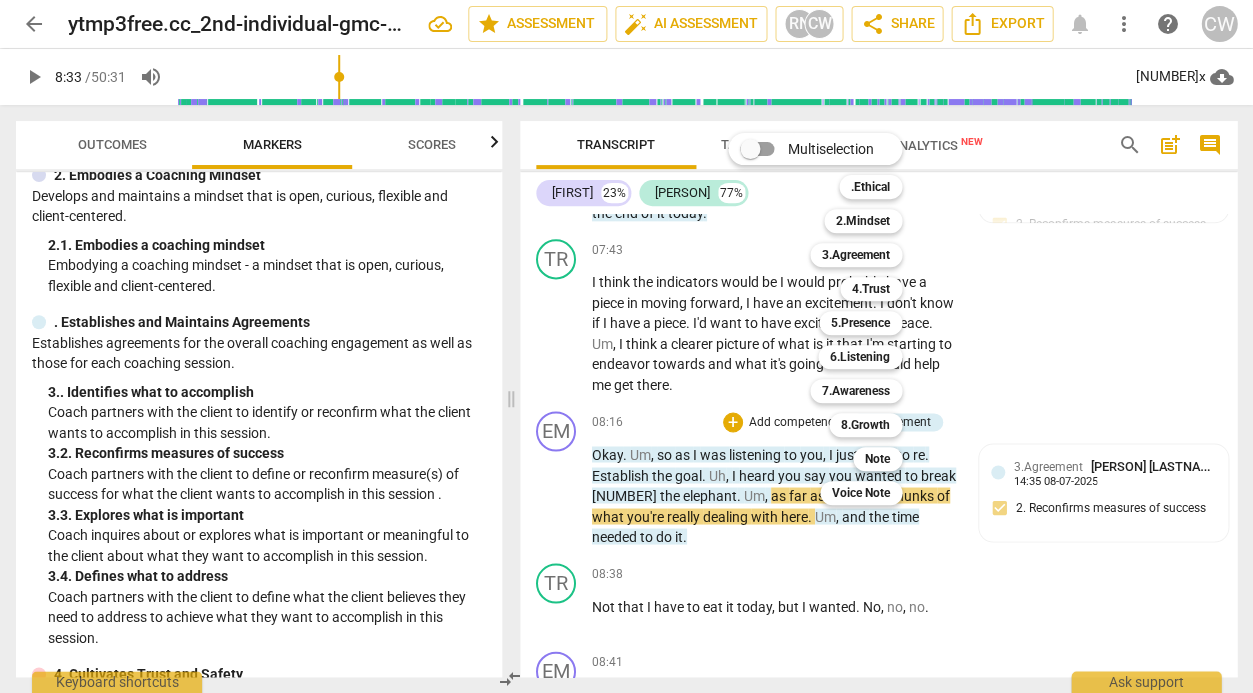 drag, startPoint x: 497, startPoint y: 236, endPoint x: 501, endPoint y: 270, distance: 34.234486 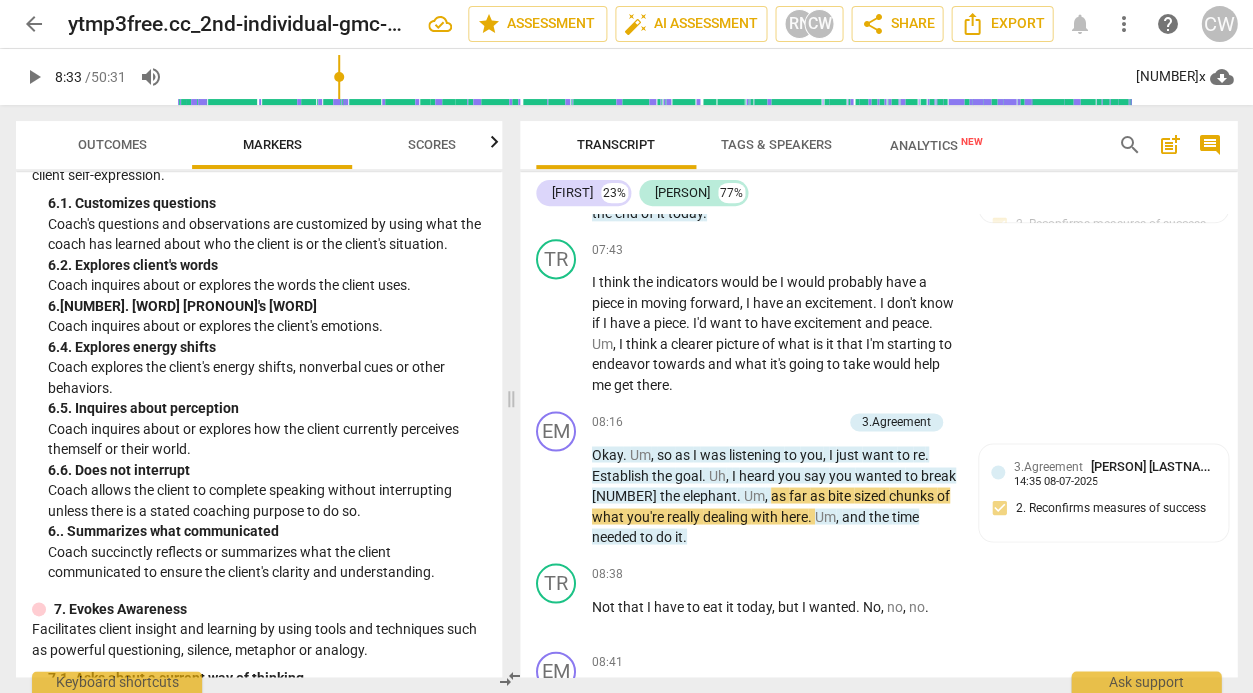 scroll, scrollTop: 1432, scrollLeft: 0, axis: vertical 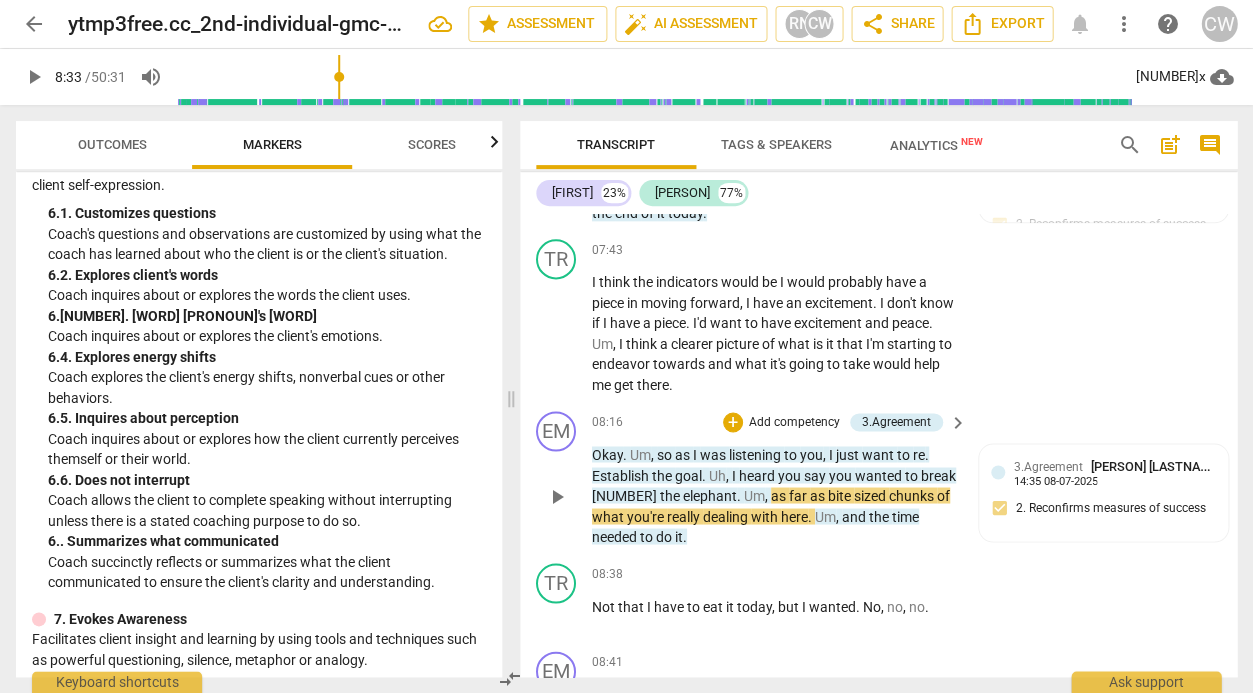 click on "Add competency" at bounding box center (794, 423) 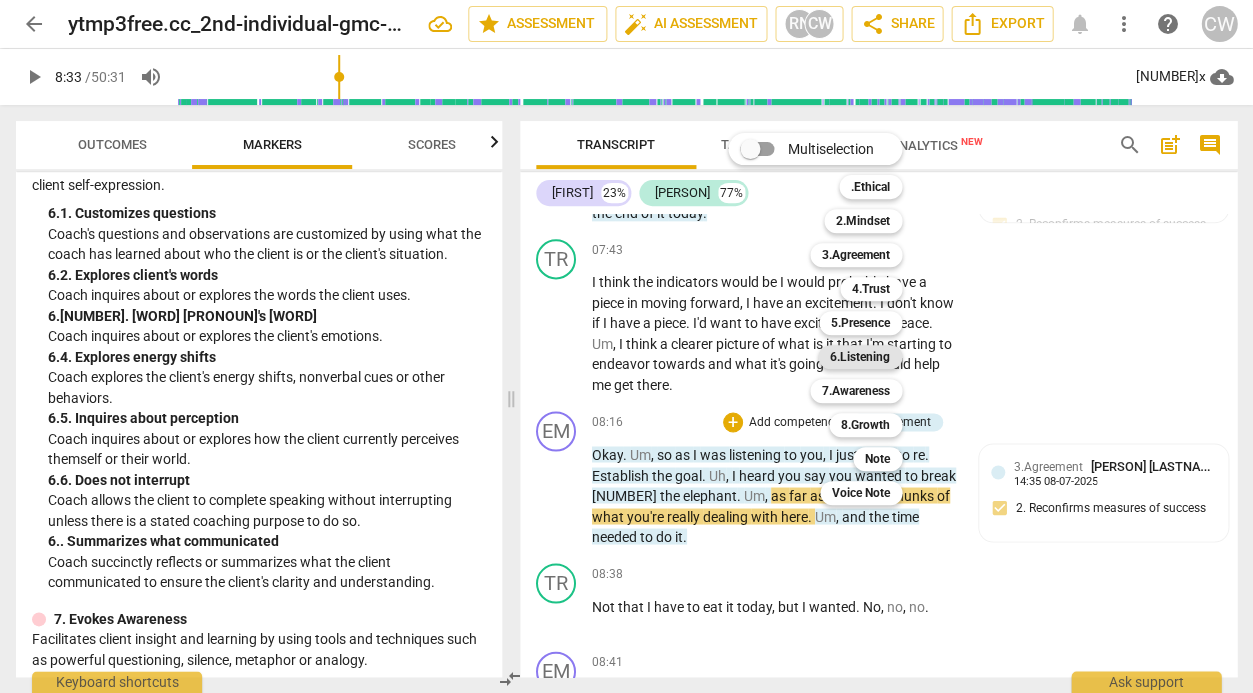 click on "6.Listening" at bounding box center (860, 357) 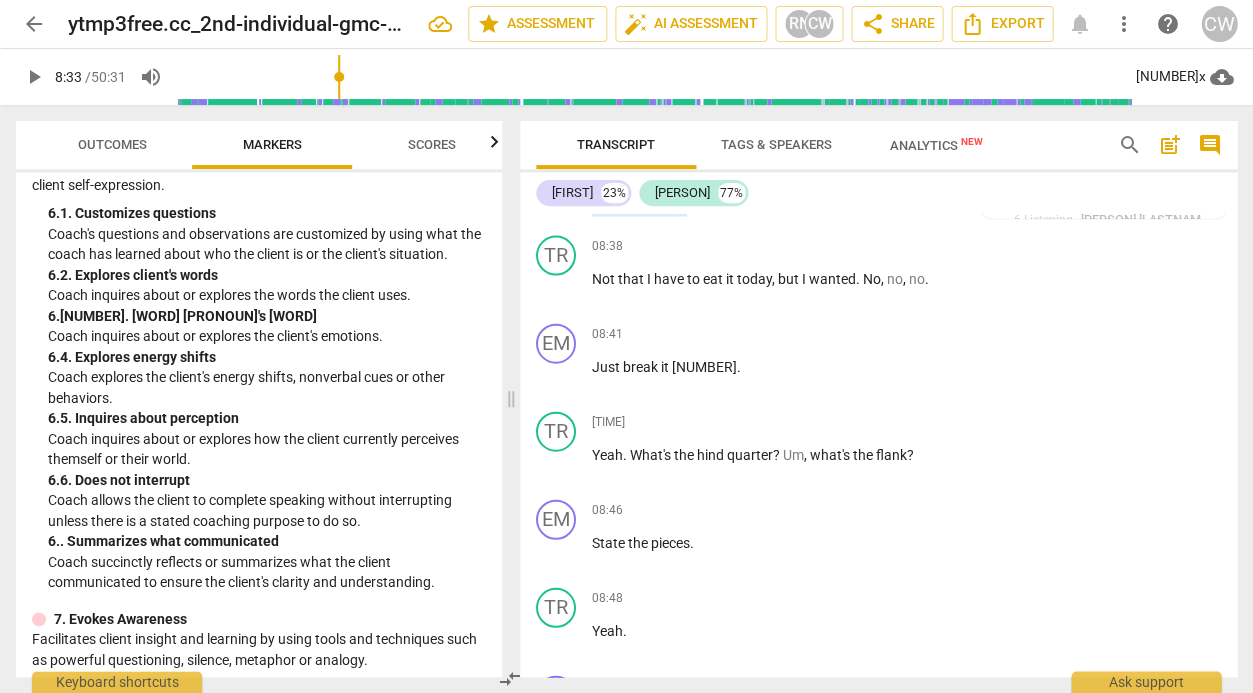 scroll, scrollTop: 3527, scrollLeft: 0, axis: vertical 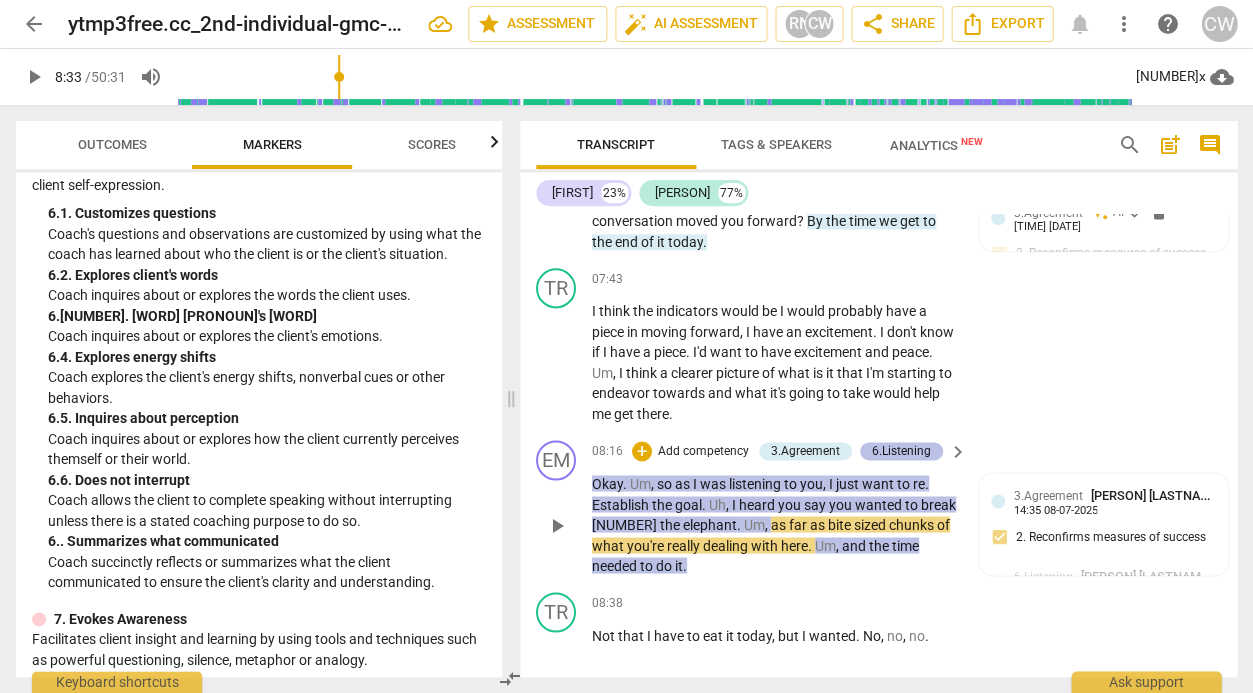 click on "6.Listening" at bounding box center (901, 451) 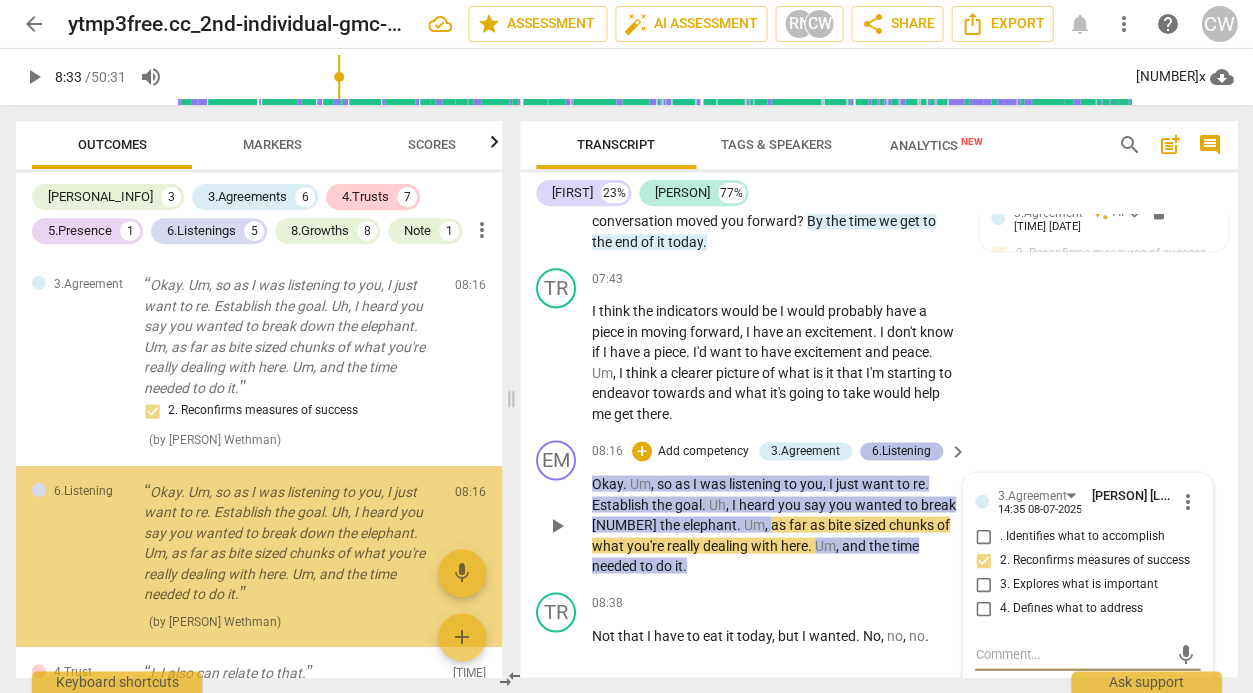 scroll, scrollTop: 1548, scrollLeft: 0, axis: vertical 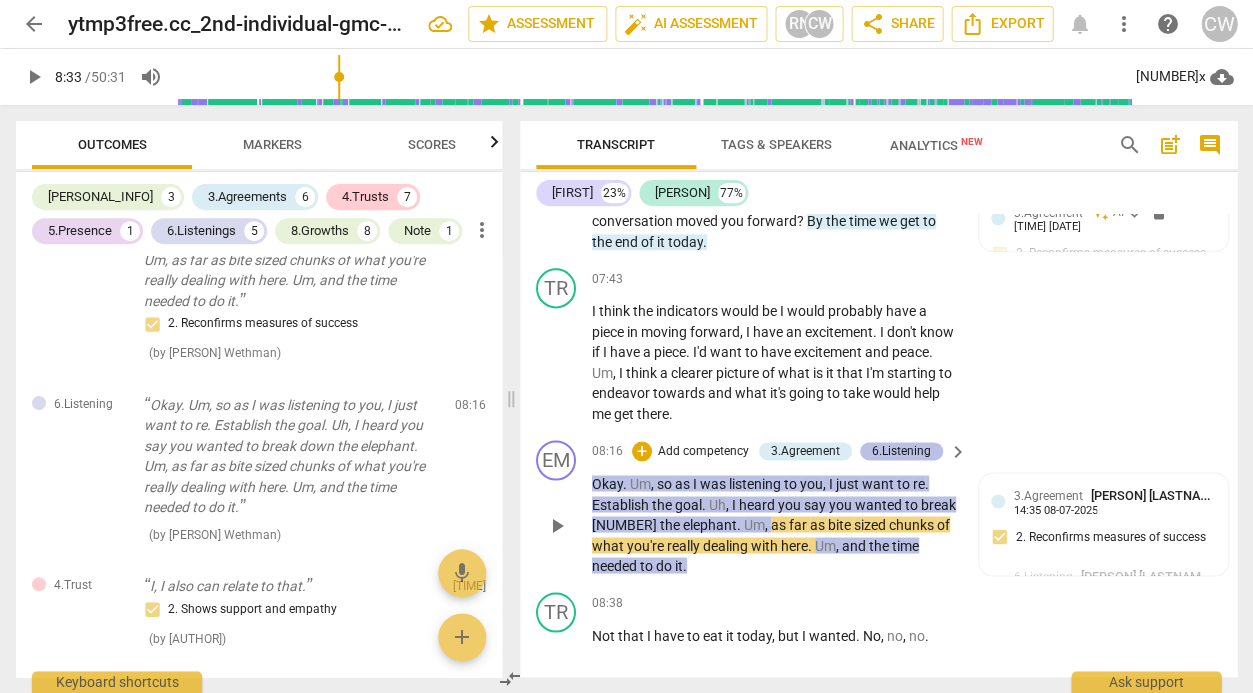 click on "6.Listening" at bounding box center [901, 451] 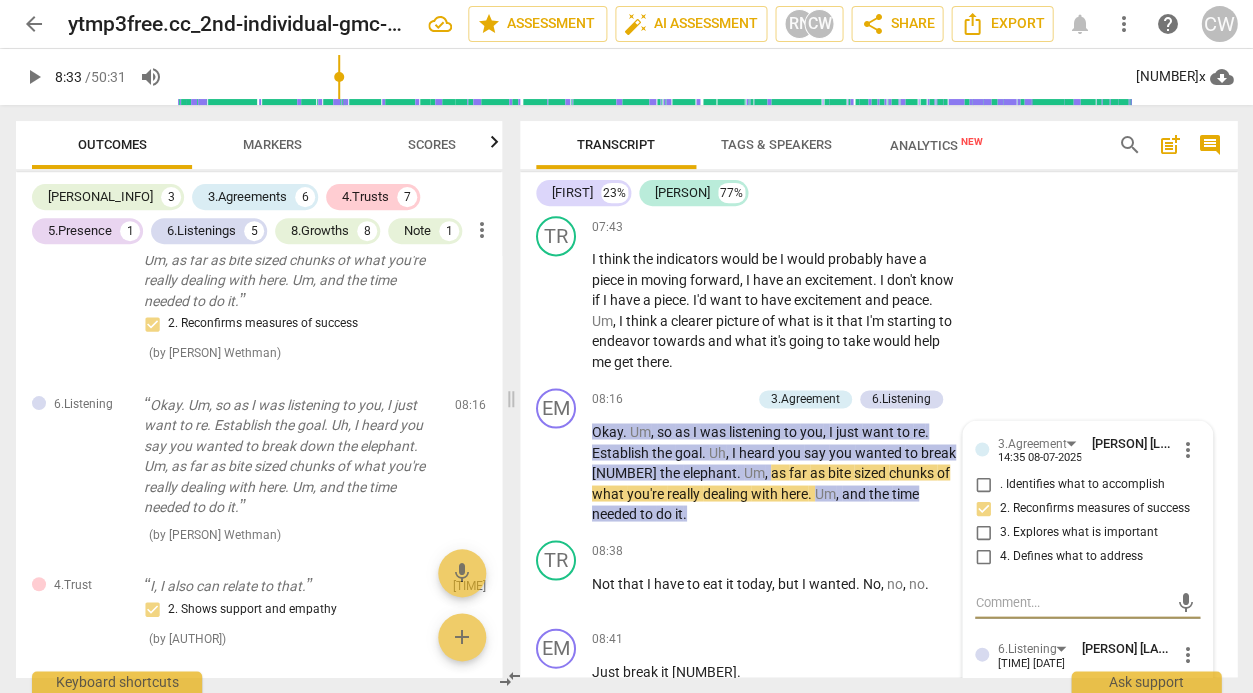 scroll, scrollTop: 3709, scrollLeft: 0, axis: vertical 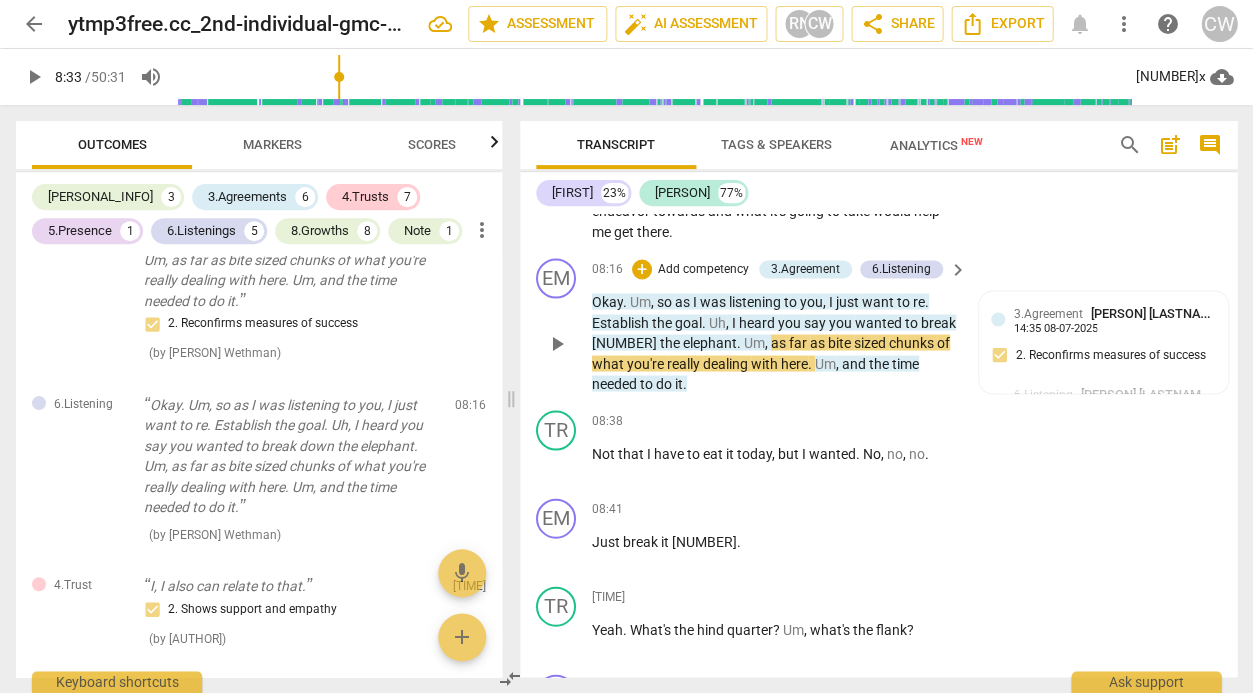 click on "chunks" at bounding box center [913, 342] 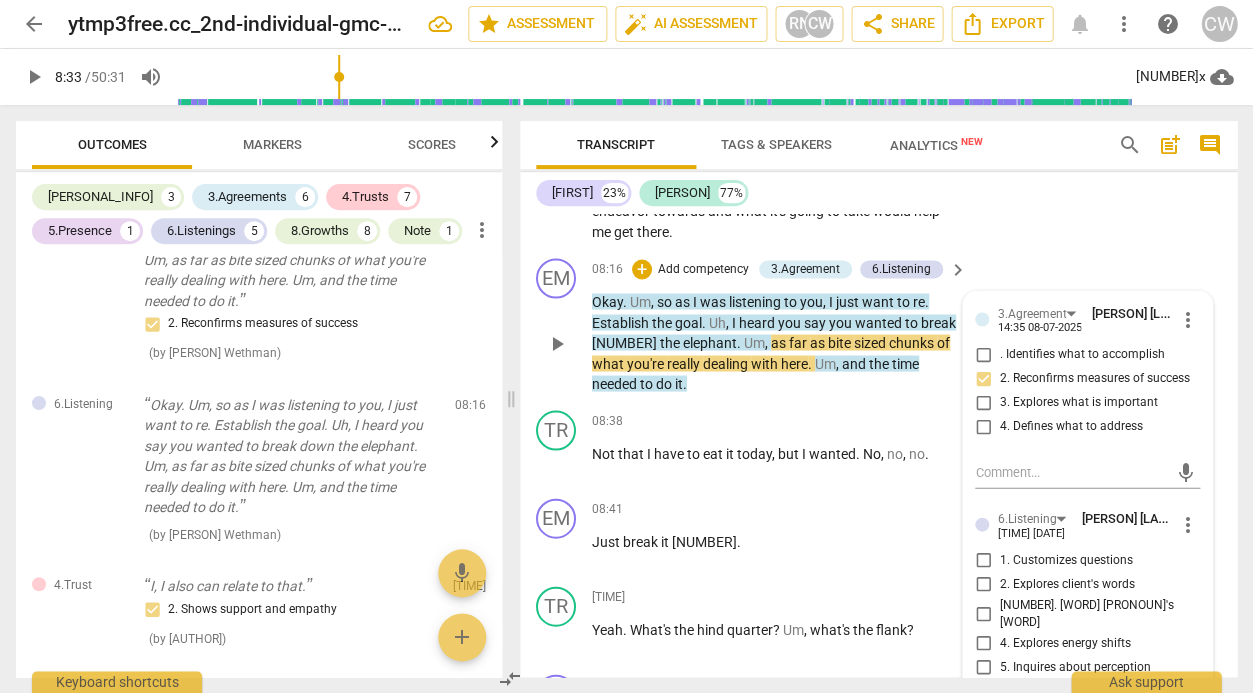 click on ". Summarizes what communicated" at bounding box center (983, 715) 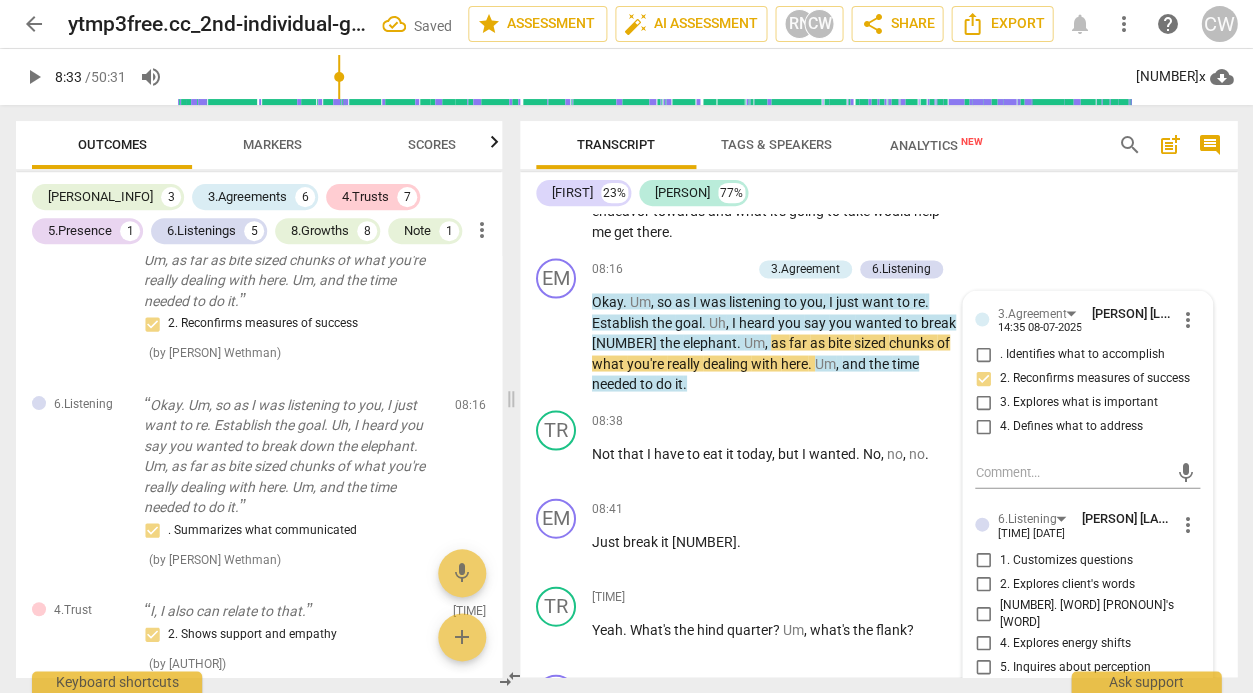 click on "play_arrow" at bounding box center (34, 77) 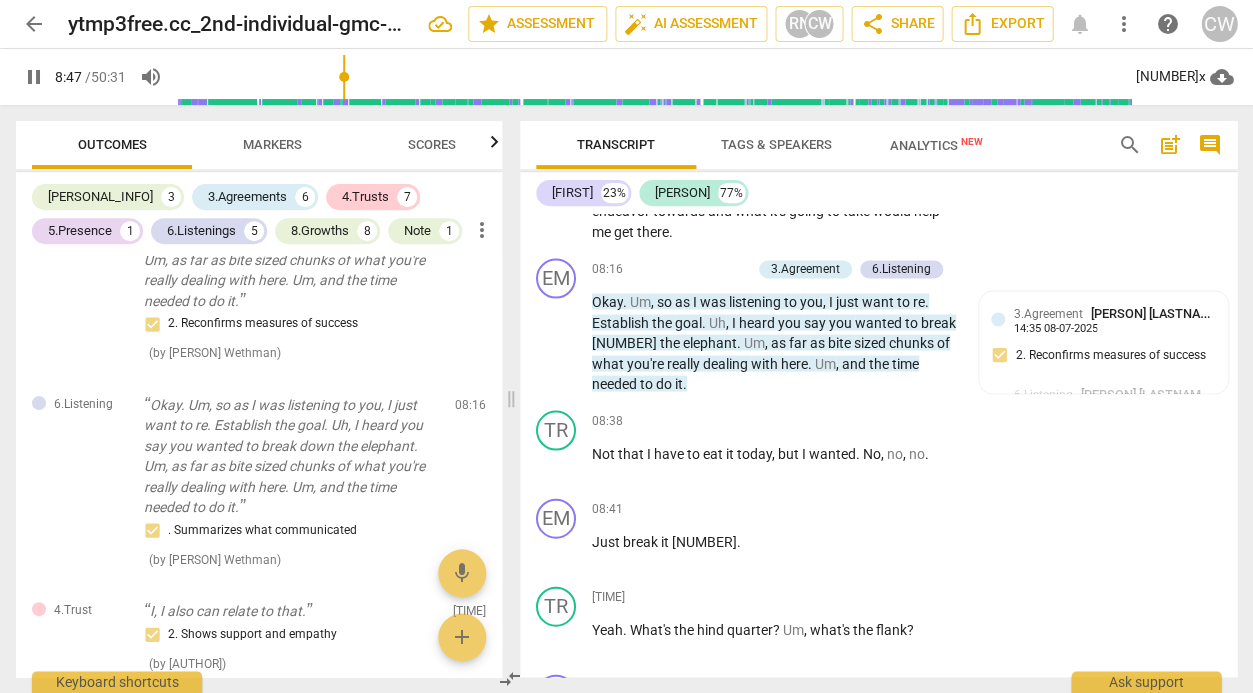scroll, scrollTop: 4184, scrollLeft: 0, axis: vertical 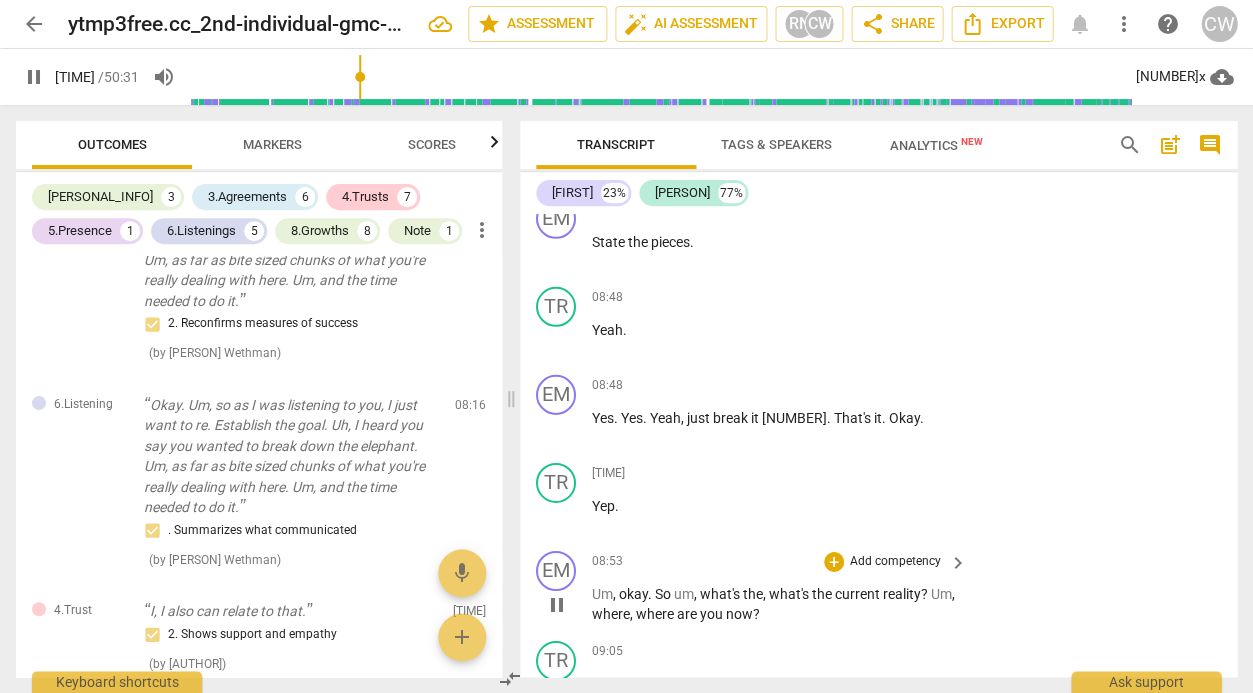 click on "Add competency" at bounding box center [895, 562] 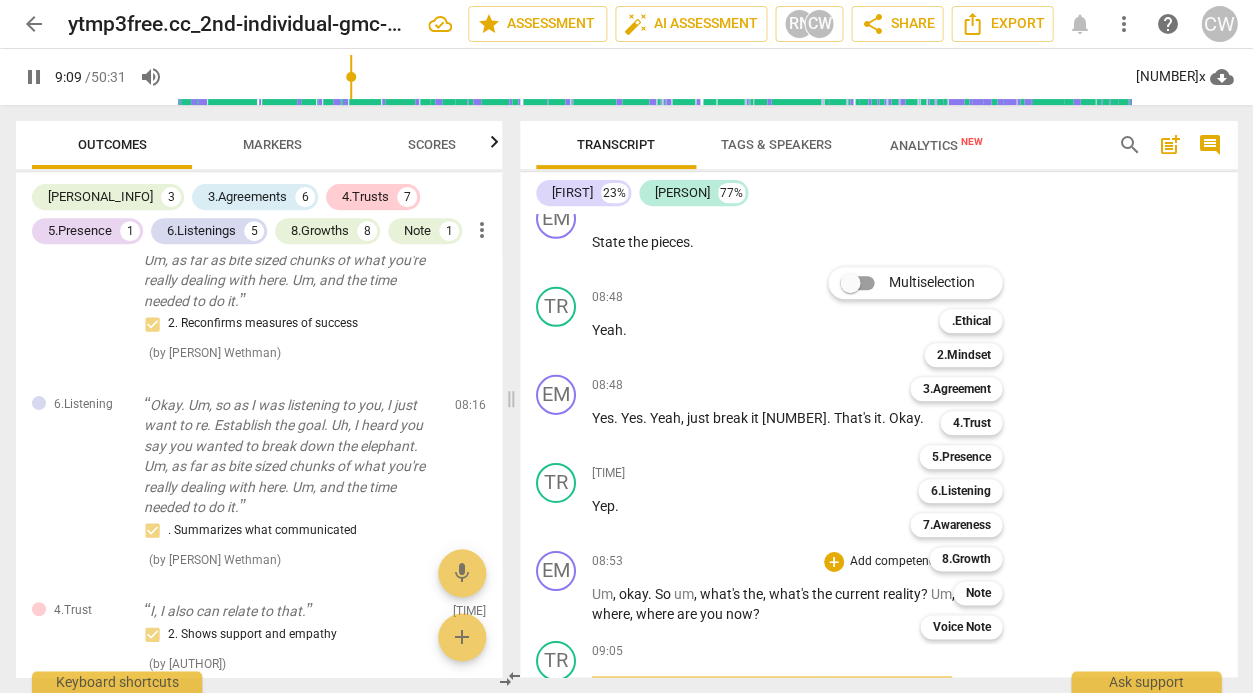 click at bounding box center [626, 346] 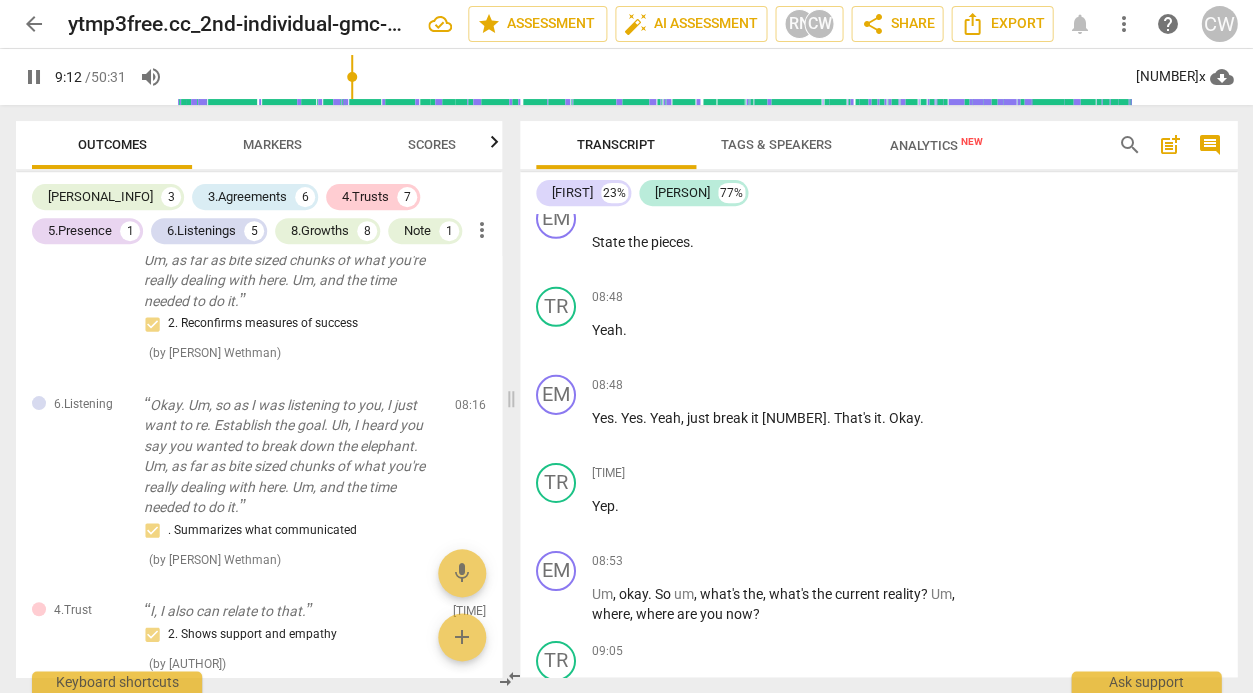click on "pause" at bounding box center (34, 77) 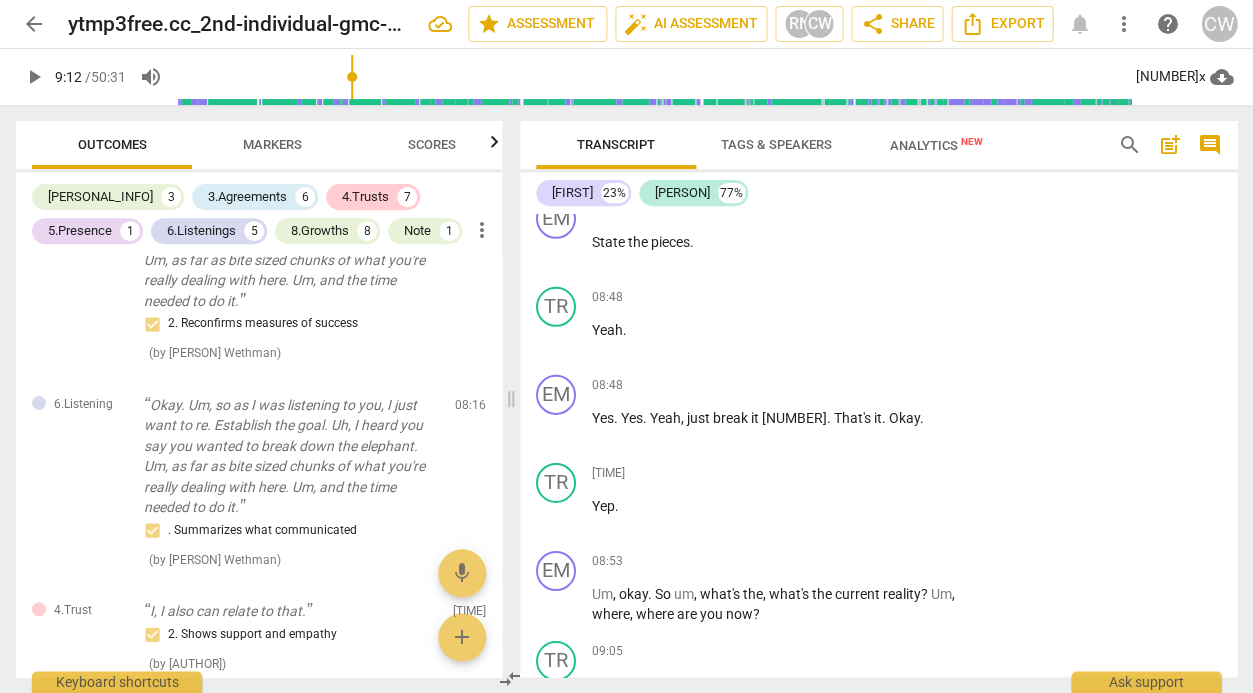 type on "552" 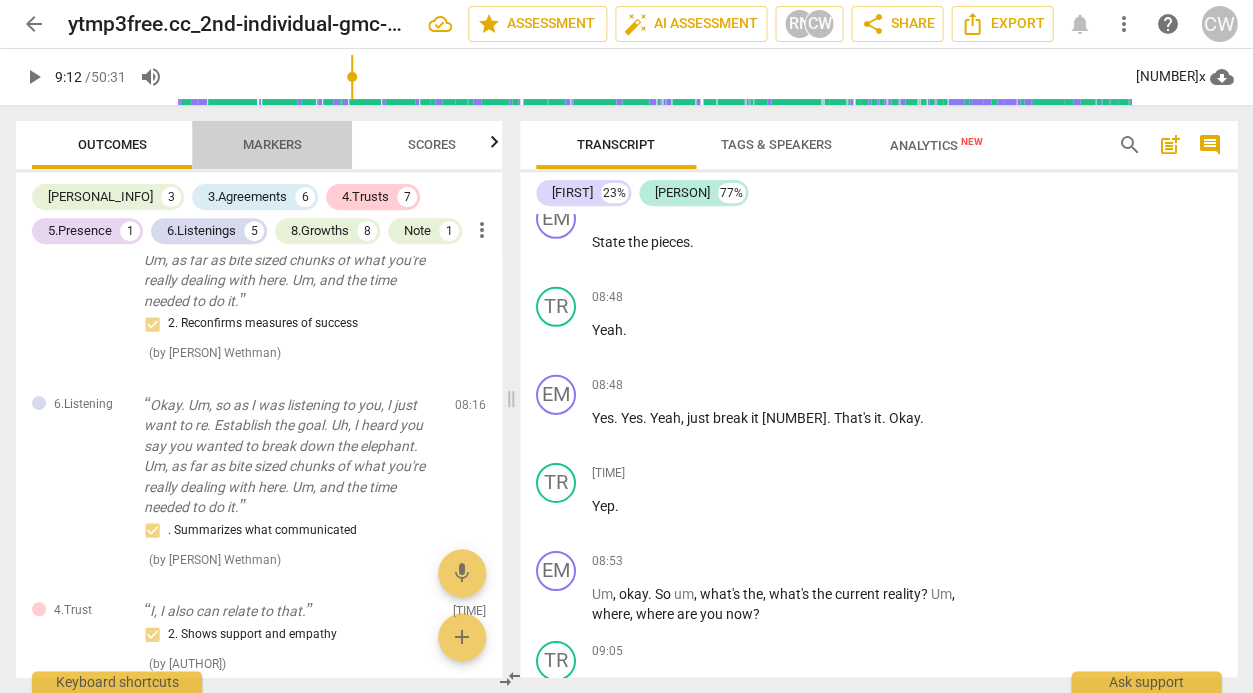 click on "Markers" at bounding box center (272, 144) 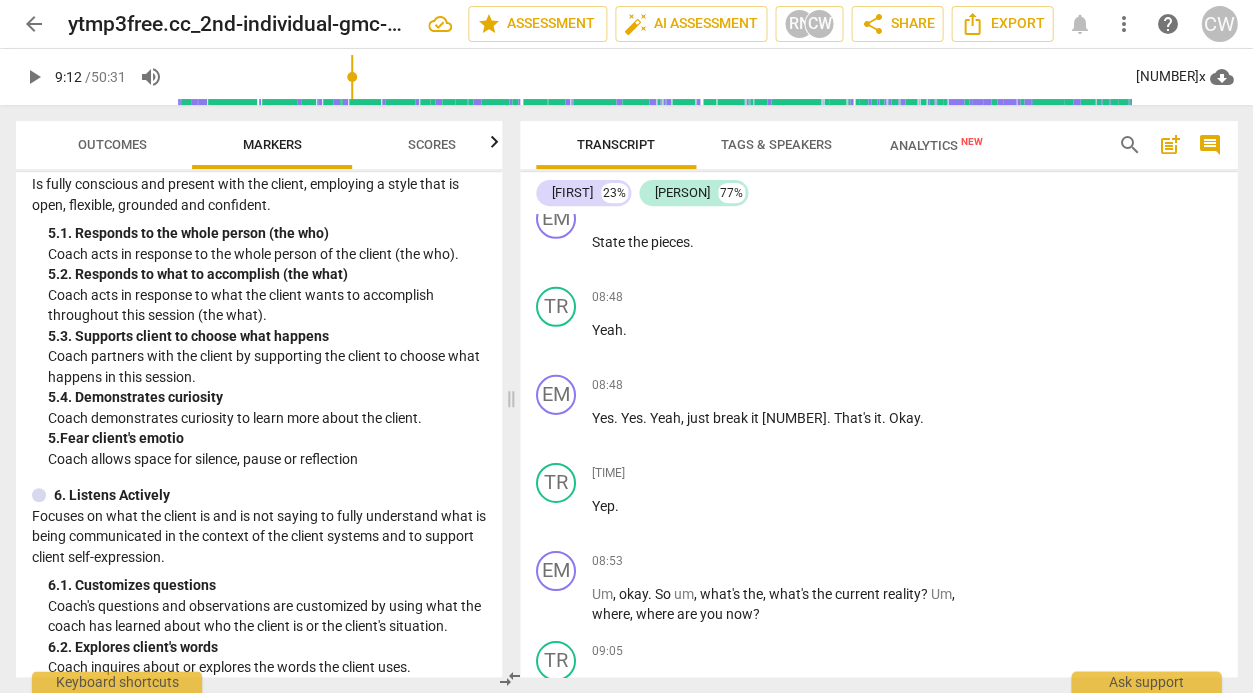 scroll, scrollTop: 1072, scrollLeft: 0, axis: vertical 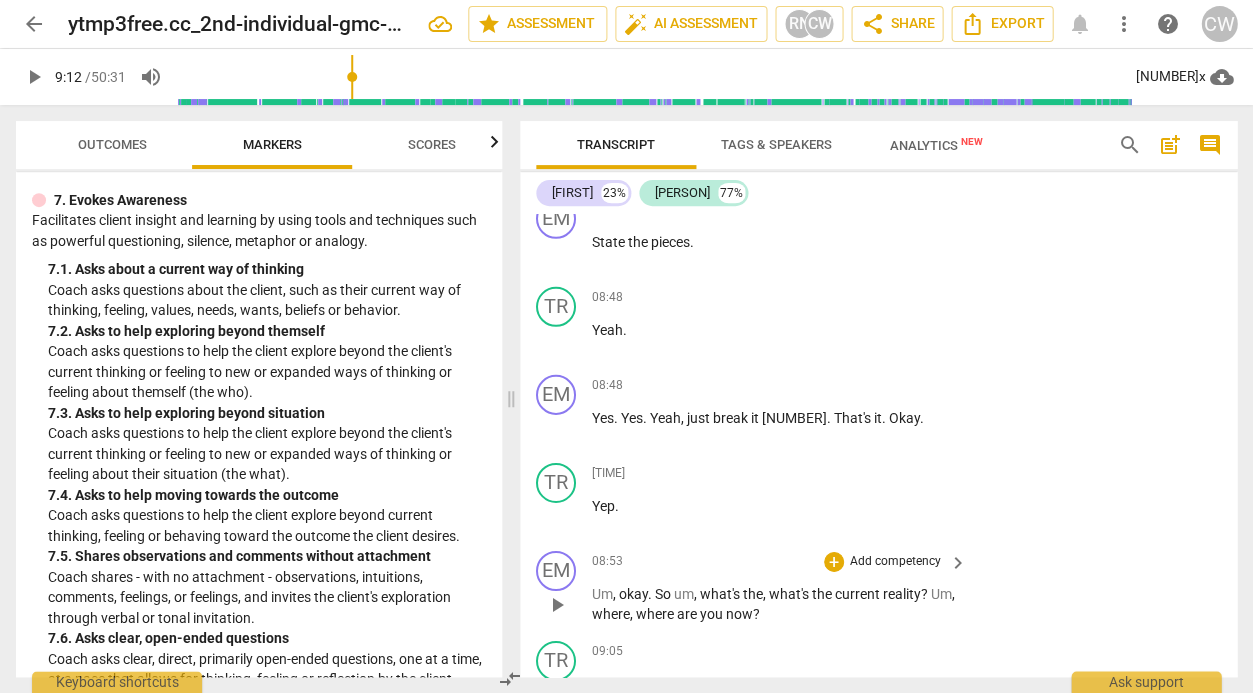 click on "Add competency" at bounding box center (895, 562) 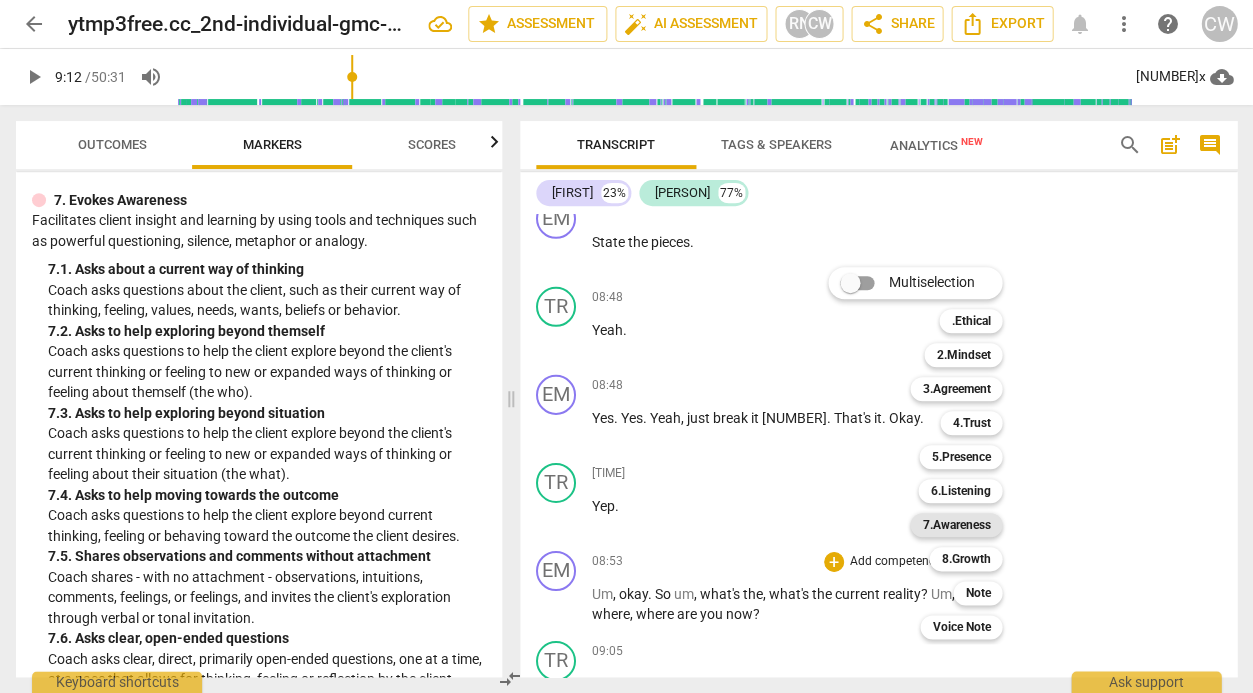 click on "7.Awareness" at bounding box center [956, 525] 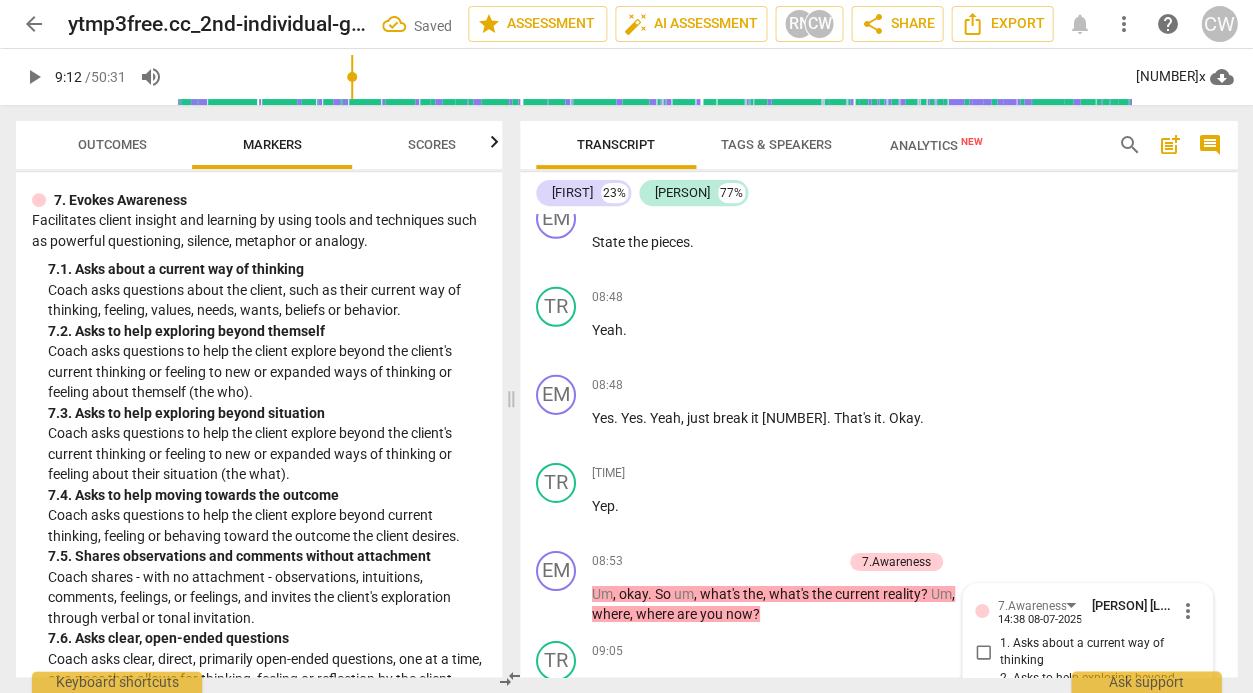 scroll, scrollTop: 4554, scrollLeft: 0, axis: vertical 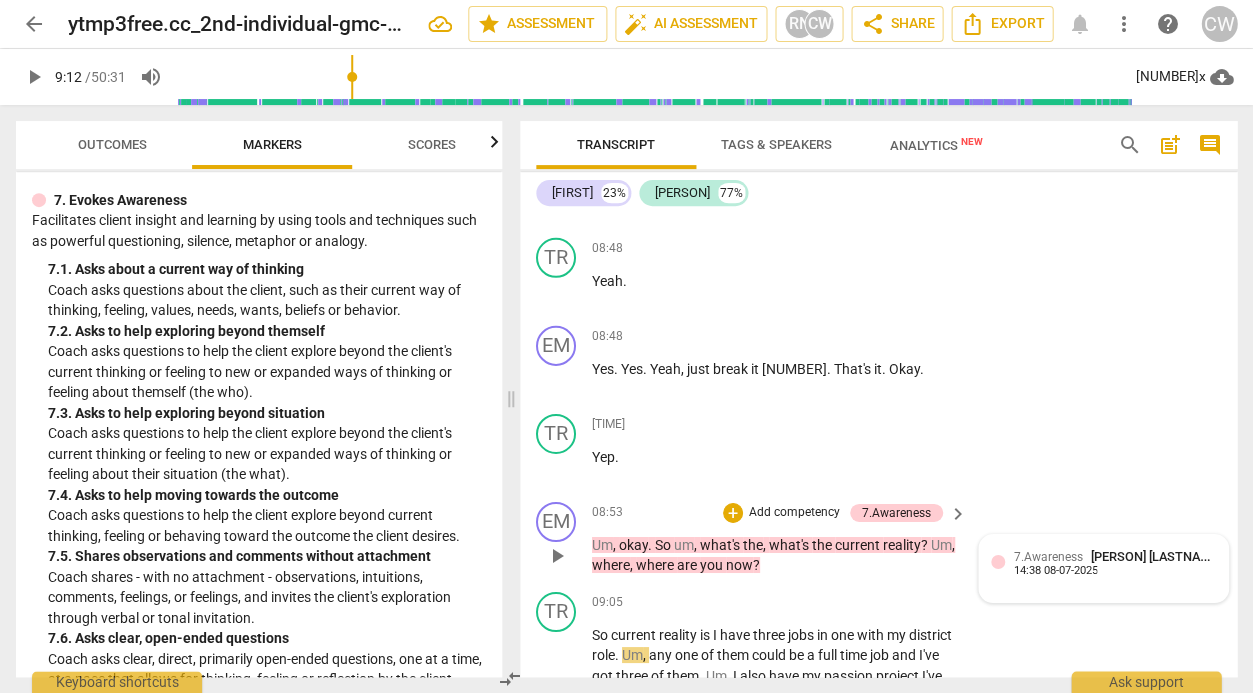 click on "7.Awareness Christine Wethman 14:38 08-07-2025" at bounding box center (1103, 568) 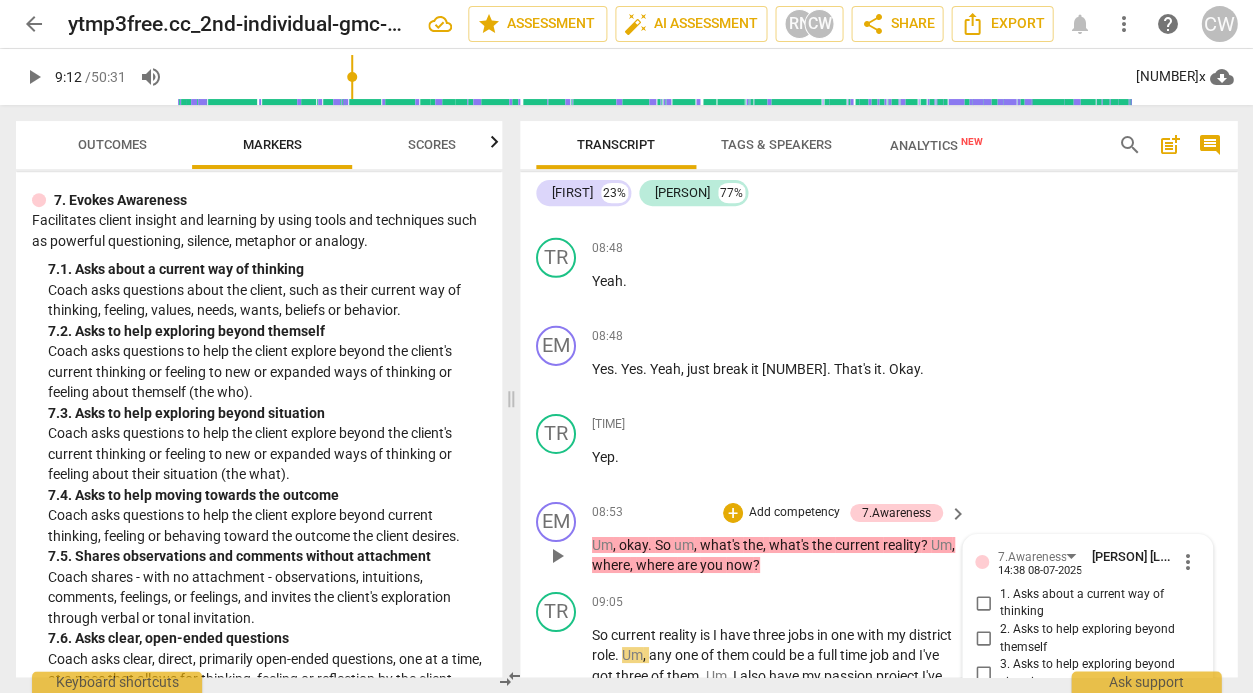 scroll, scrollTop: 4554, scrollLeft: 0, axis: vertical 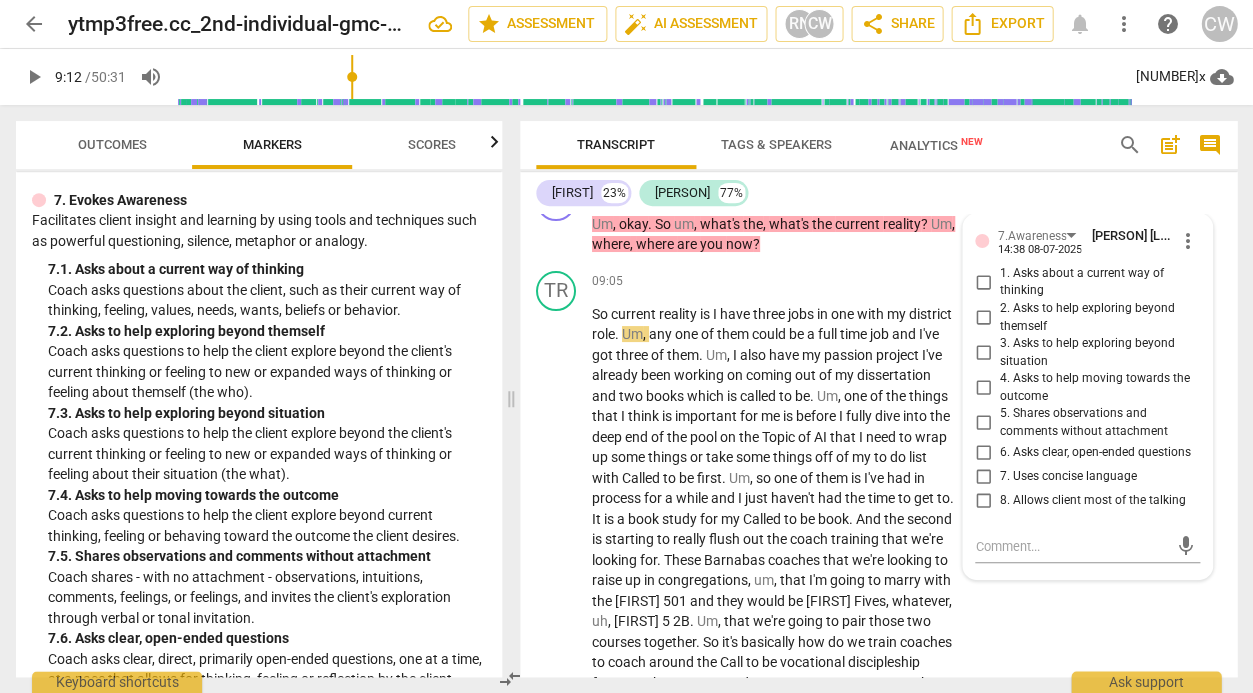 click on "Transcript Tags & Speakers Analytics New search post_add comment [PERSON] 23% [PERSON] 77% [PERSON] play_arrow pause 00:04 + Add competency keyboard_arrow_right Hi , [PERSON] . How are you today ? [PERSON] play_arrow pause 00:06 + Add competency keyboard_arrow_right Good , thank you . How about yourself ? [PERSON] play_arrow pause 00:08 + Add competency keyboard_arrow_right Pretty good . Did you have a . A nice weekend ? [PERSON] play_arrow pause 00:12 + Add competency keyboard_arrow_right I did . I actually got some days off . Um , so my wife and I went to Williamsburg on Saturday . Walk Colonial , did some stuff . Um , did a croquet and , uh , the Williamsburg winery . So that was nice . [PERSON] play_arrow pause 00:27 + Add competency keyboard_arrow_right That sounds fancy . [PERSON] play_arrow pause 00:30 + Add competency keyboard_arrow_right Was it ? The grass wasn't , like , neatly mowed . It was very thick ." at bounding box center (882, 399) 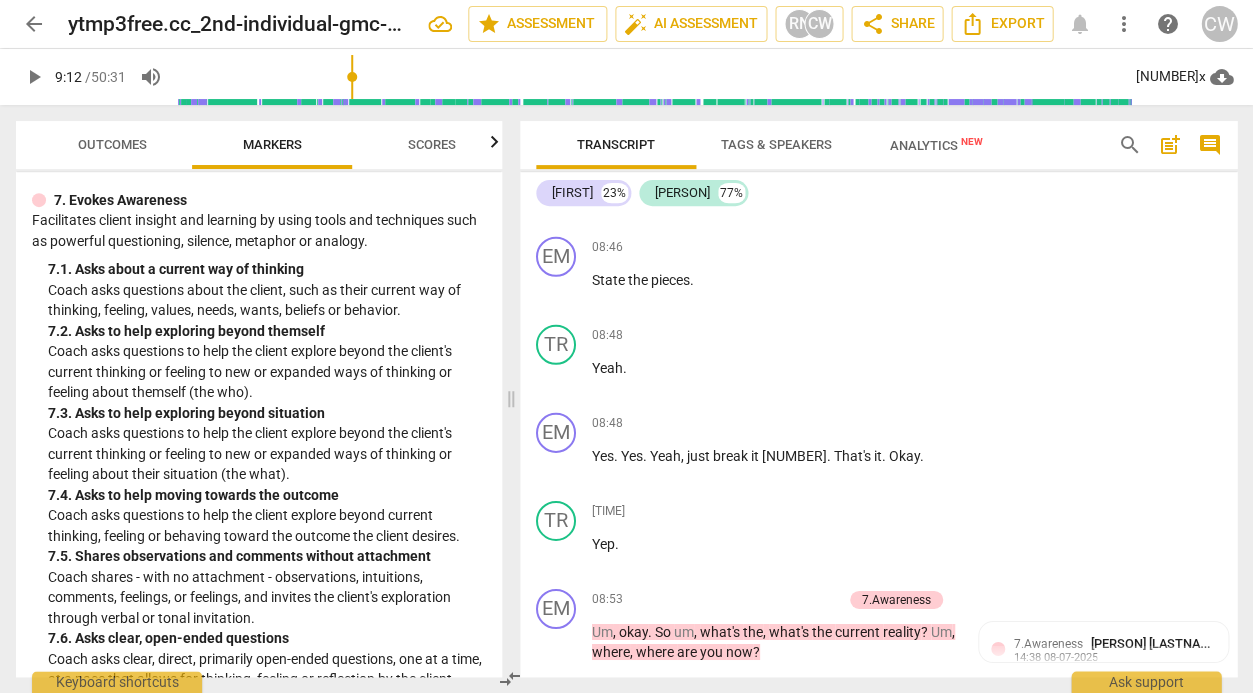 scroll, scrollTop: 4189, scrollLeft: 0, axis: vertical 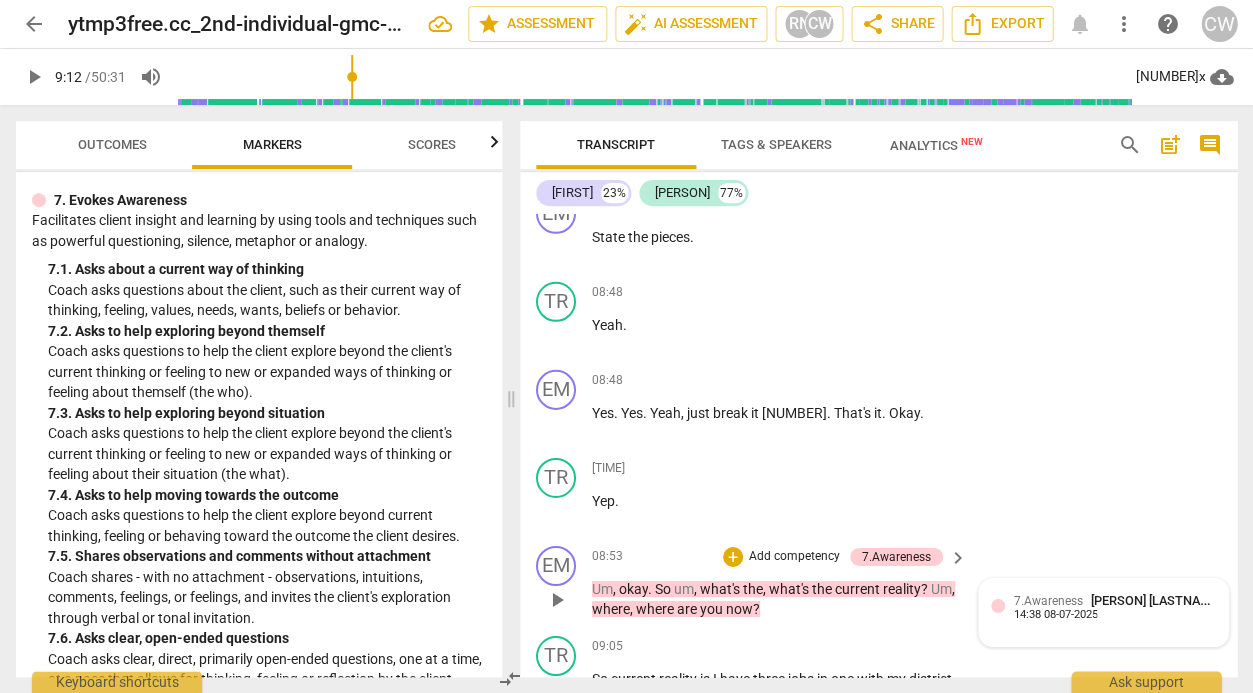 click on "[PERSON] [LASTNAME]" at bounding box center [1155, 600] 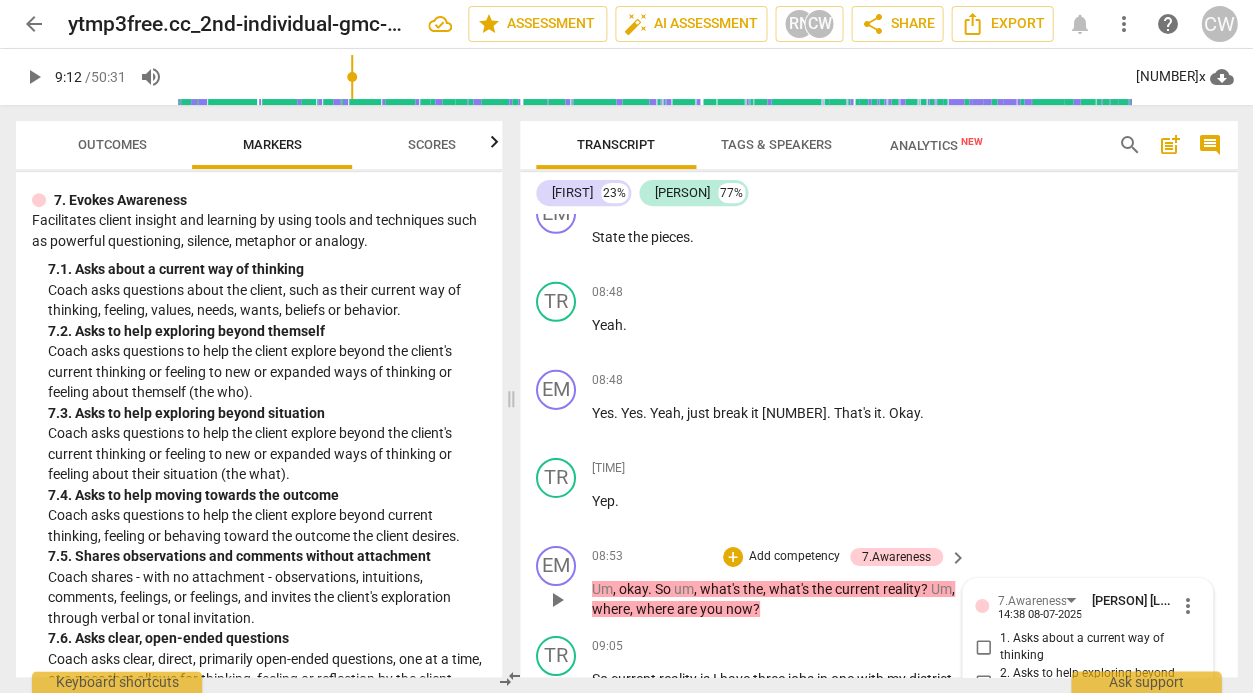 scroll, scrollTop: 4554, scrollLeft: 0, axis: vertical 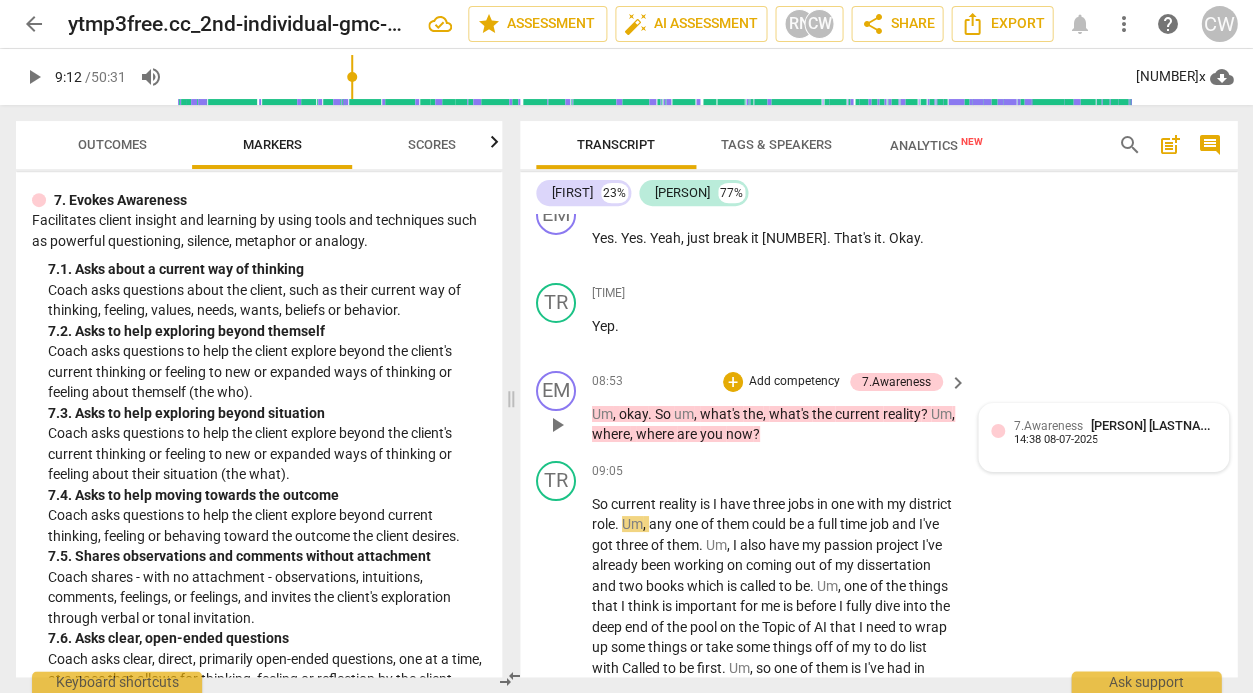 click on "14:38 08-07-2025" at bounding box center (1055, 440) 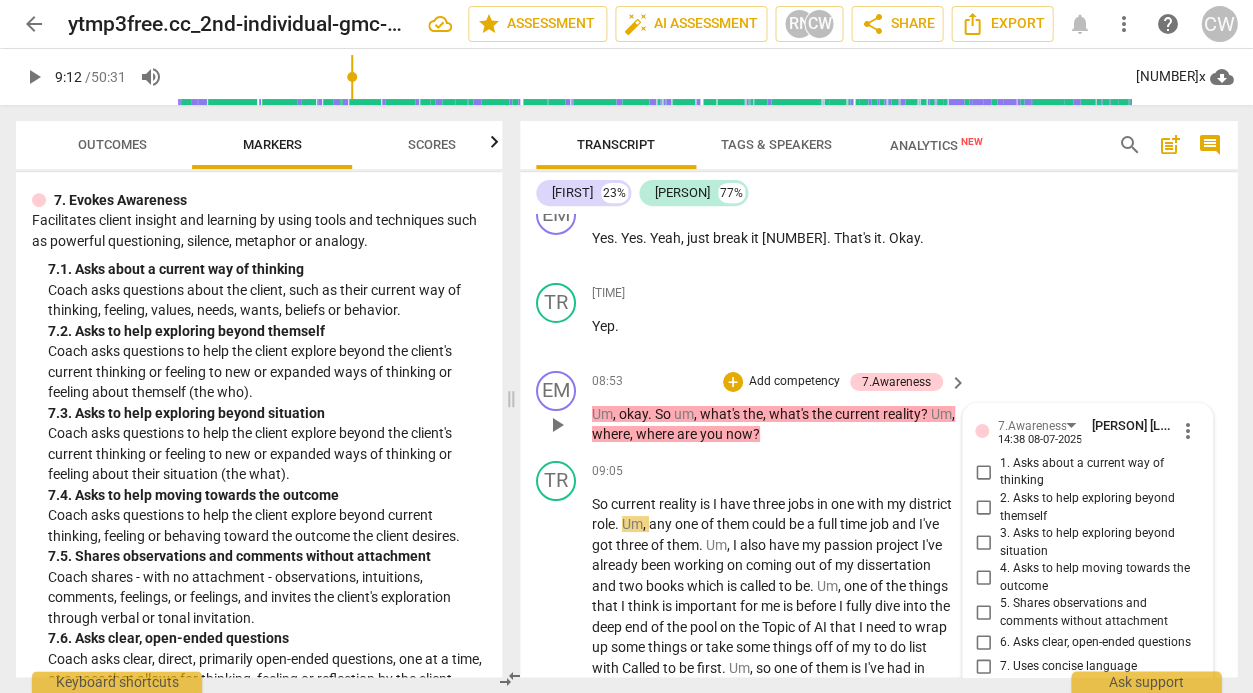click on "1. Asks about a current way of thinking" at bounding box center [983, 472] 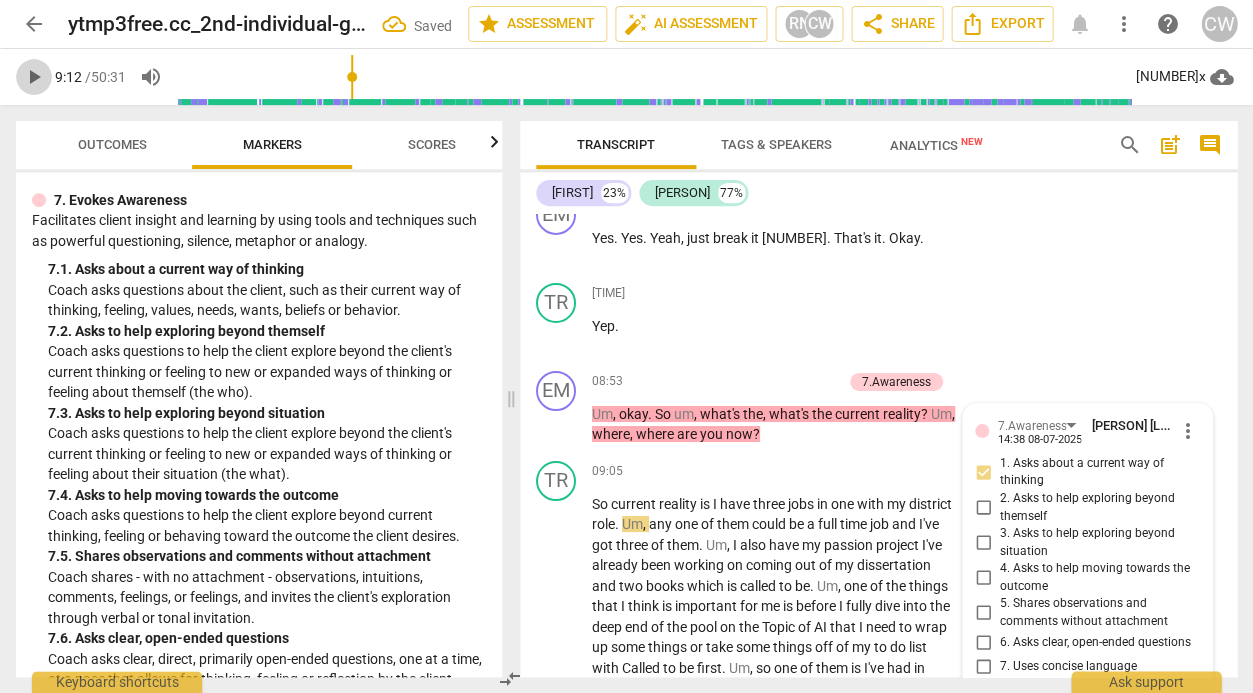 click on "play_arrow" at bounding box center (34, 77) 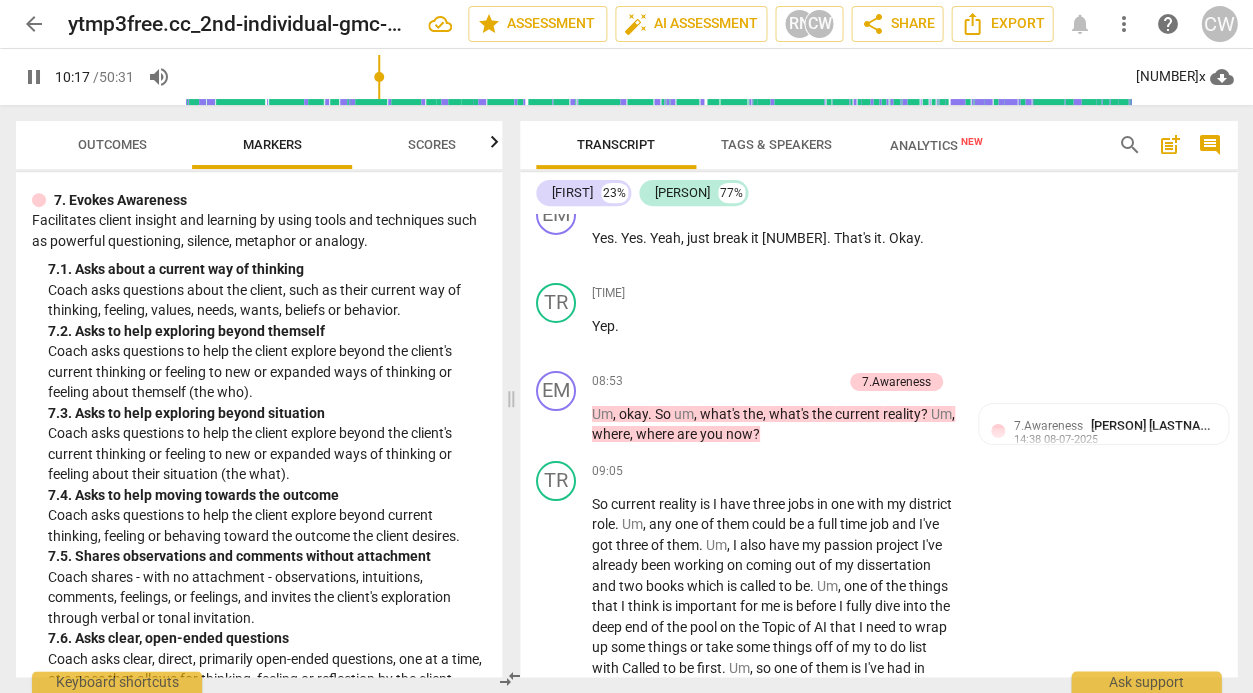 scroll, scrollTop: 4835, scrollLeft: 0, axis: vertical 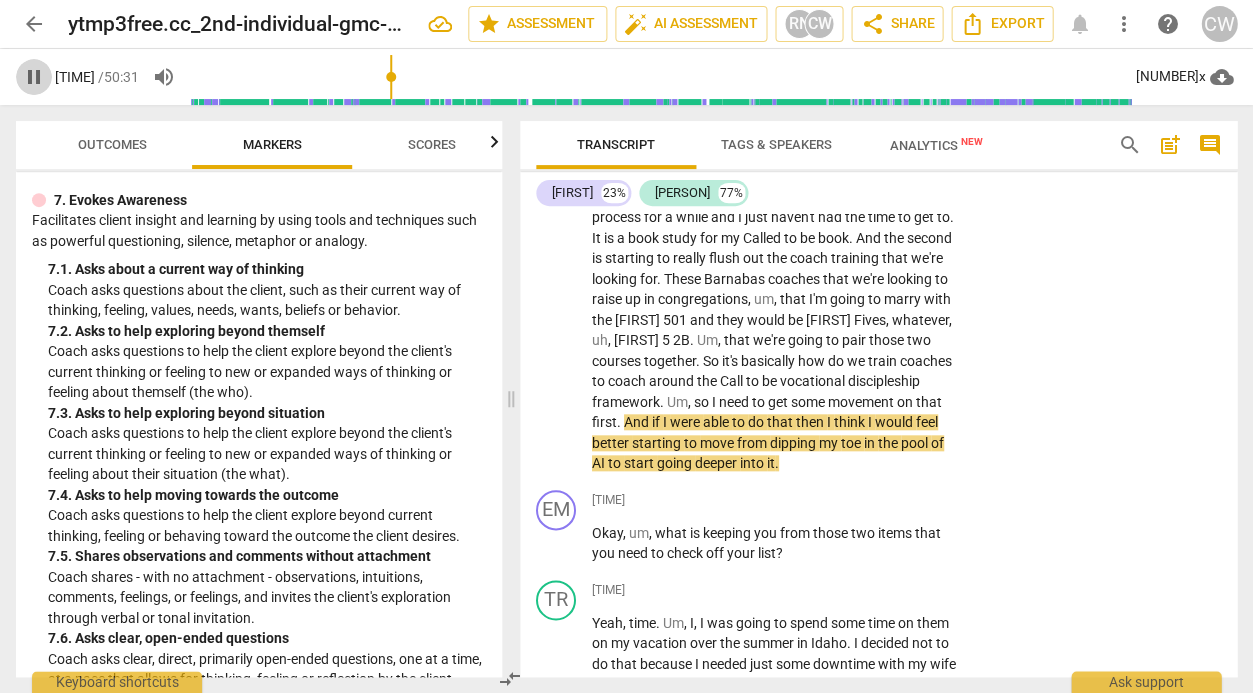 click on "pause" at bounding box center (34, 77) 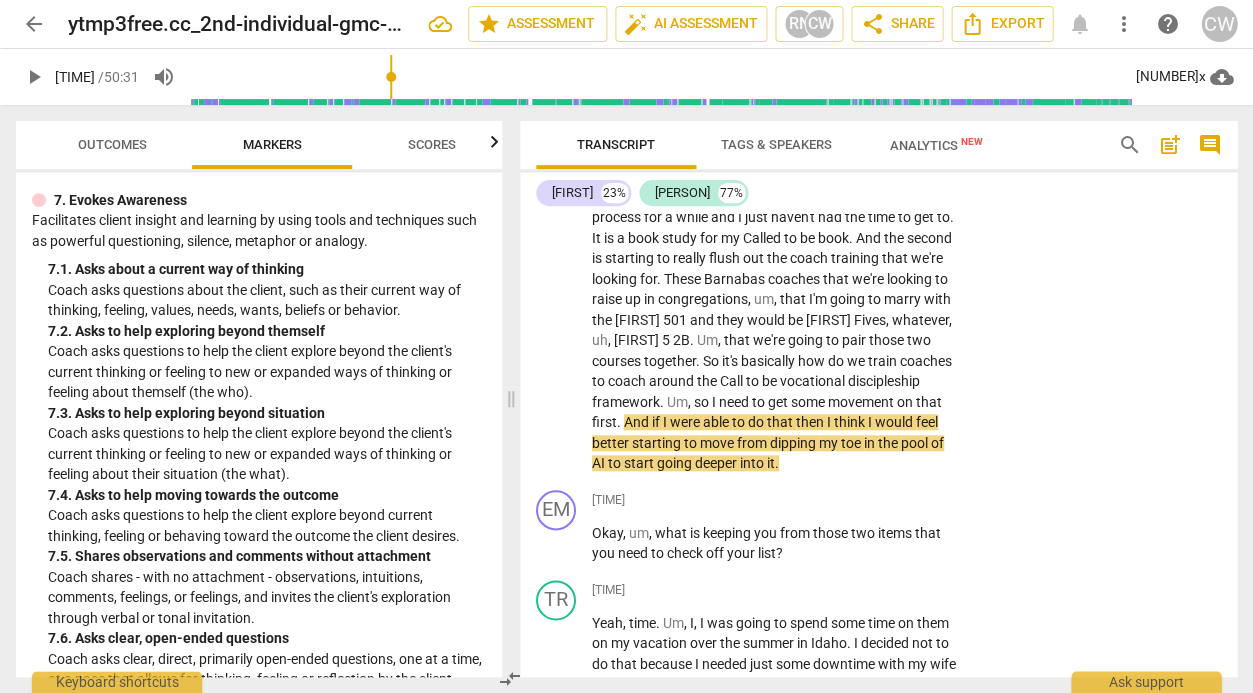 type on "646" 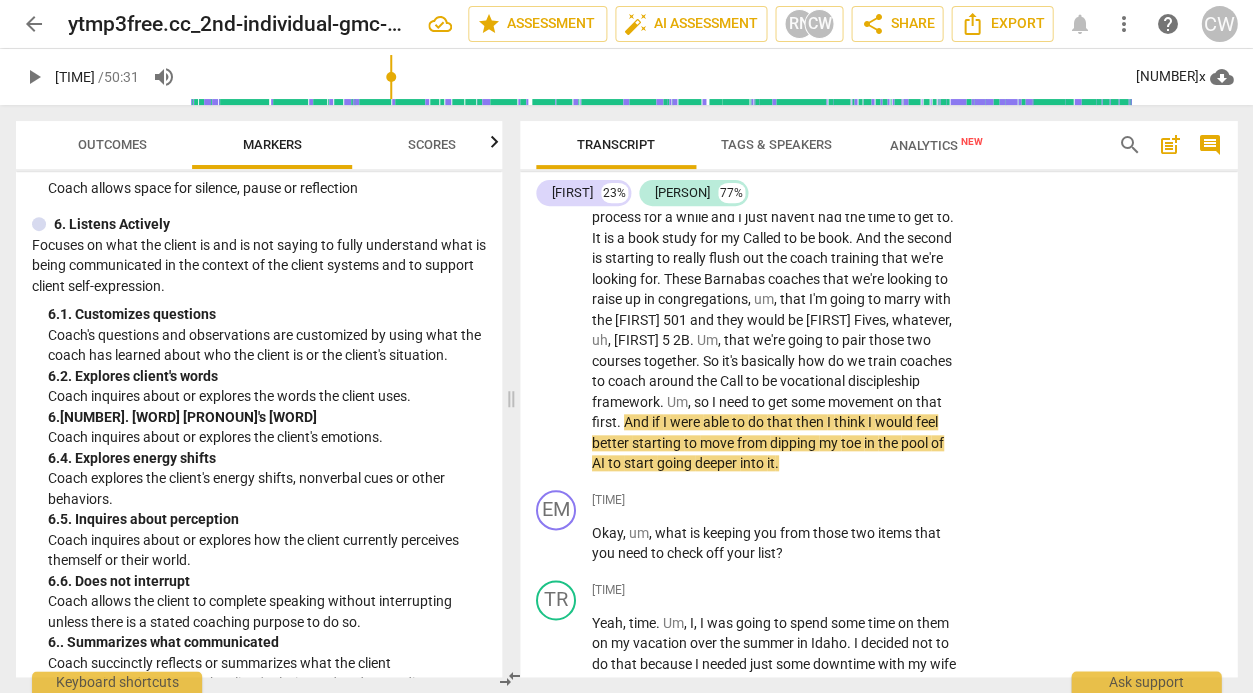 scroll, scrollTop: 1294, scrollLeft: 0, axis: vertical 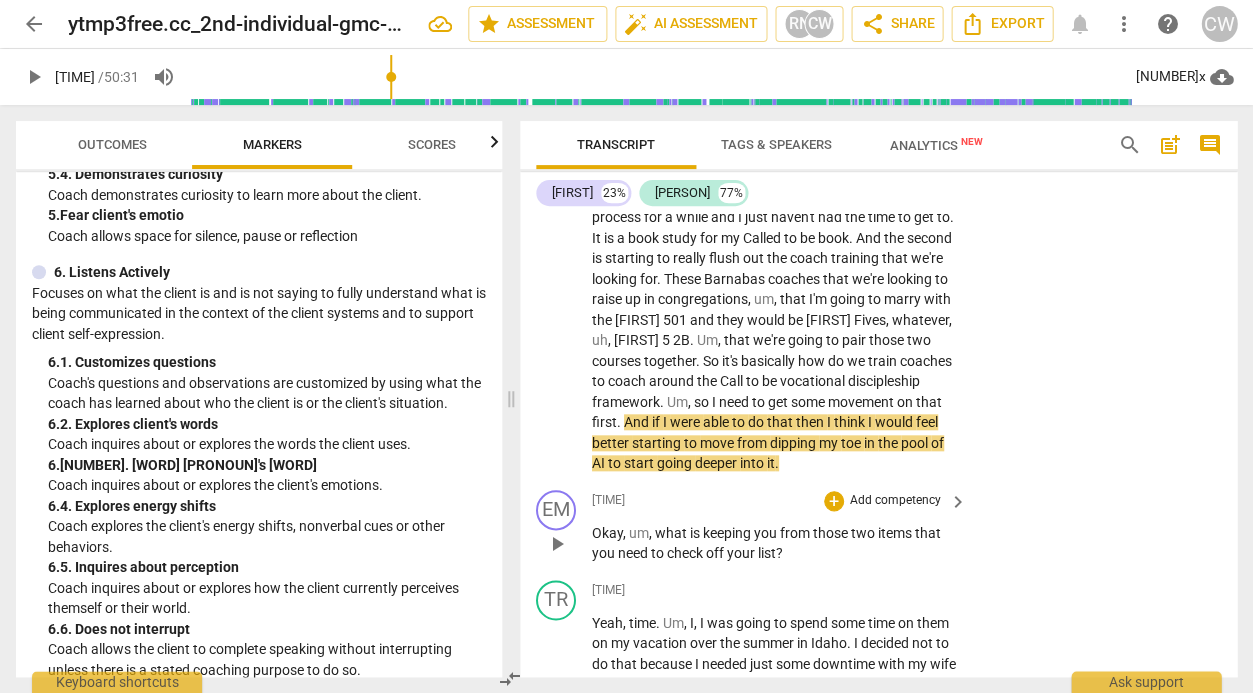 click on "Add competency" at bounding box center (895, 501) 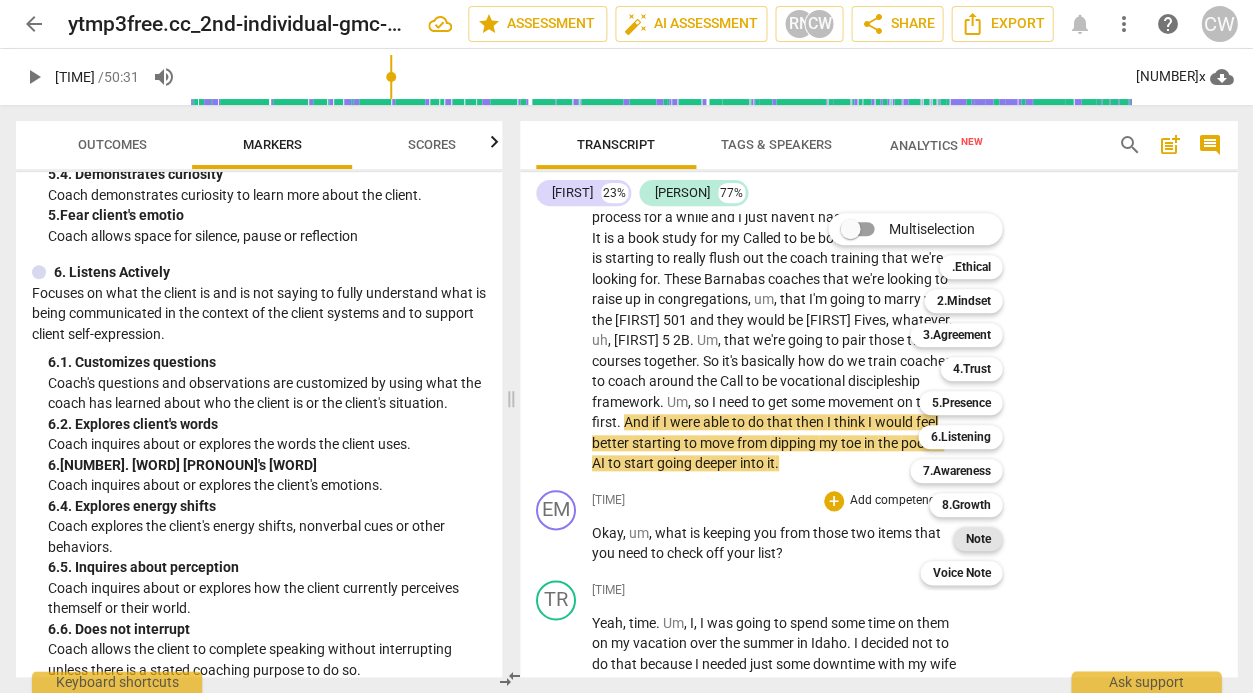 click on "Note" at bounding box center [977, 539] 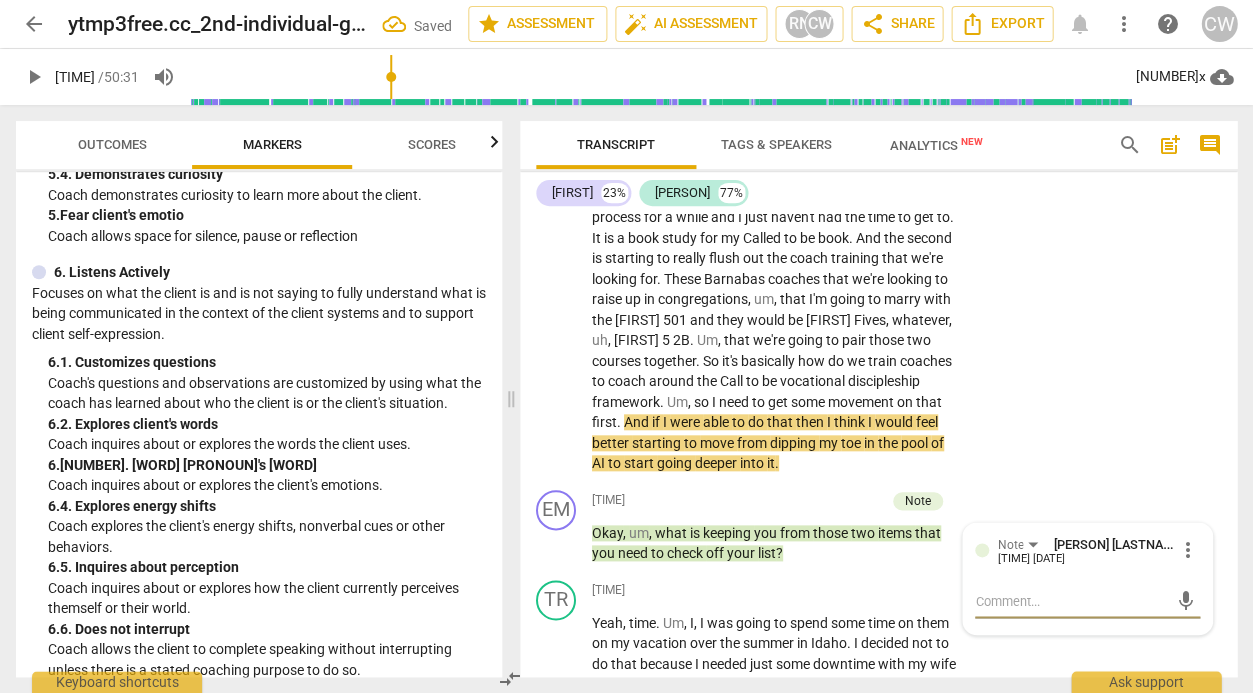 type on "O" 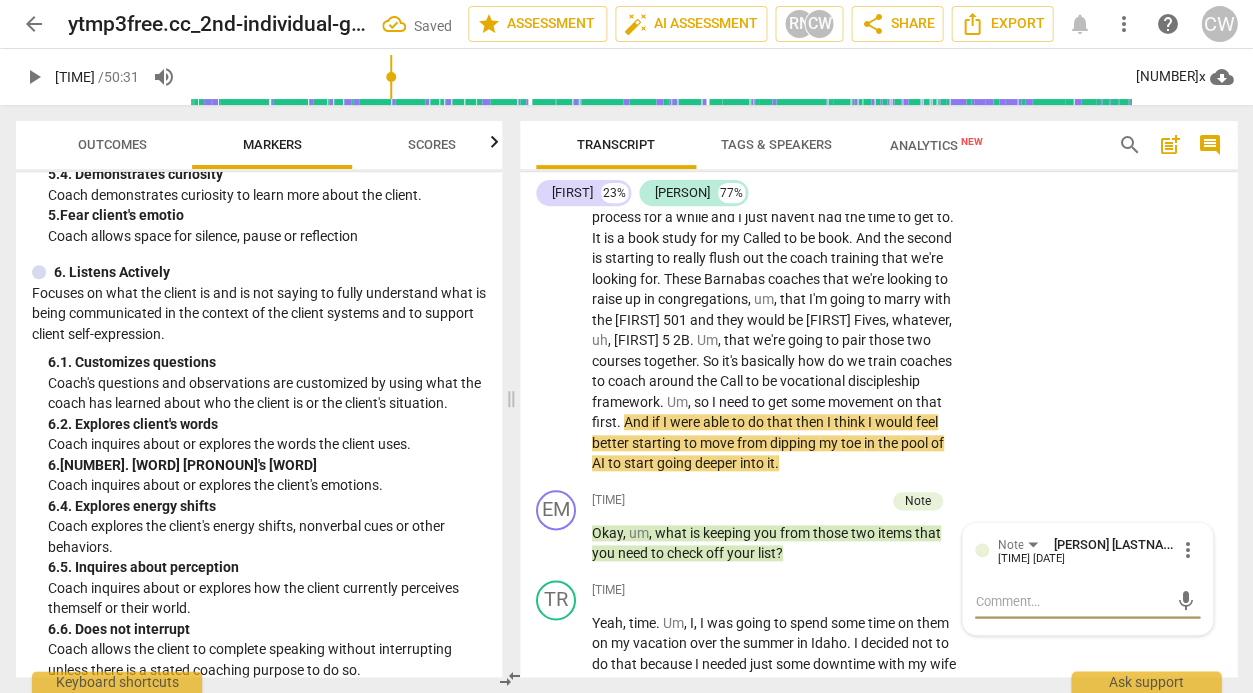 type on "O" 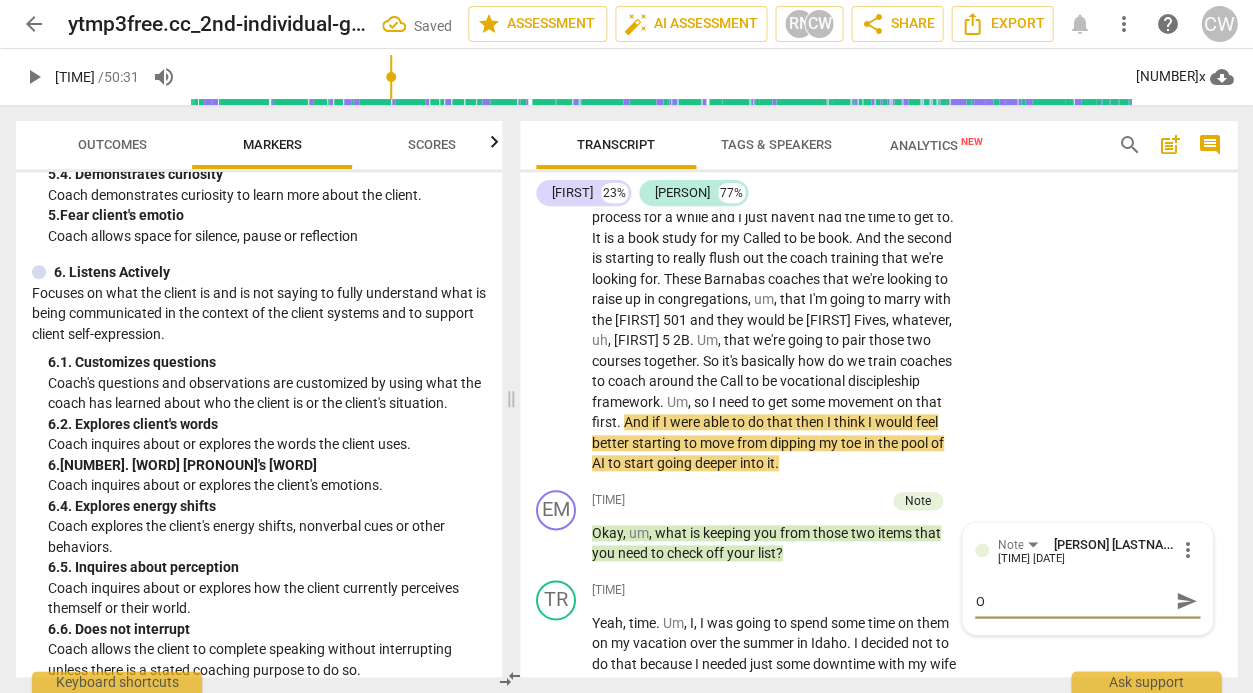 type on "Ob" 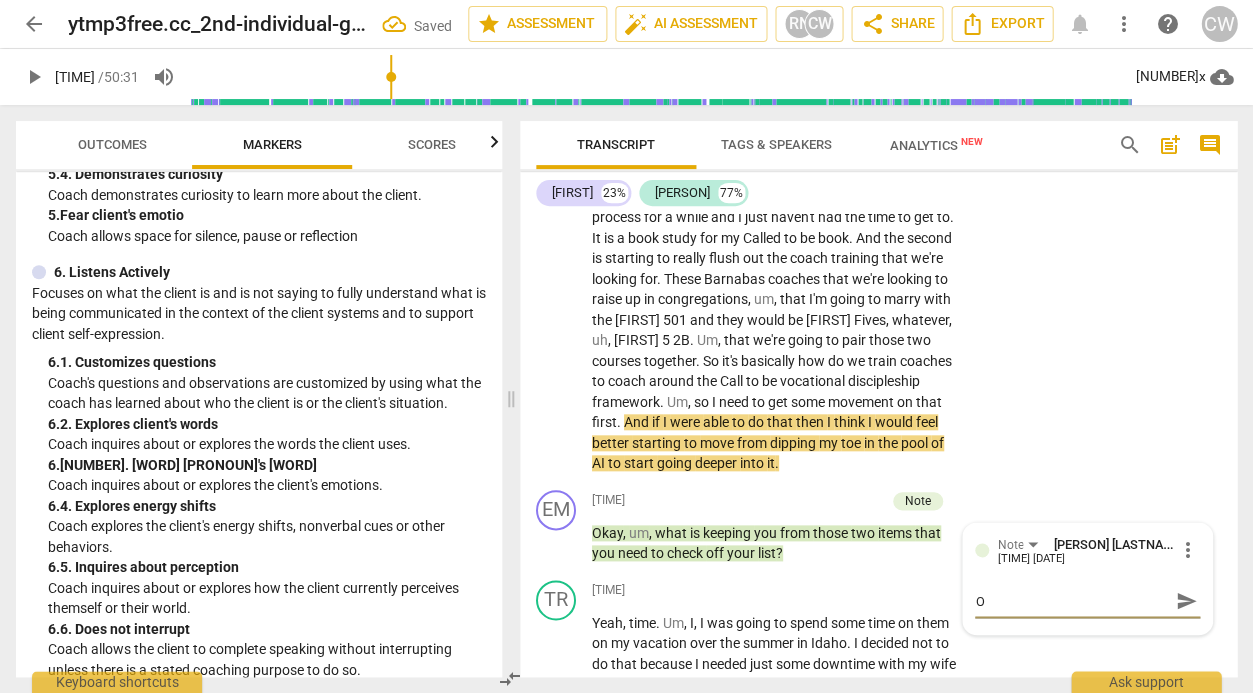 type on "Ob" 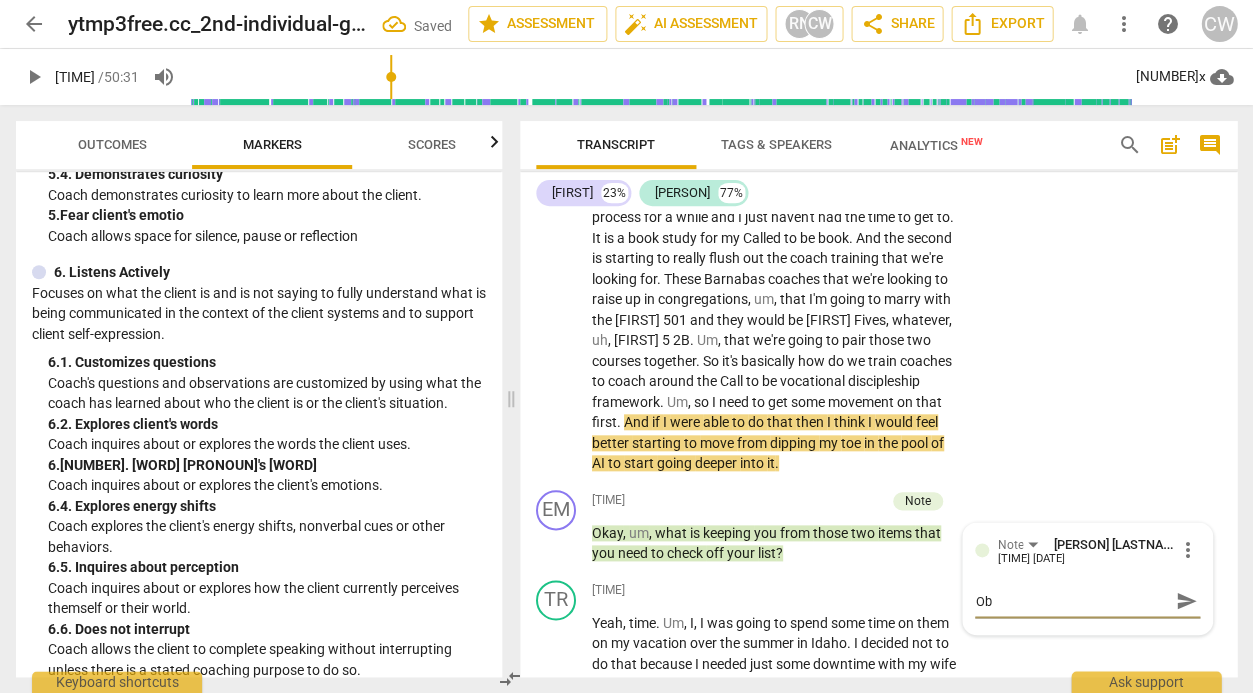 type on "Obs" 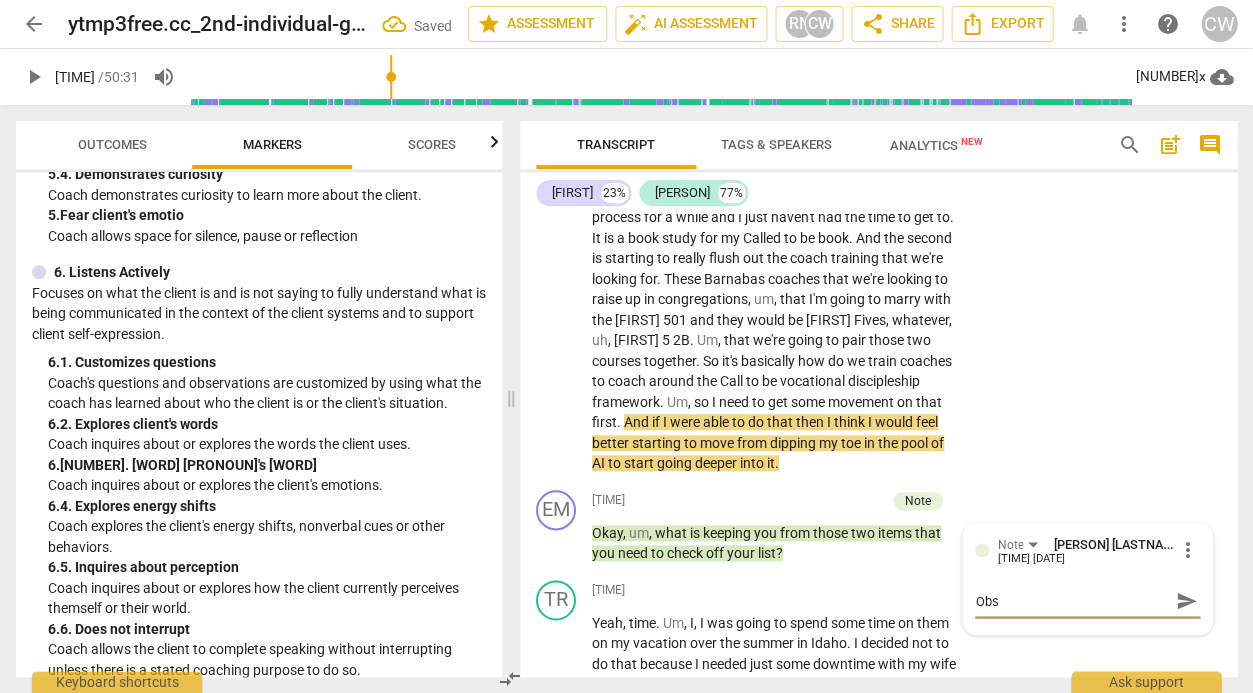 type on "Obst" 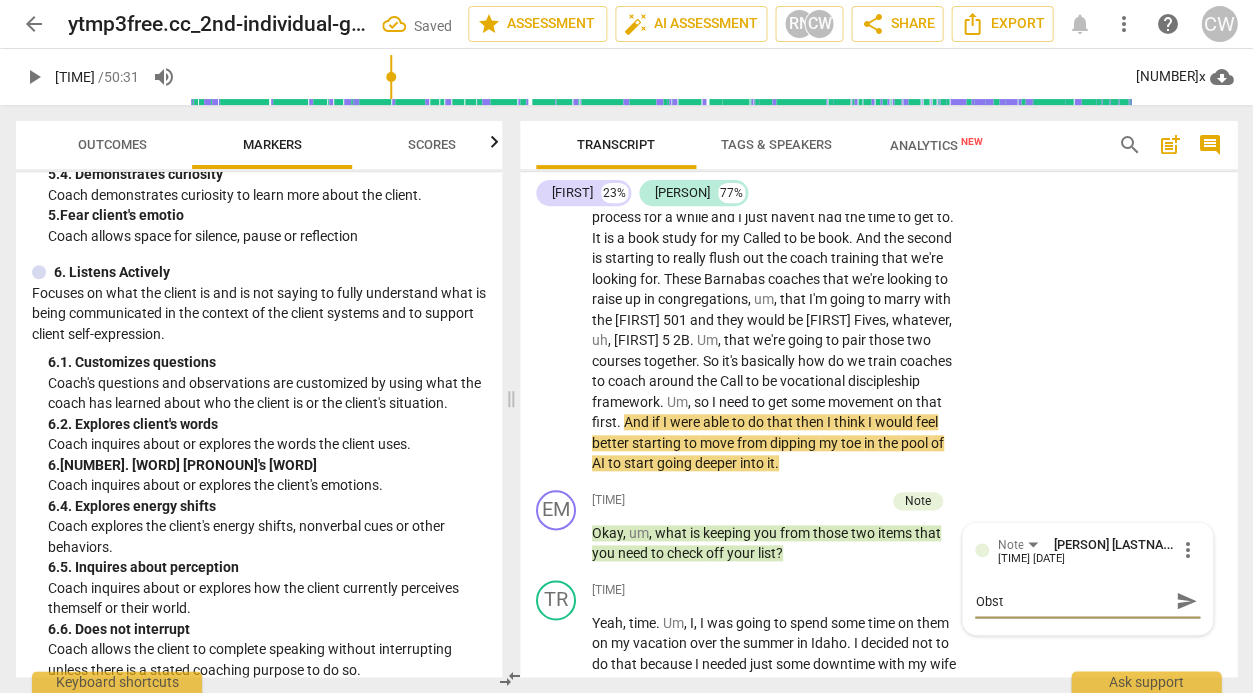 type on "Obsta" 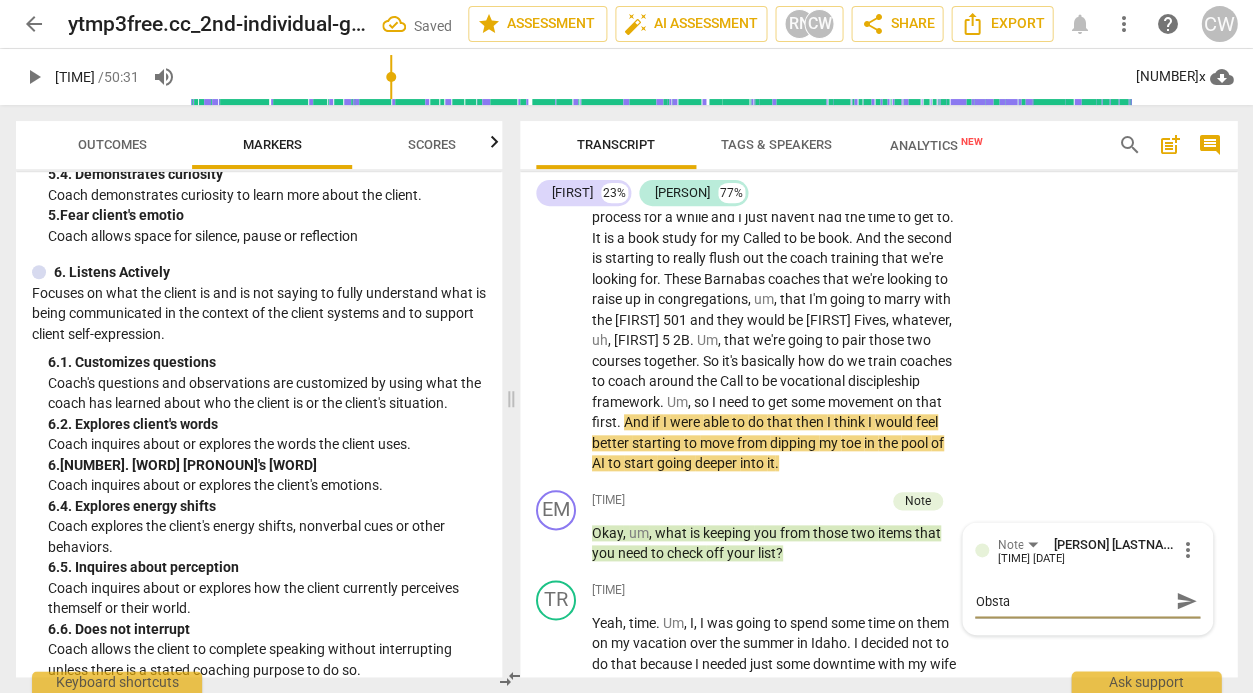 type on "Obstac" 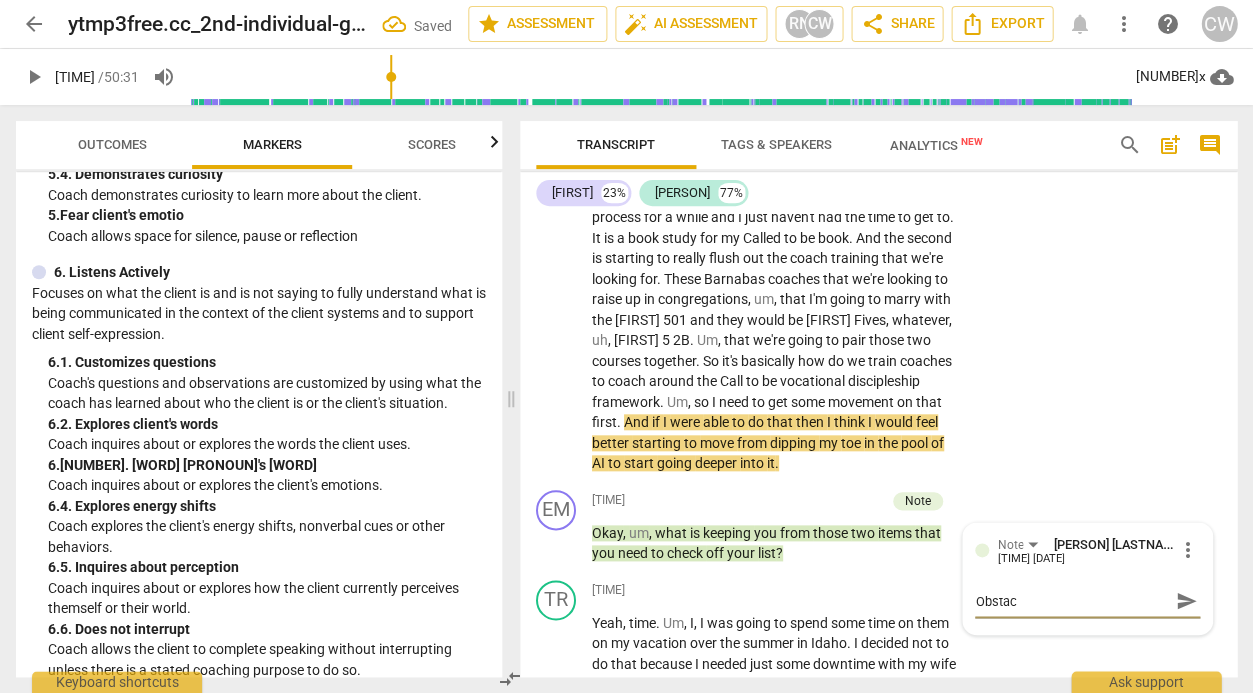 type on "Obstacl" 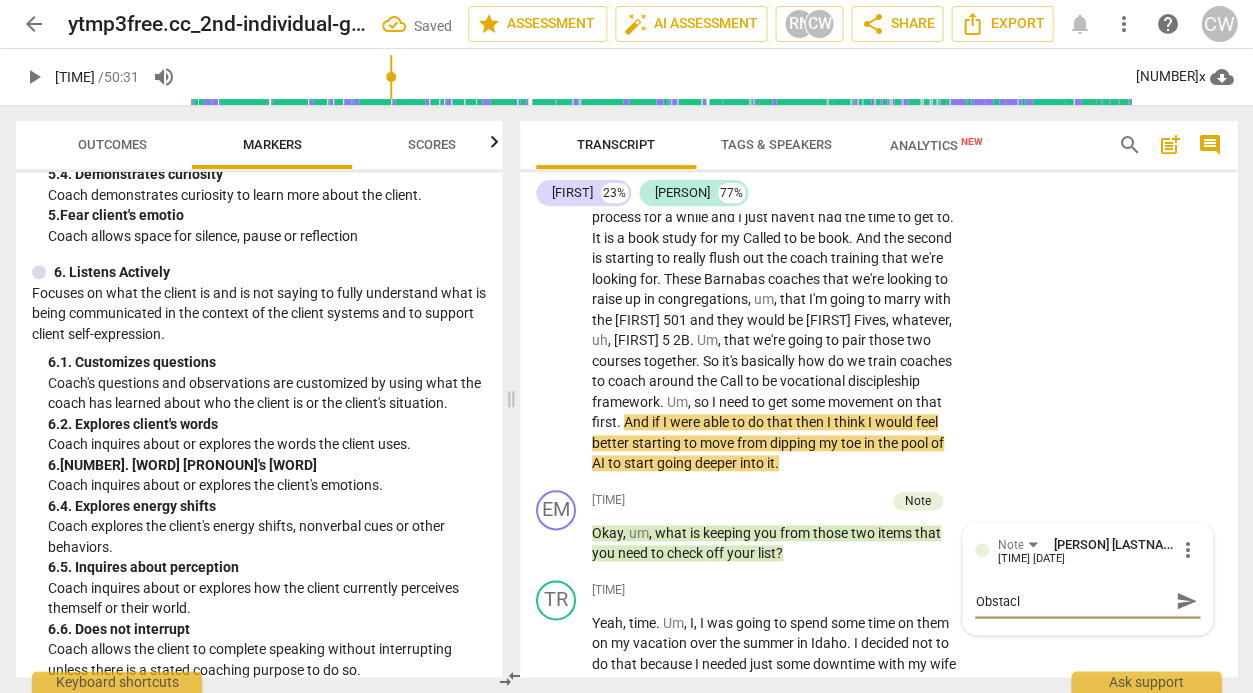 type on "Obstacle" 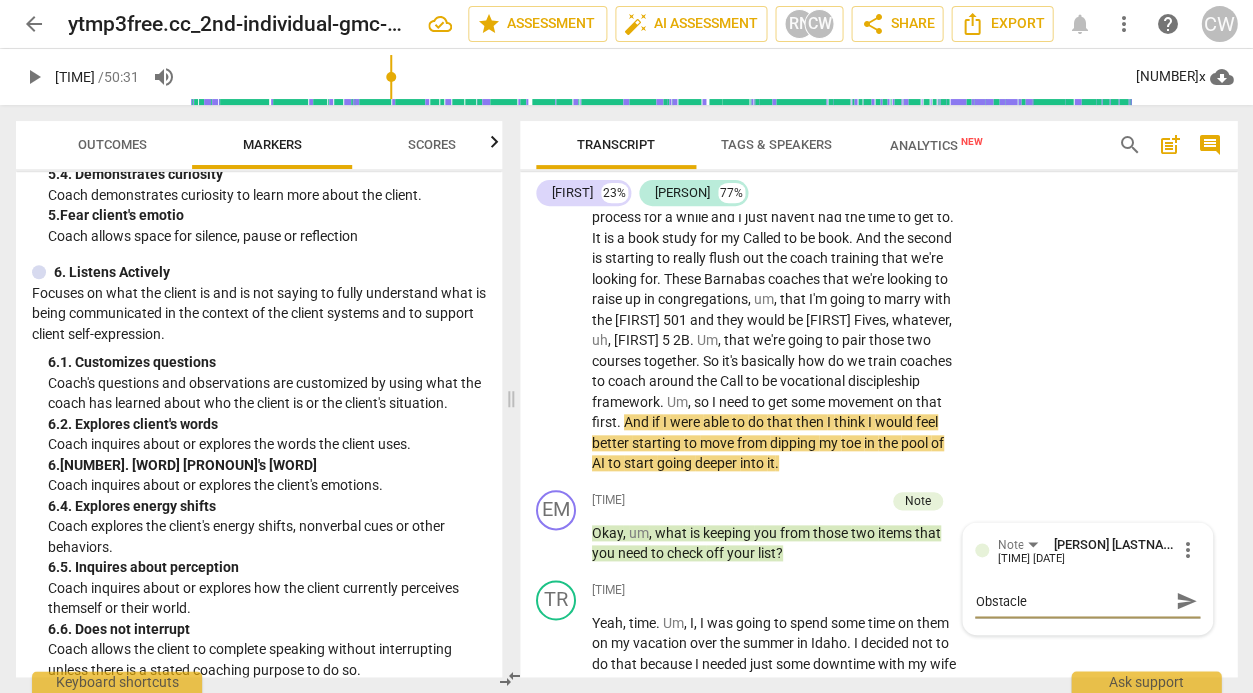 type on "Obstacle" 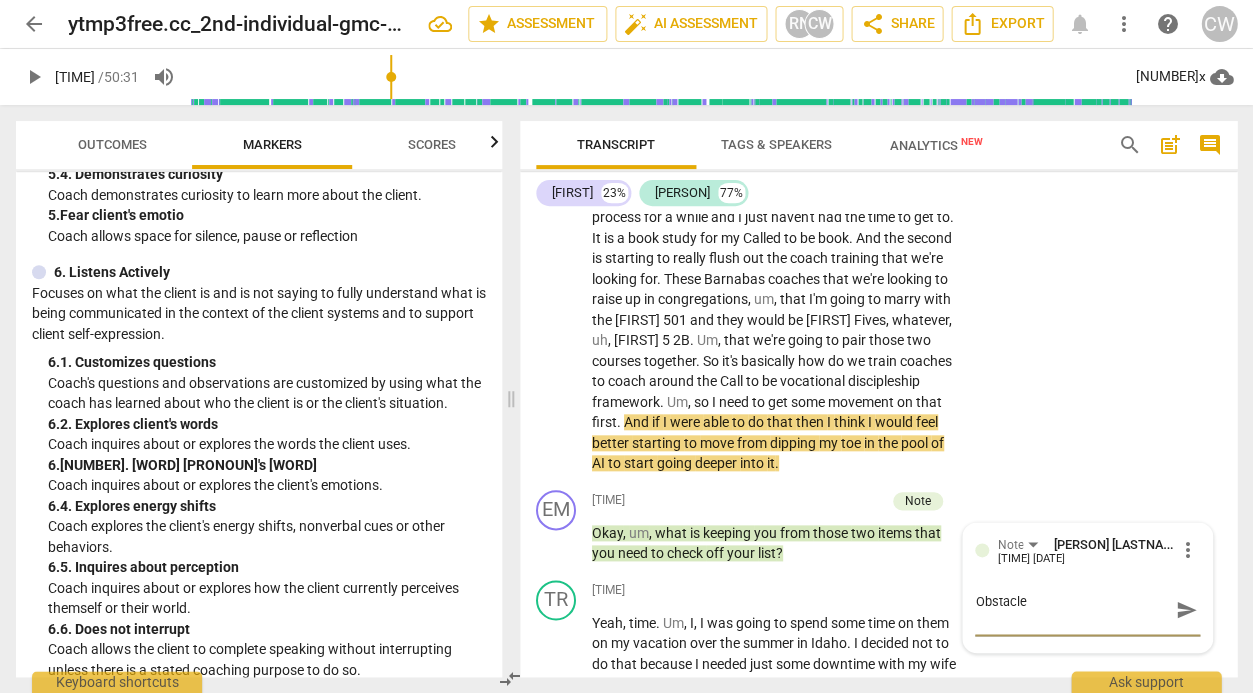 type on "Obstacle" 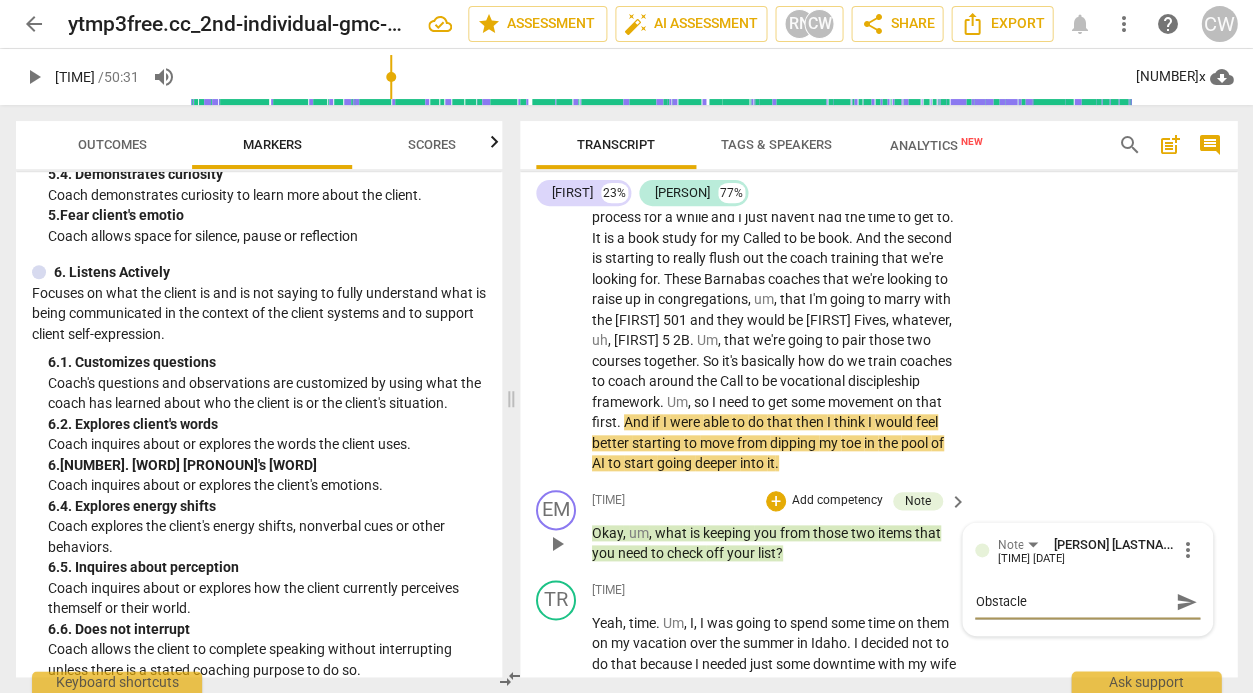 type on "Obstacle" 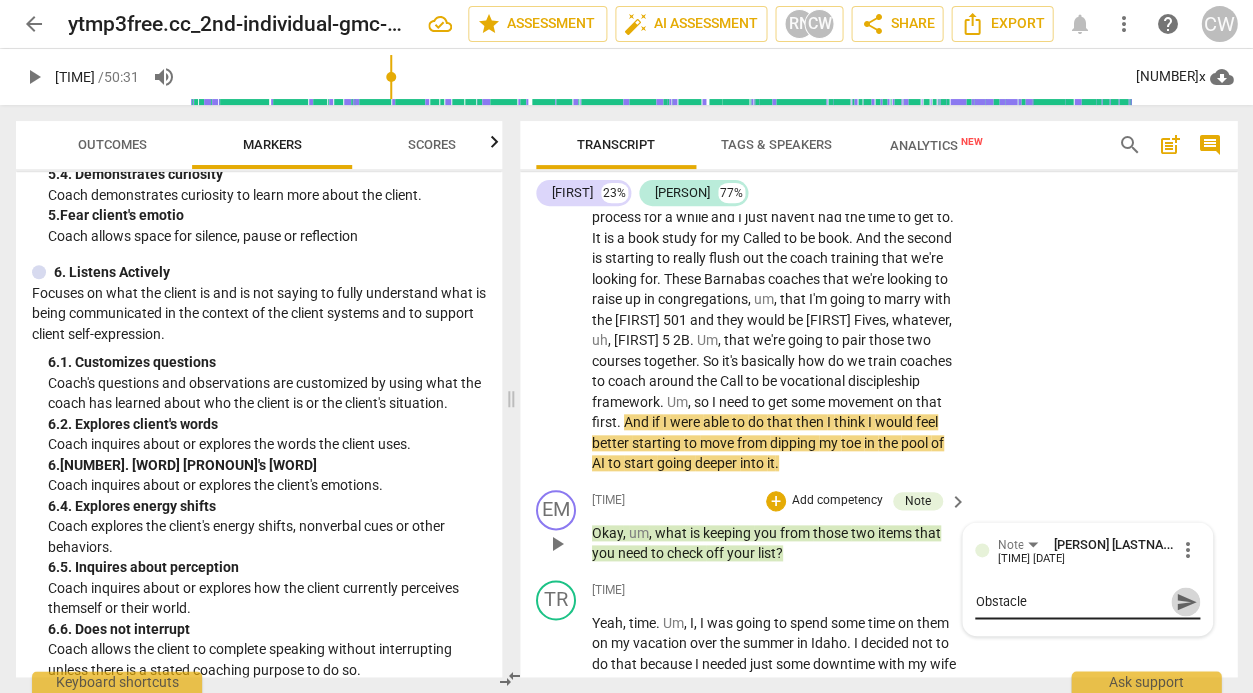 click on "send" at bounding box center [1186, 602] 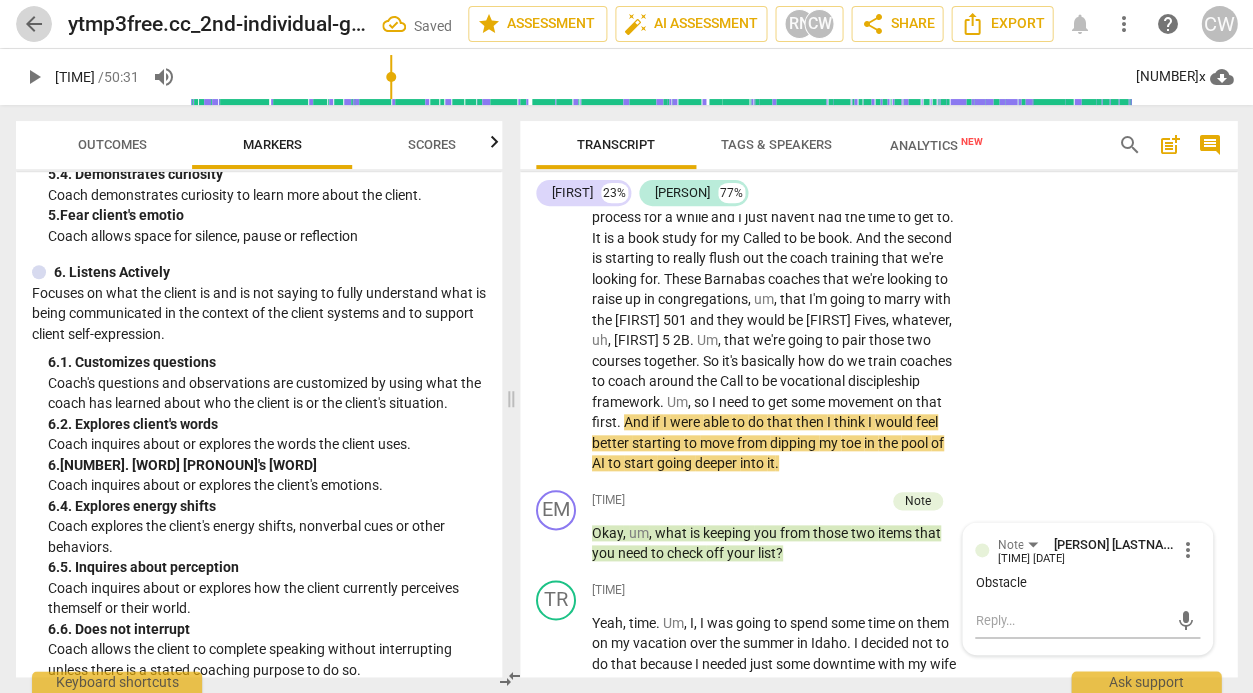 click on "arrow_back" at bounding box center [34, 24] 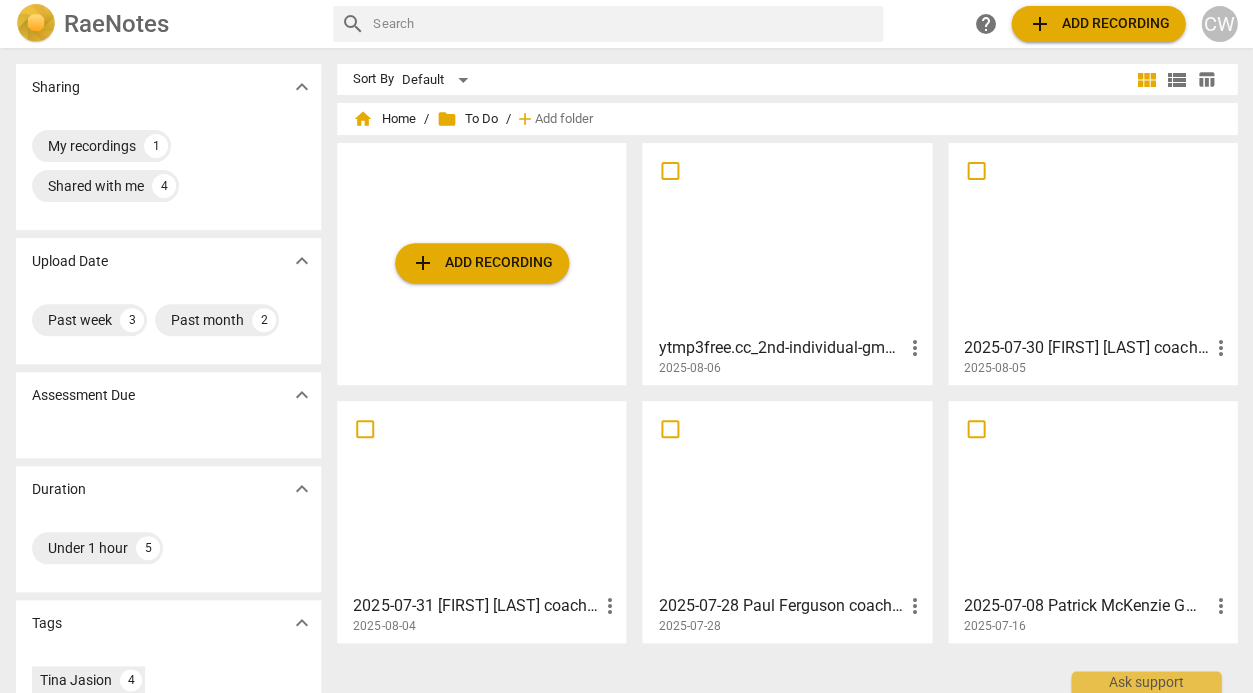click at bounding box center (786, 238) 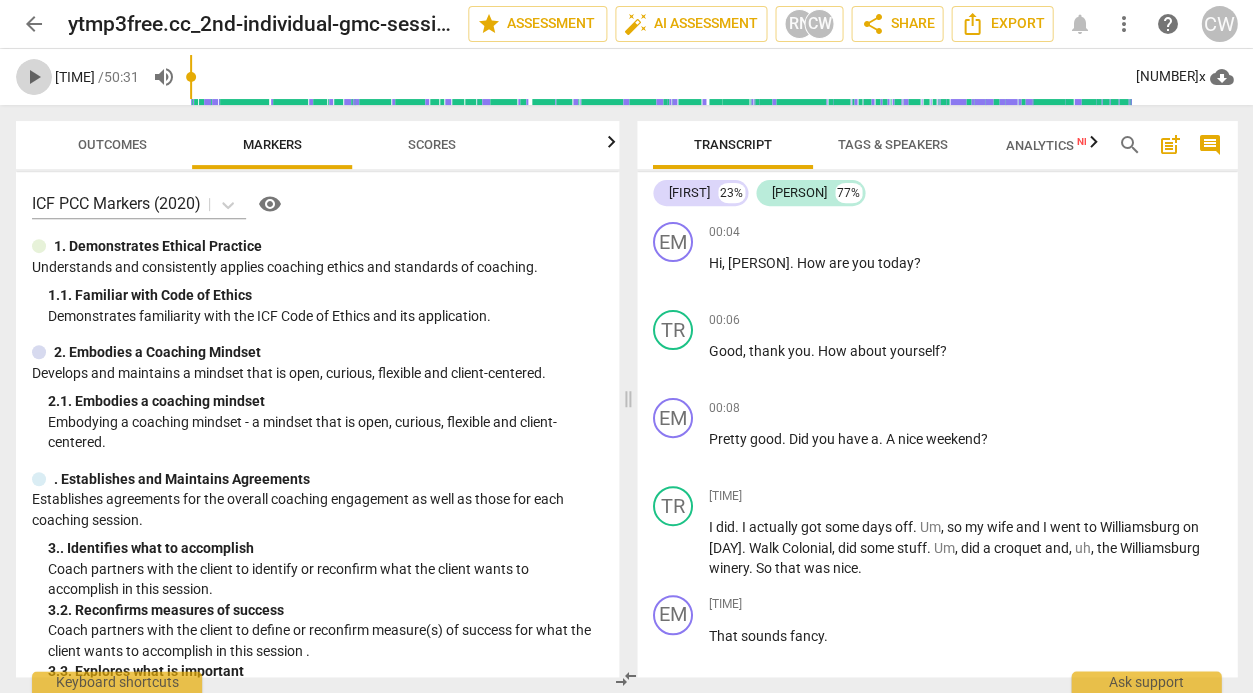 click on "play_arrow" at bounding box center (34, 77) 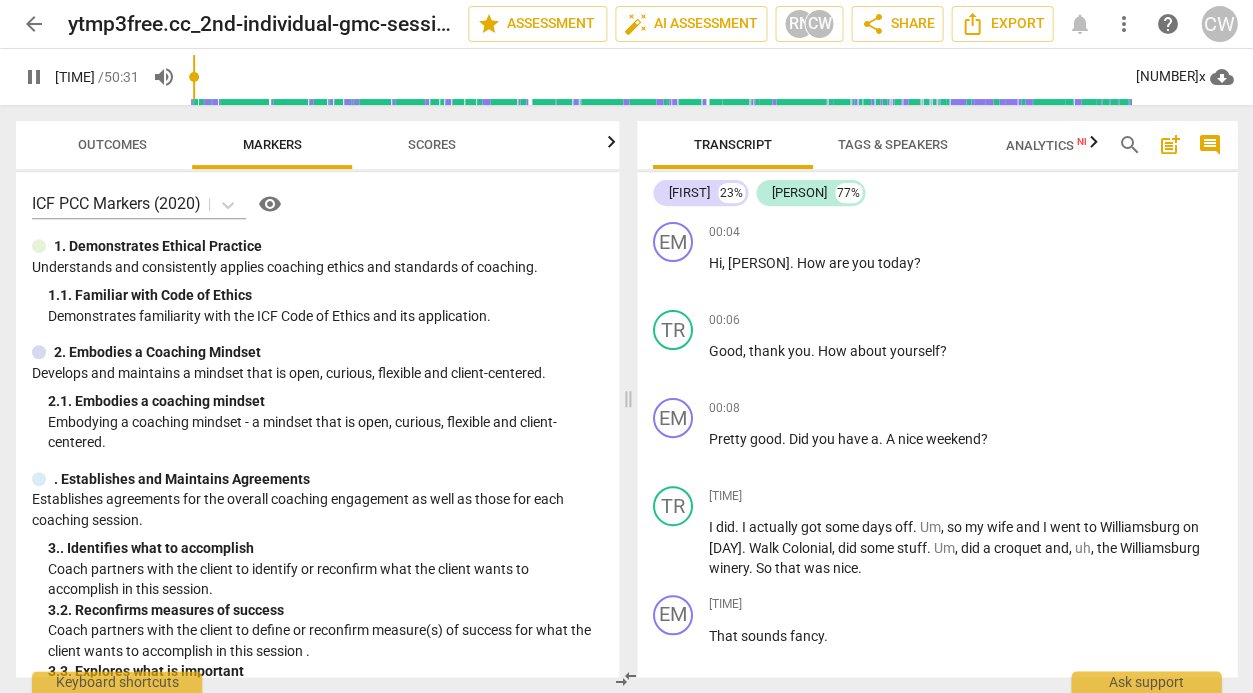 scroll, scrollTop: 498, scrollLeft: 0, axis: vertical 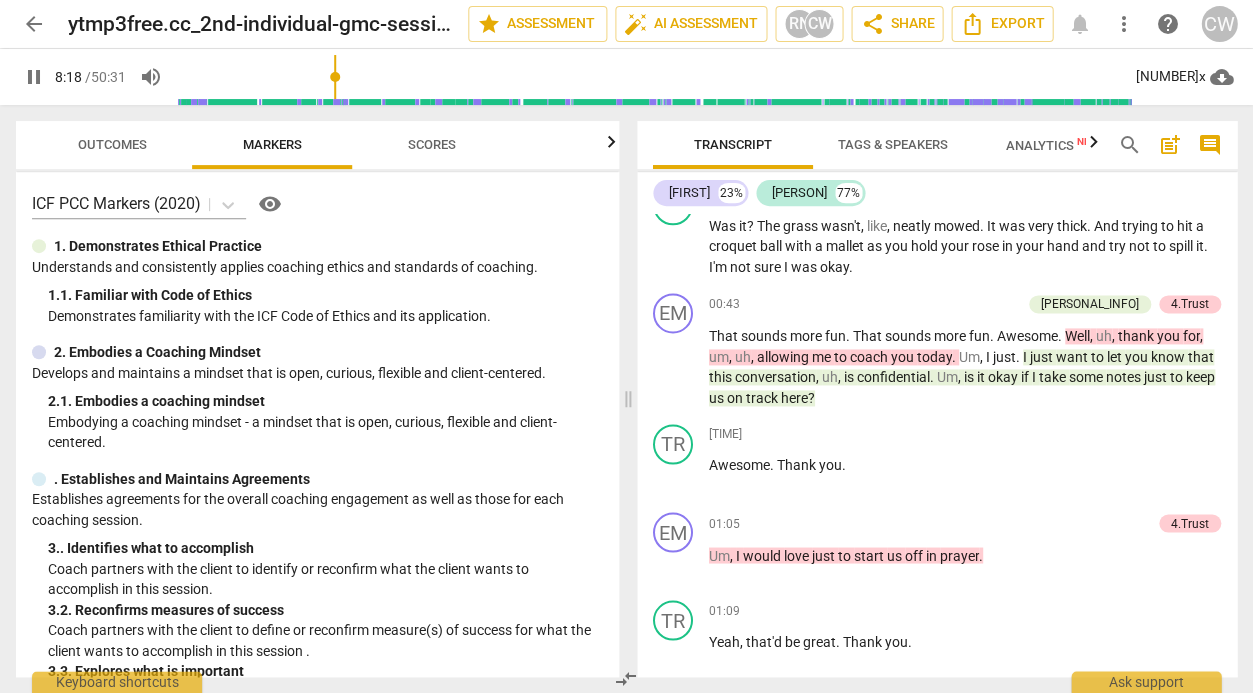 drag, startPoint x: 183, startPoint y: 68, endPoint x: 342, endPoint y: 47, distance: 160.3808 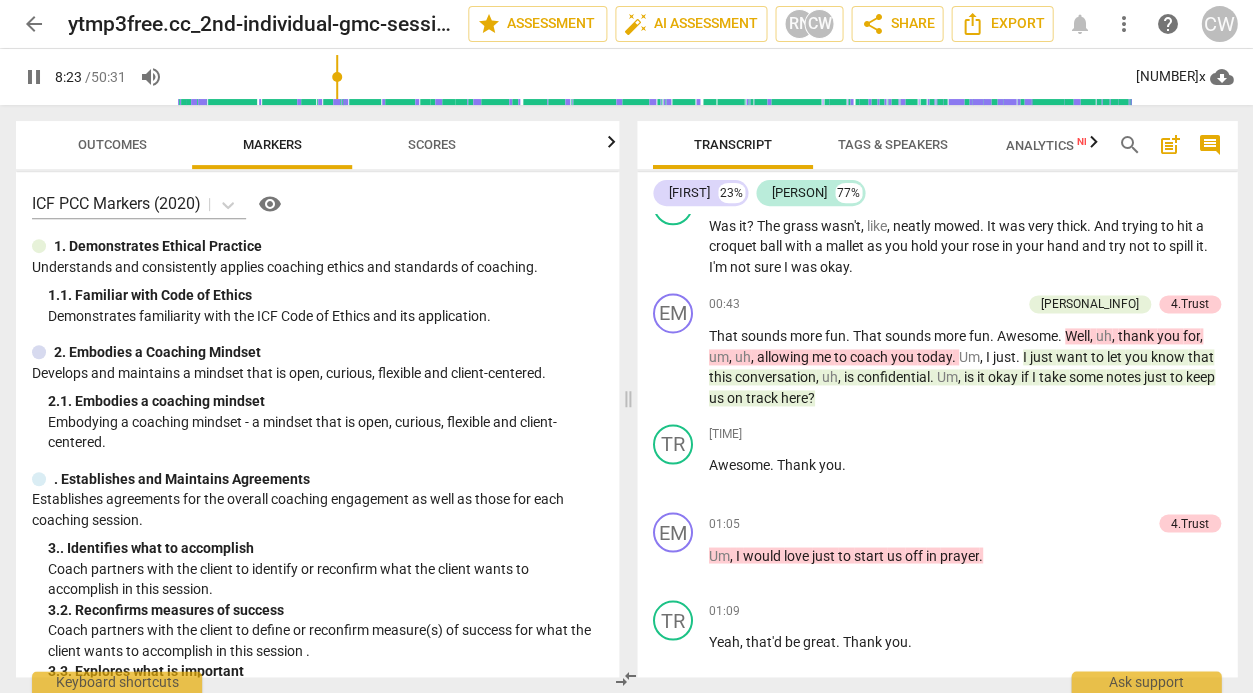 scroll, scrollTop: 3090, scrollLeft: 0, axis: vertical 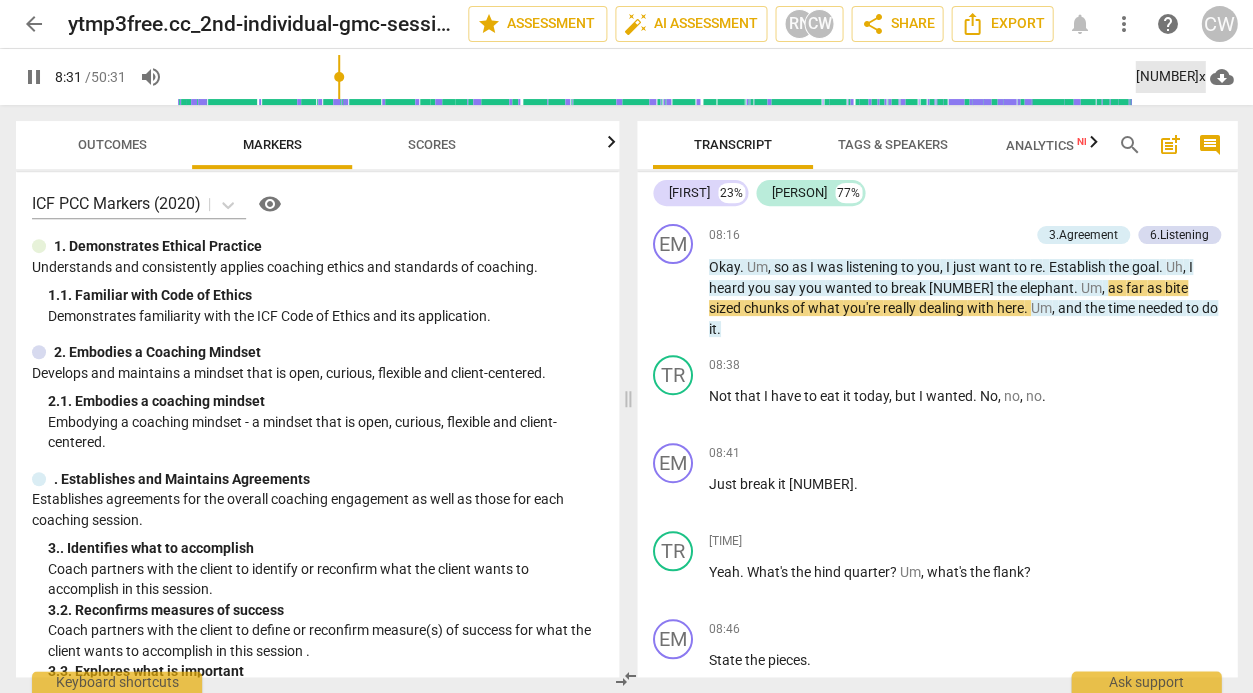 click on "[NUMBER]x" at bounding box center [1170, 77] 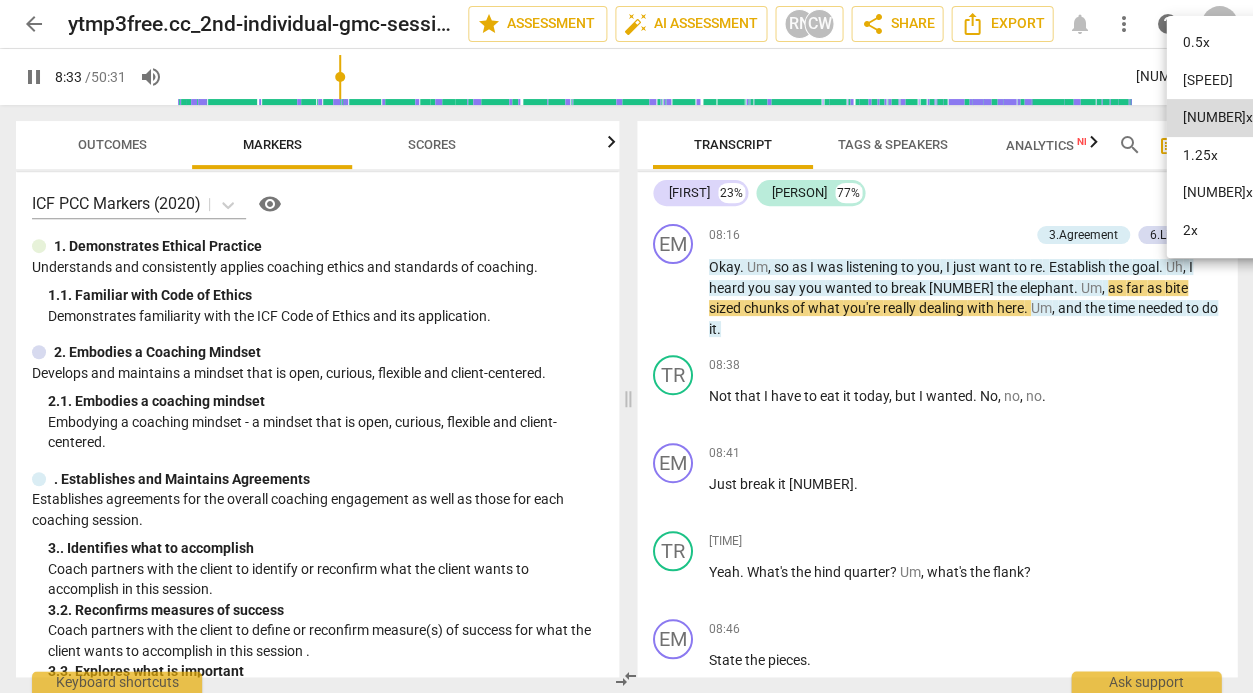 click on "[NUMBER]x" at bounding box center [1217, 193] 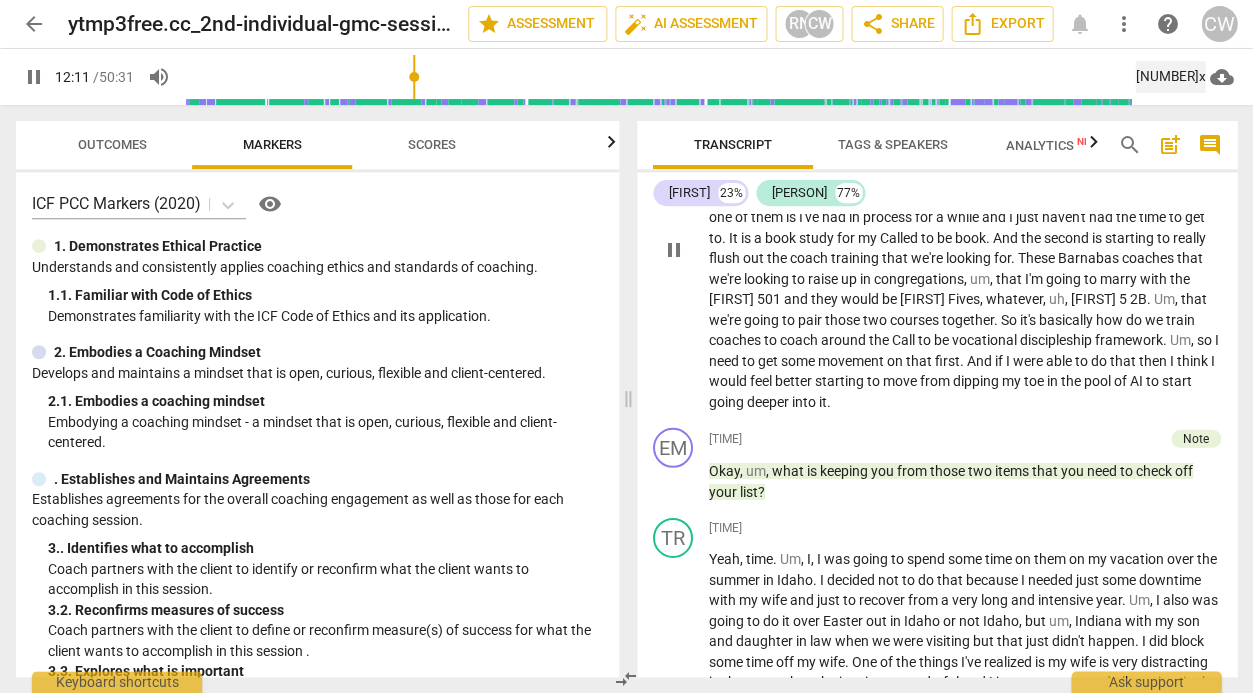 scroll, scrollTop: 4574, scrollLeft: 0, axis: vertical 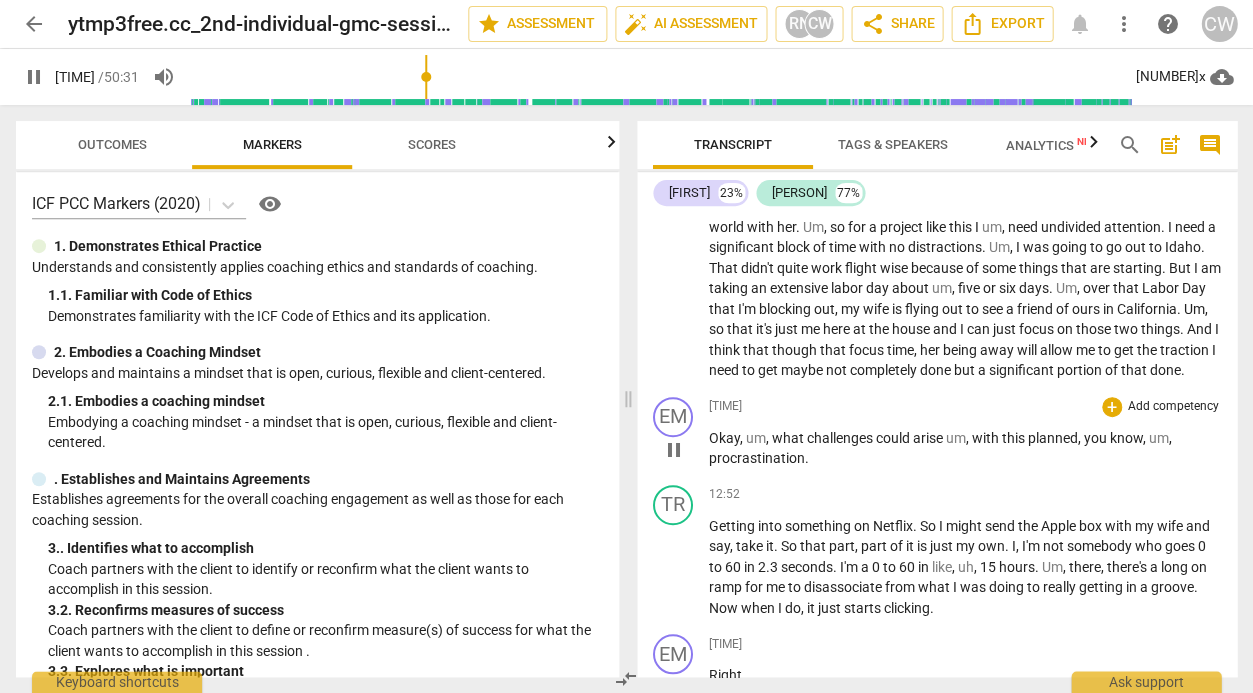 click on "Add competency" at bounding box center (1173, 407) 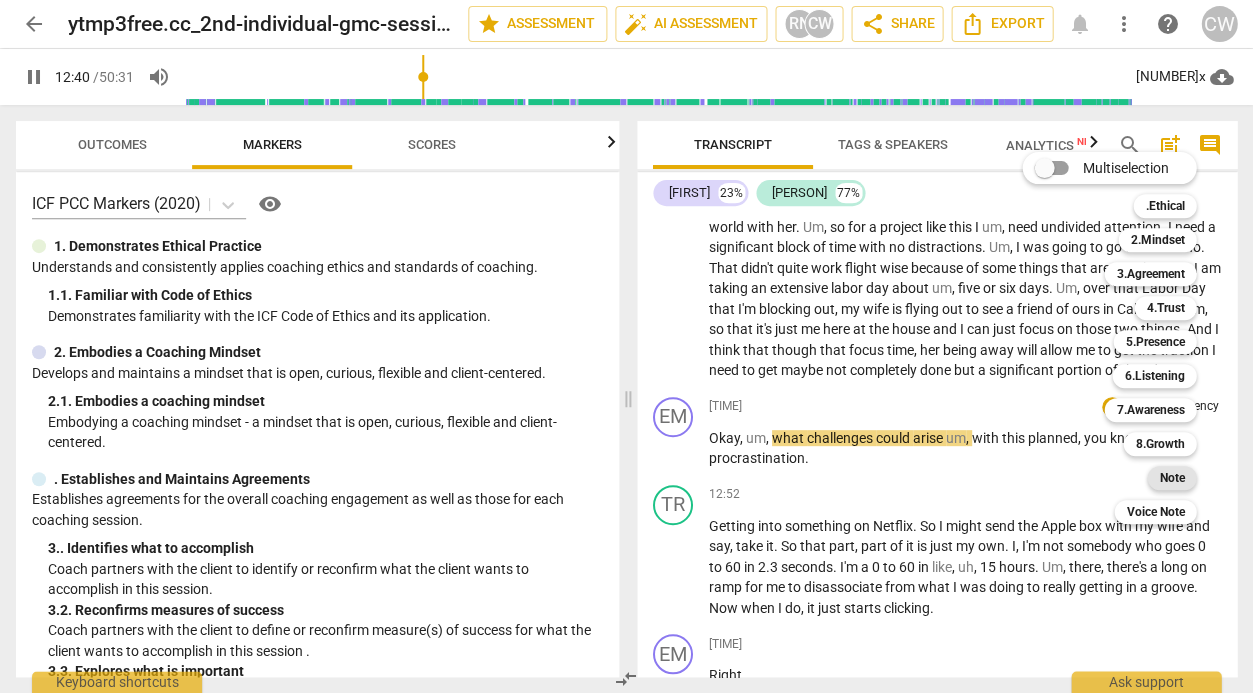 click on "Note" at bounding box center [1171, 478] 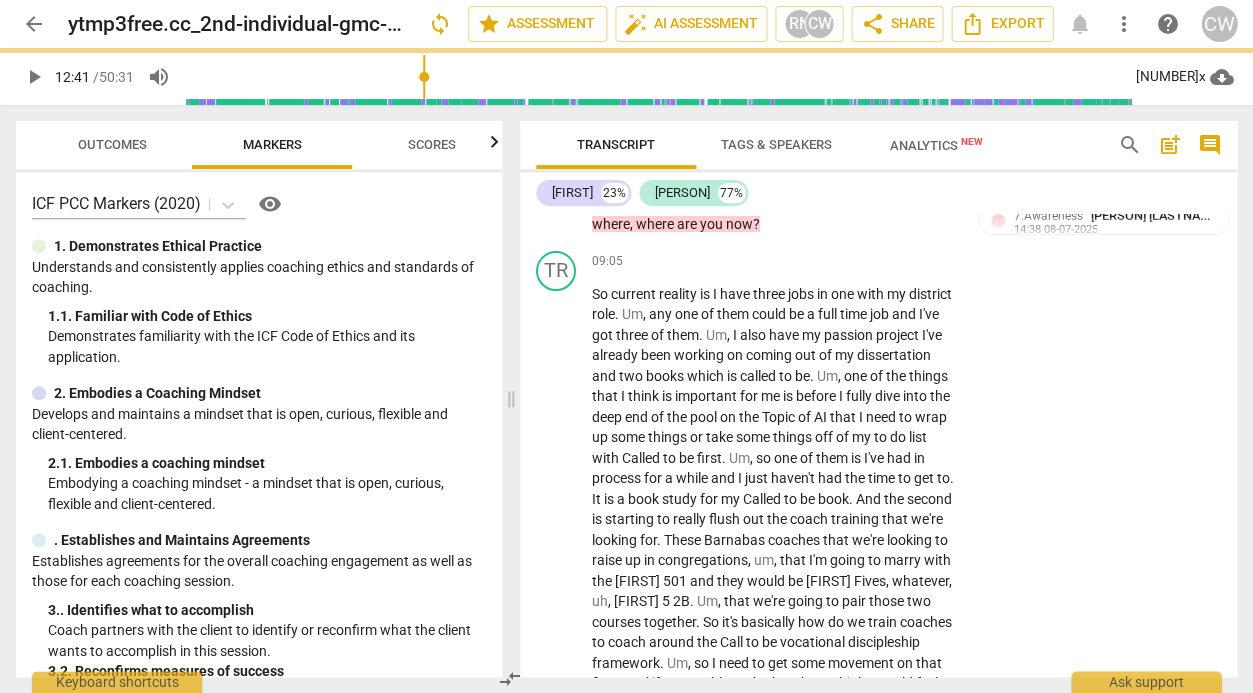 type on "514" 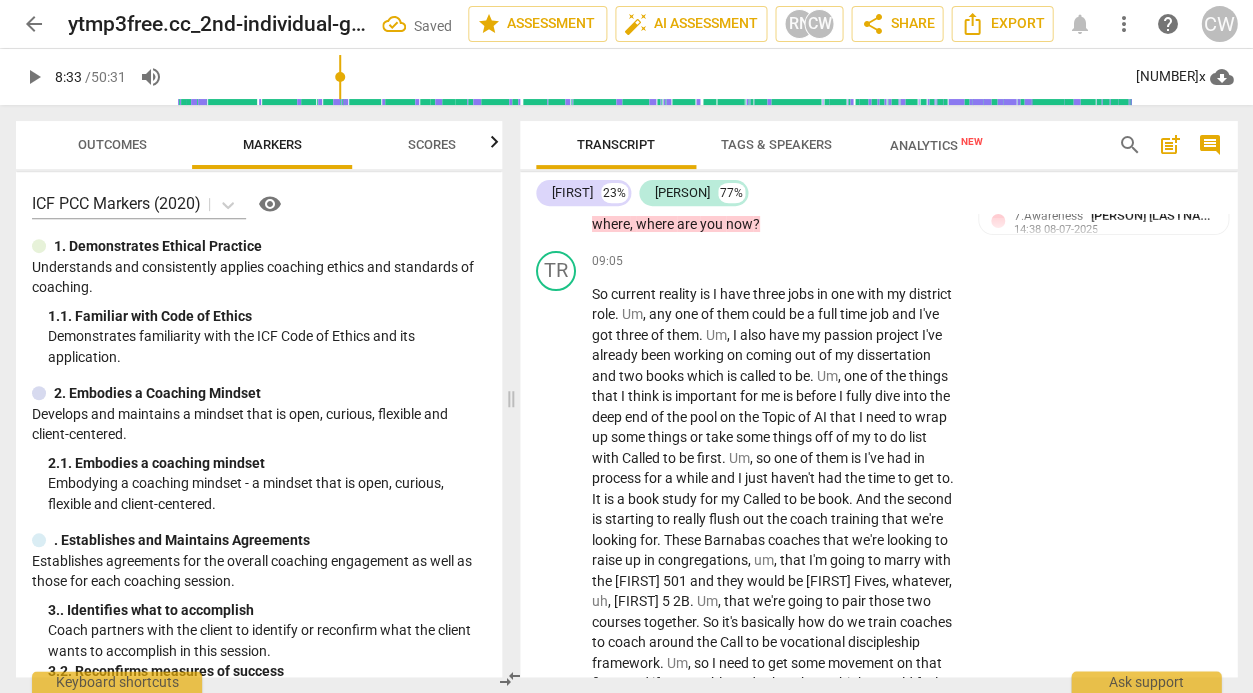 scroll, scrollTop: 5622, scrollLeft: 0, axis: vertical 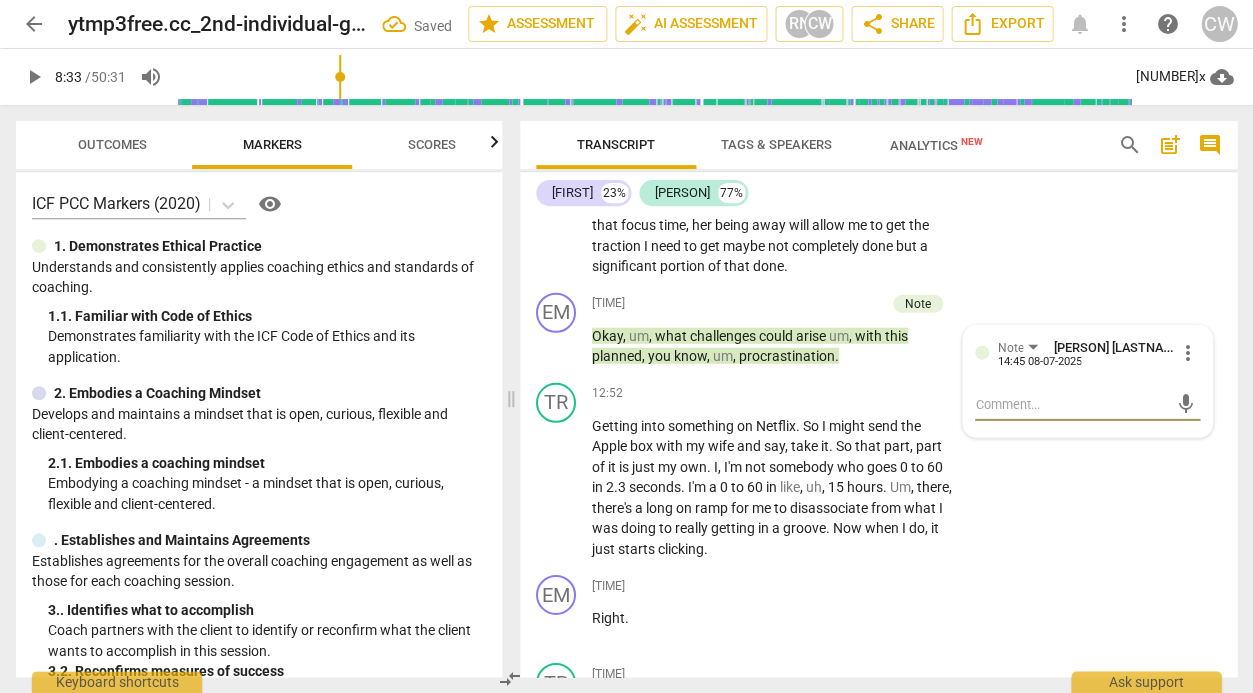type on "h" 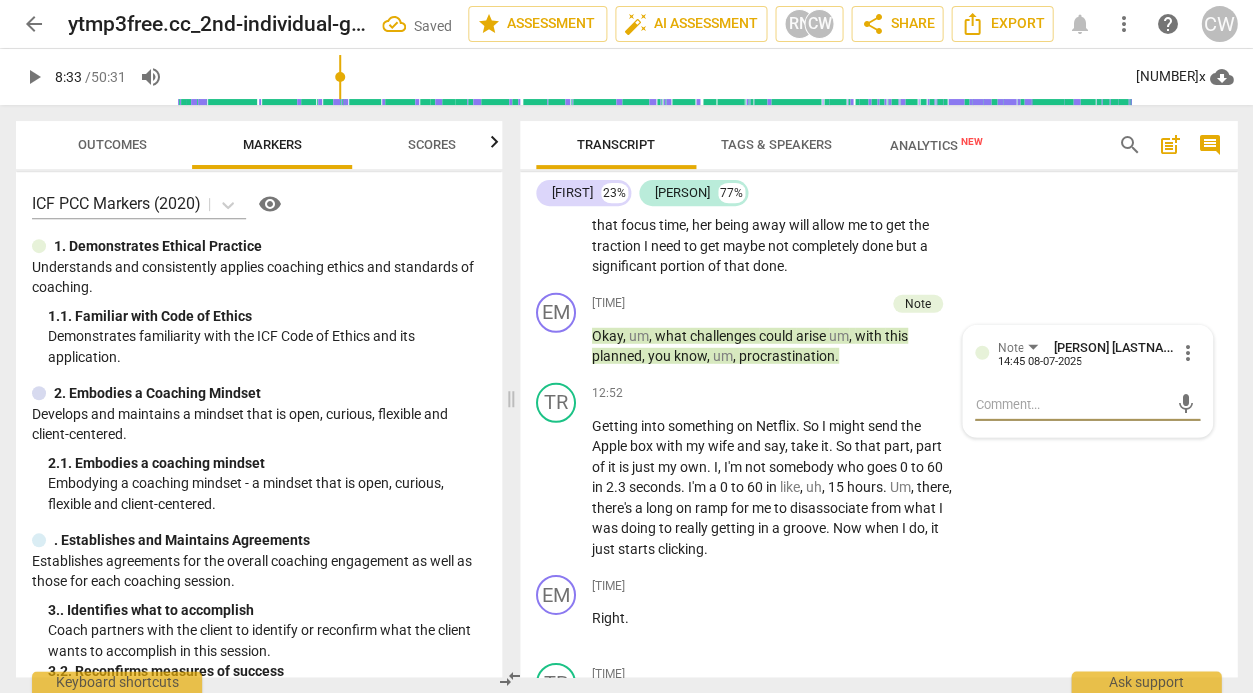 type on "h" 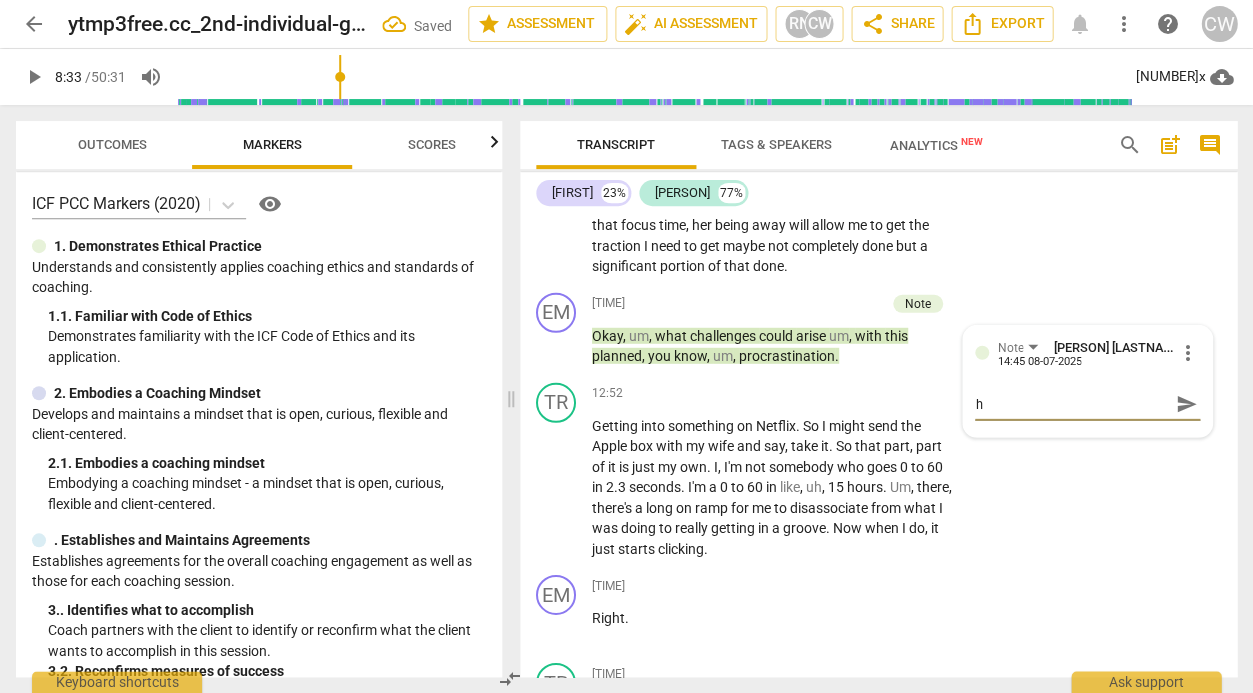 type on "ha" 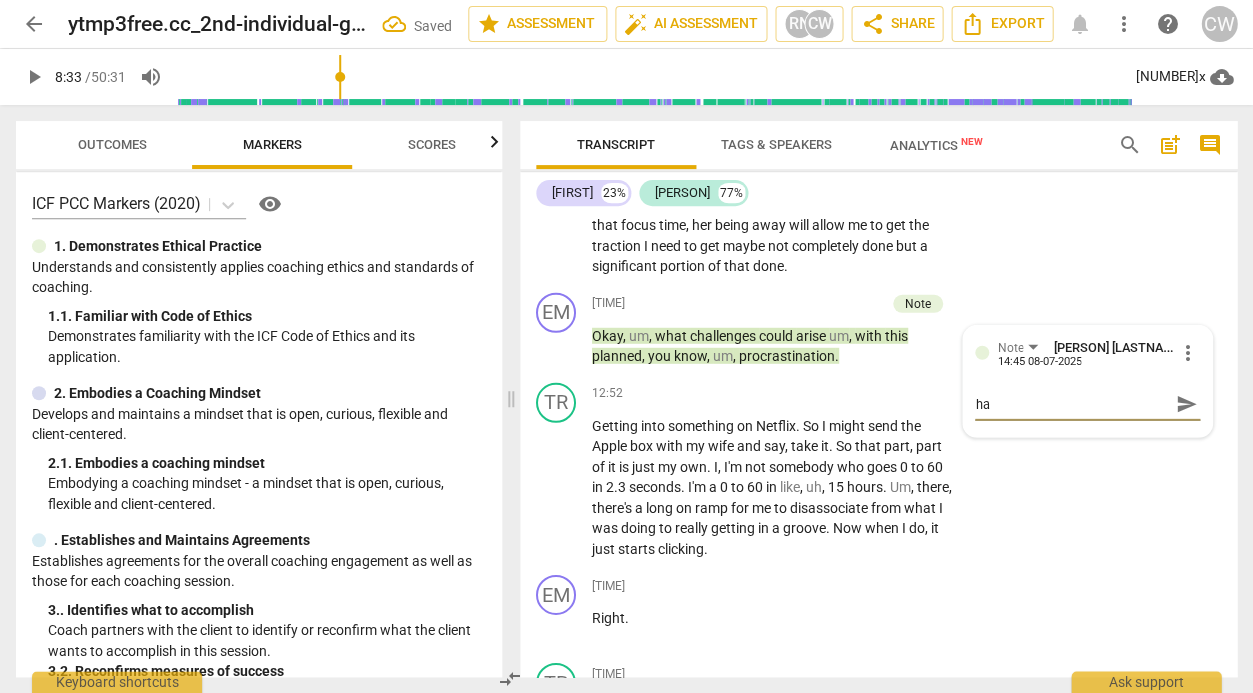 type on "hal" 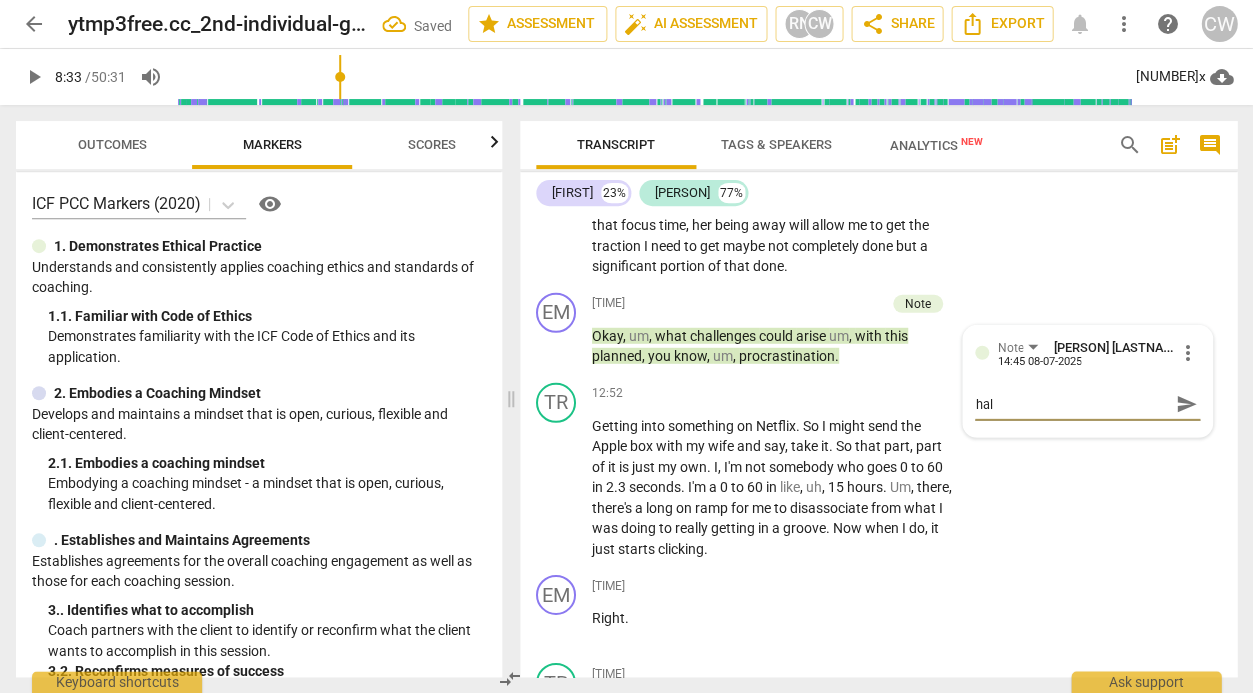 type on "hall" 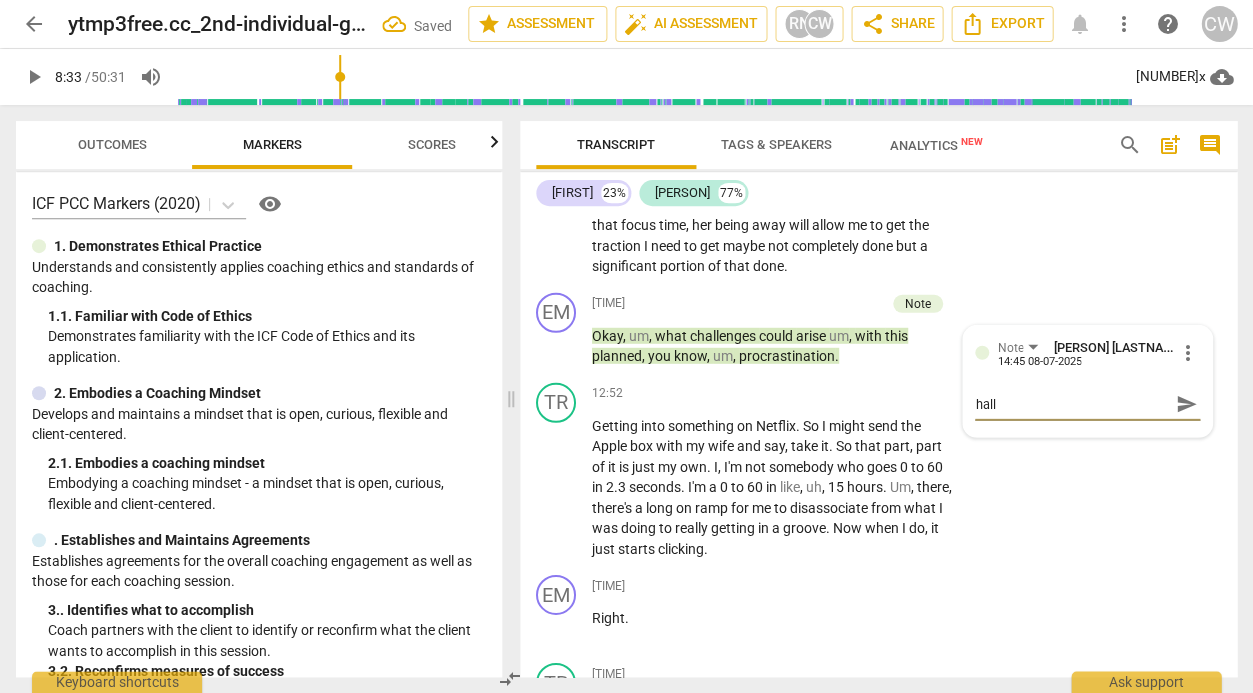 type on "halle" 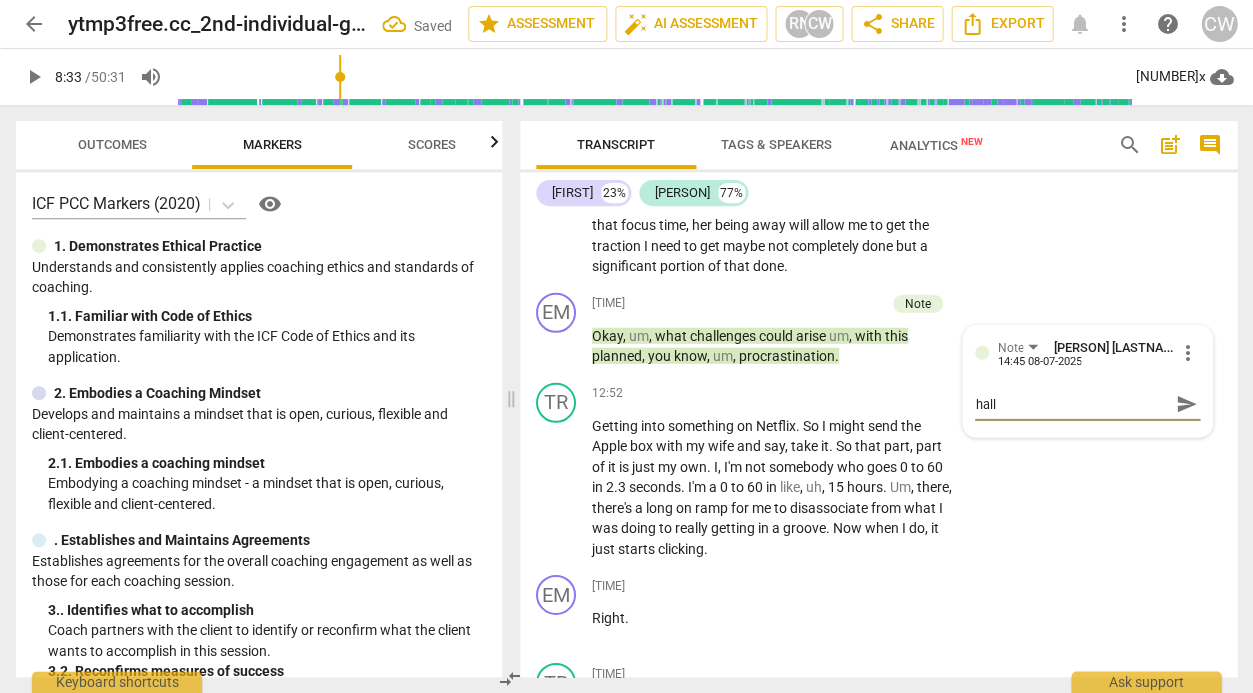 type on "halle" 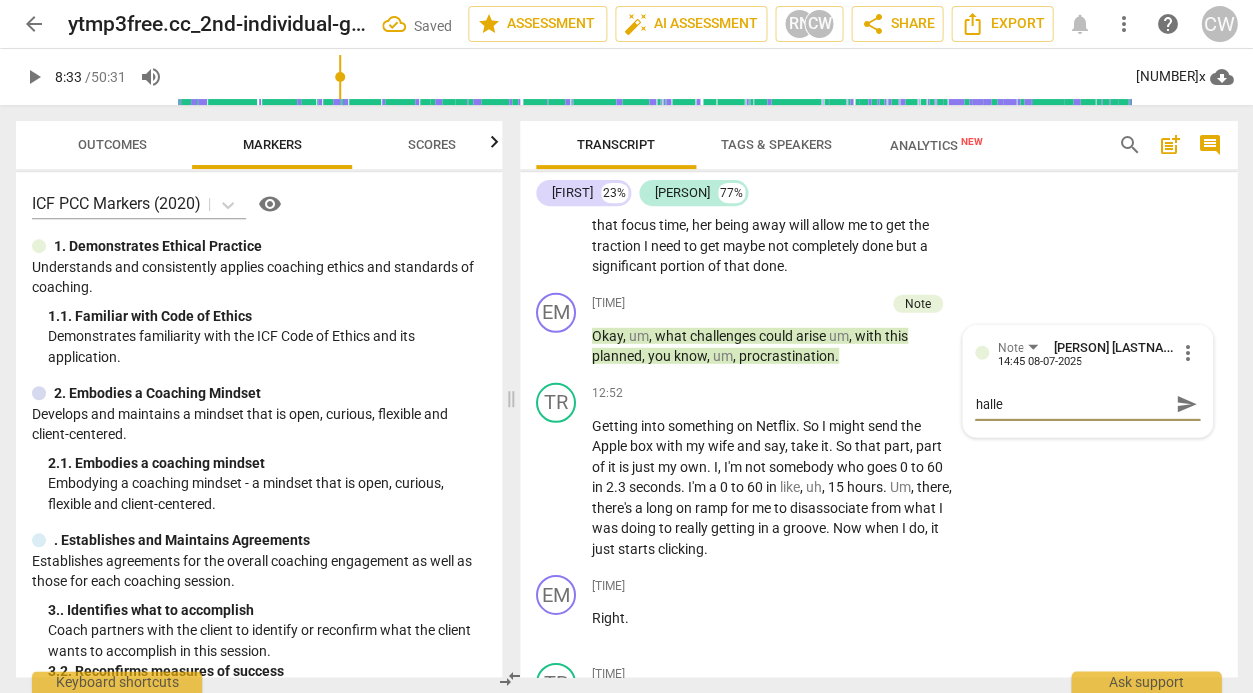 type on "hallen" 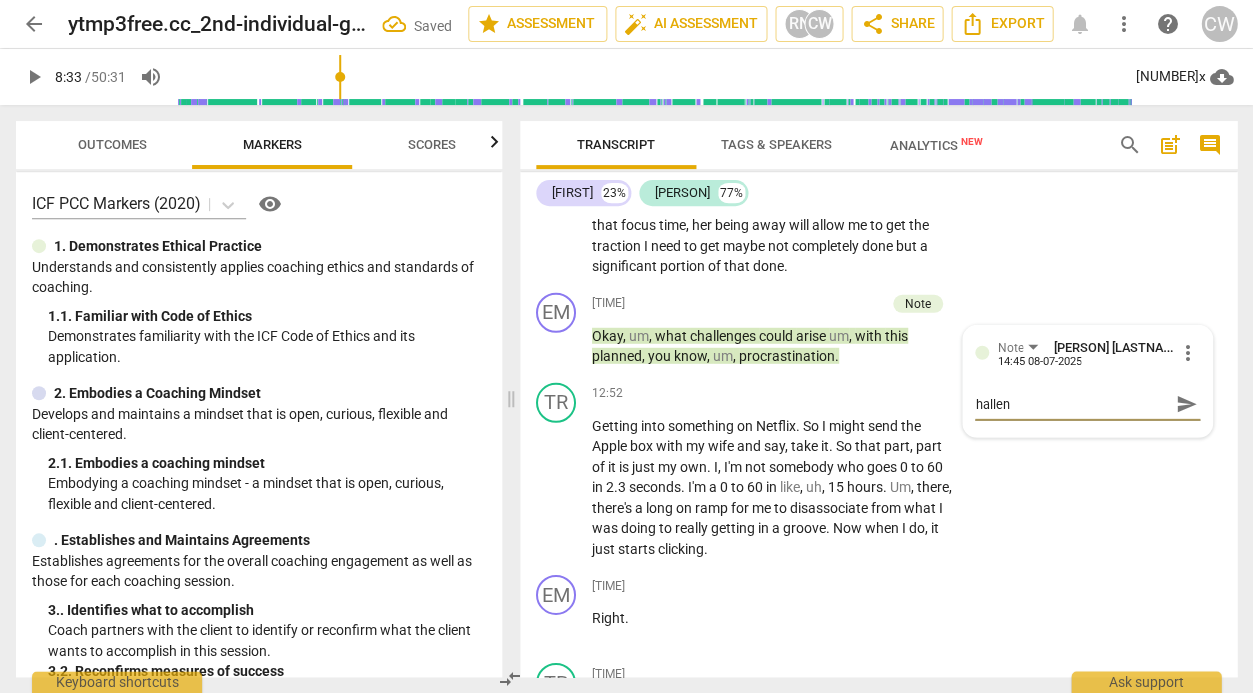 type on "halleng" 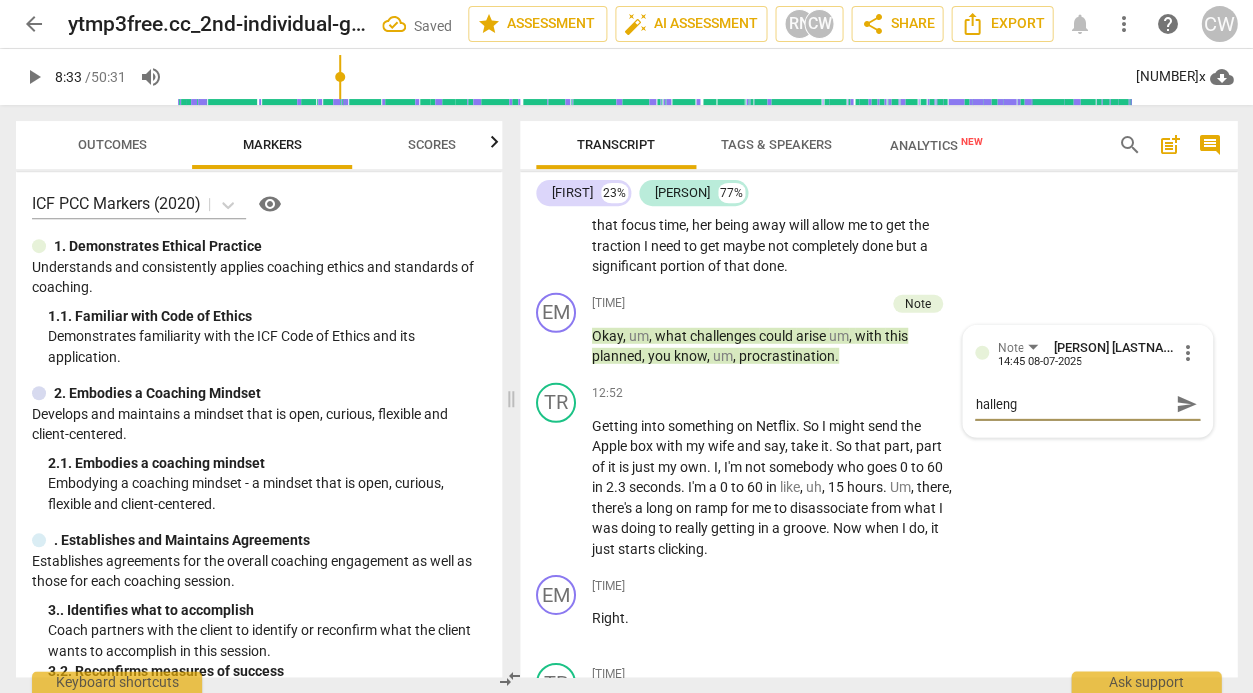 type on "hallenge" 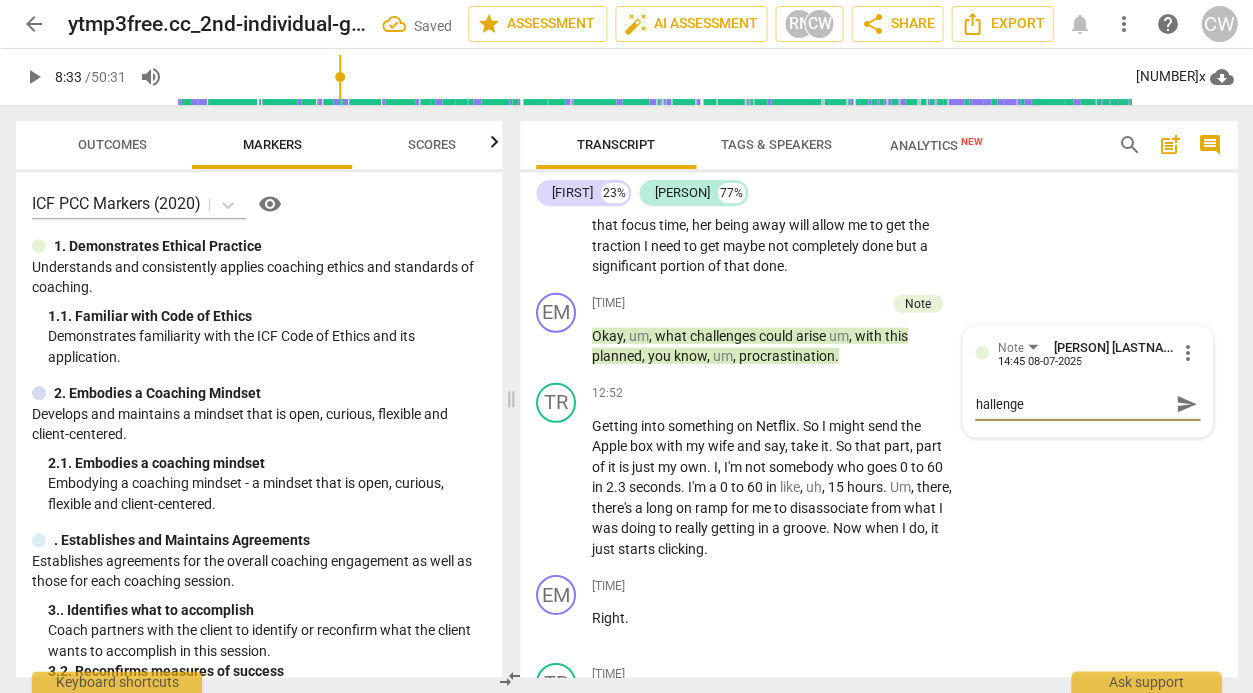 type on "hallenges" 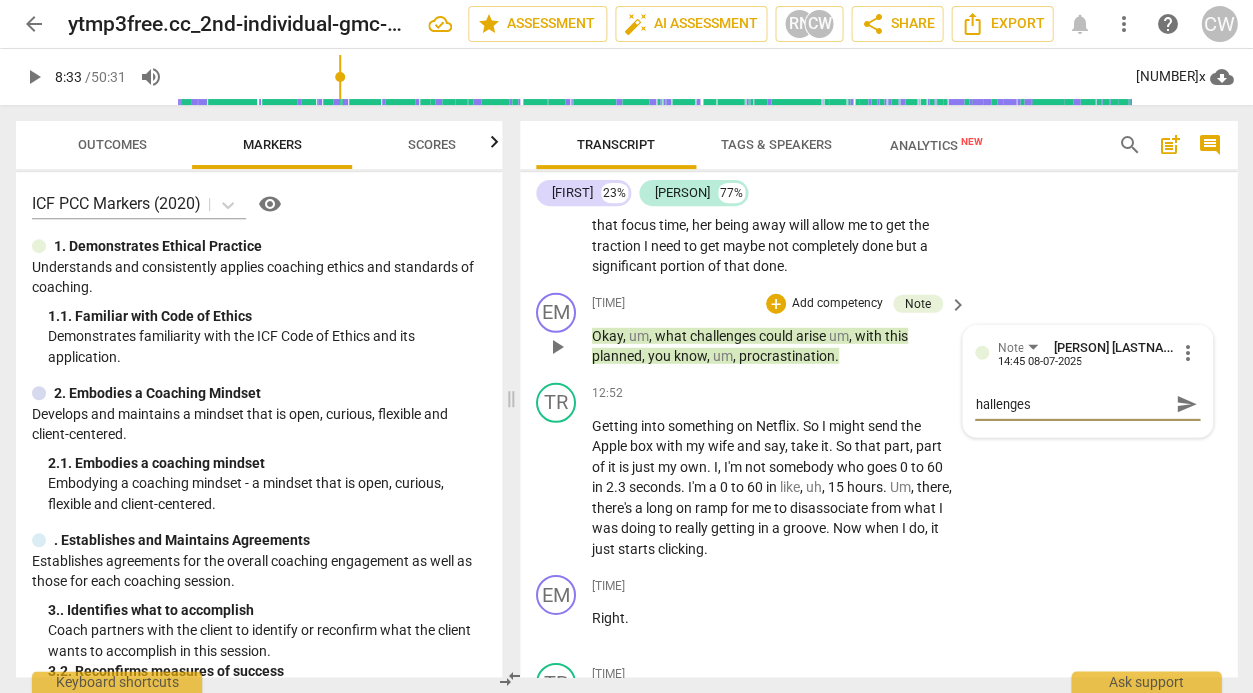 type on "hallenges" 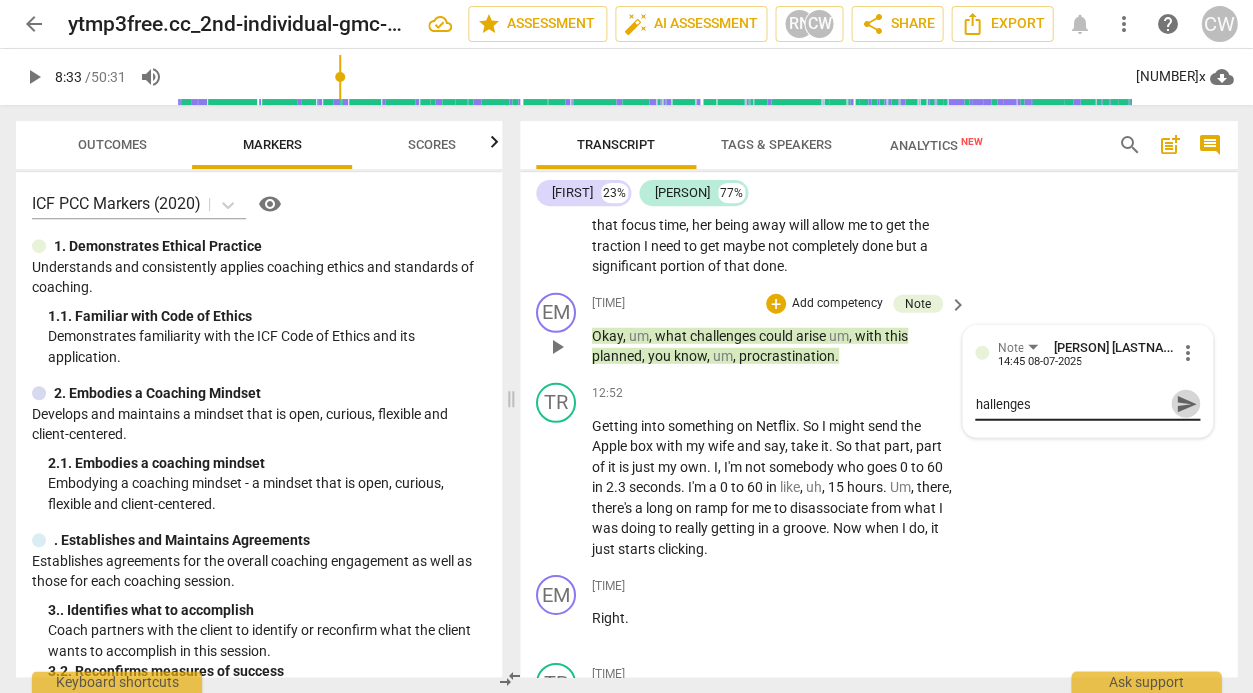 click on "send" at bounding box center [1186, 404] 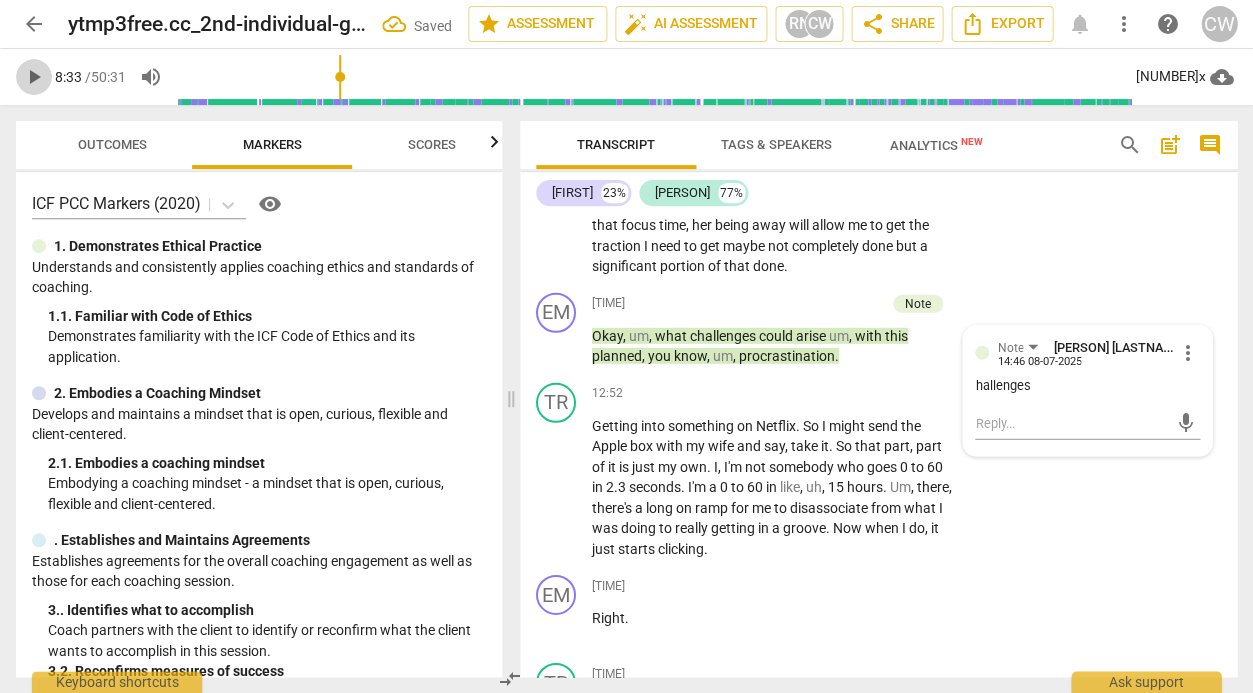 click on "play_arrow" at bounding box center [34, 77] 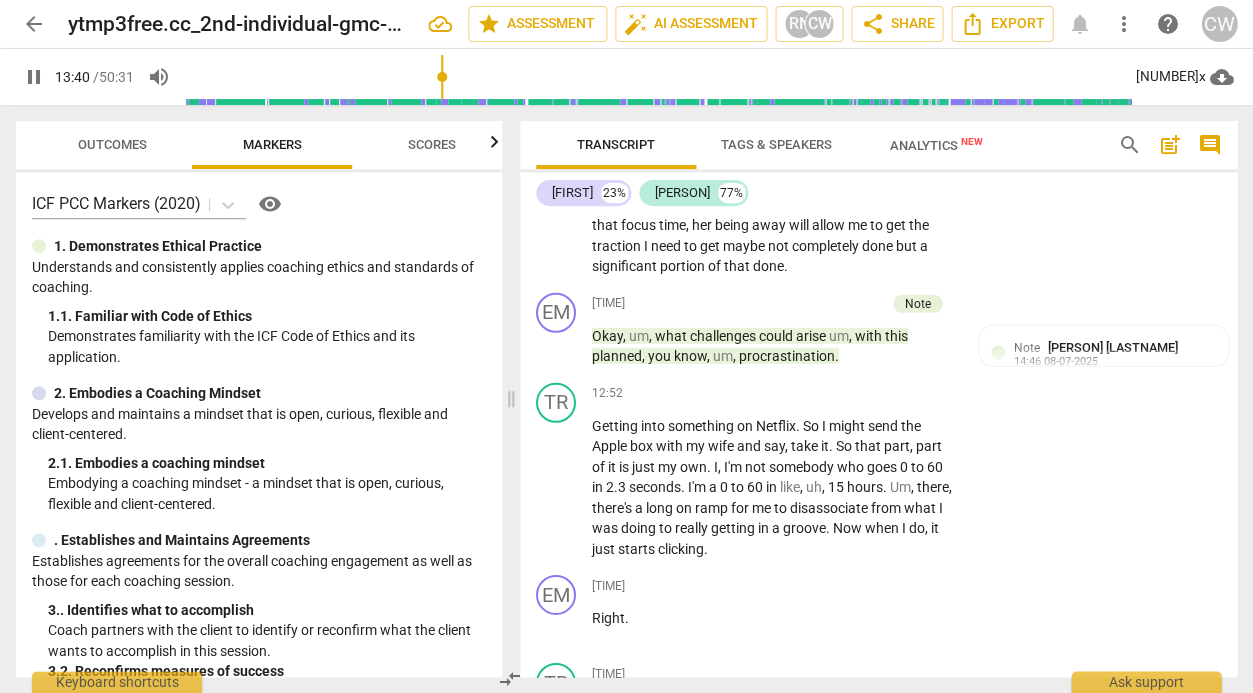 scroll, scrollTop: 6137, scrollLeft: 0, axis: vertical 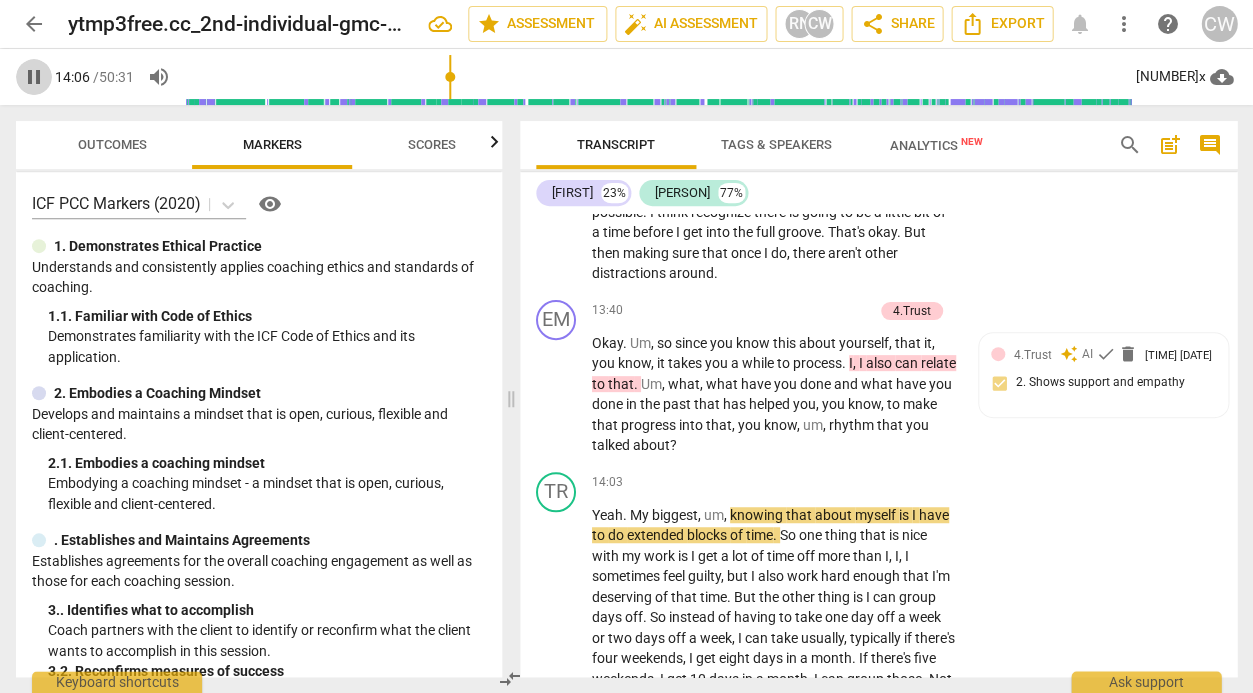 click on "pause" at bounding box center [34, 77] 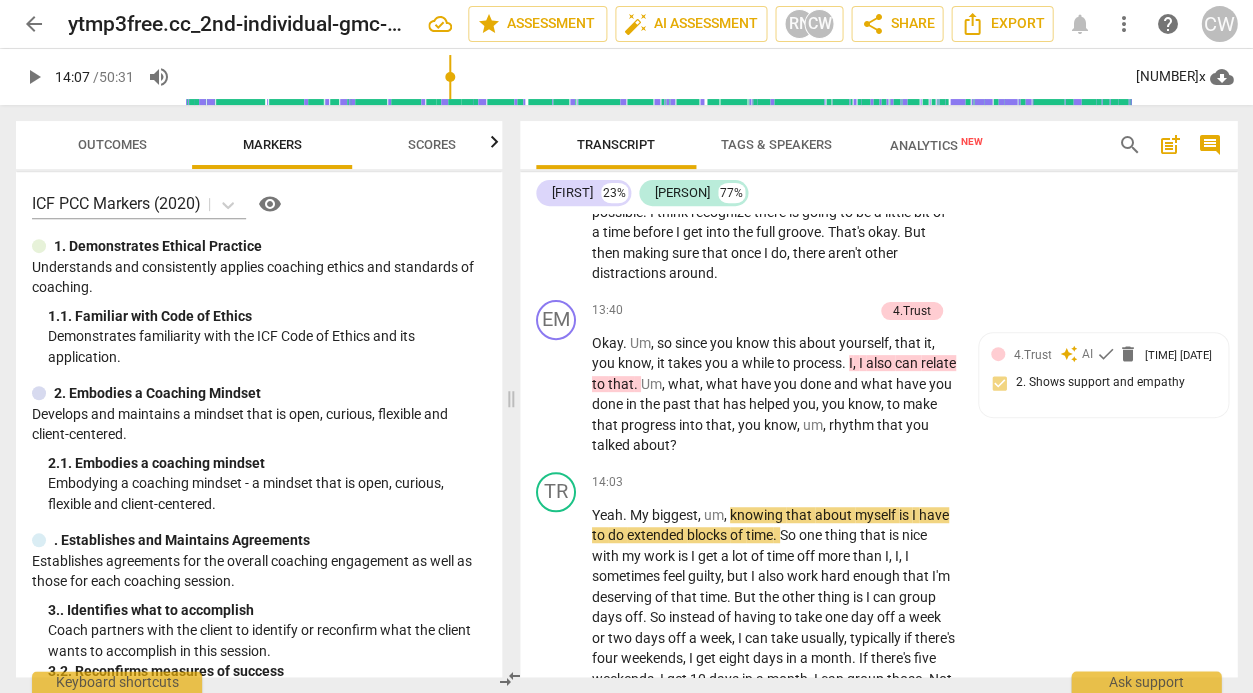 type on "847" 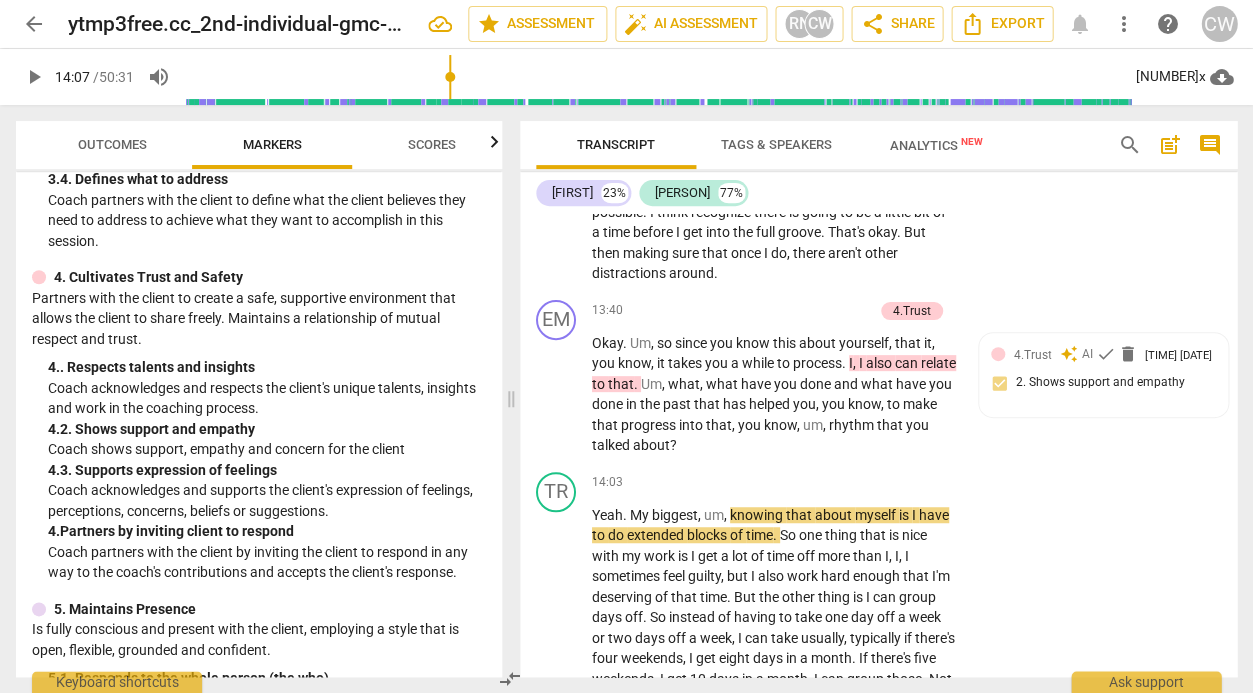 scroll, scrollTop: 620, scrollLeft: 0, axis: vertical 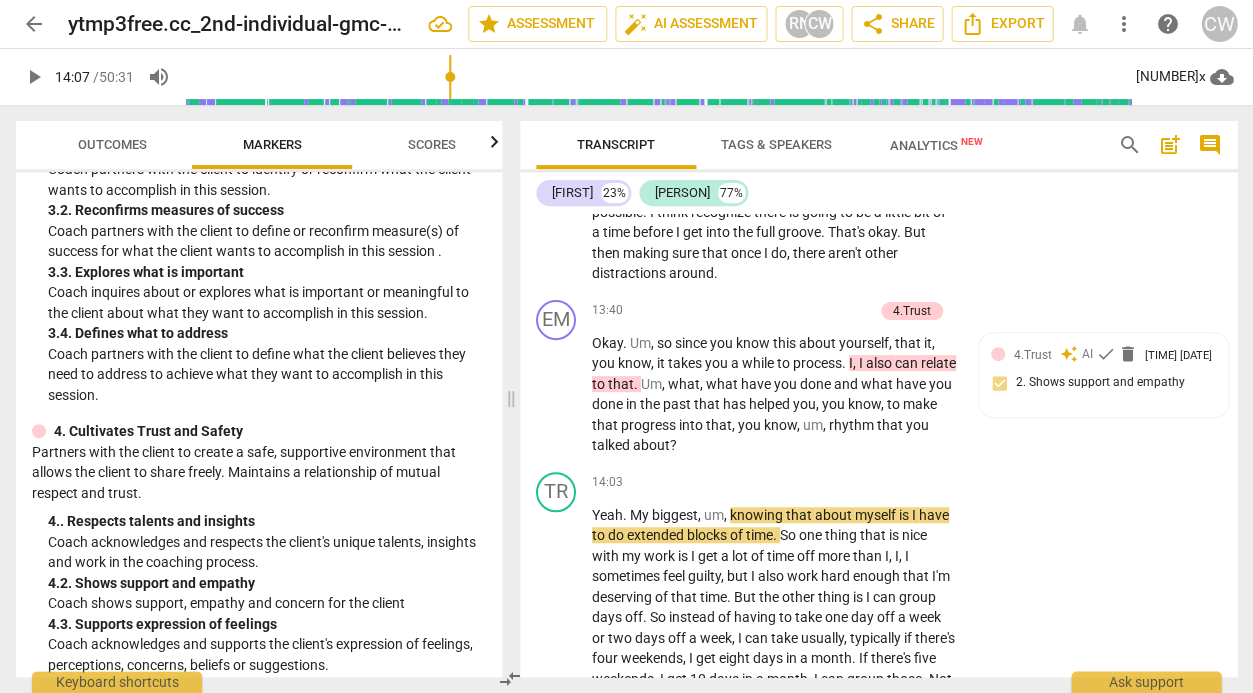 type 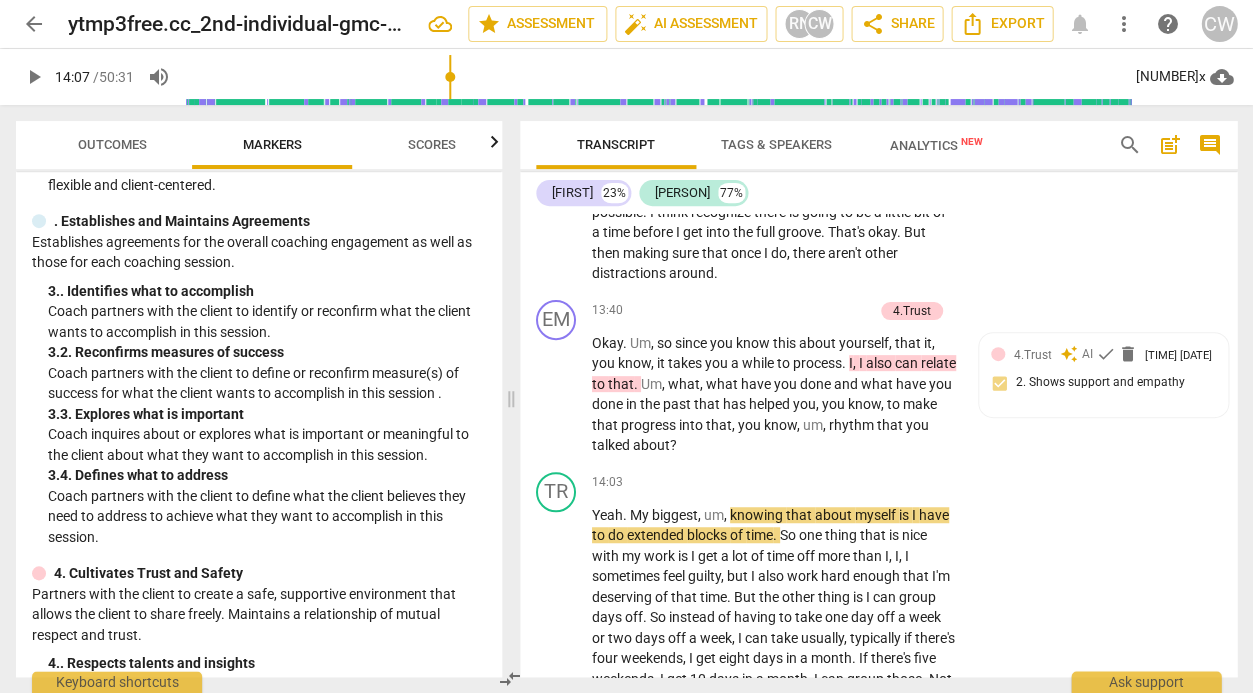 scroll, scrollTop: 297, scrollLeft: 0, axis: vertical 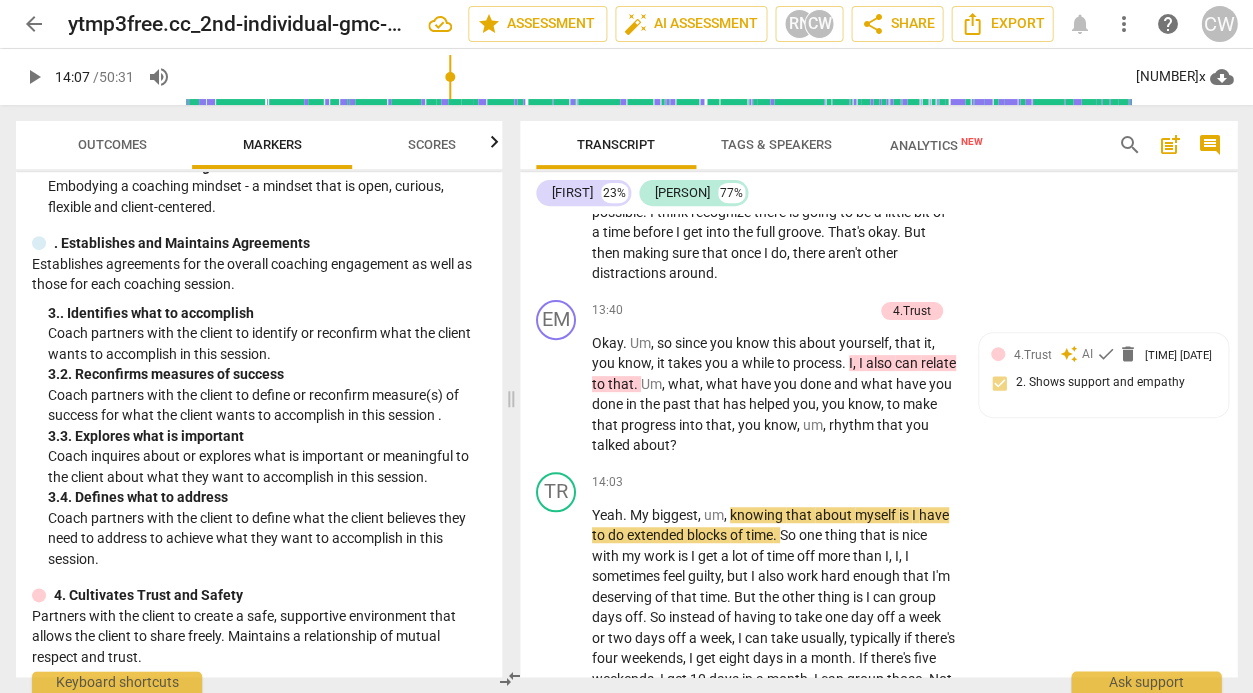 type 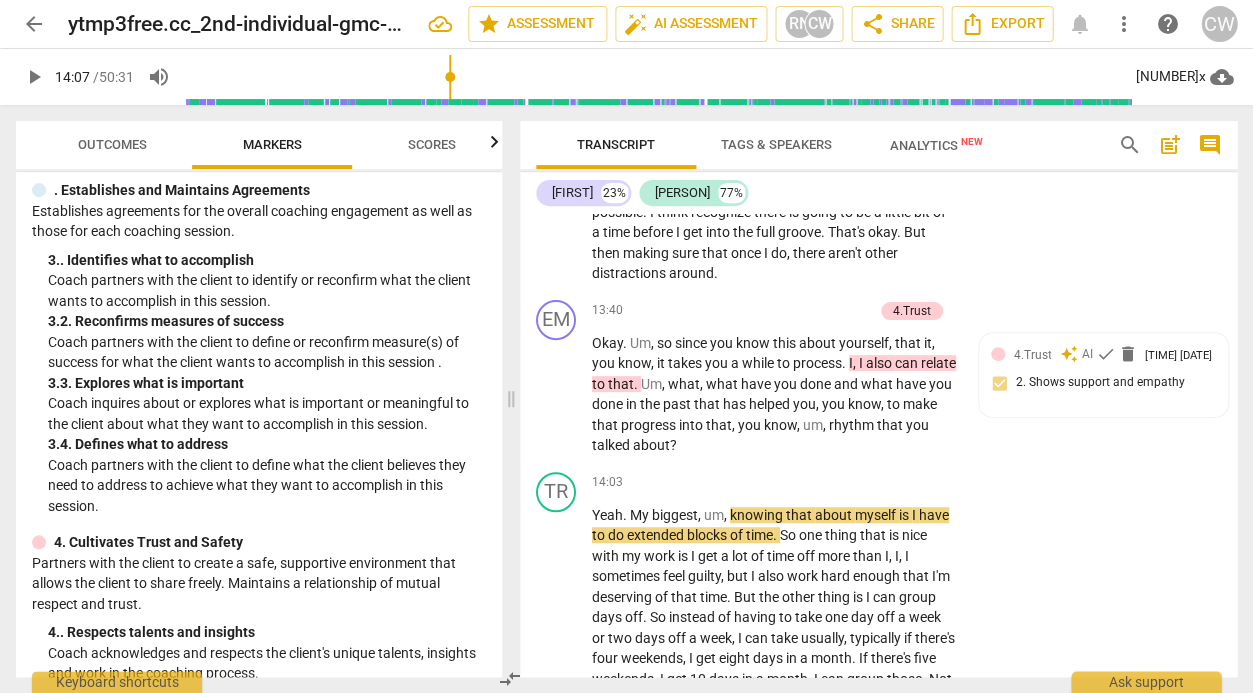 scroll, scrollTop: 86, scrollLeft: 0, axis: vertical 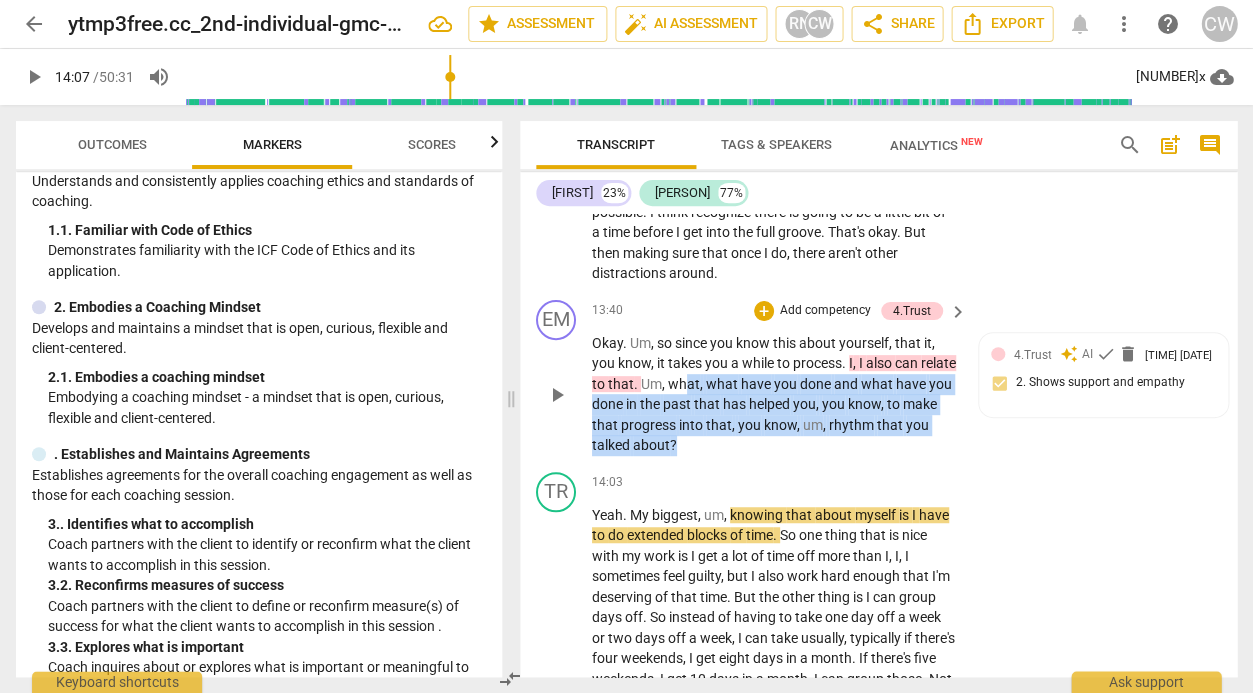 drag, startPoint x: 726, startPoint y: 264, endPoint x: 777, endPoint y: 324, distance: 78.74643 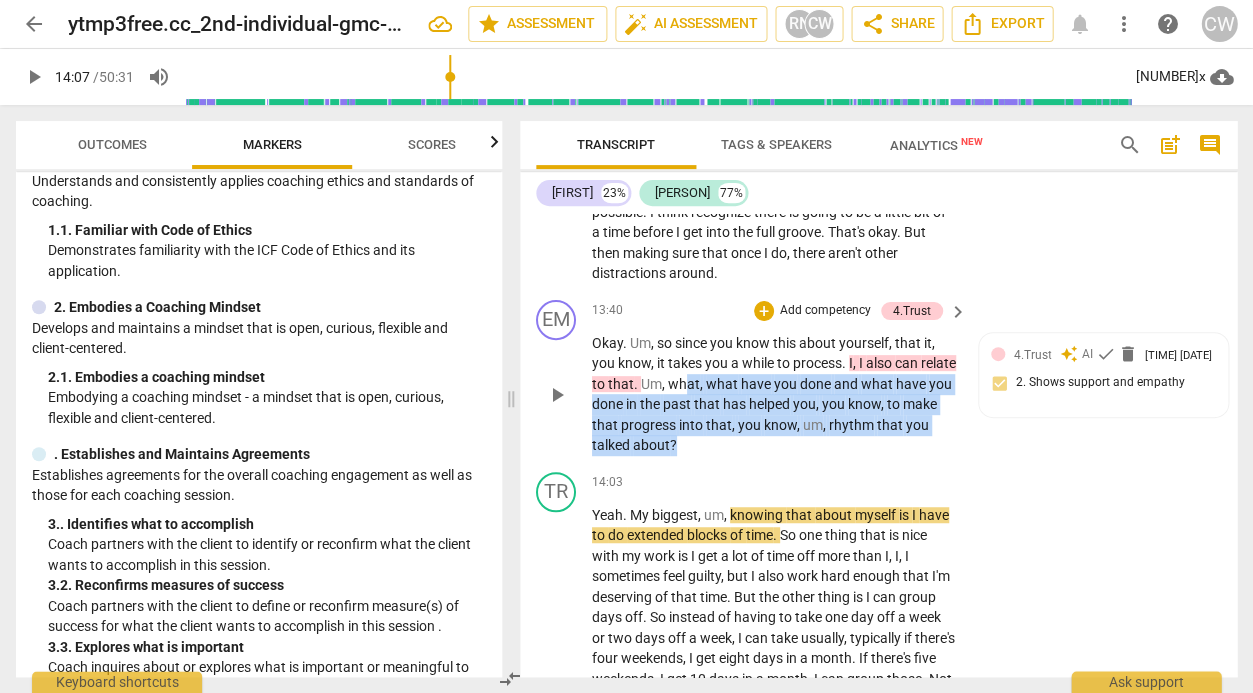 click on "Okay .   Um ,   so   since   you   know   this   about   yourself ,   that   it ,   you   know ,   it   takes   you   a   while   to   process .   I ,   I   also   can   relate   to   that .   Um ,   what ,   what   have   you   done   and   what   have   you   done   in   the   past   that   has   helped   you ,   you   know ,   to   make   that   progress   into   that ,   you   know ,   um ,   rhythm   that   you   talked   about ?" at bounding box center [774, 394] 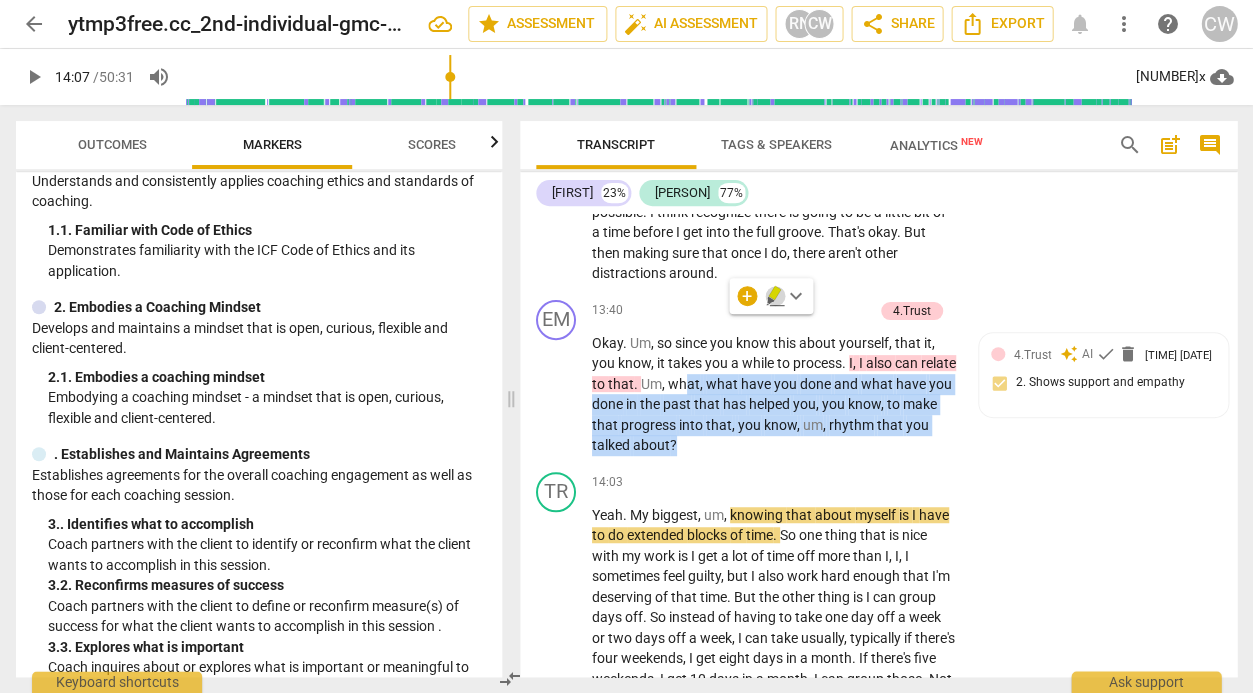 click 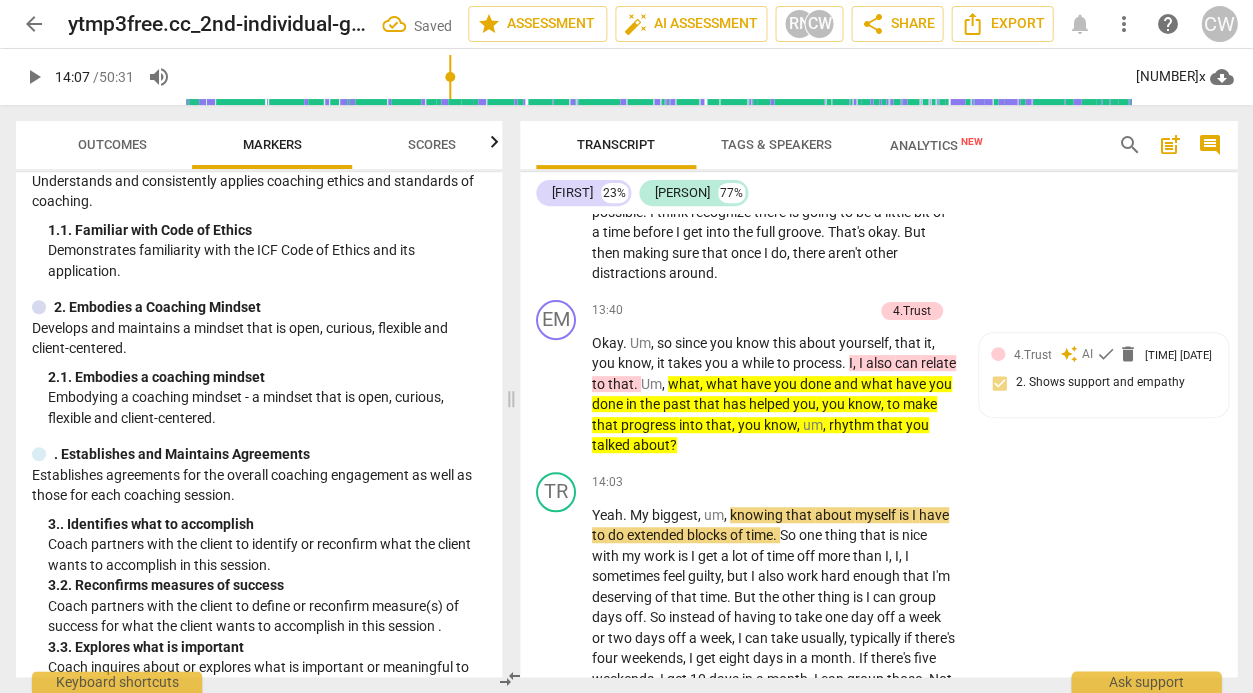 click on "play_arrow" at bounding box center (34, 77) 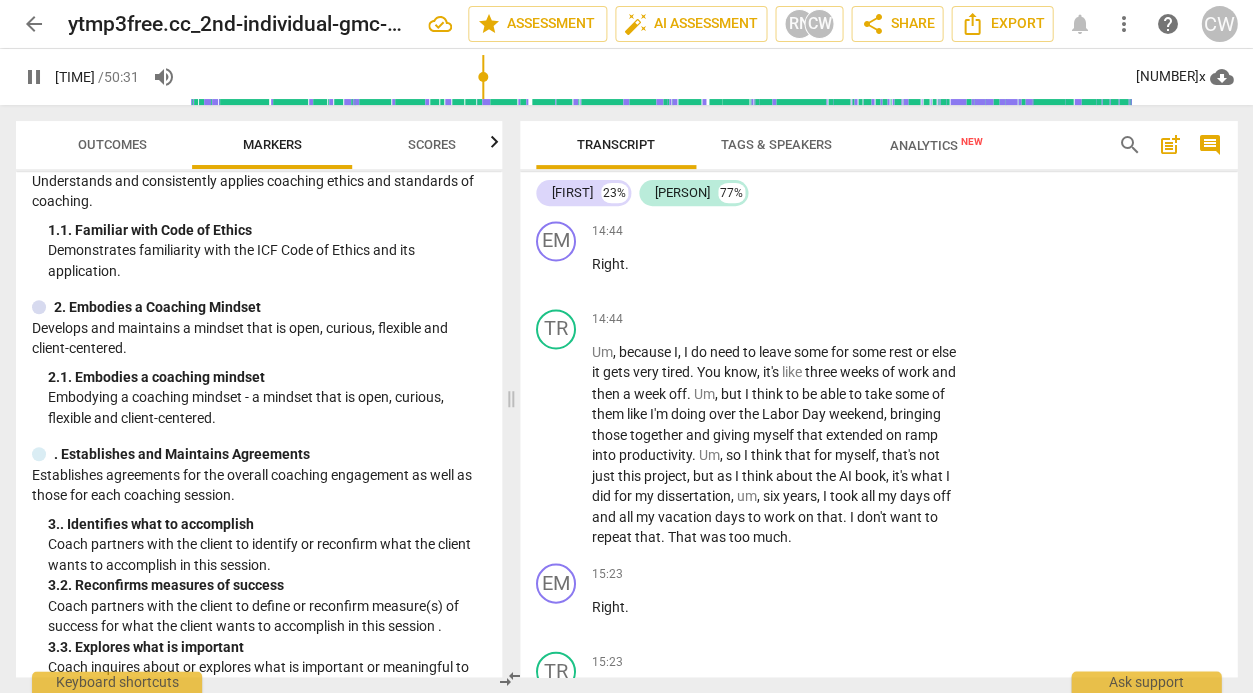 scroll, scrollTop: 7127, scrollLeft: 0, axis: vertical 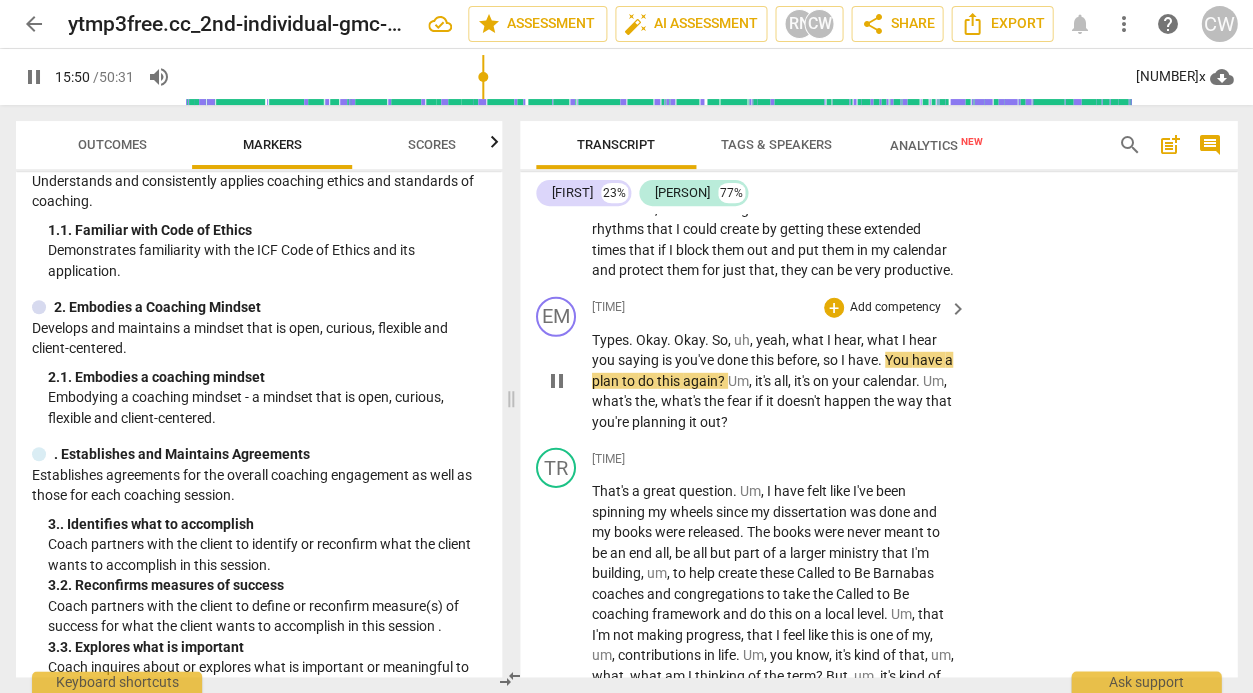 click on "You" at bounding box center [898, 360] 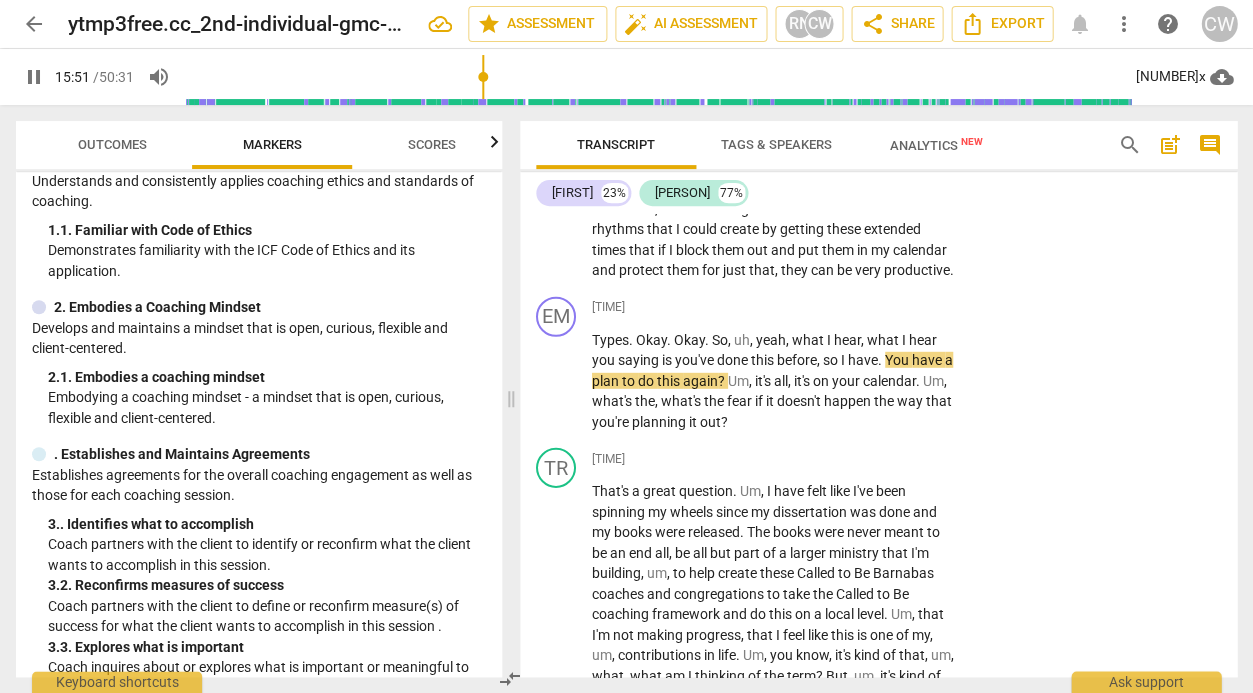 click on "[FIRST] 23% [FIRST] 77%" at bounding box center [878, 193] 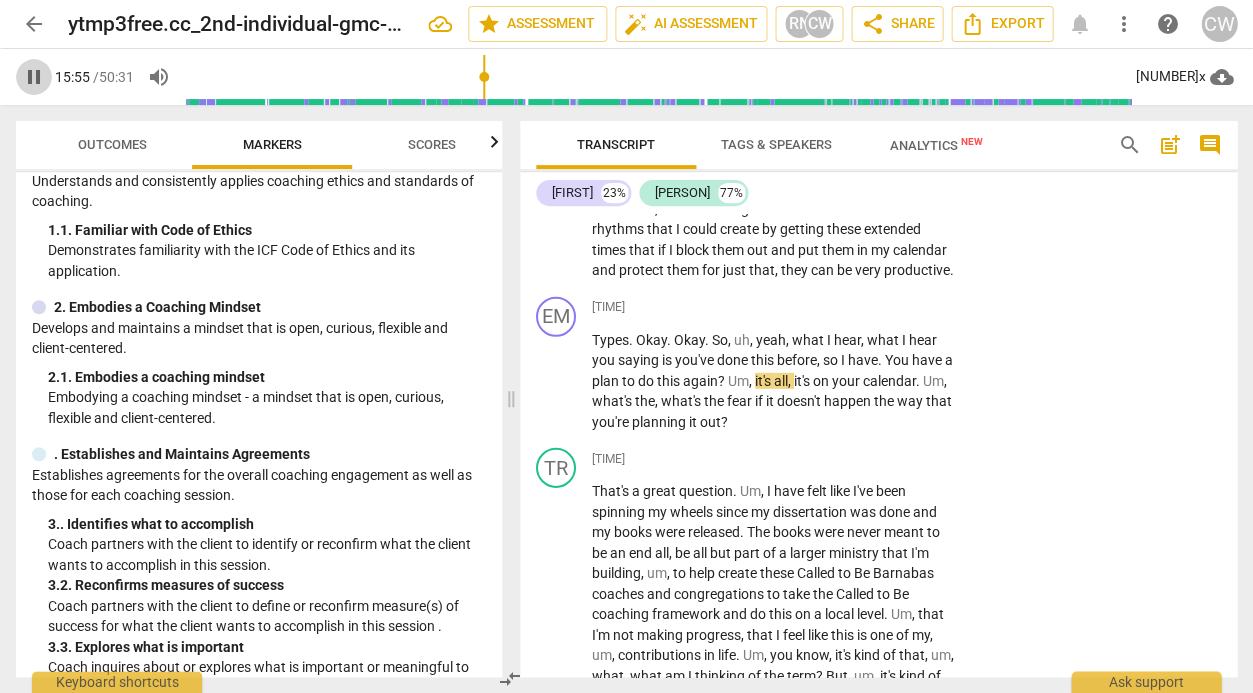 click on "pause" at bounding box center (34, 77) 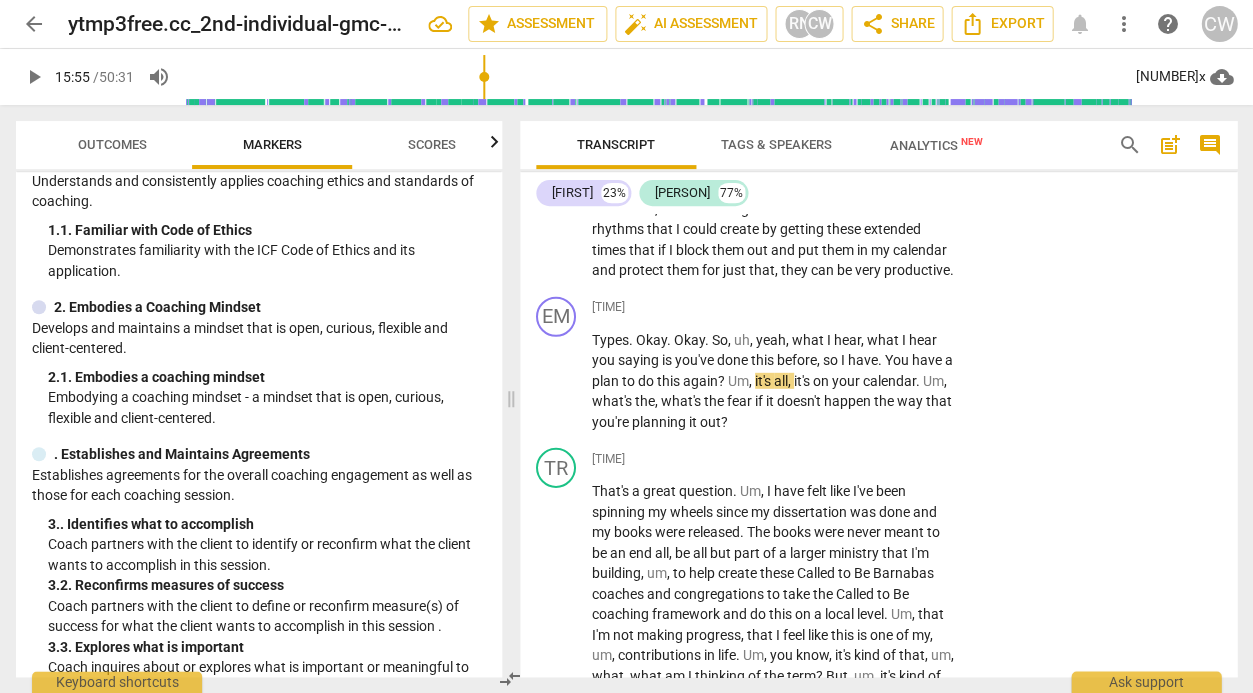 type on "956" 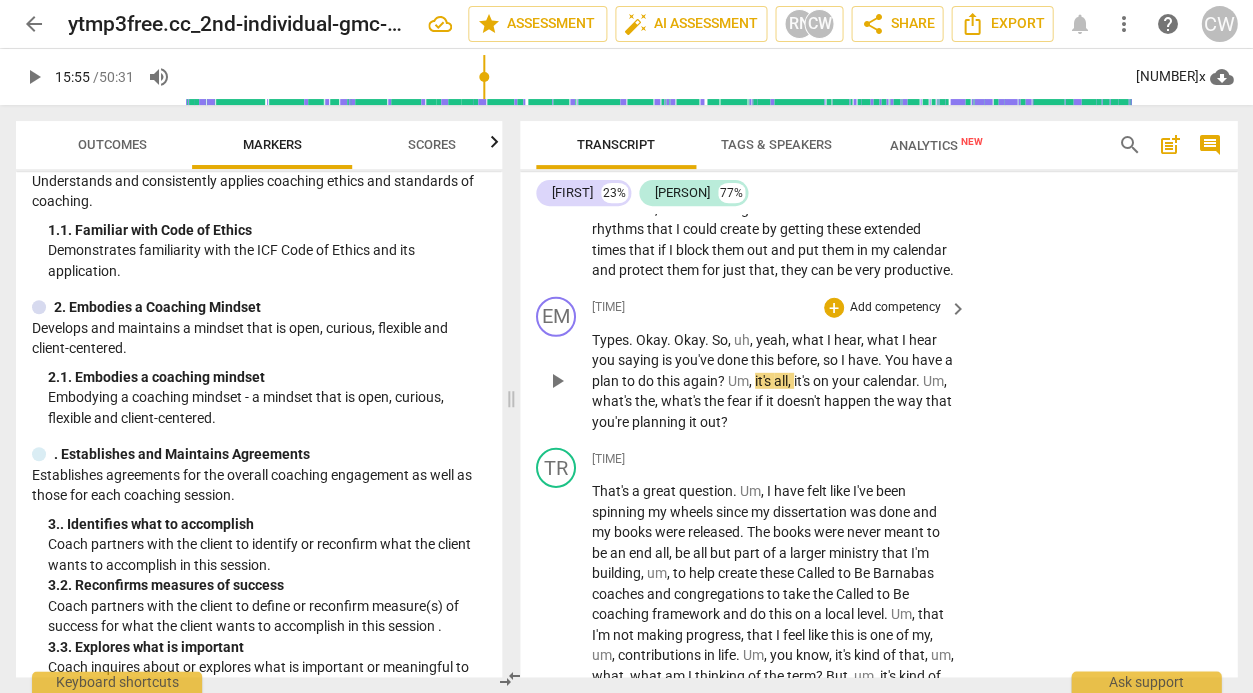 click on "what" at bounding box center (884, 340) 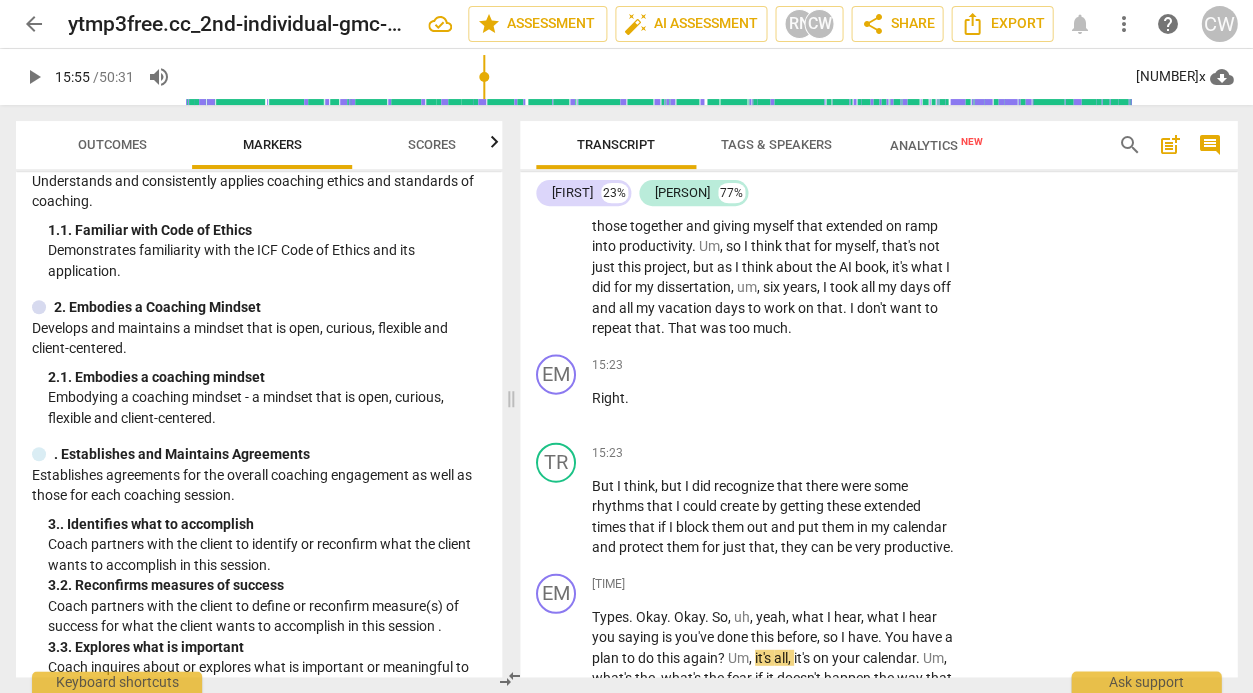 scroll, scrollTop: 6982, scrollLeft: 0, axis: vertical 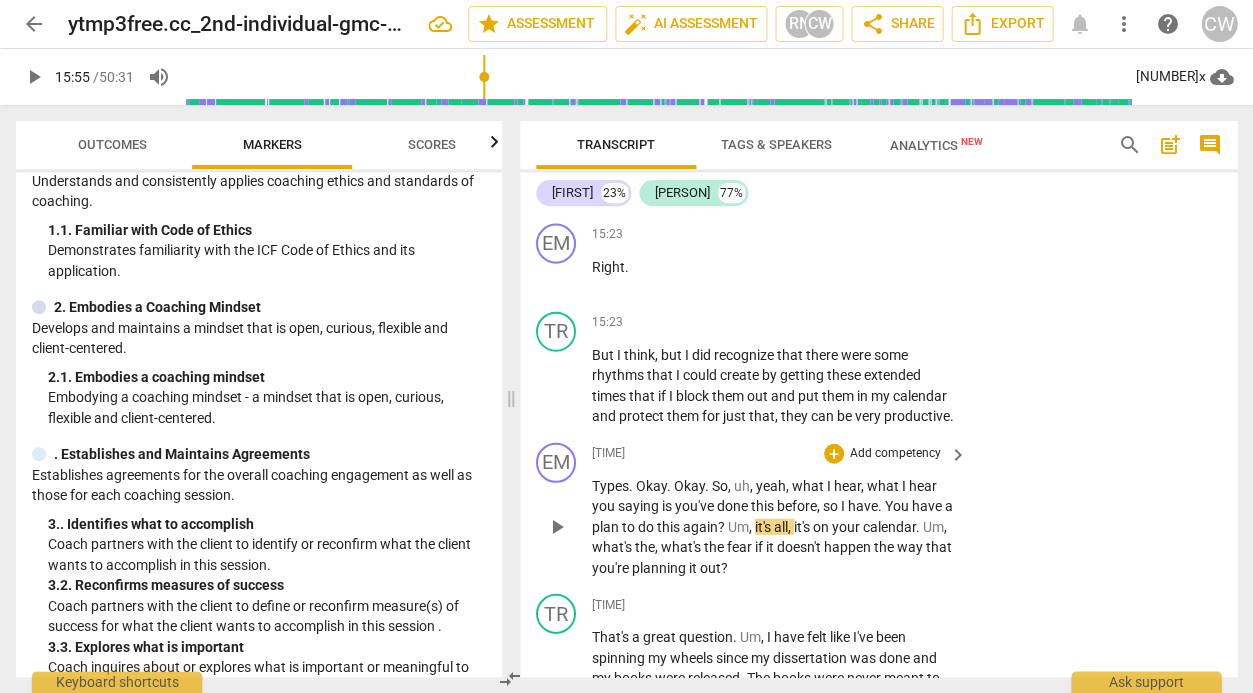 click on "Add competency" at bounding box center (895, 453) 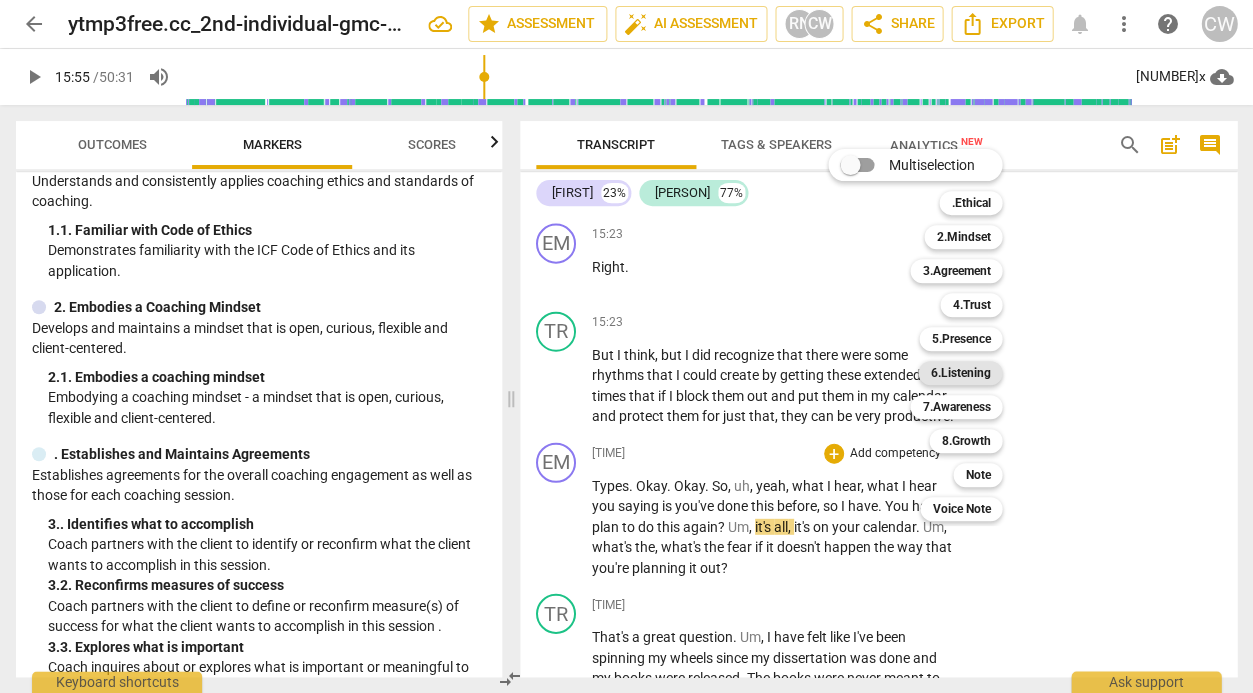 click on "6.Listening" at bounding box center (960, 373) 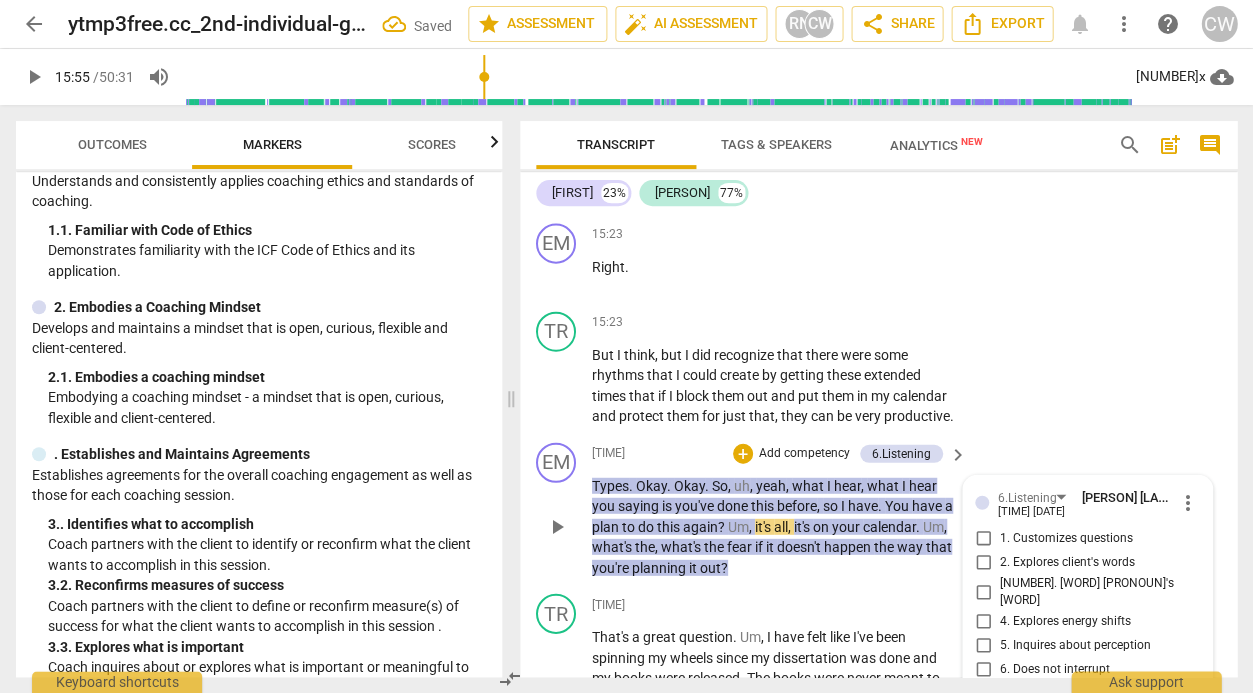 click on ". Summarizes what communicated" at bounding box center [983, 693] 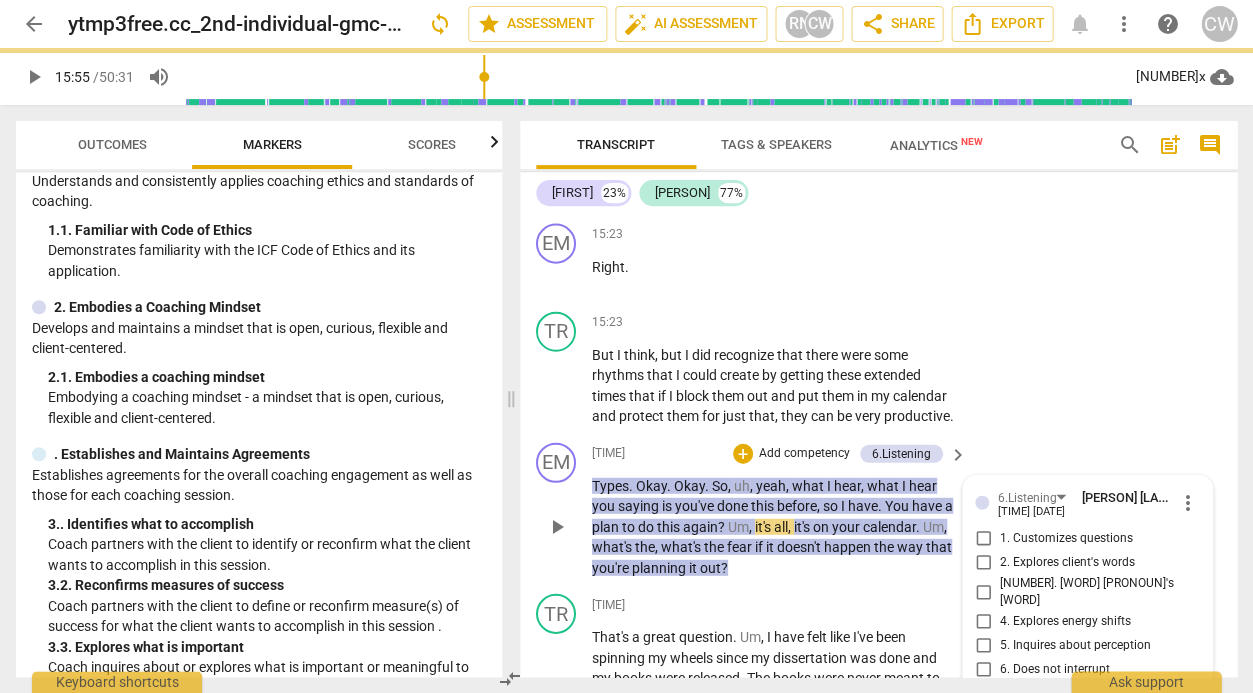 type 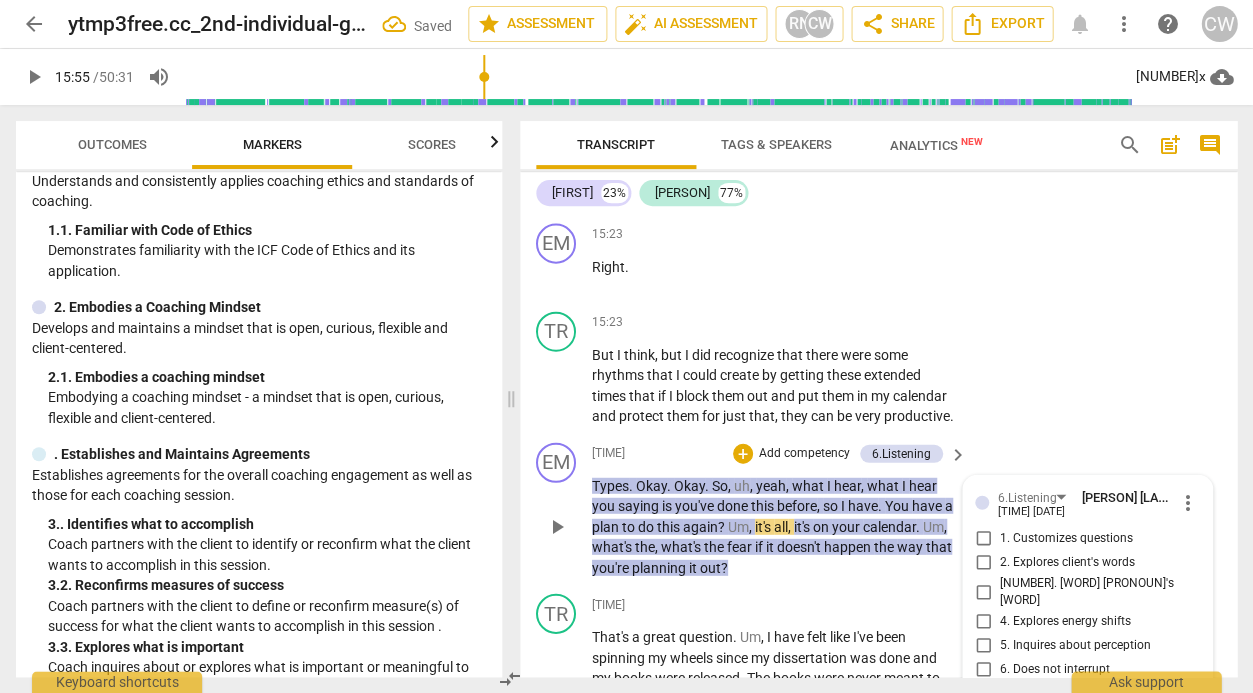 type 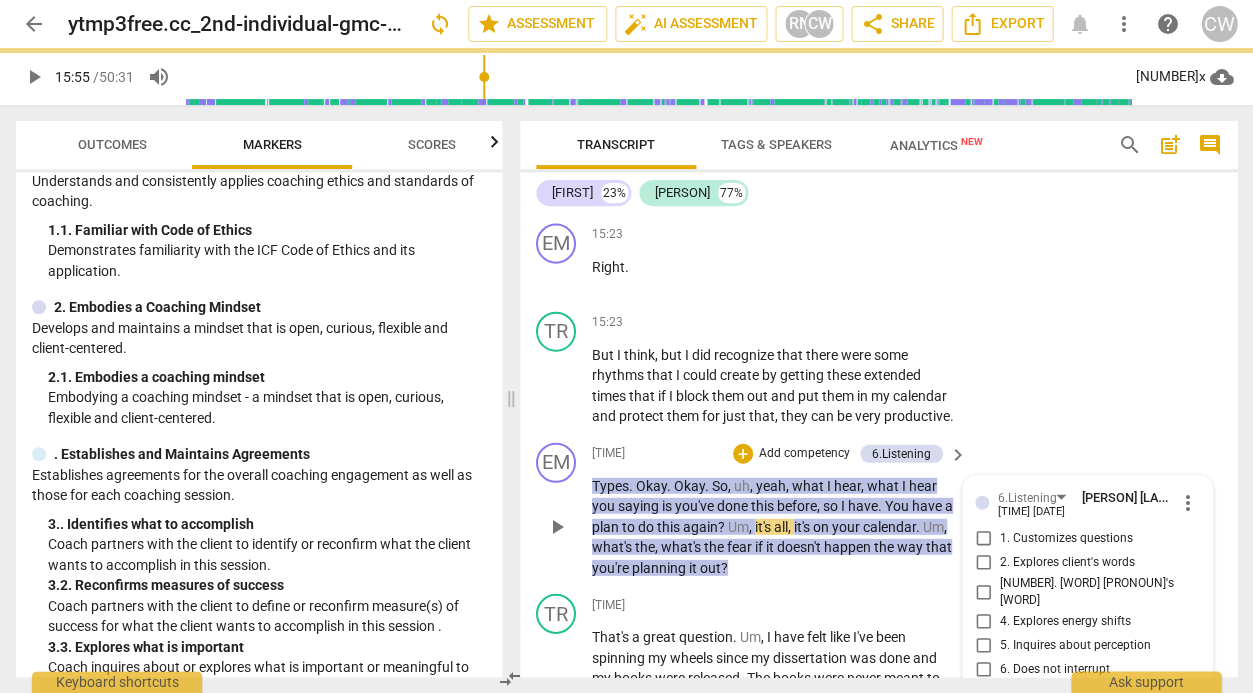 type 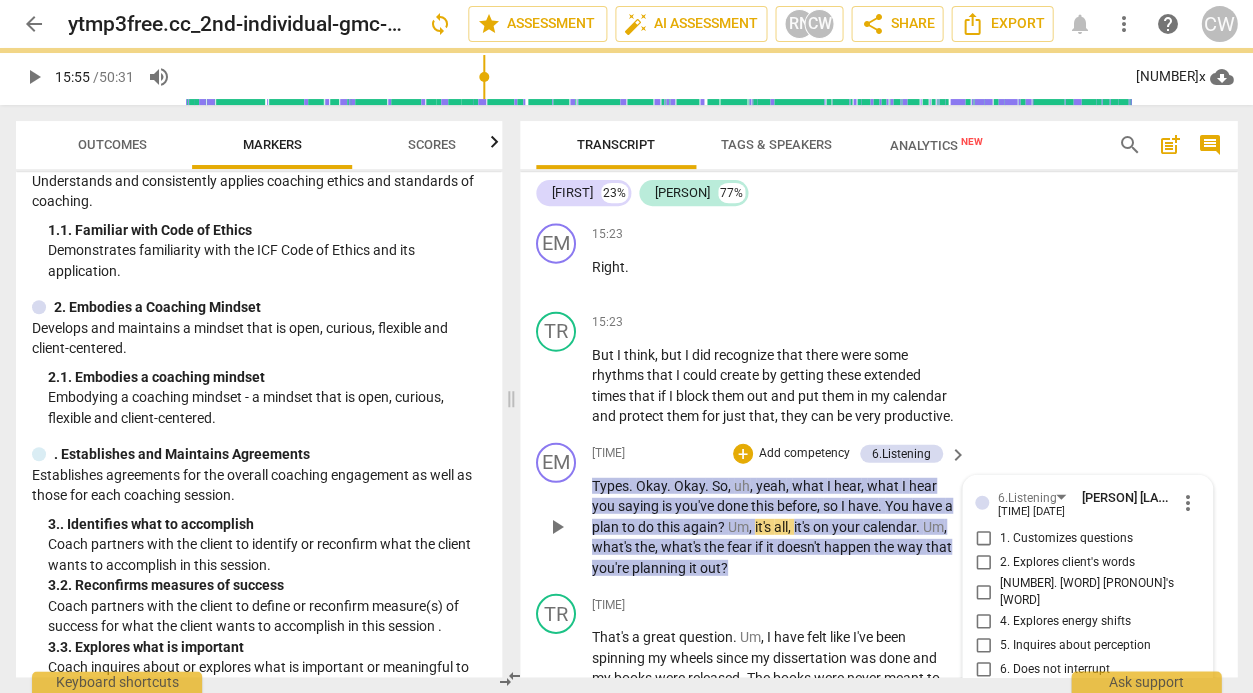 type 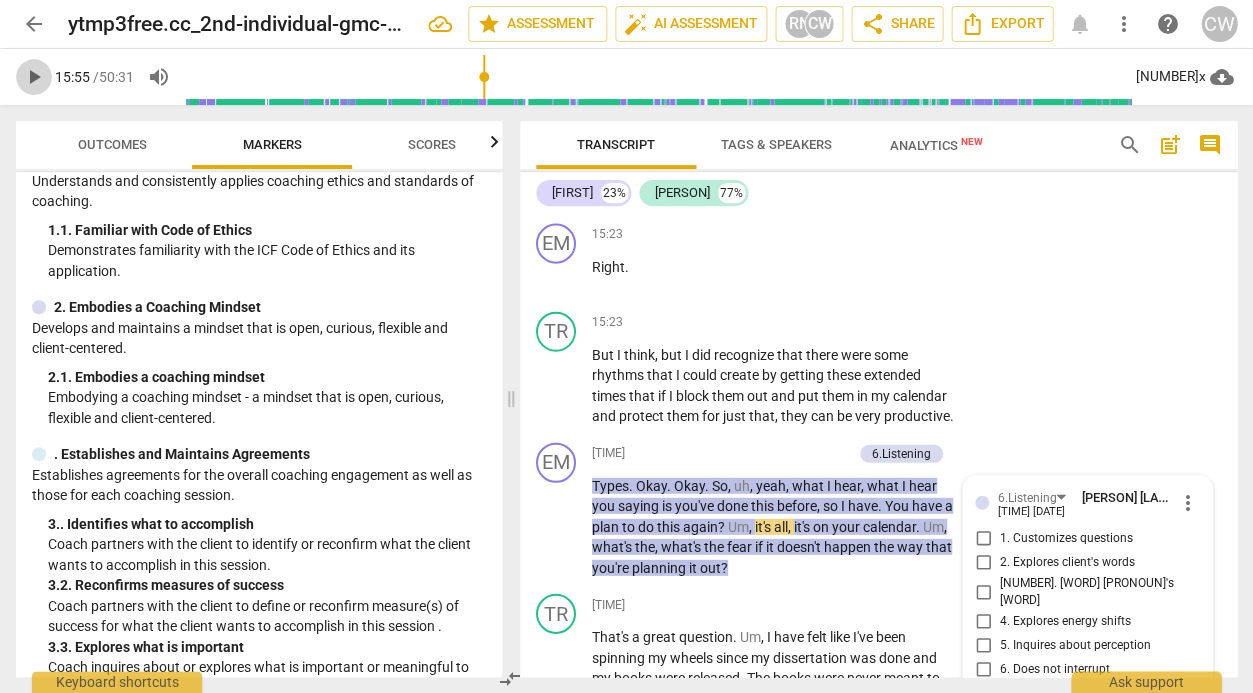 click on "play_arrow" at bounding box center (34, 77) 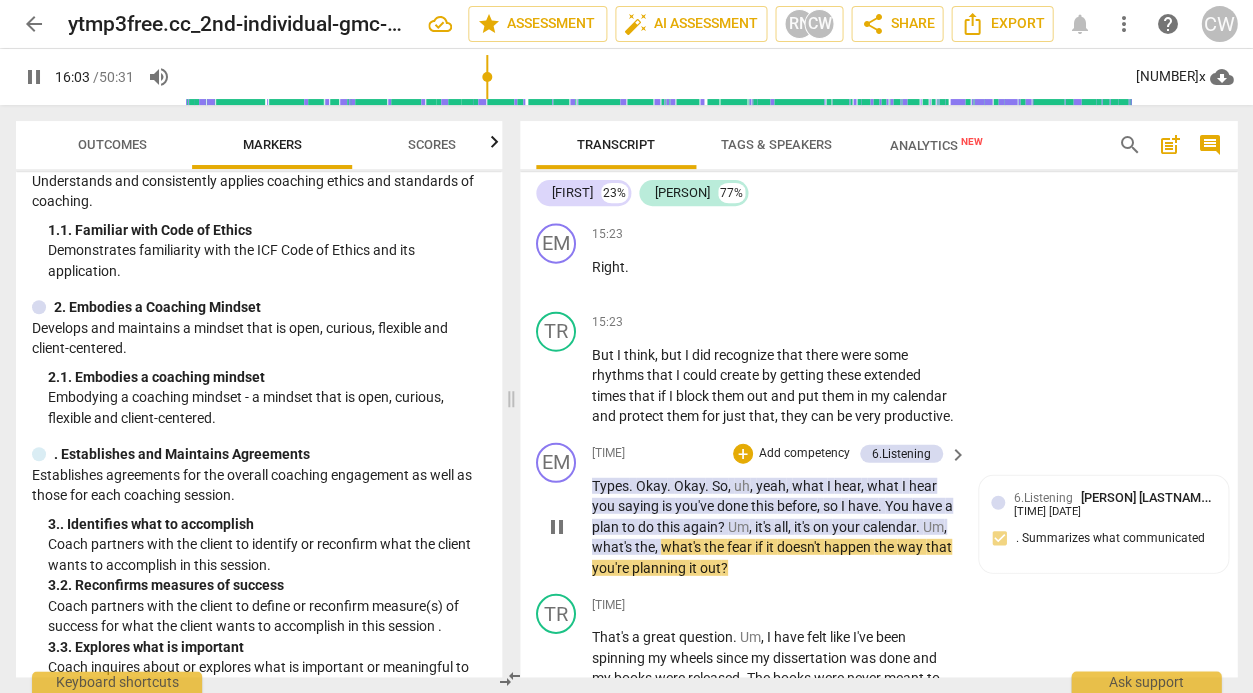 click on "it" at bounding box center [771, 546] 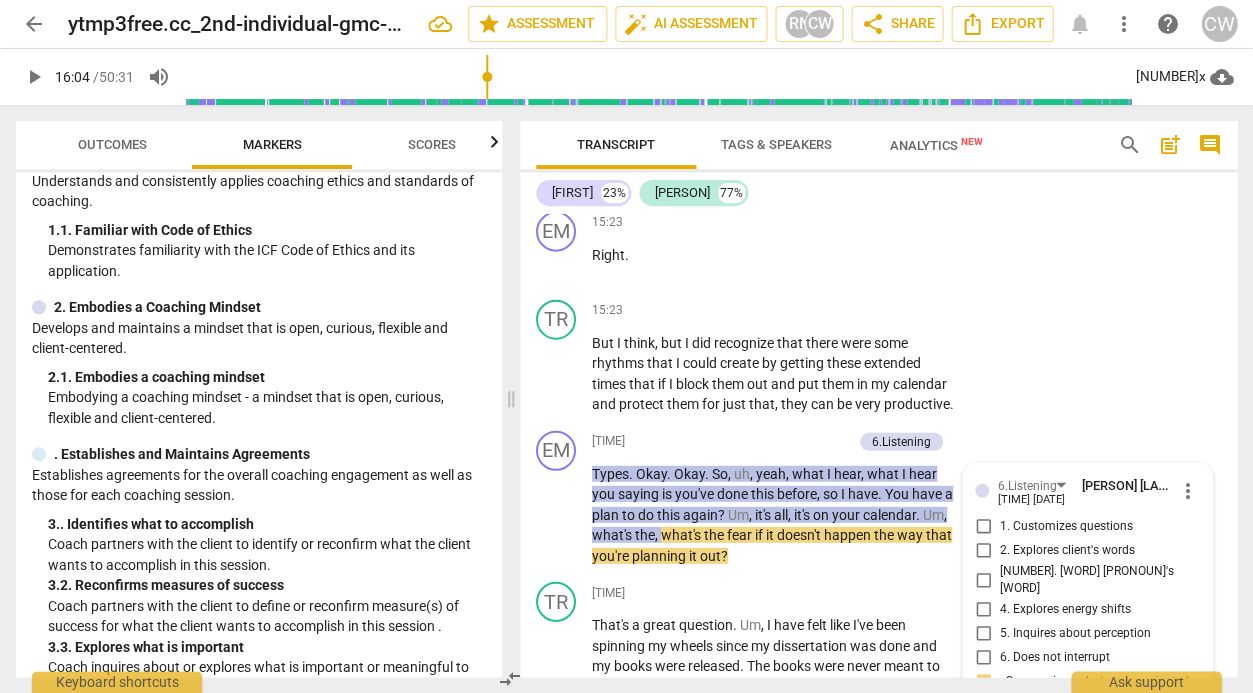 scroll, scrollTop: 6995, scrollLeft: 0, axis: vertical 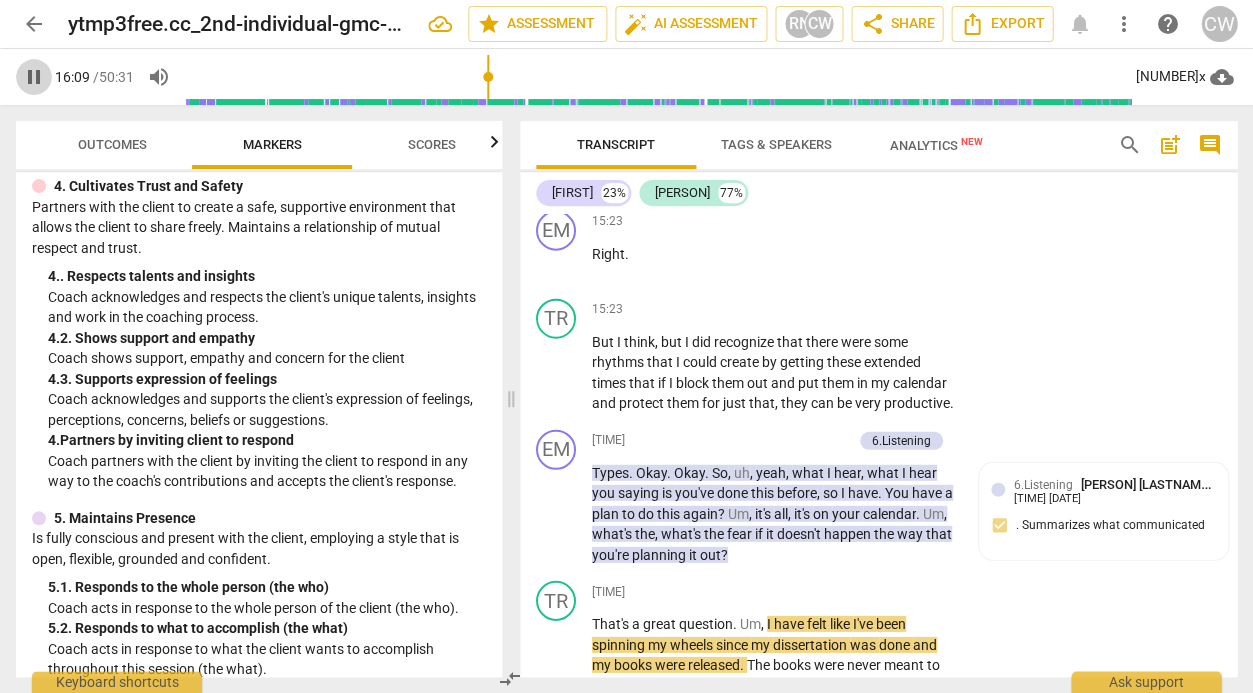 click on "pause" at bounding box center [34, 77] 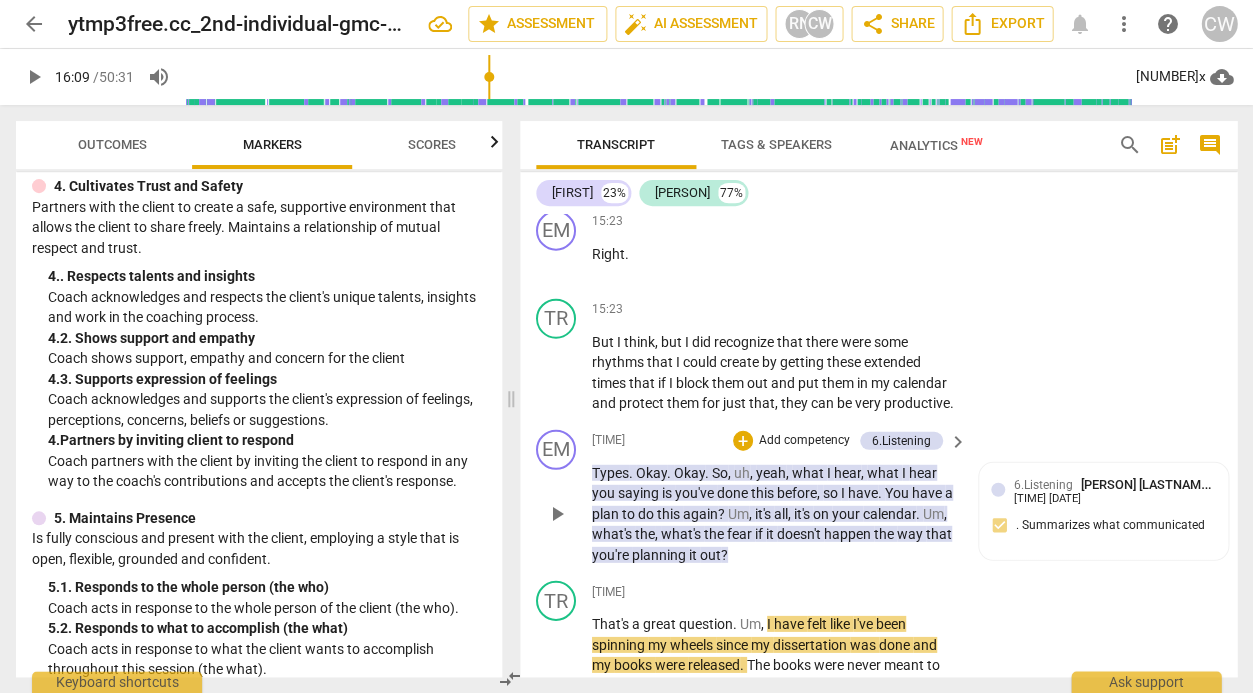 click on "Add competency" at bounding box center [804, 440] 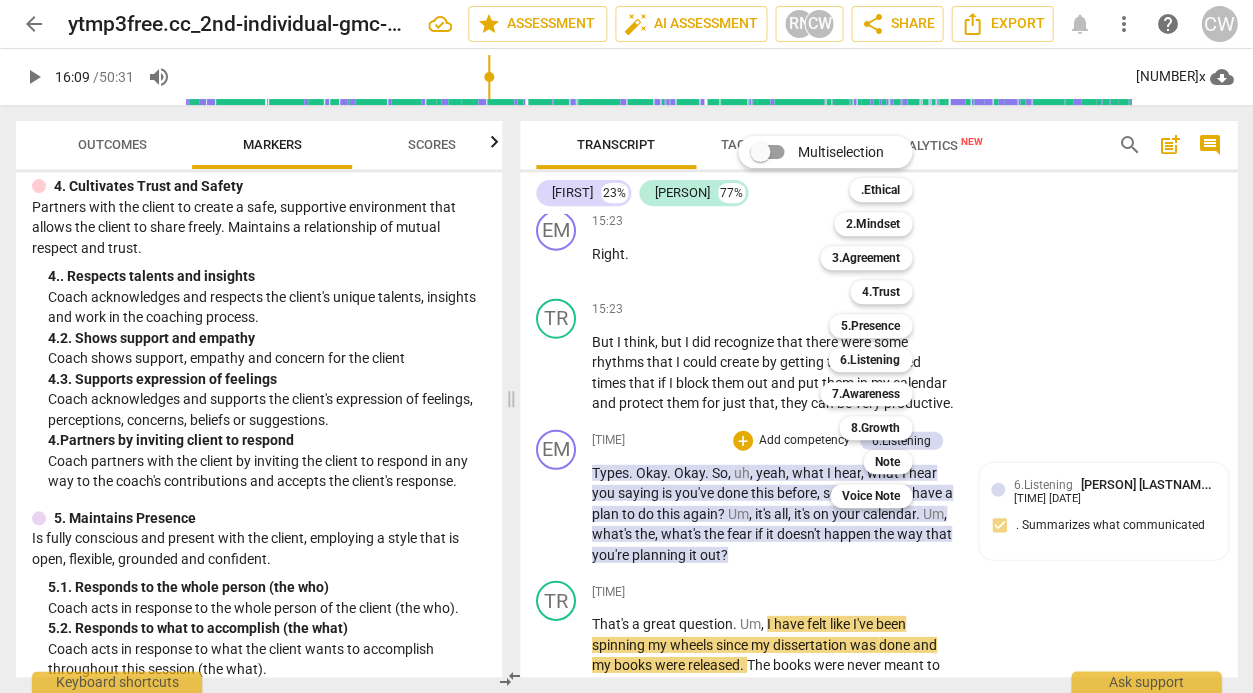 click on "Multiselection m 1.Ethical 1 2.Mindset 2 3.Agreement 3 4.Trust 4 5.Presence 5 6.Listening 6 7.Awareness 7 8.Growth 8 Note 9 Voice Note 0" at bounding box center [840, 322] 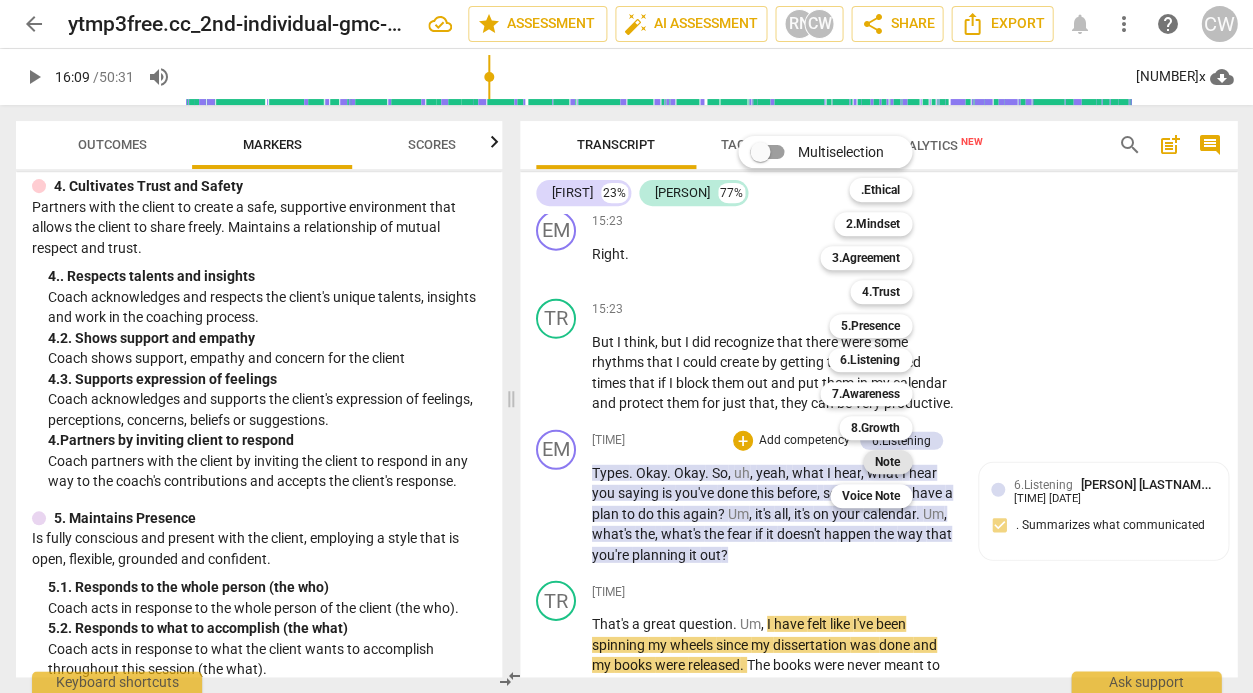click on "Note" at bounding box center [887, 462] 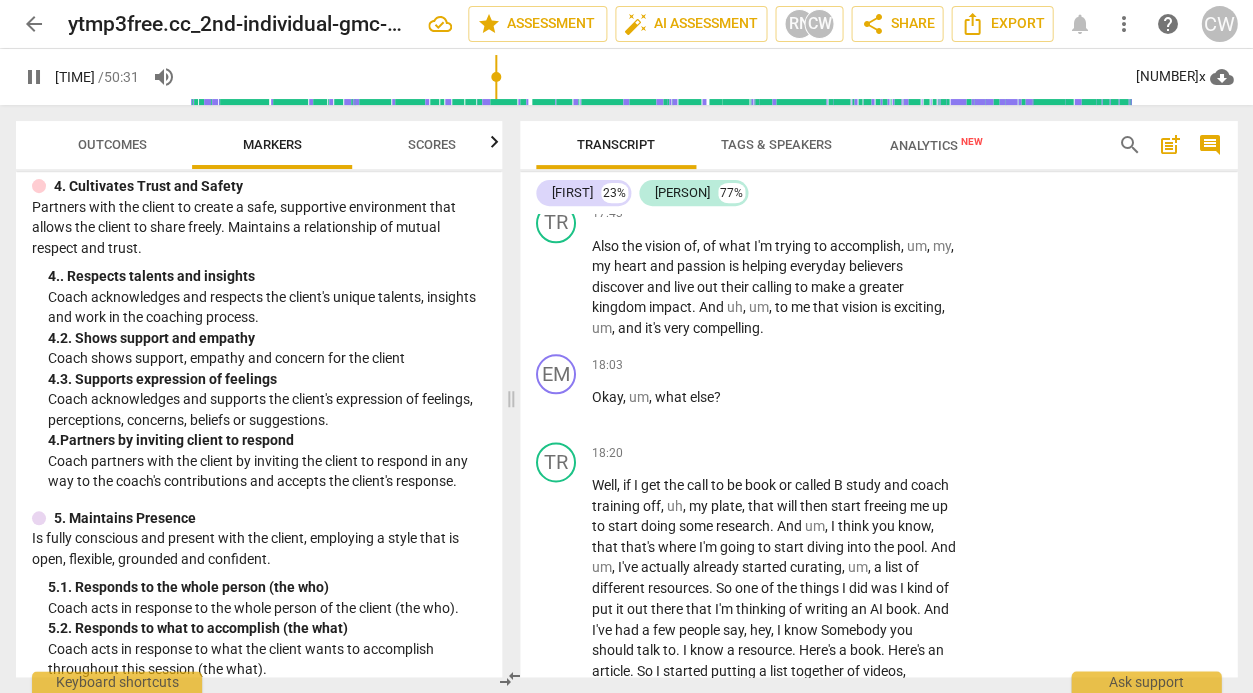 scroll, scrollTop: 7374, scrollLeft: 0, axis: vertical 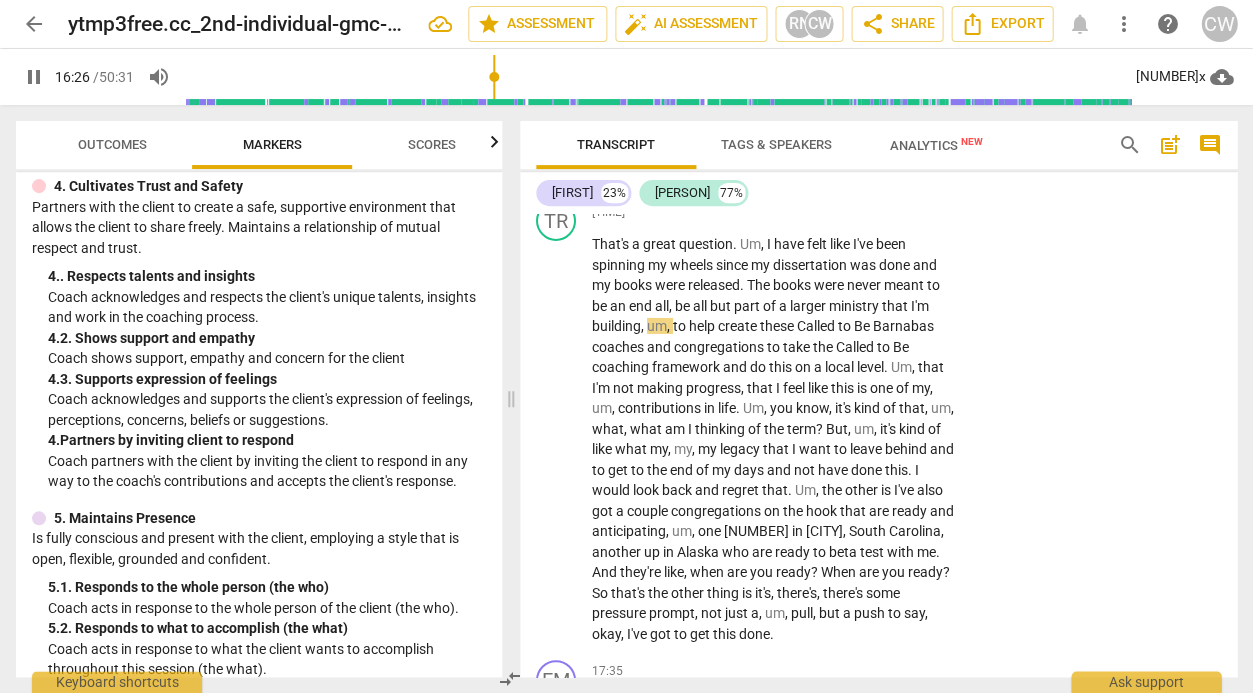 click on "pause" at bounding box center (34, 77) 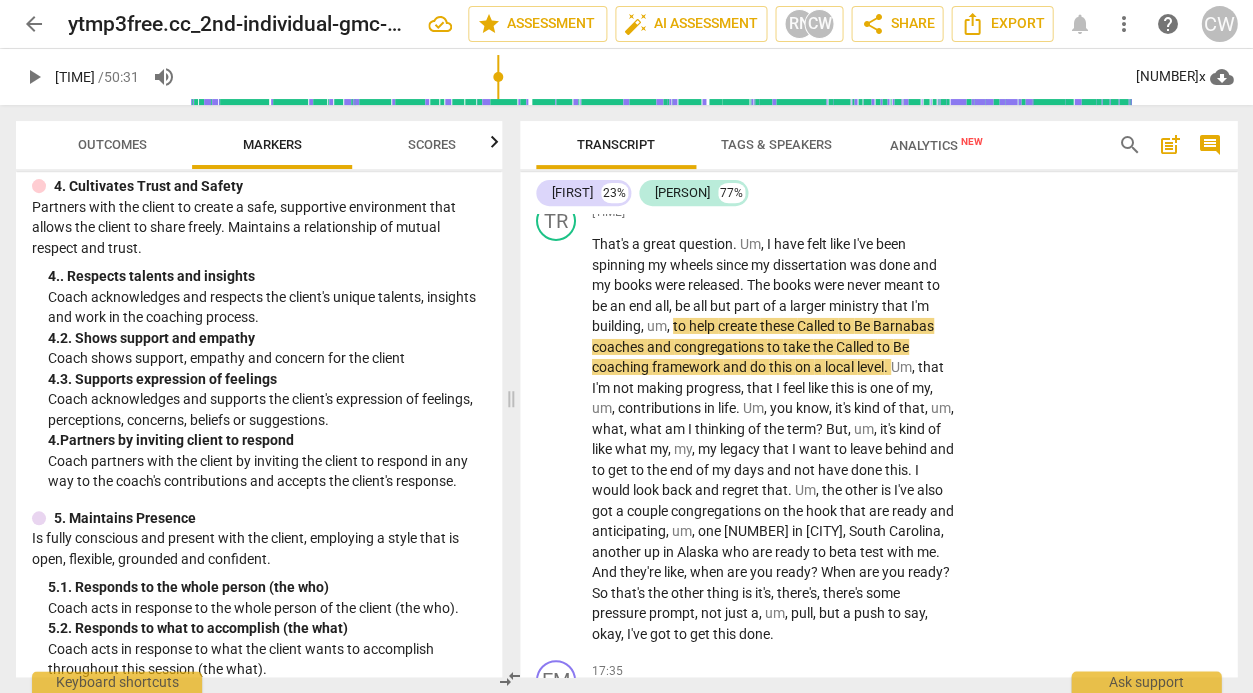 type on "988" 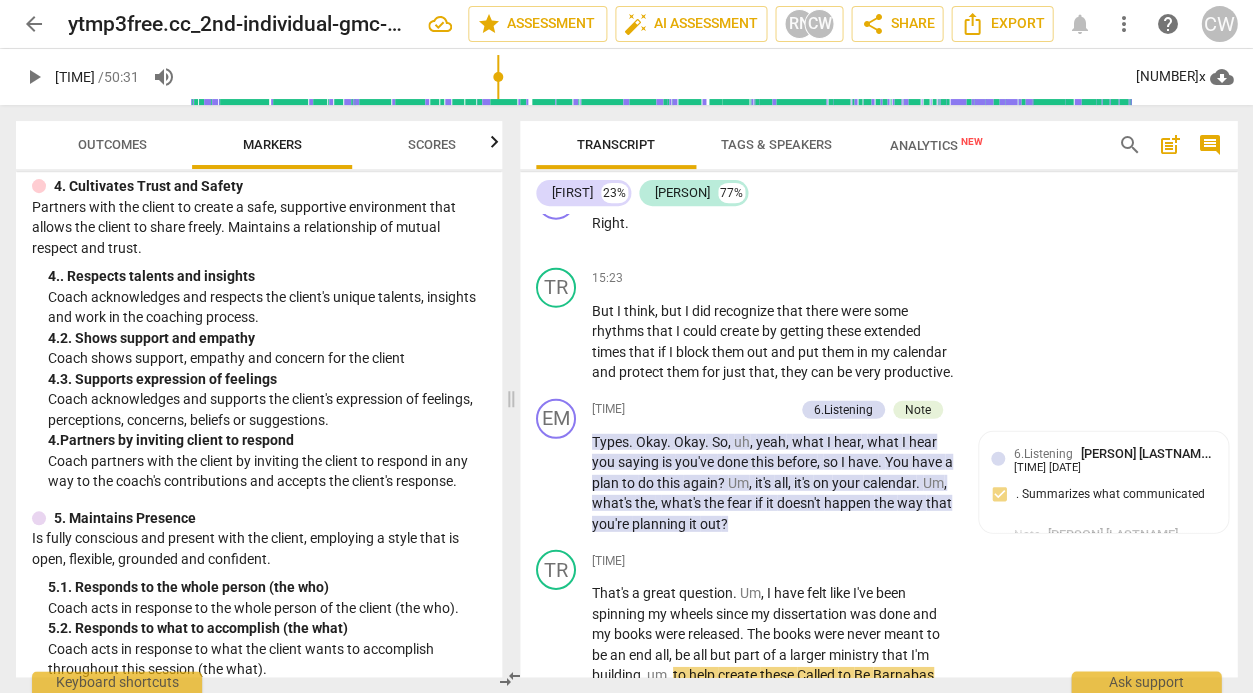 scroll, scrollTop: 7069, scrollLeft: 0, axis: vertical 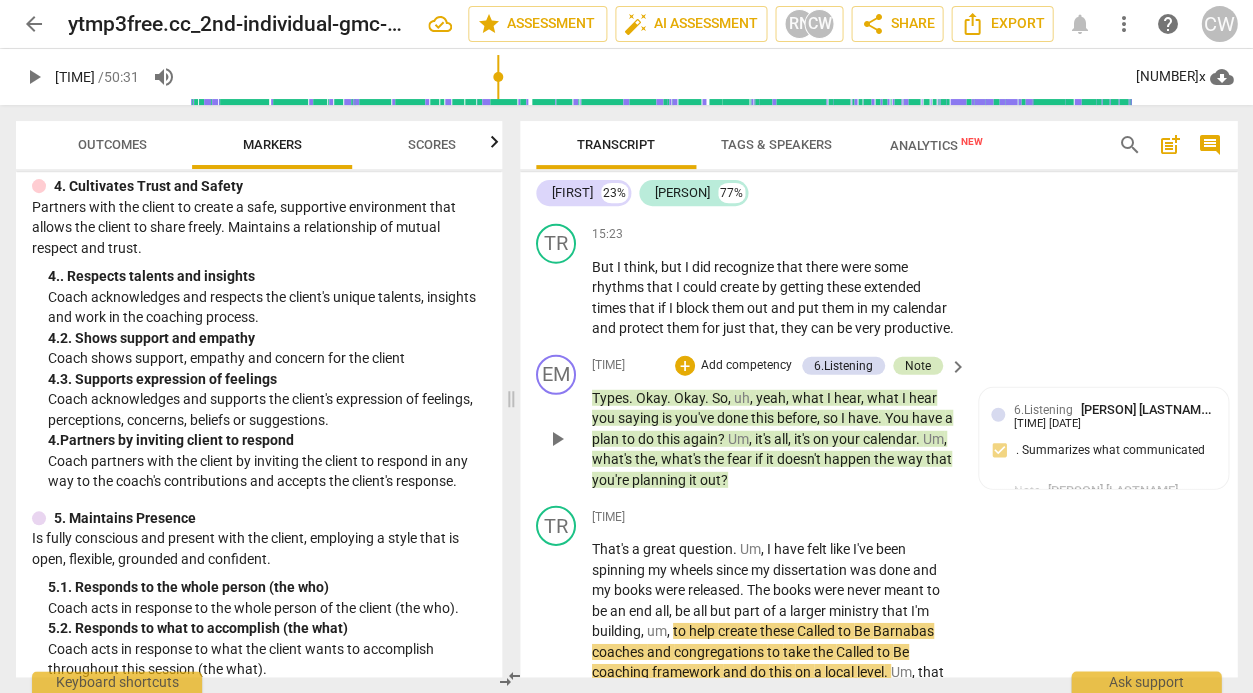 click on "Note" at bounding box center [918, 366] 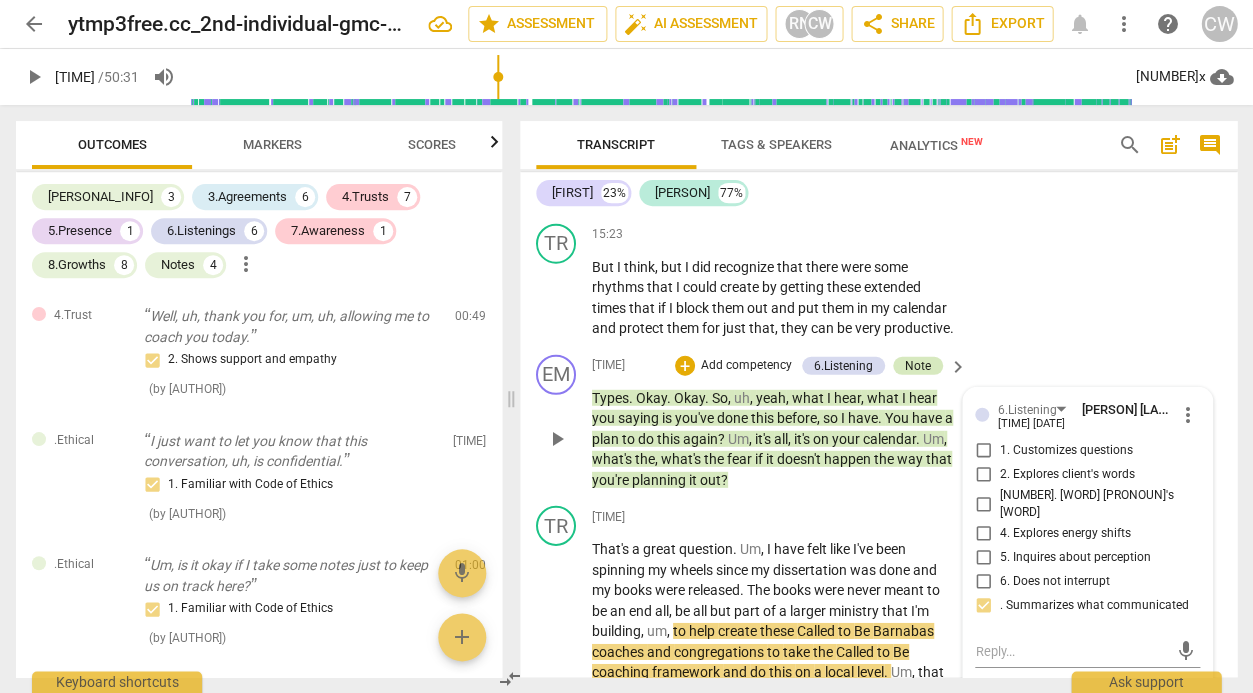 scroll, scrollTop: 2420, scrollLeft: 0, axis: vertical 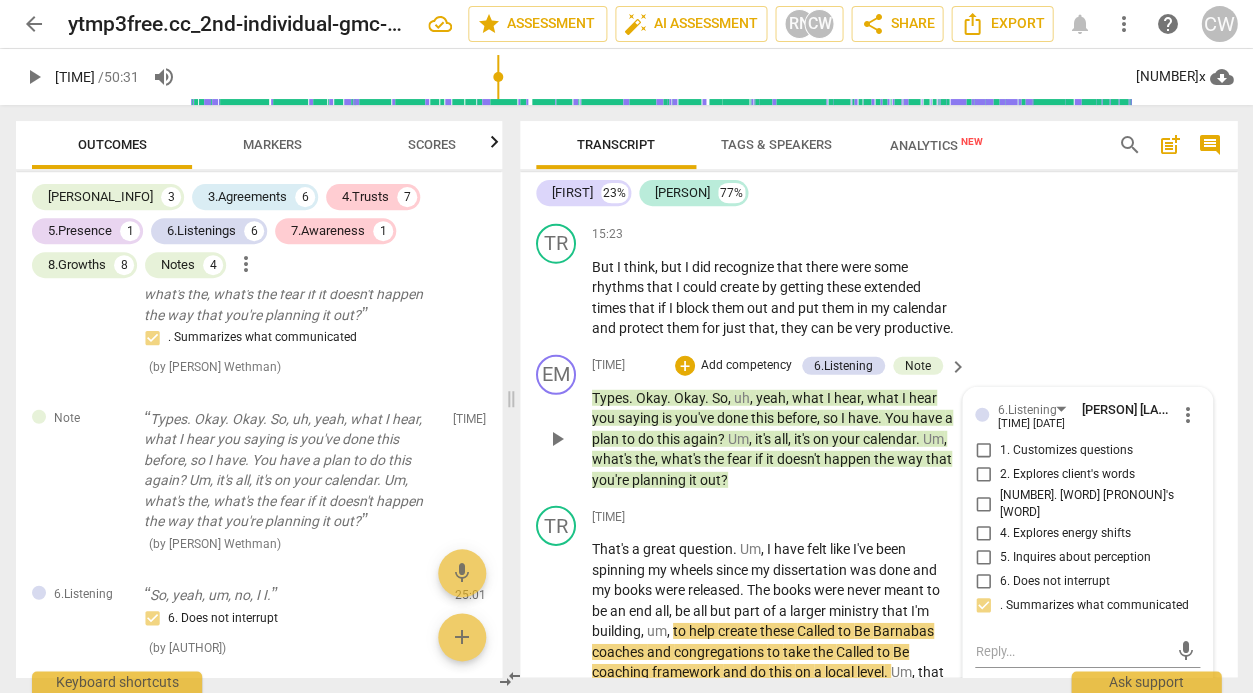 click at bounding box center (1071, 754) 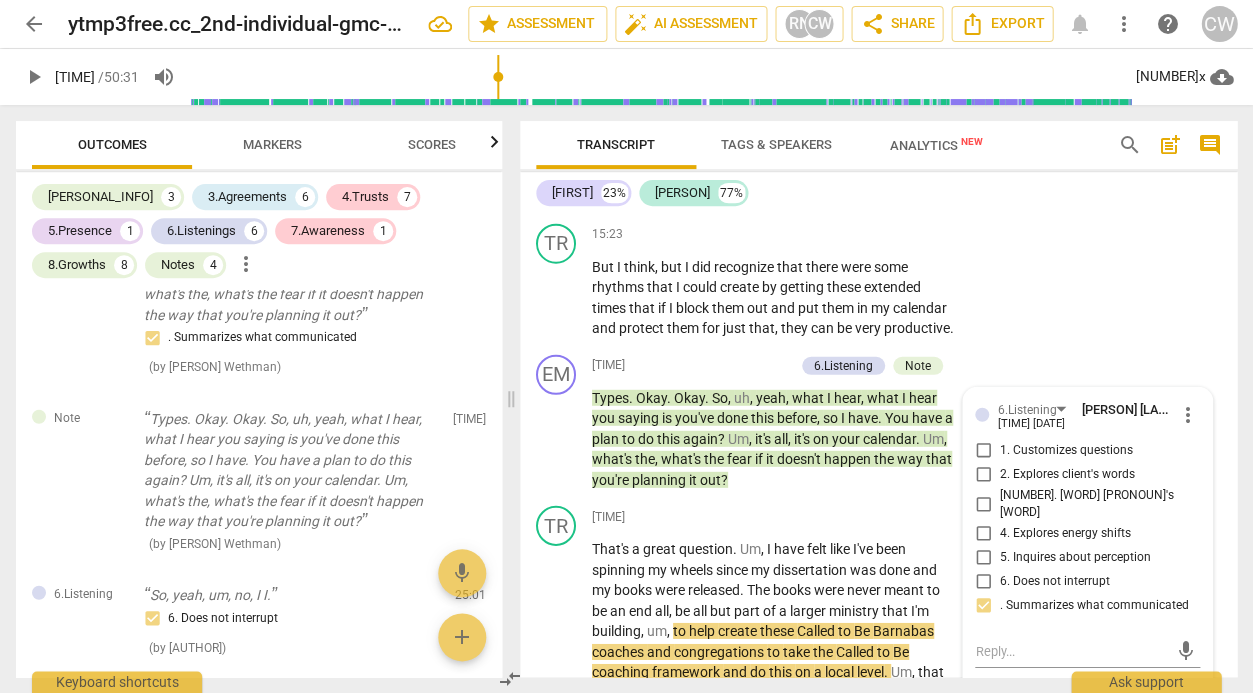type on "Fea" 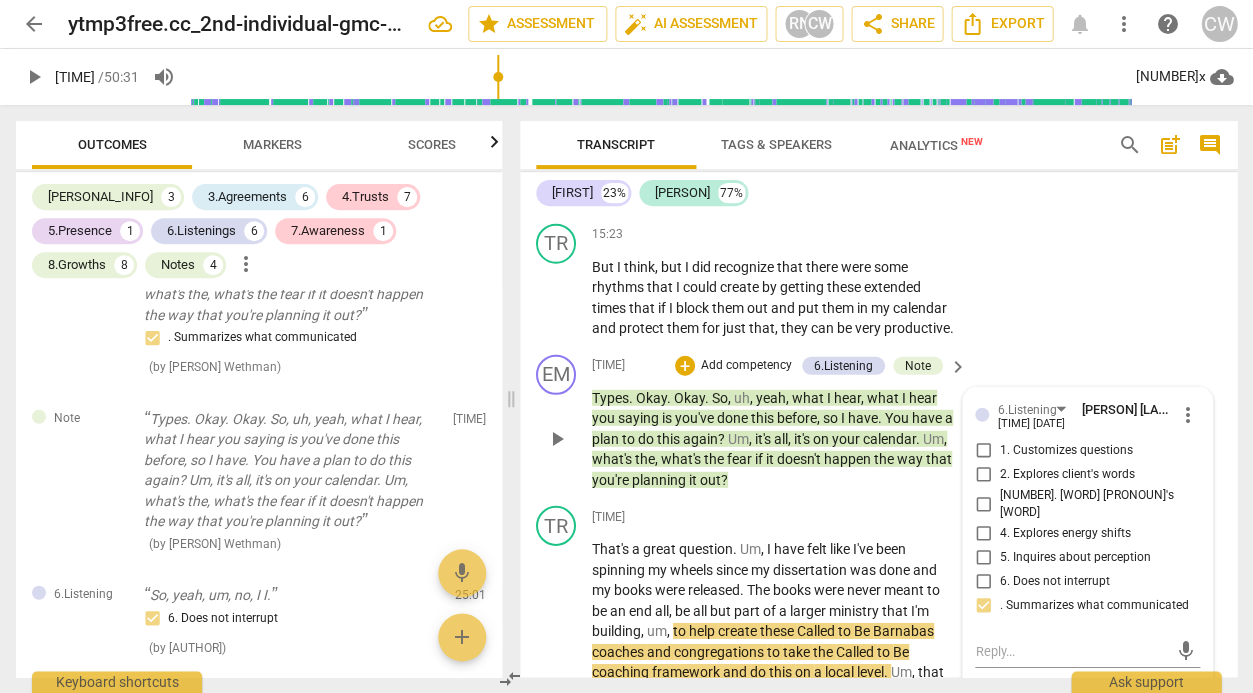 type on "Fear [NAME]'s emotions" 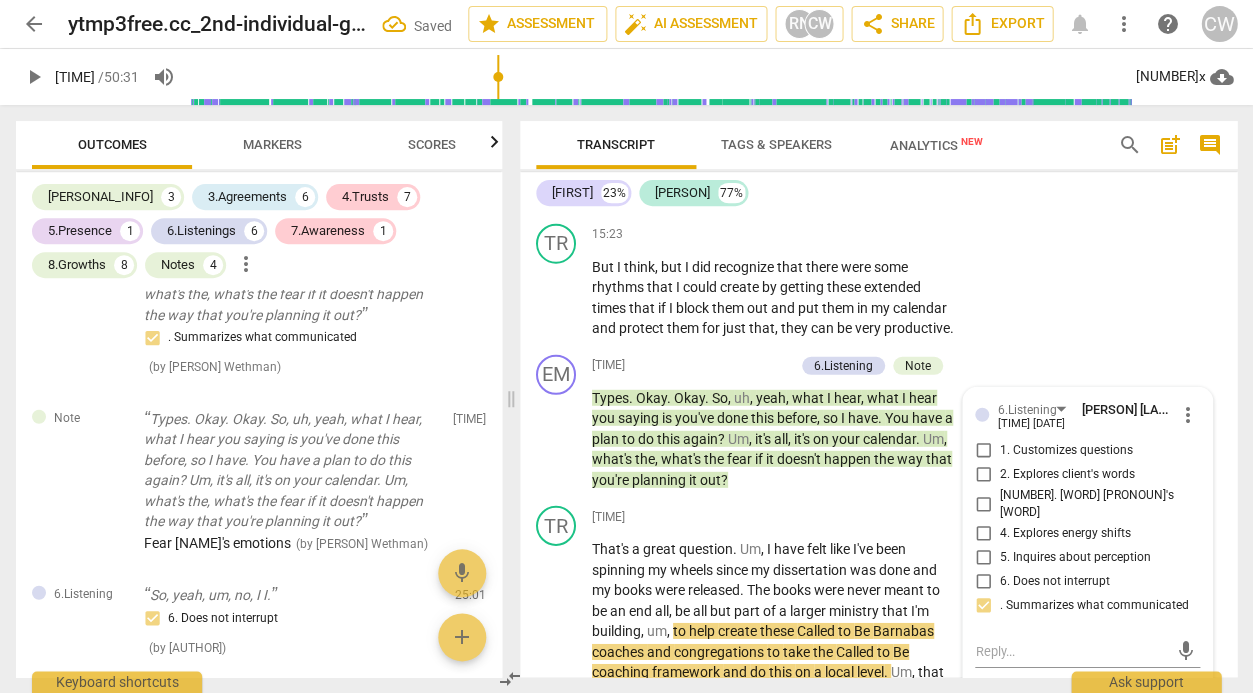 click on "play_arrow" at bounding box center [34, 77] 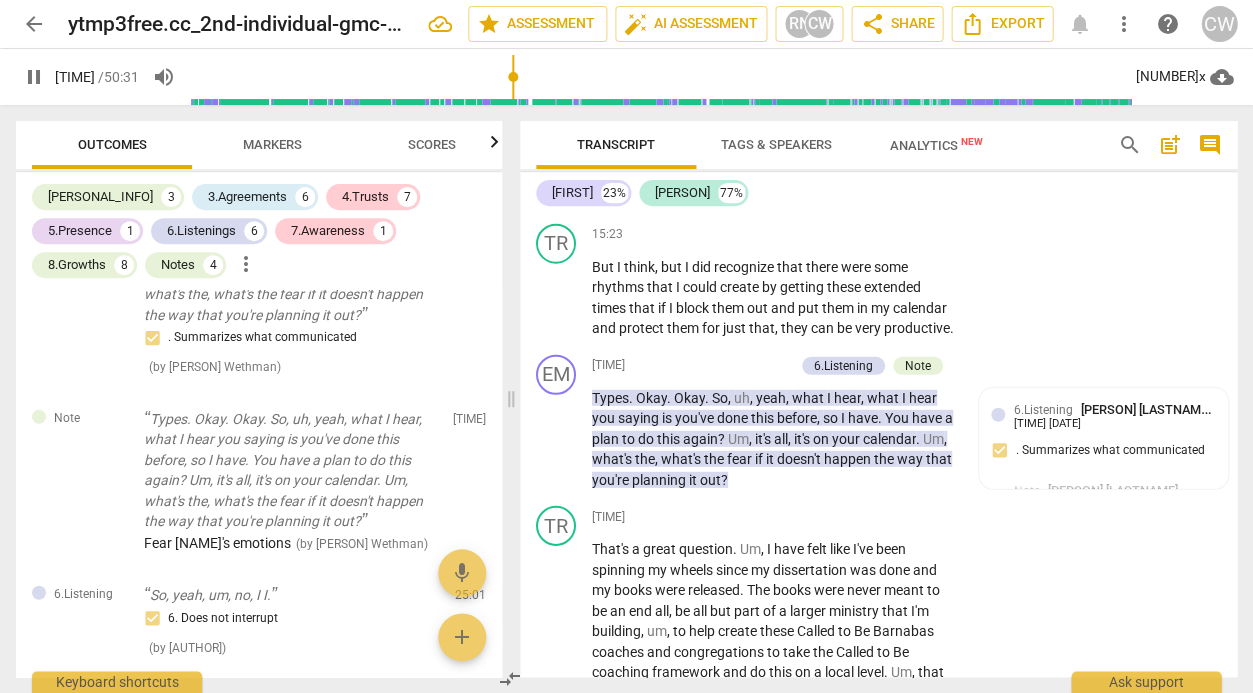 scroll, scrollTop: 7556, scrollLeft: 0, axis: vertical 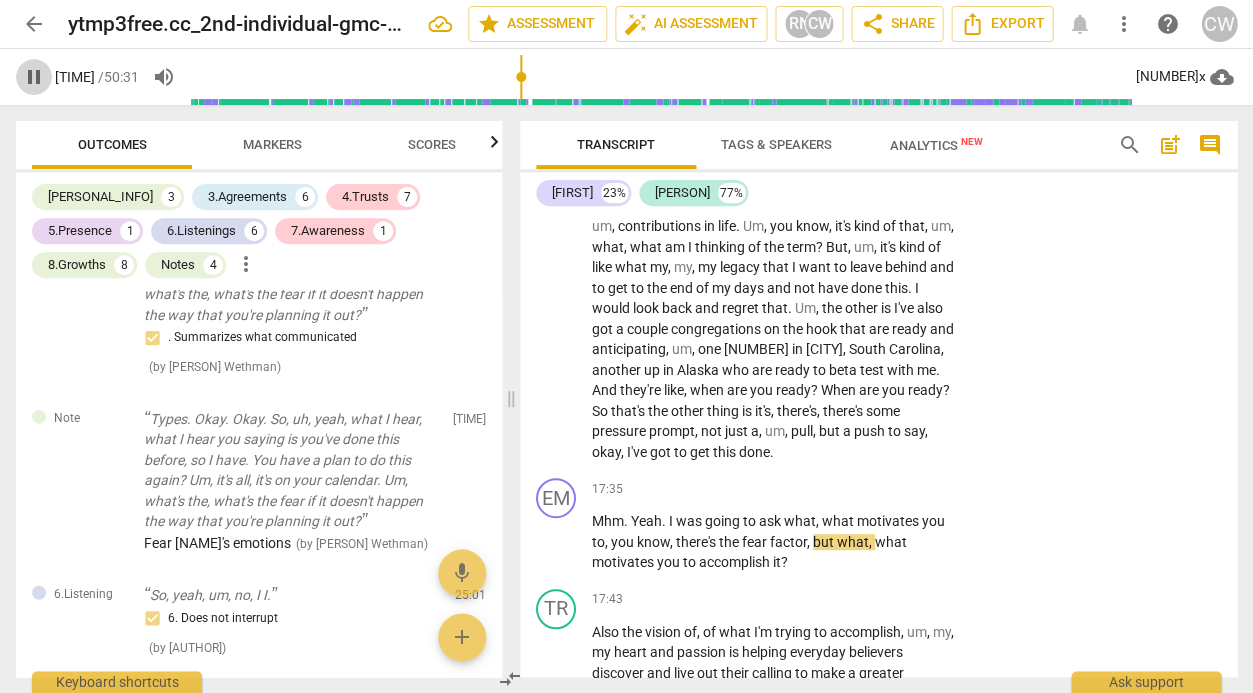 click on "pause" at bounding box center (34, 77) 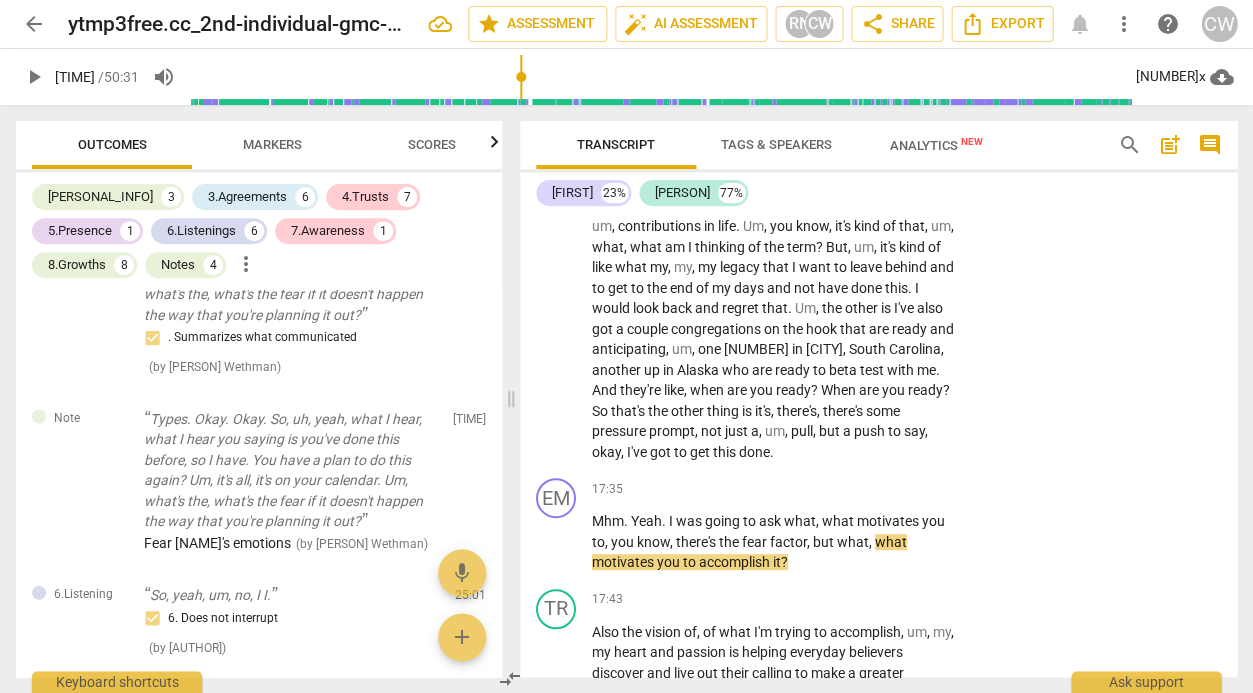 click on "Markers" at bounding box center (272, 145) 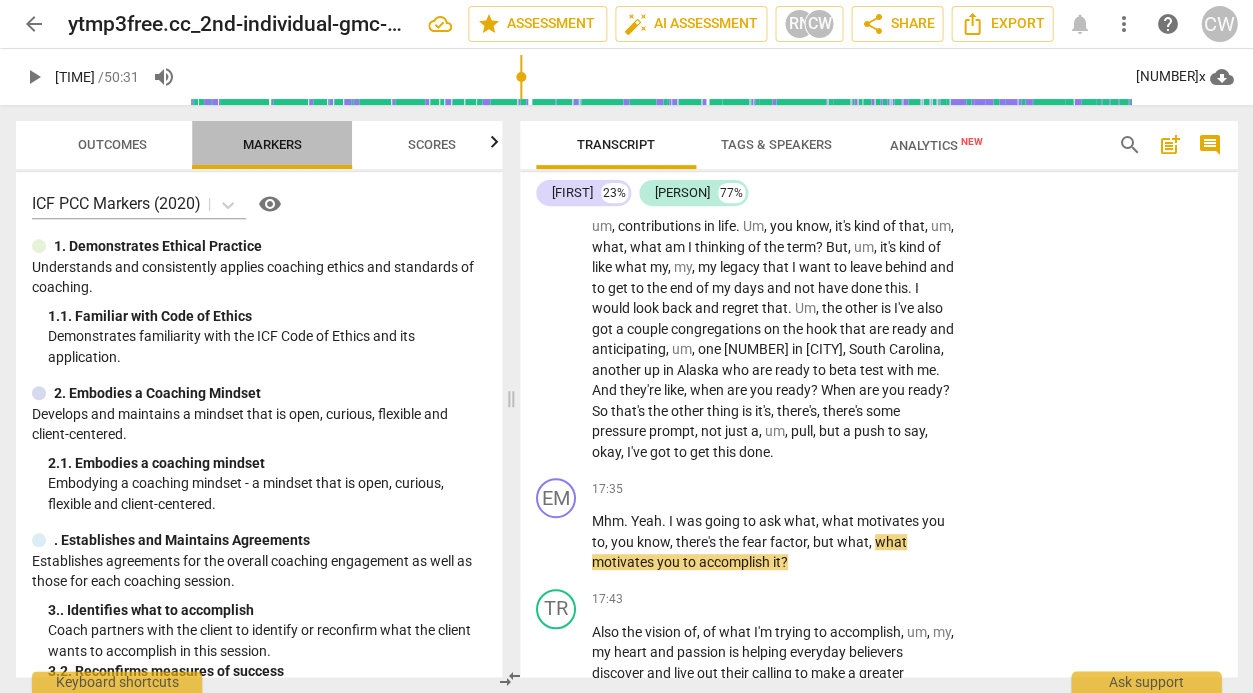 click on "Markers" at bounding box center [272, 144] 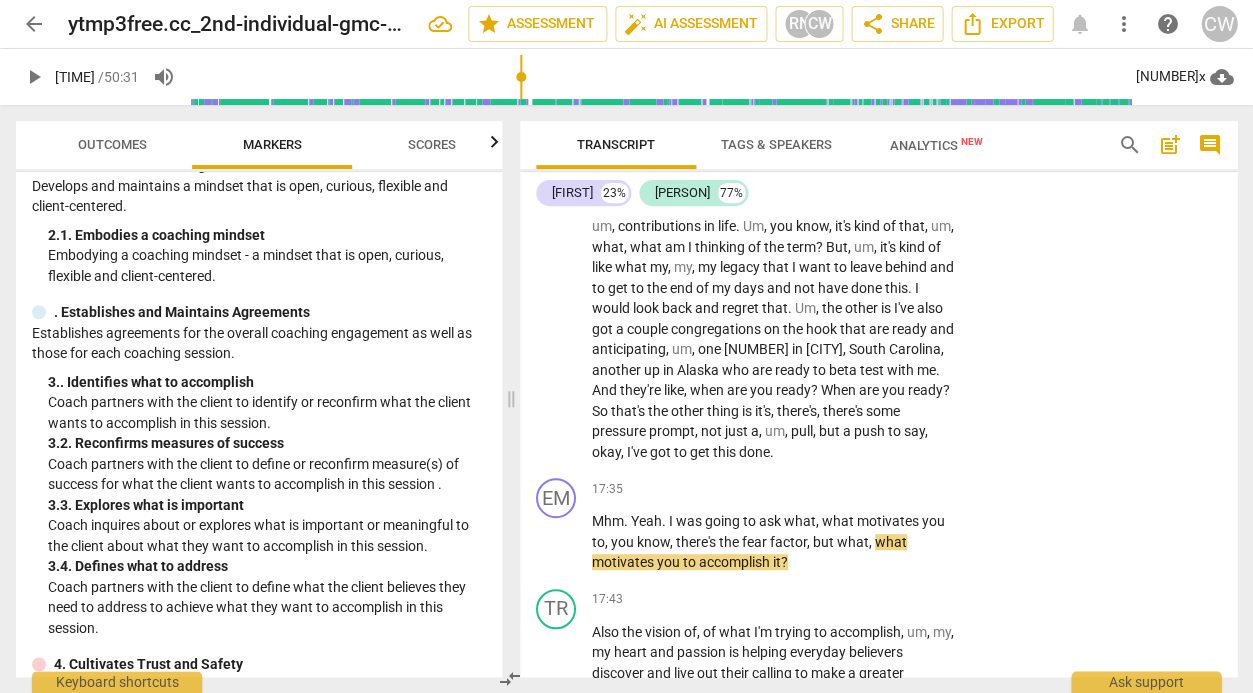 scroll, scrollTop: 244, scrollLeft: 0, axis: vertical 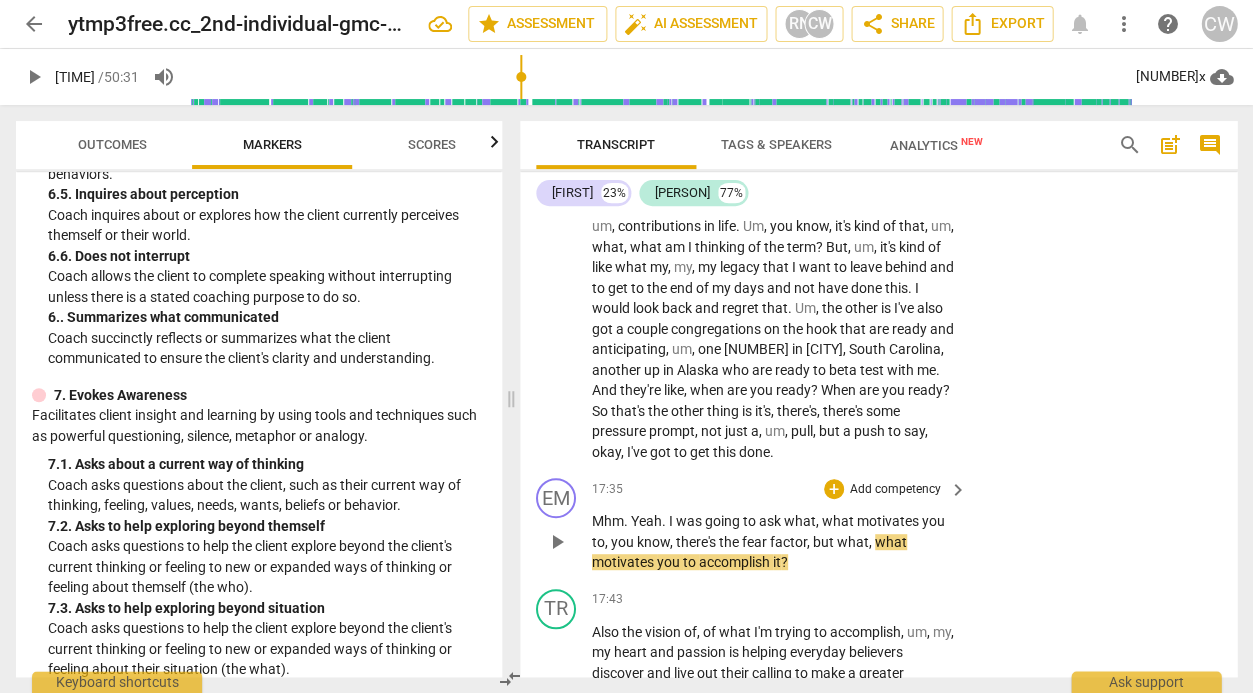 click on "Add competency" at bounding box center (895, 490) 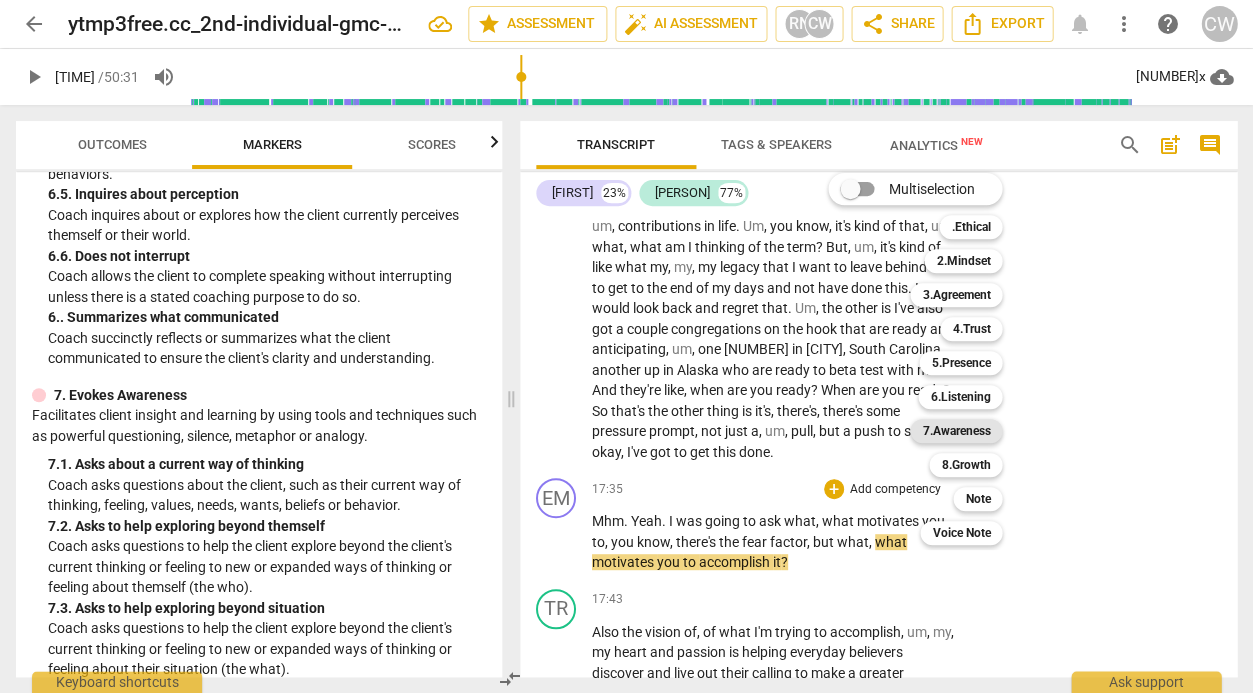 click on "7.Awareness" at bounding box center [956, 431] 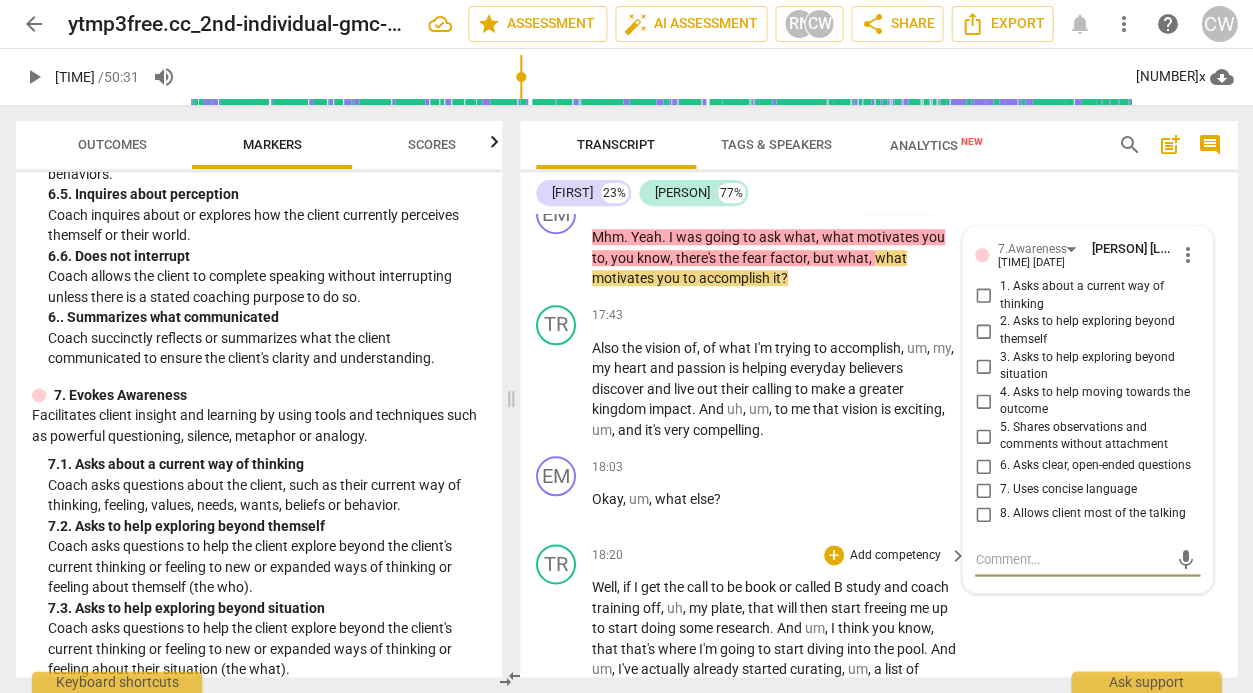 scroll, scrollTop: 7834, scrollLeft: 0, axis: vertical 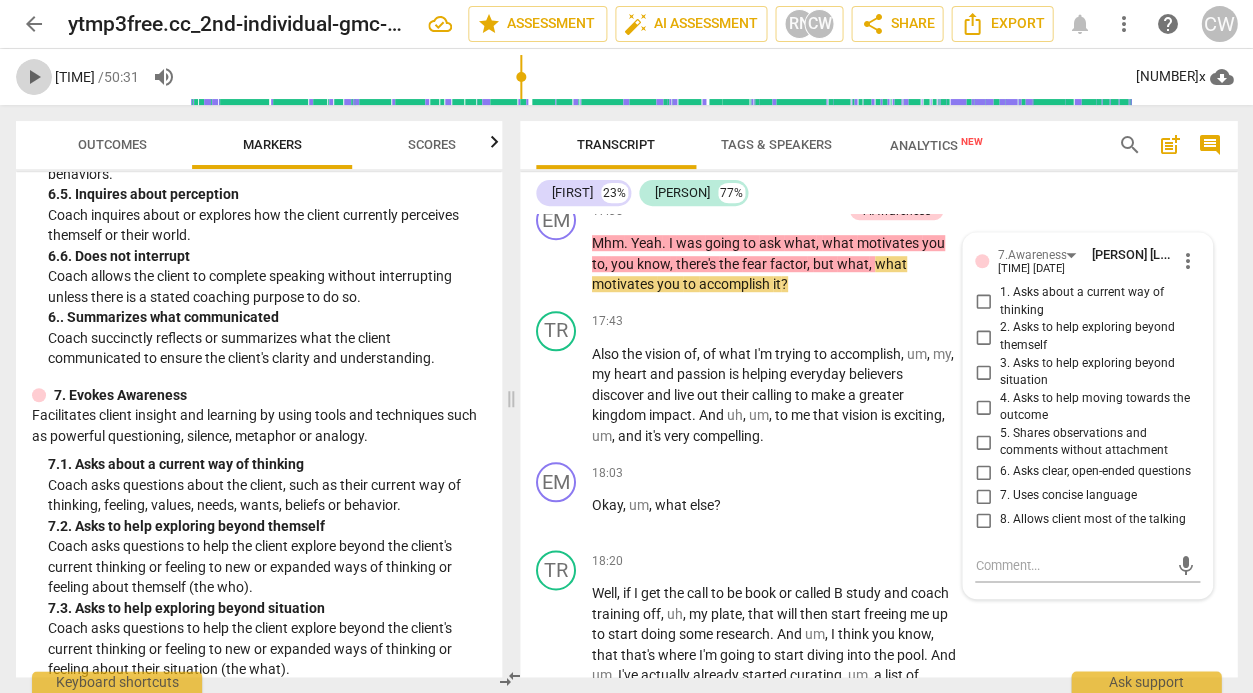 click on "play_arrow" at bounding box center [34, 77] 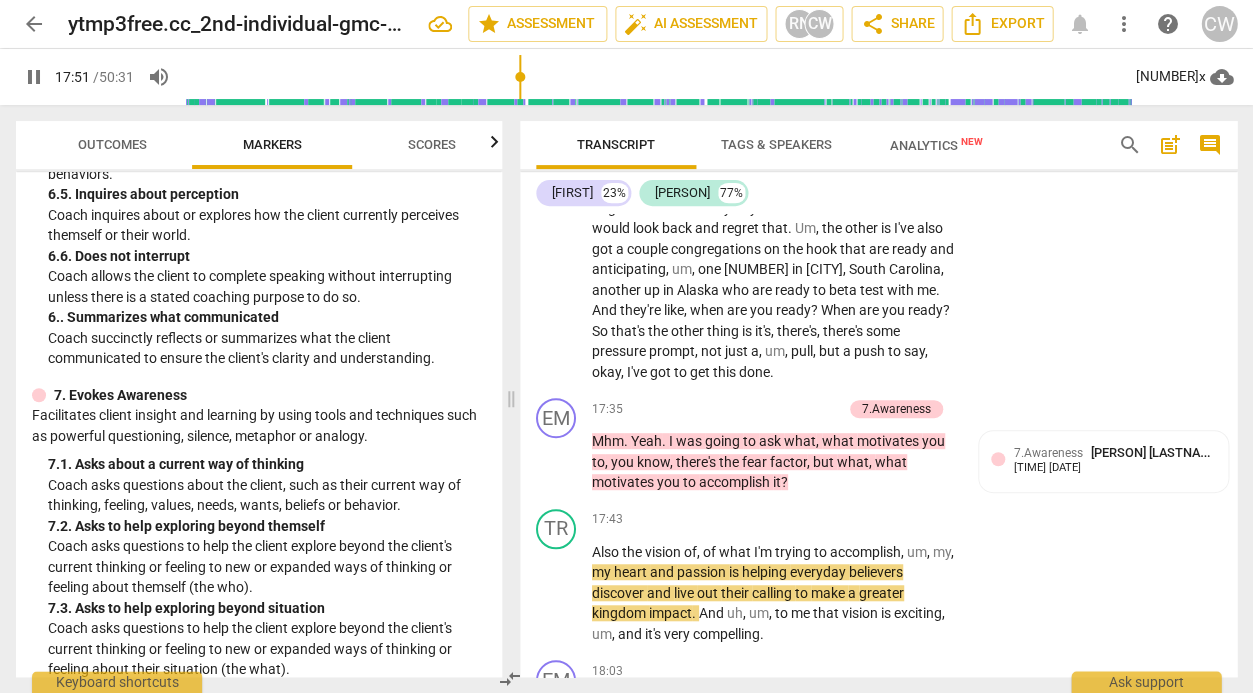 scroll, scrollTop: 7680, scrollLeft: 0, axis: vertical 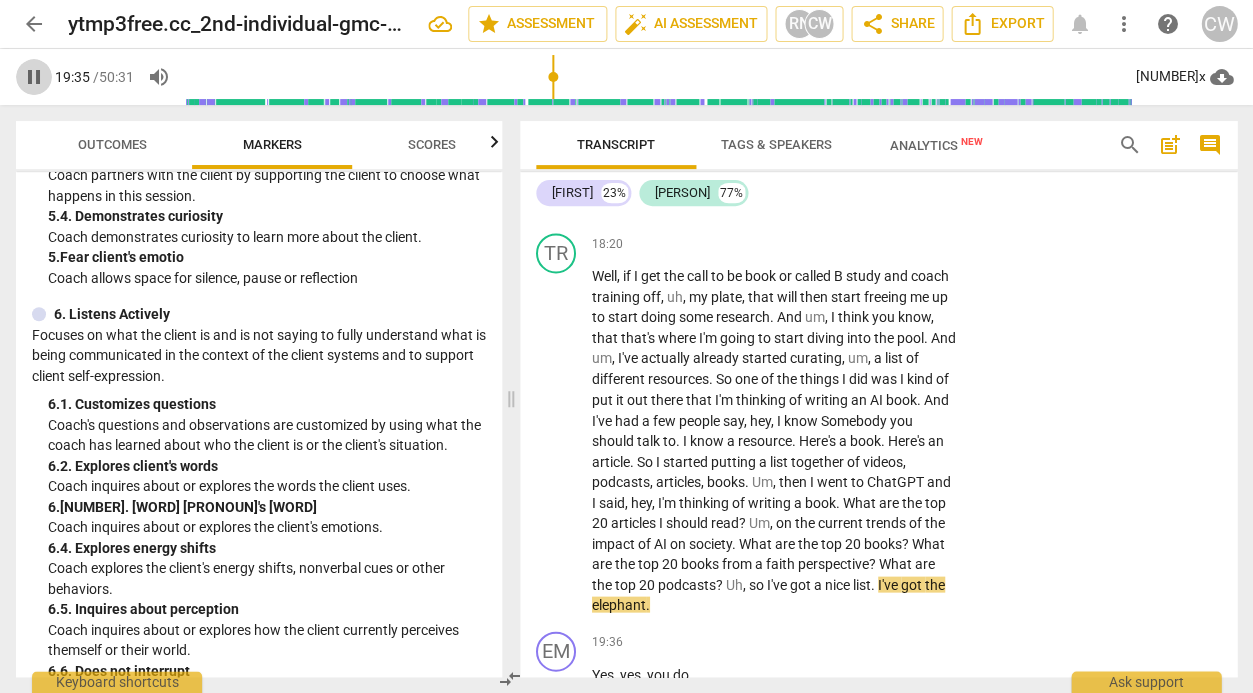 click on "pause" at bounding box center [34, 77] 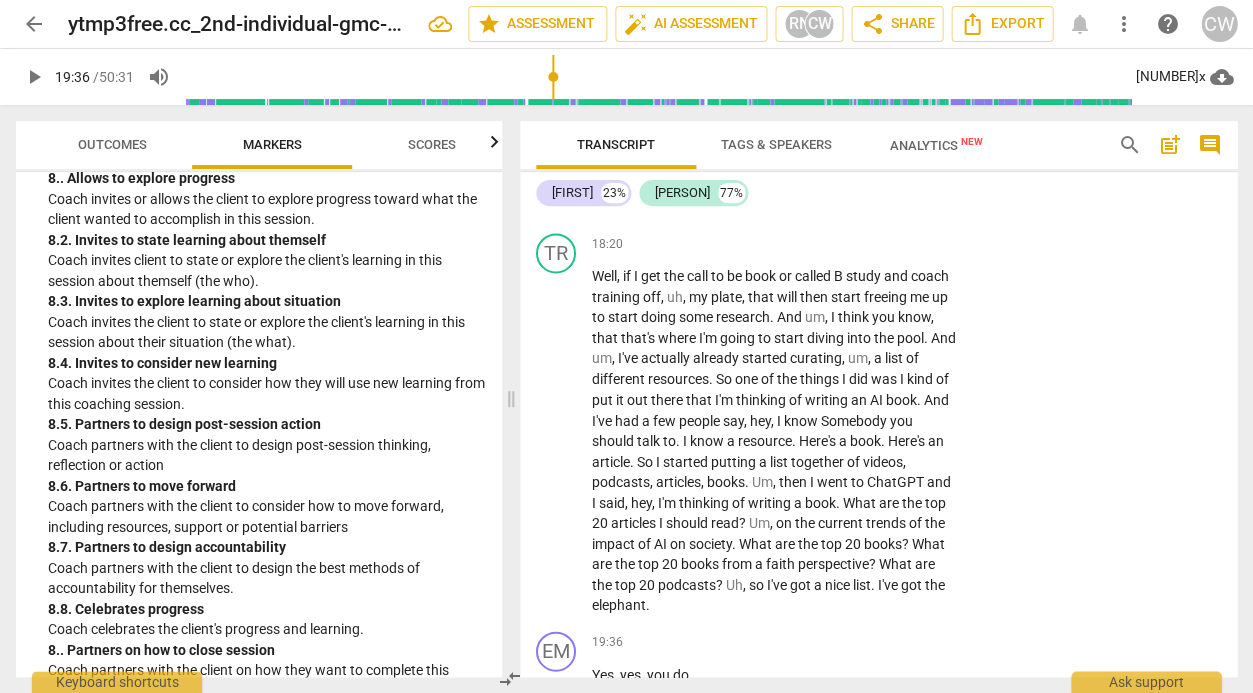 scroll, scrollTop: 2572, scrollLeft: 0, axis: vertical 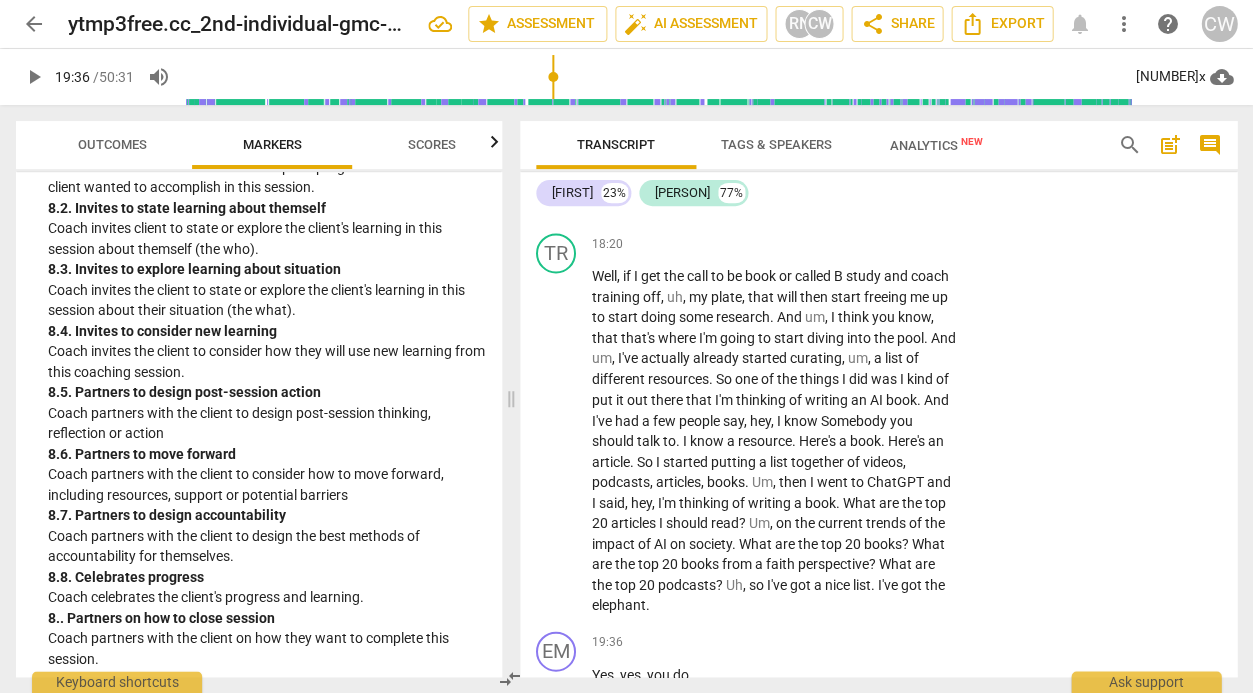 click on "play_arrow" at bounding box center (34, 77) 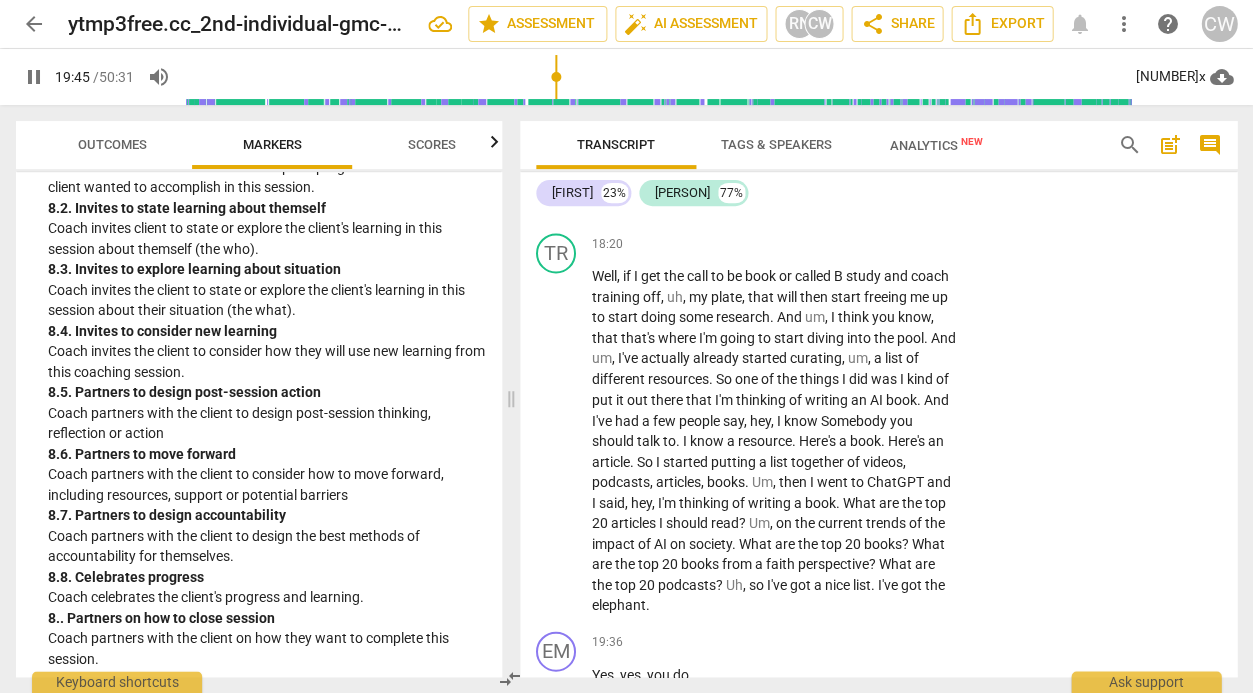 click on "pause" at bounding box center (34, 77) 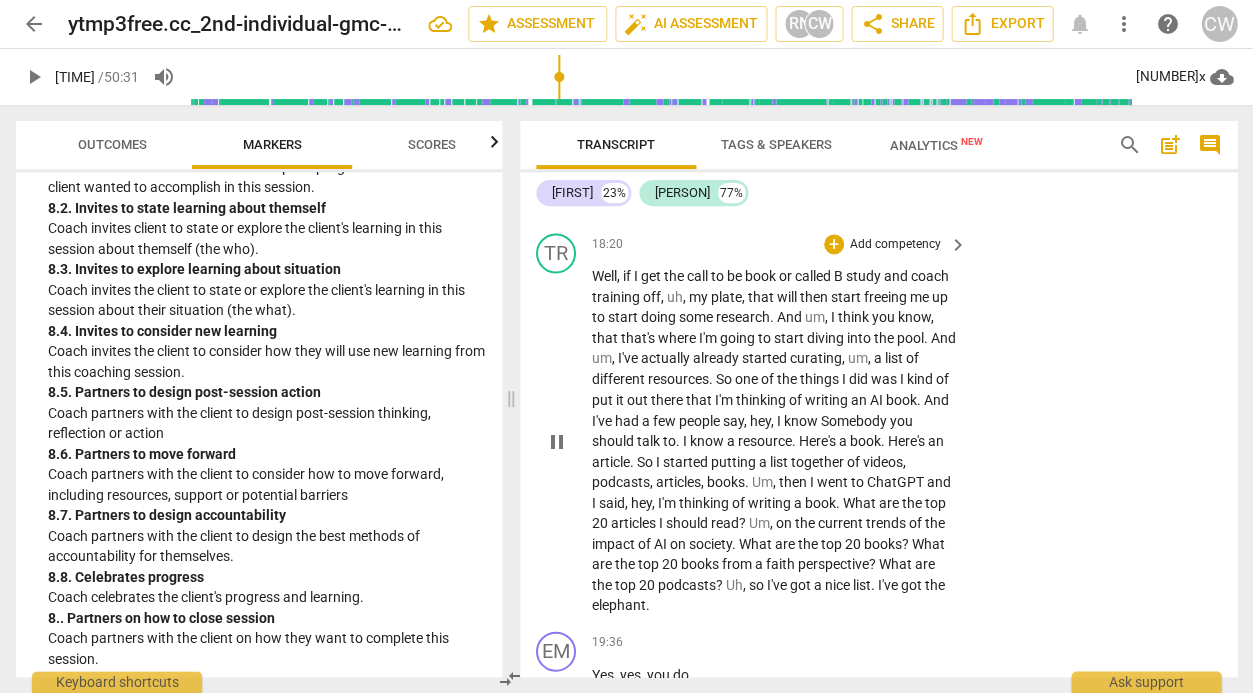 type on "1186" 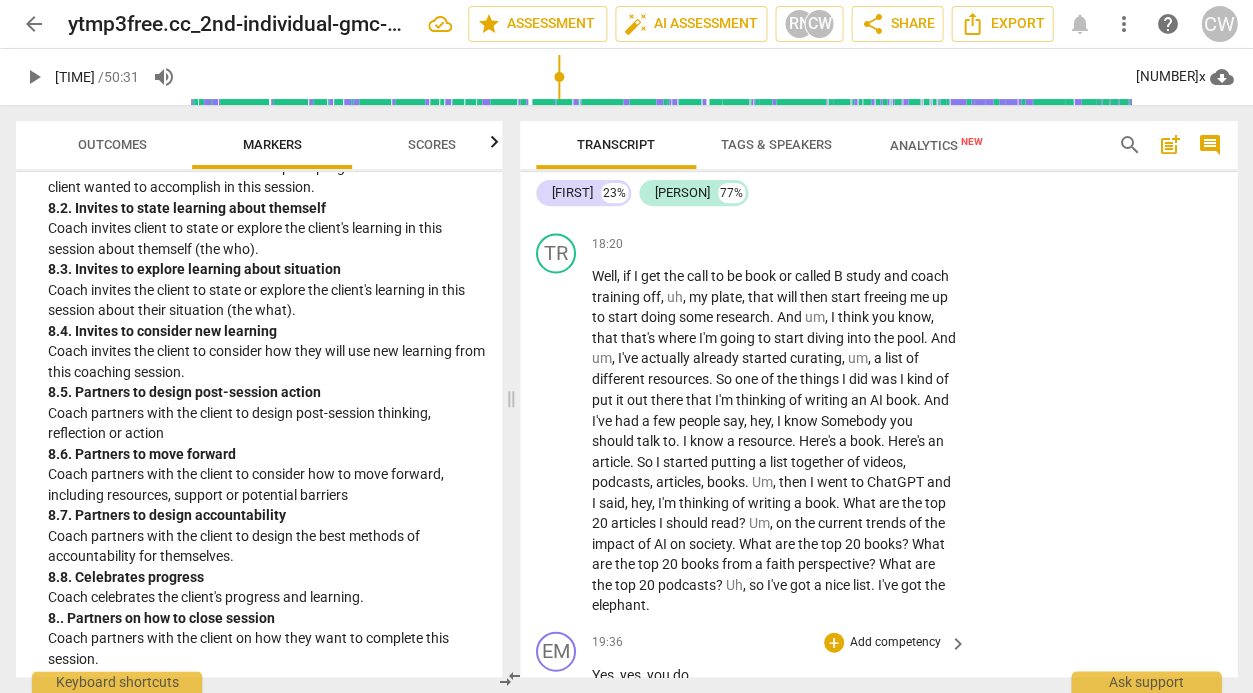 click on "Yes ,   yes ,   you   do ." at bounding box center [774, 674] 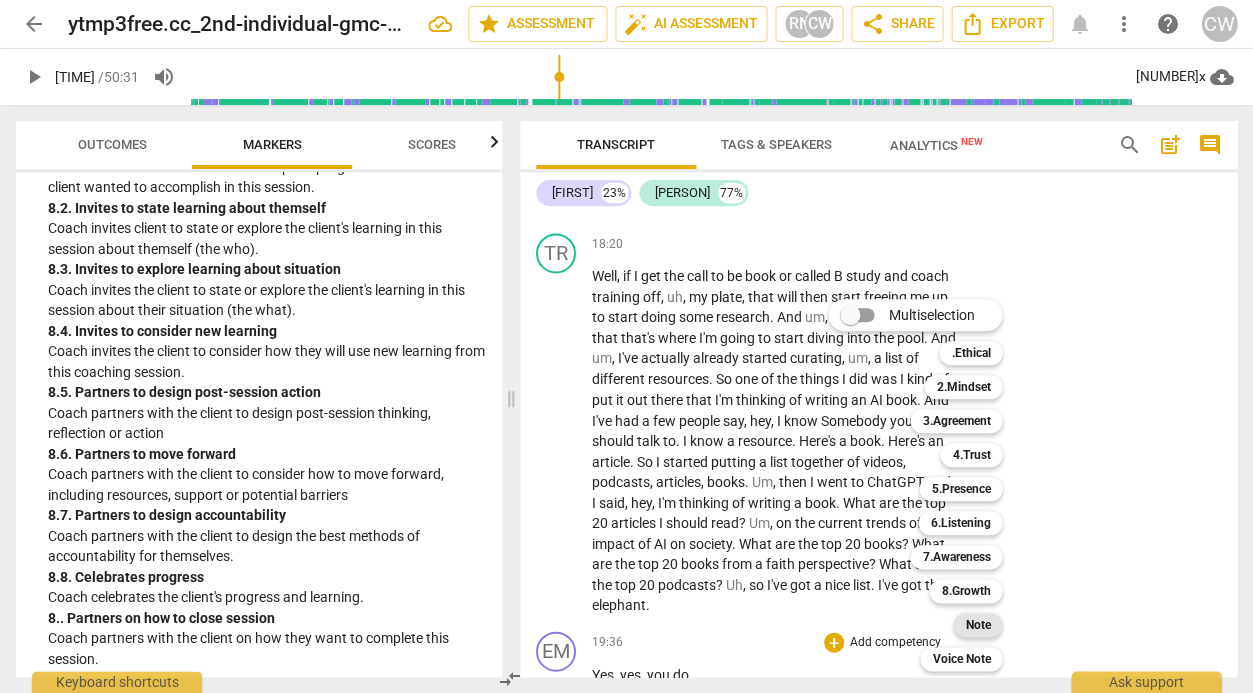 click on "Note" at bounding box center [977, 625] 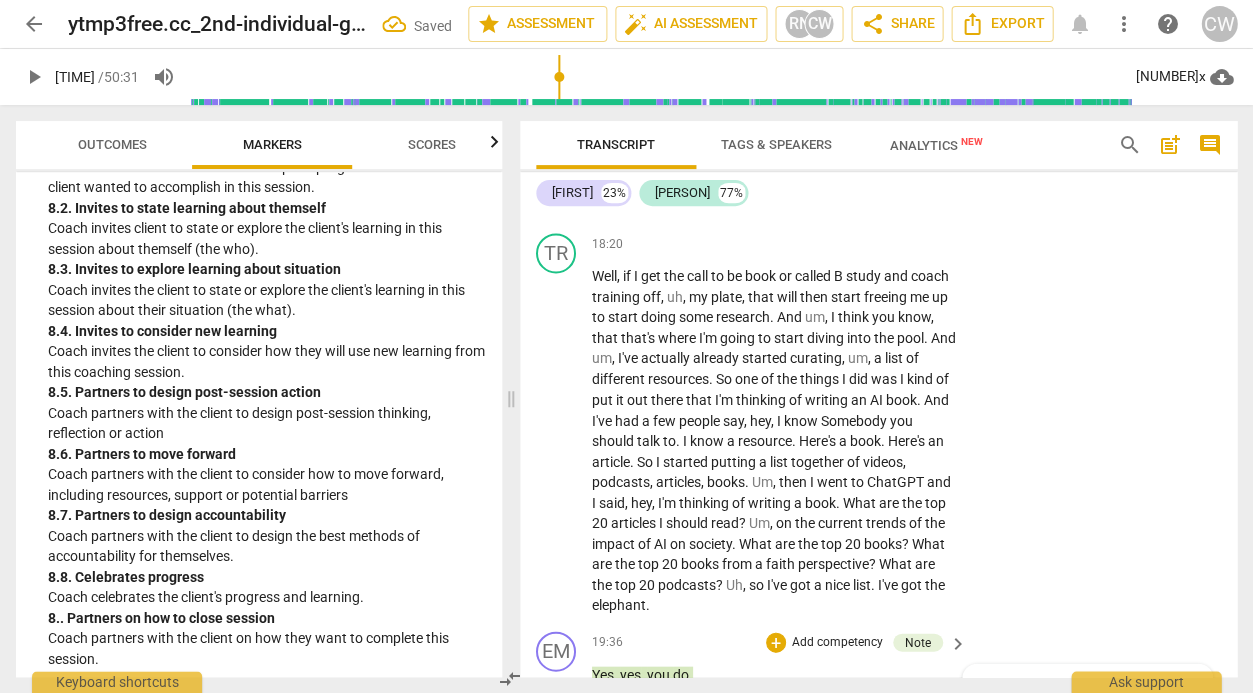 type on "C" 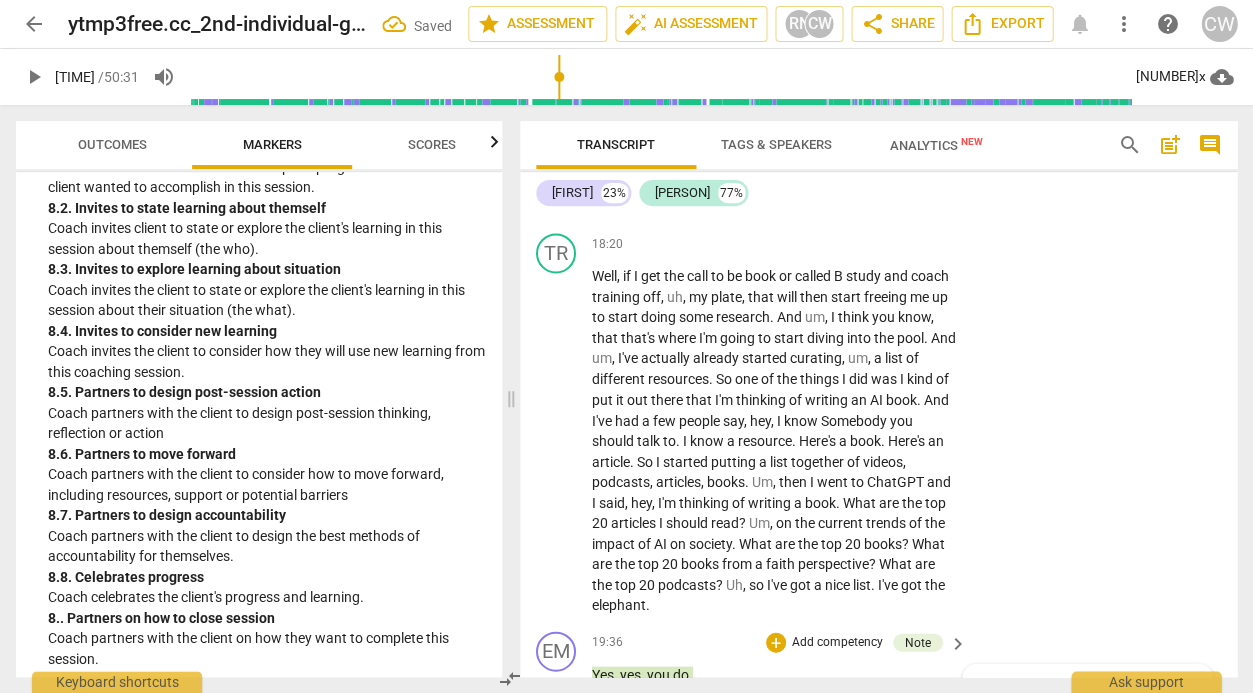 type on "C" 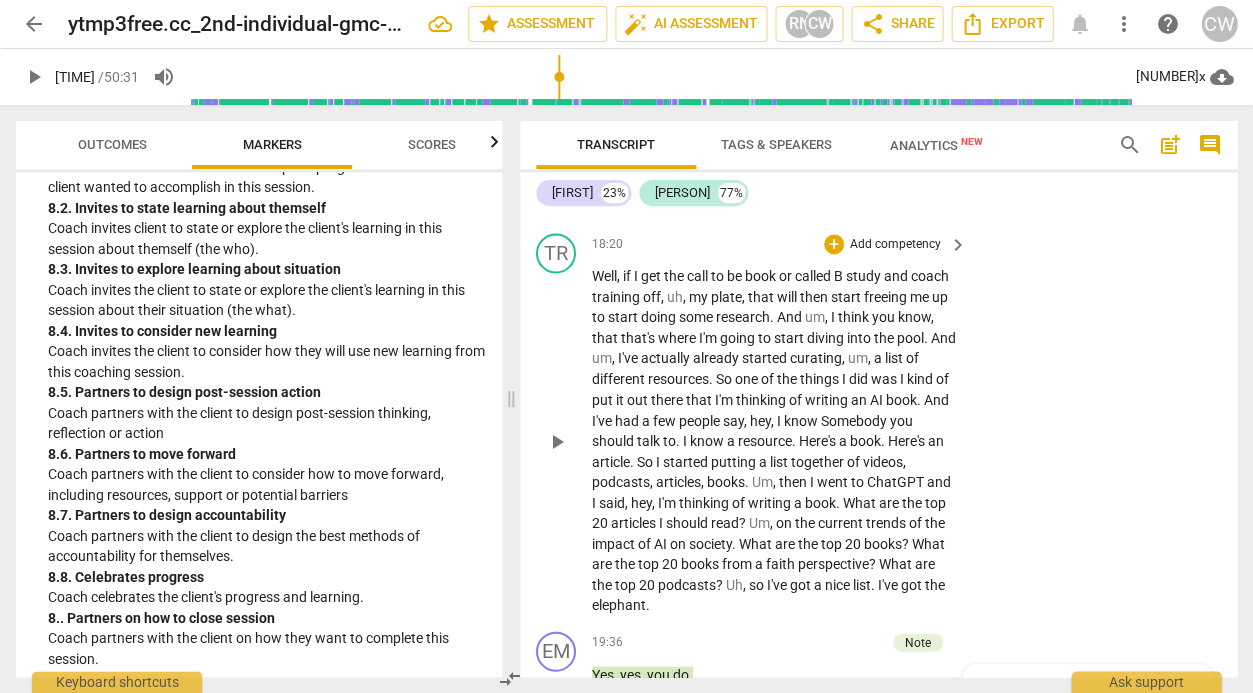 type on "Co" 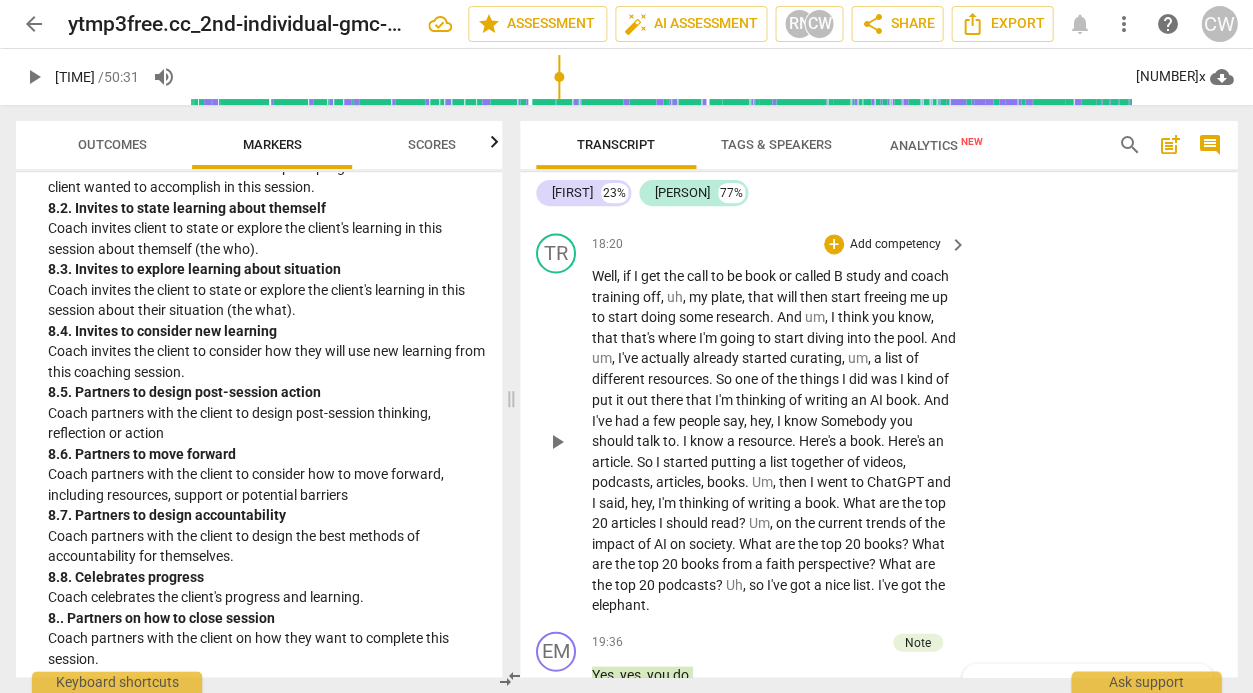 type on "Con" 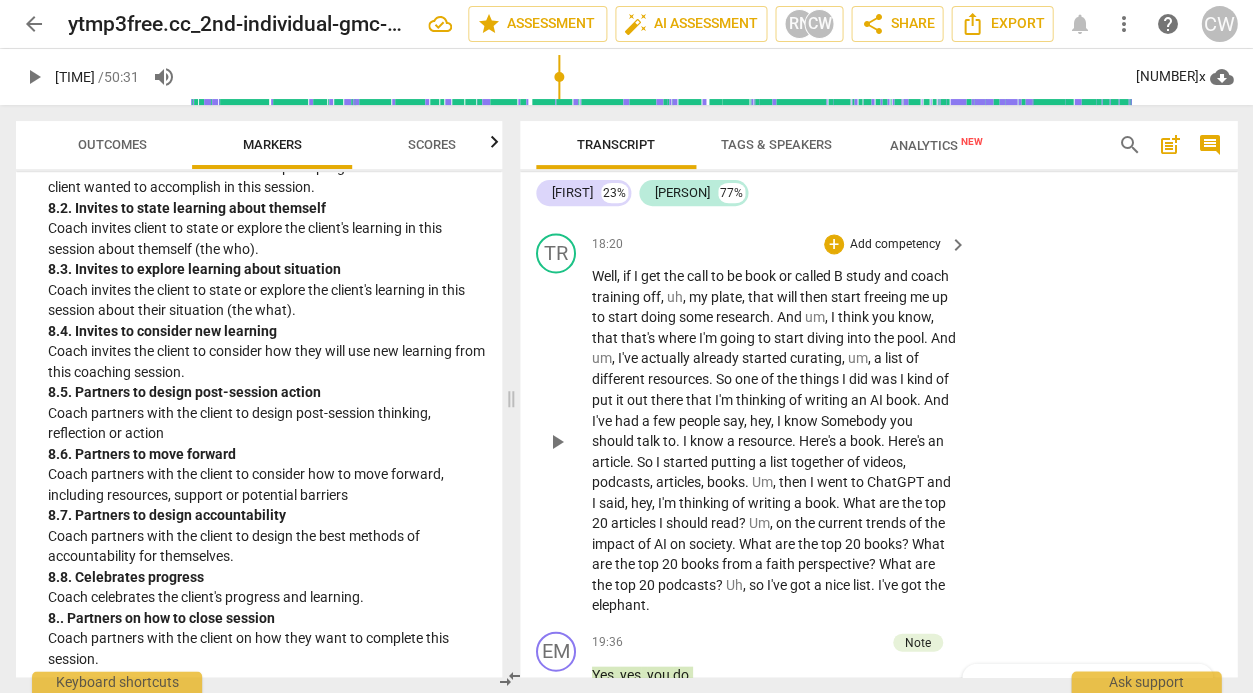 type on "Conf" 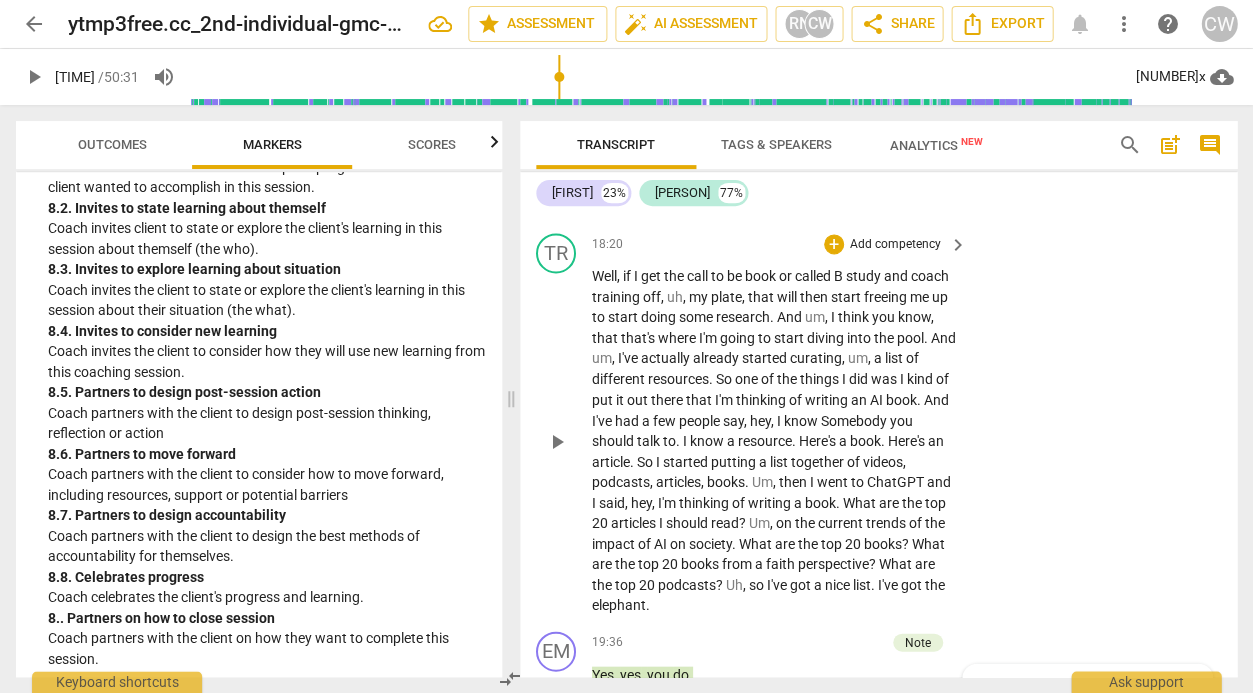 type on "Conf" 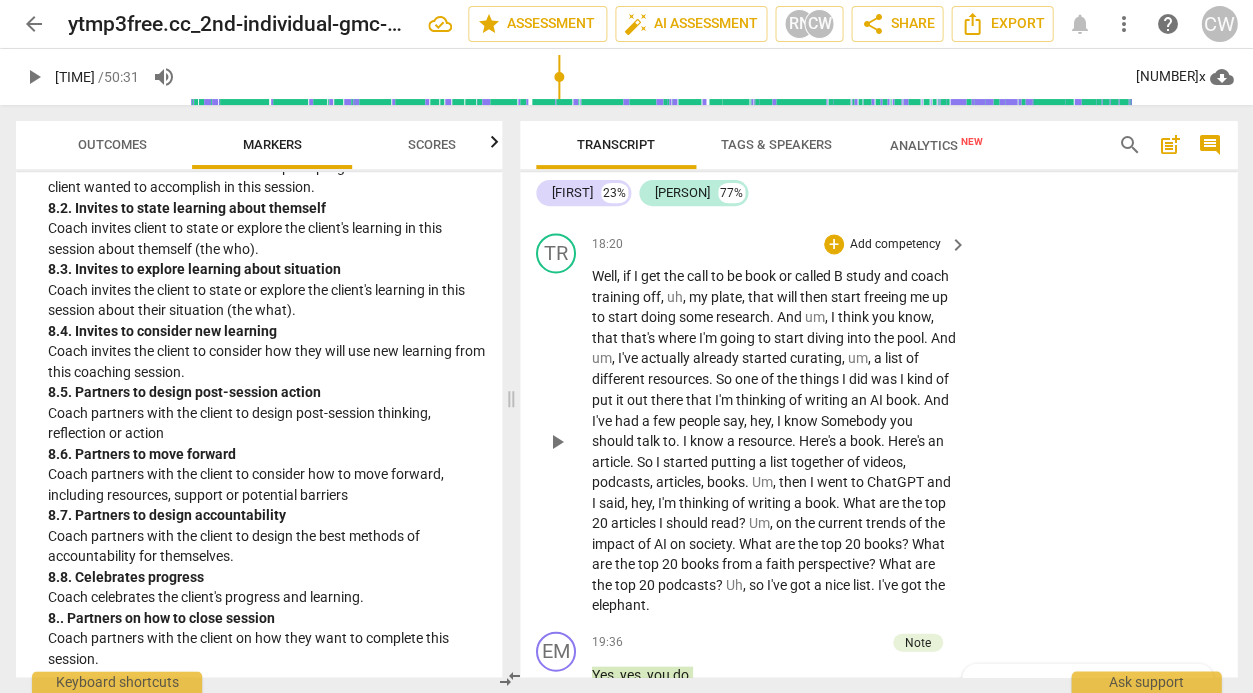 type on "Confi" 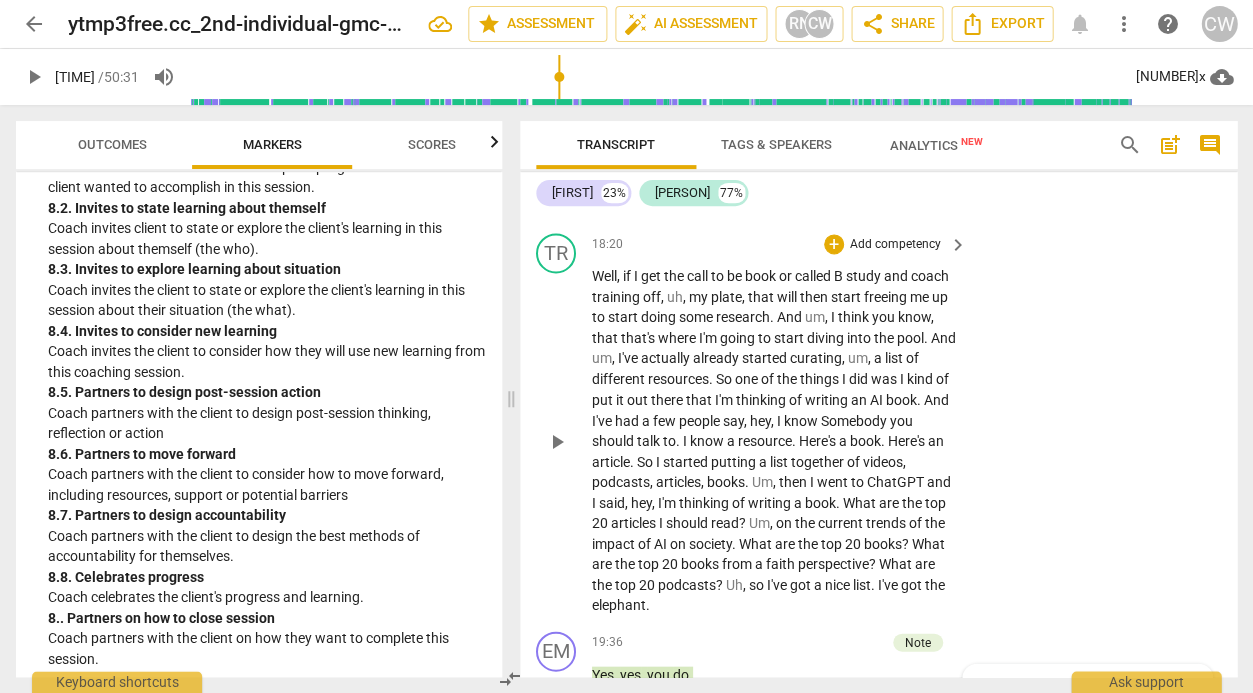 type on "Confie" 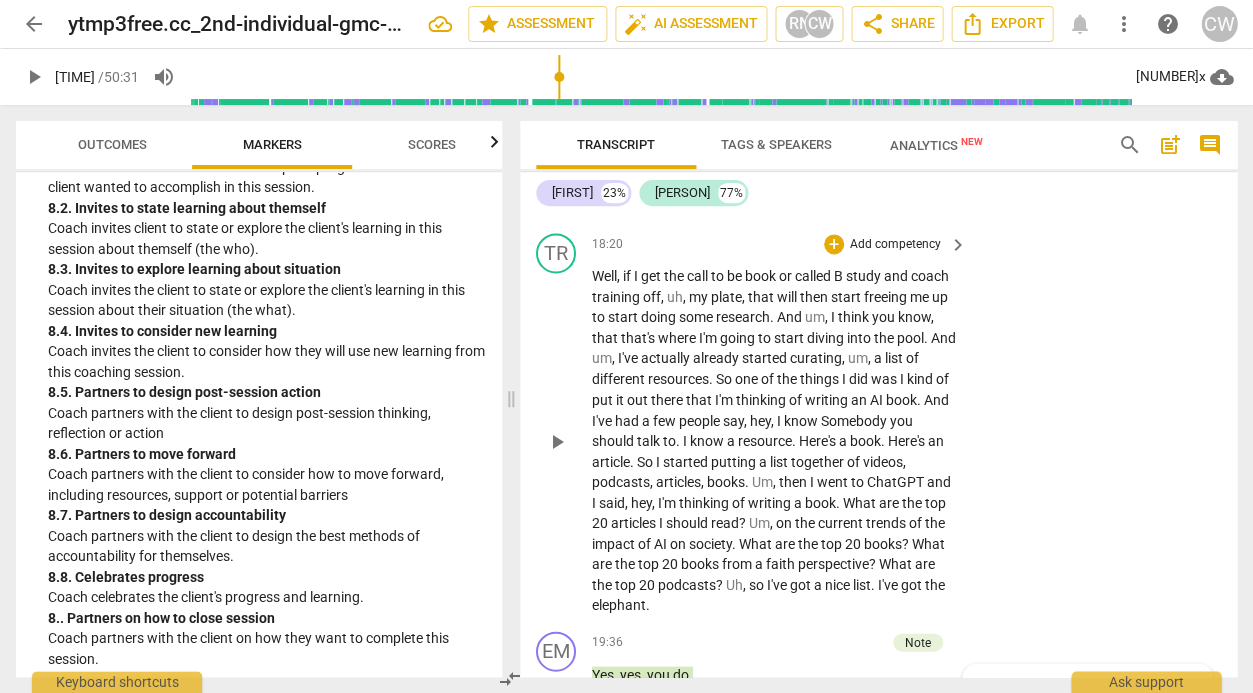 type on "[PERSONAL_INFO]" 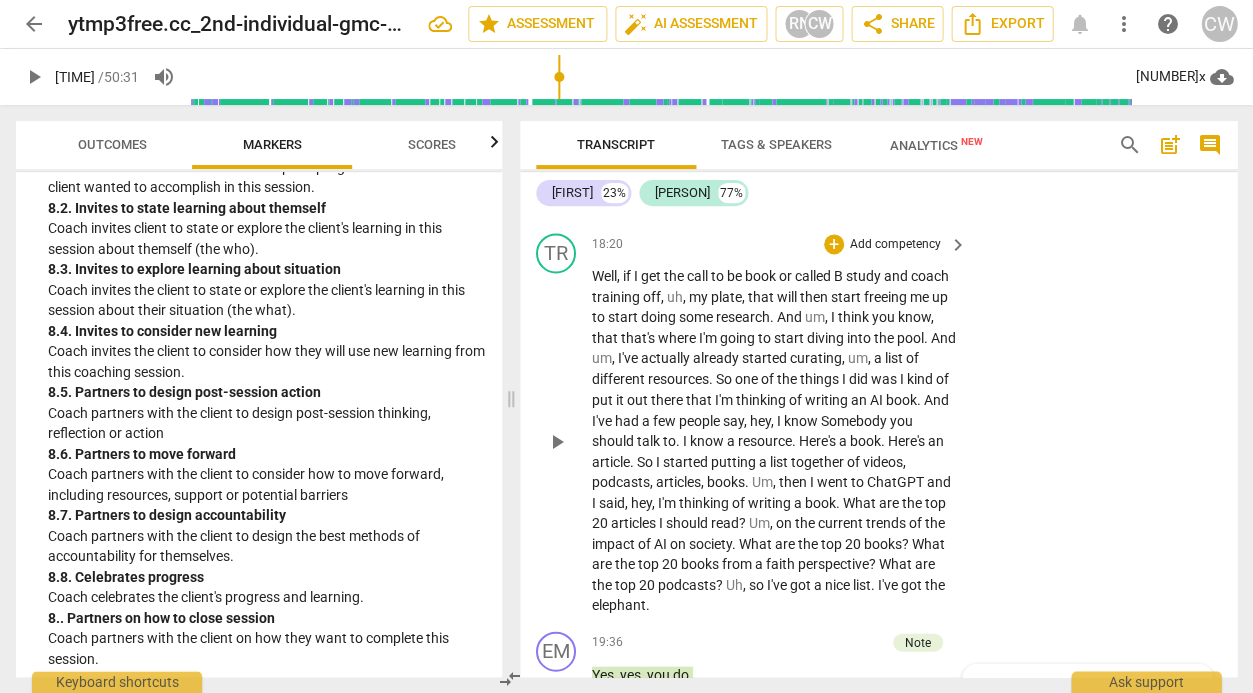 type on "Confierma" 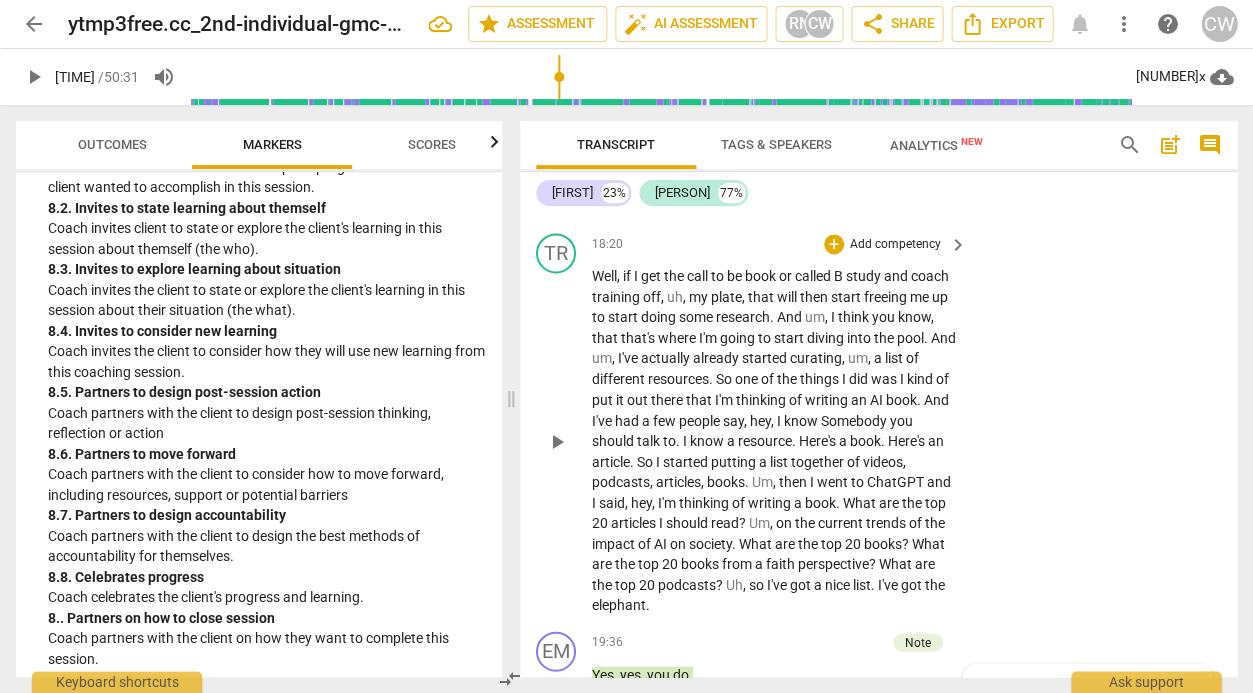 type on "Confierma" 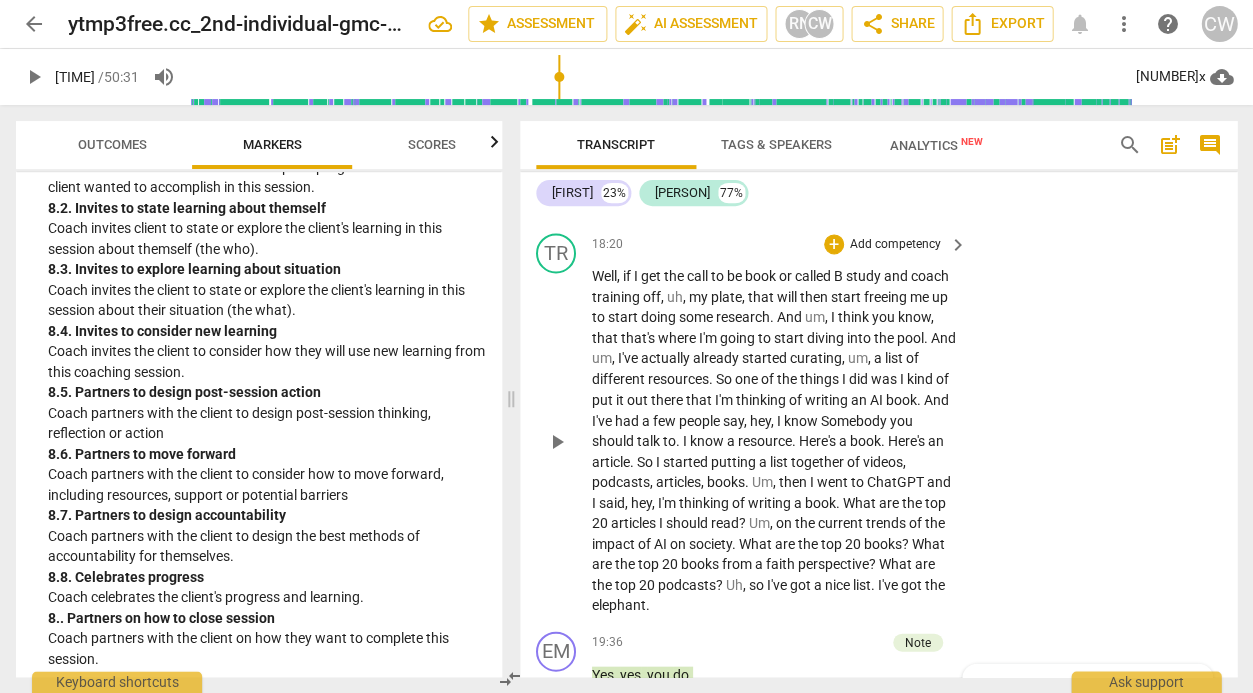type on "[PERSONAL_INFO]" 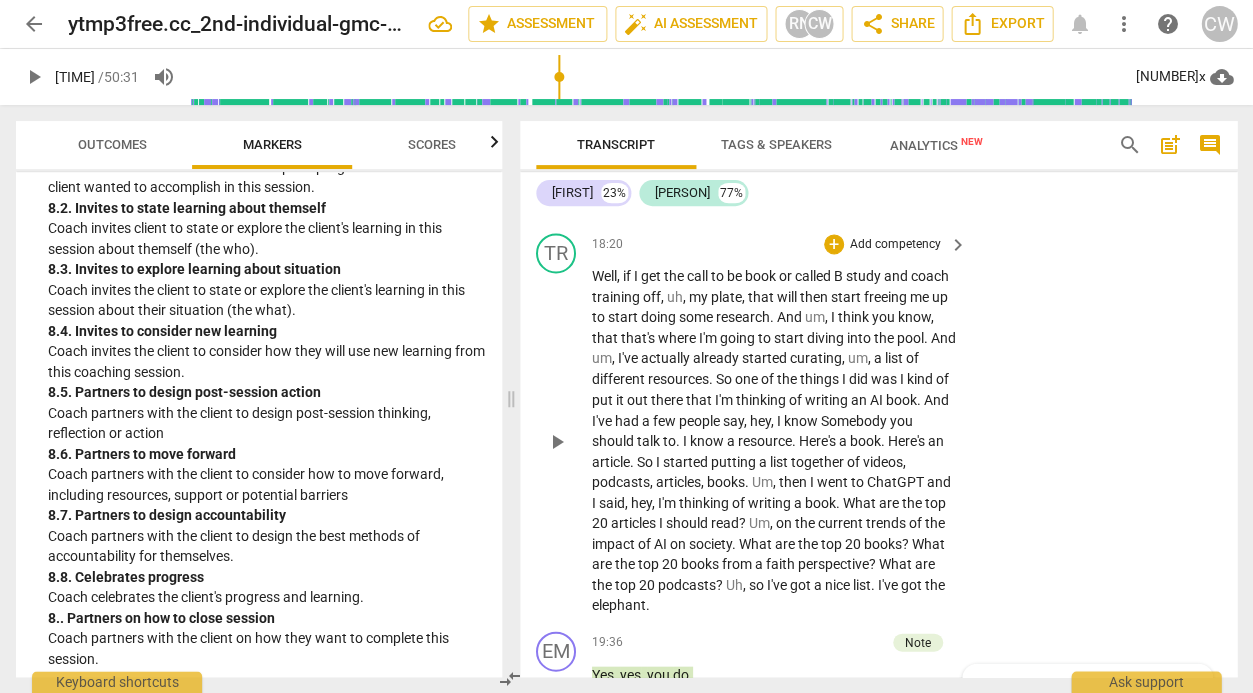 type on "Confie" 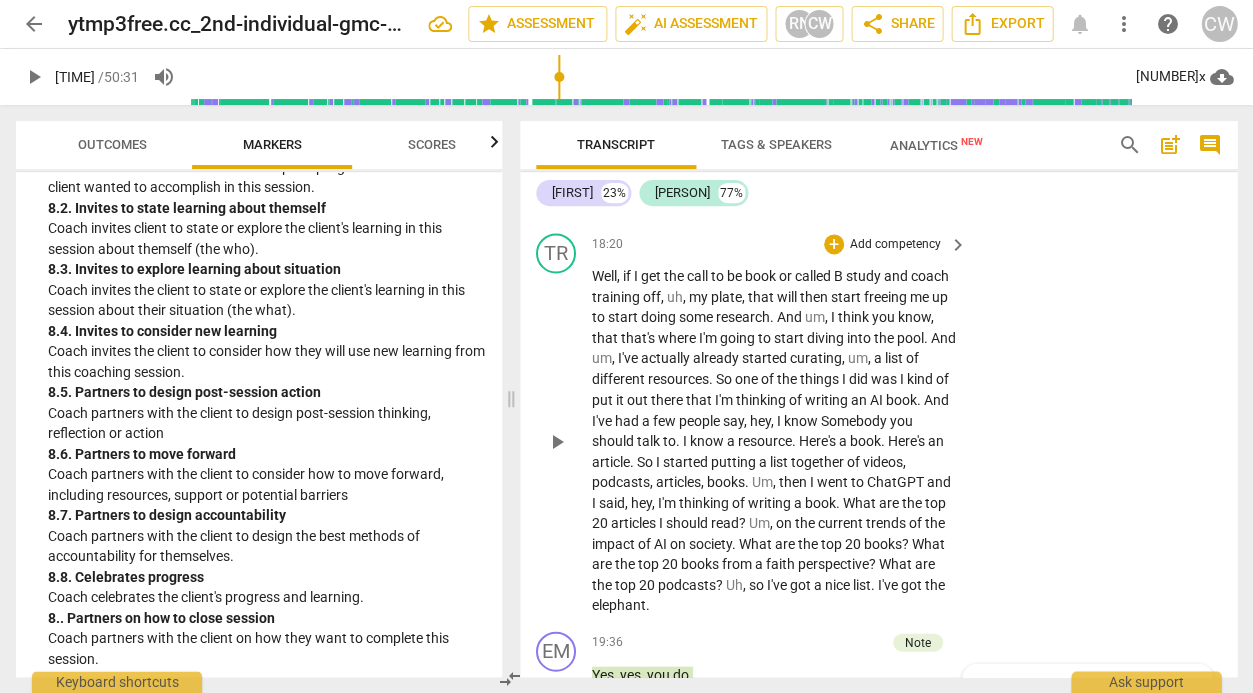 type on "Confirma" 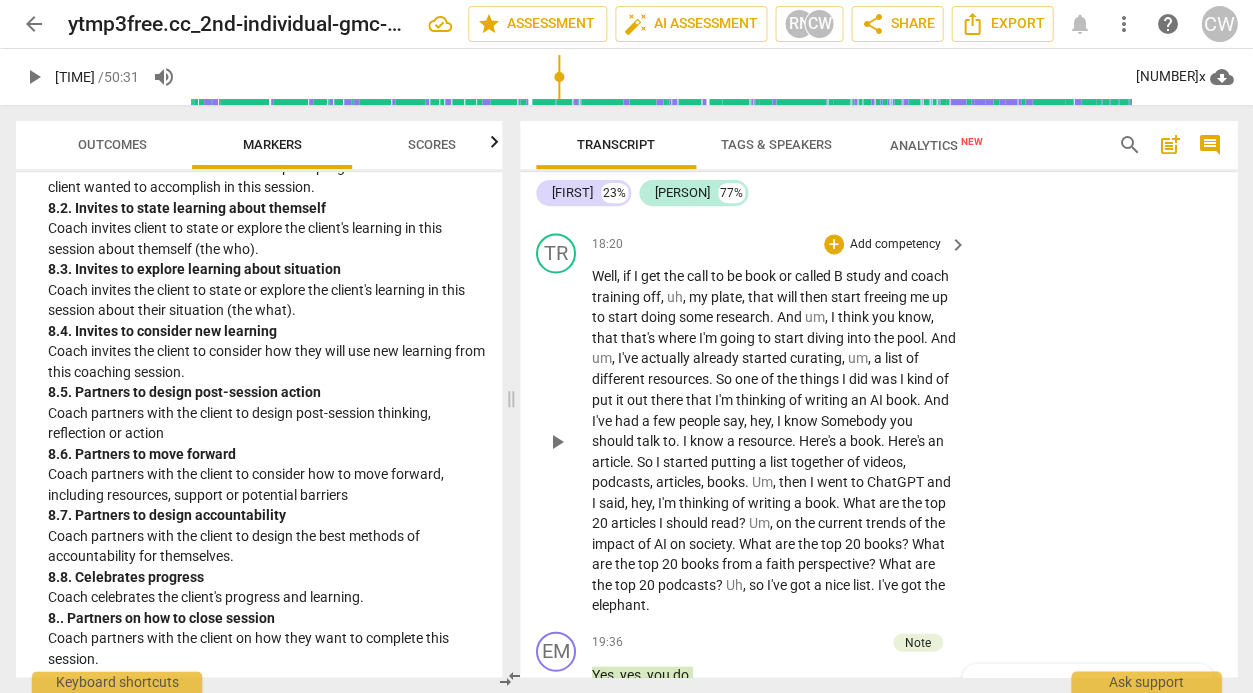 type on "Confirma" 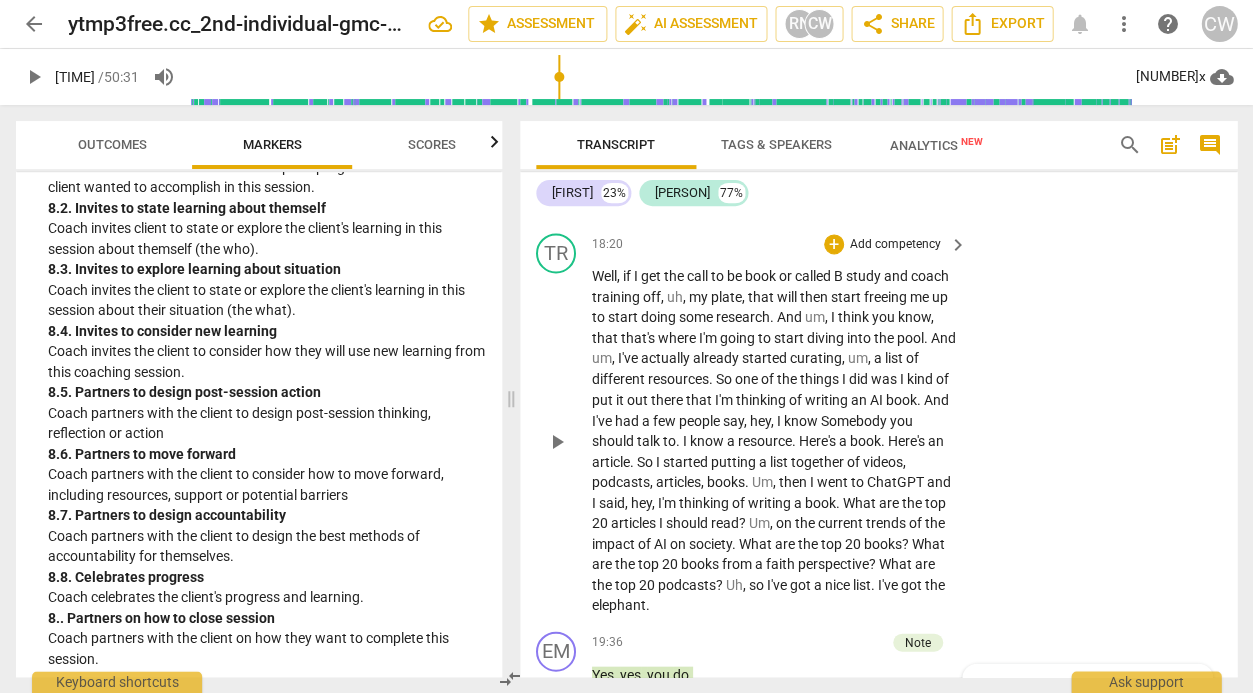 type on "Confirma c" 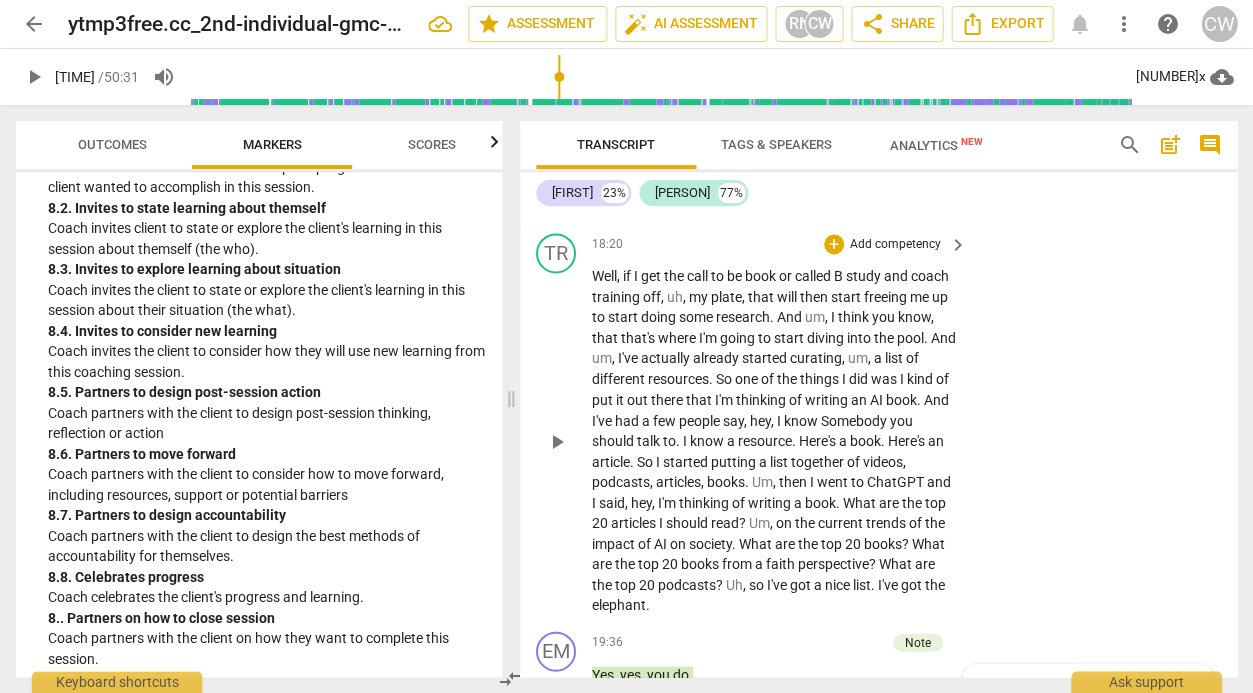 type on "Confirma cl" 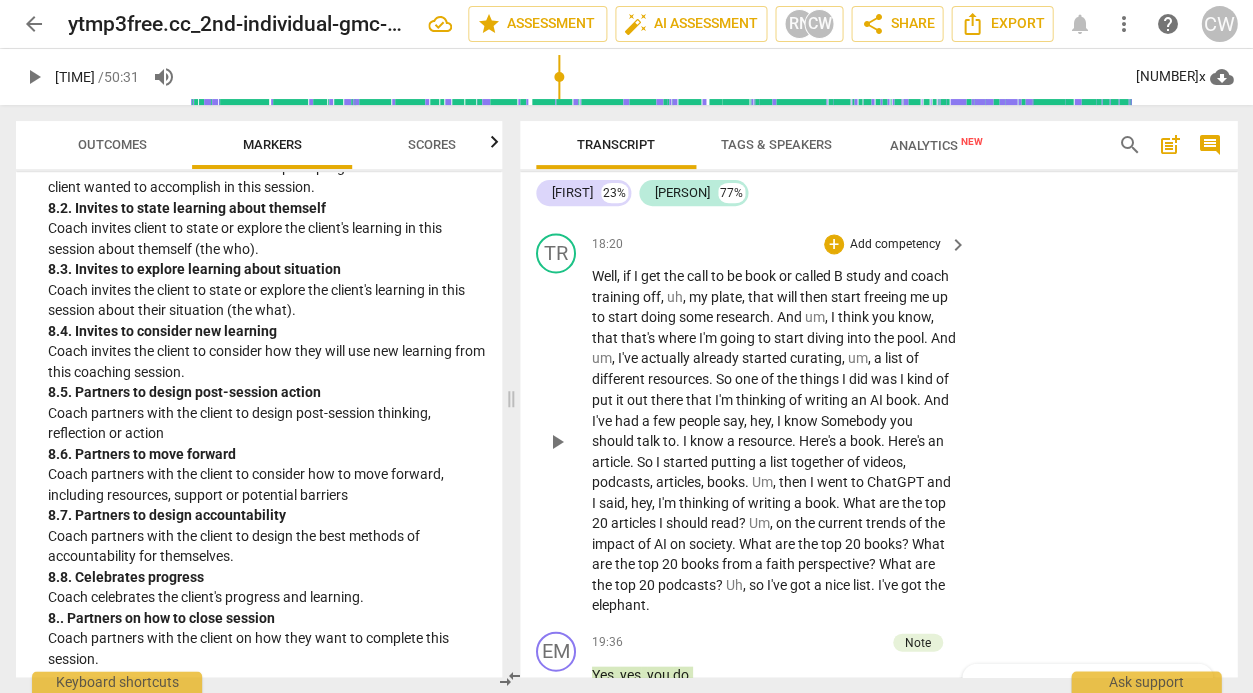 type on "Confirma cli" 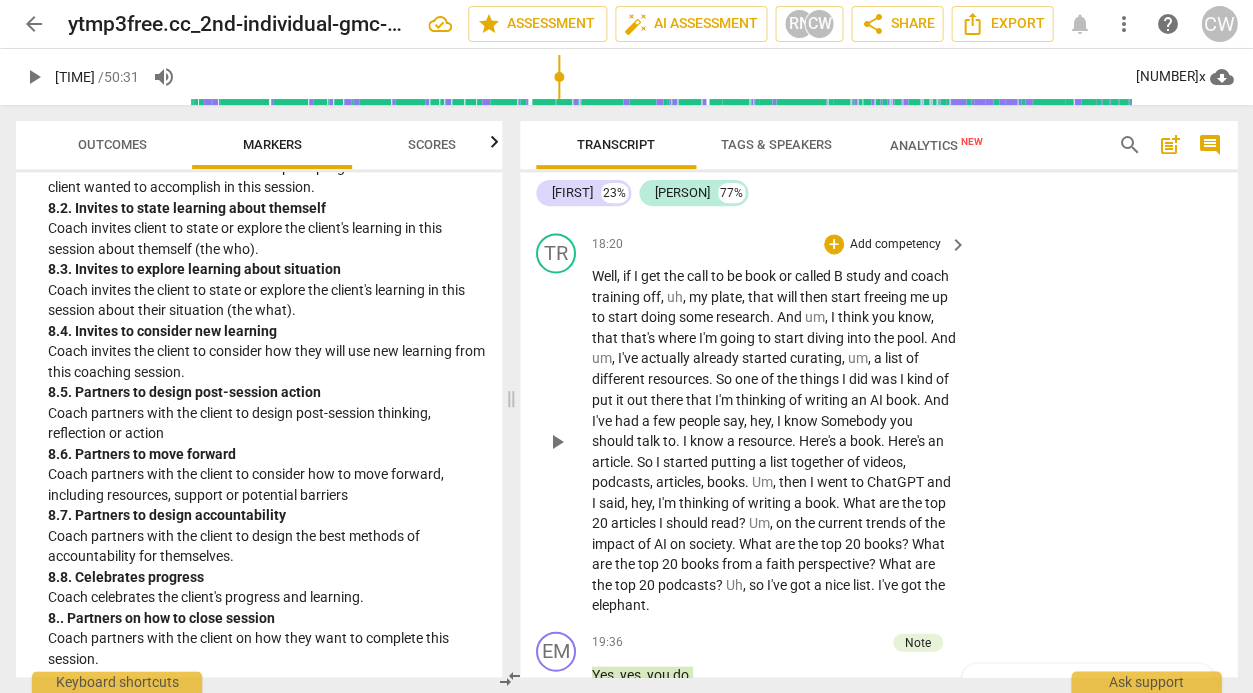 type on "Confirma clien" 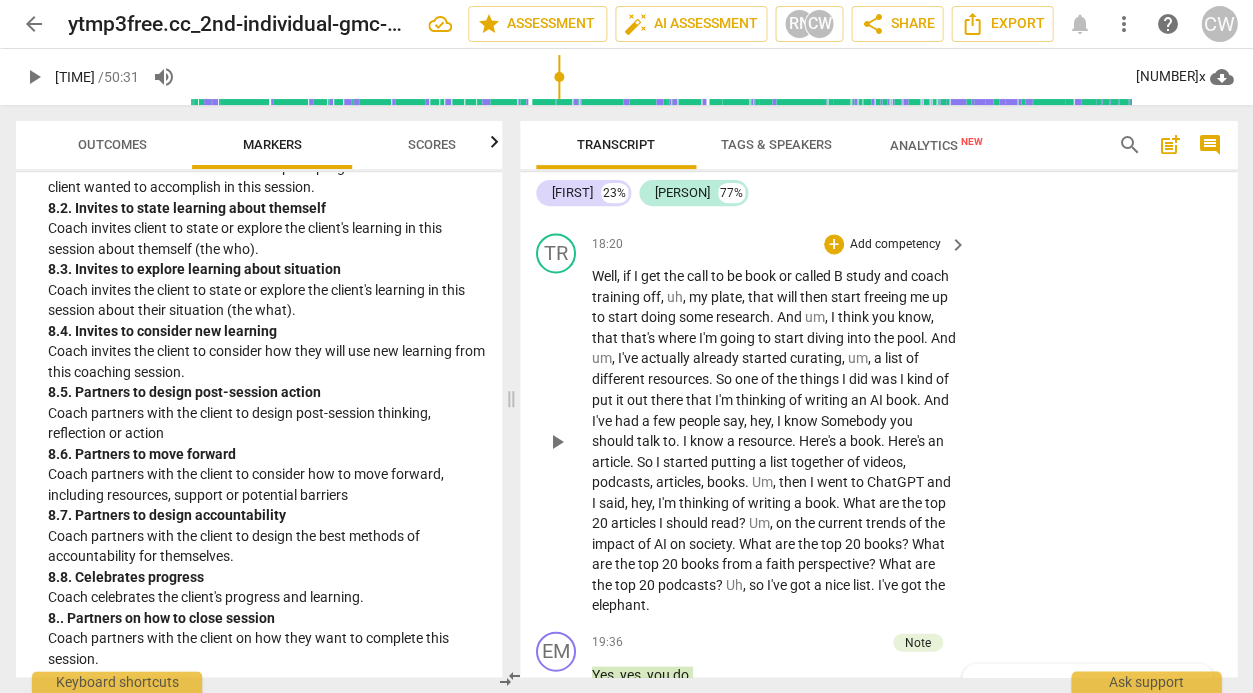 type on "Confirma clien" 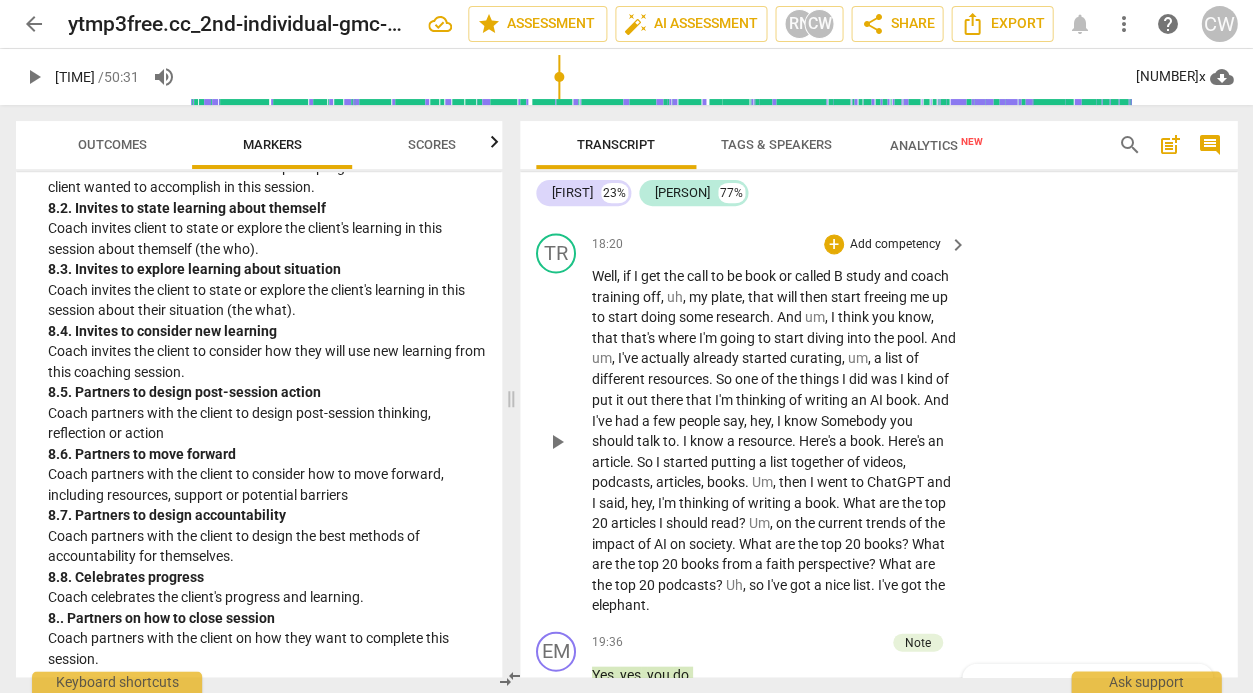 type on "Confirma client" 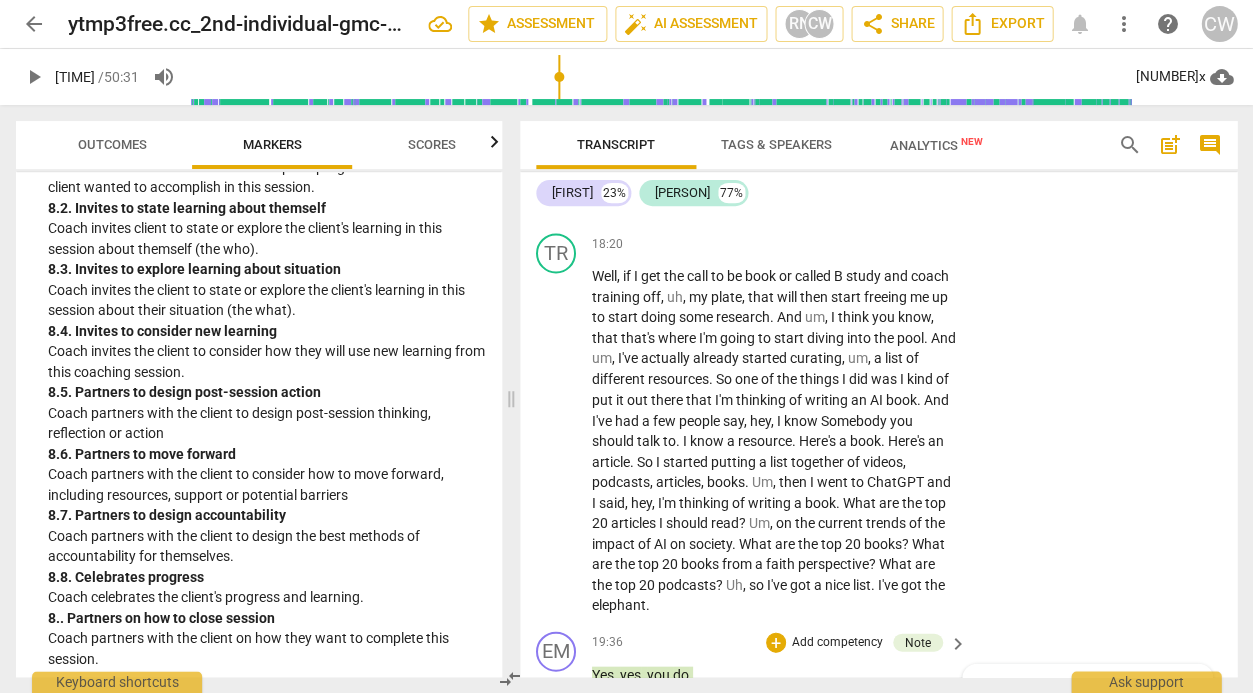 type on "Confirma client" 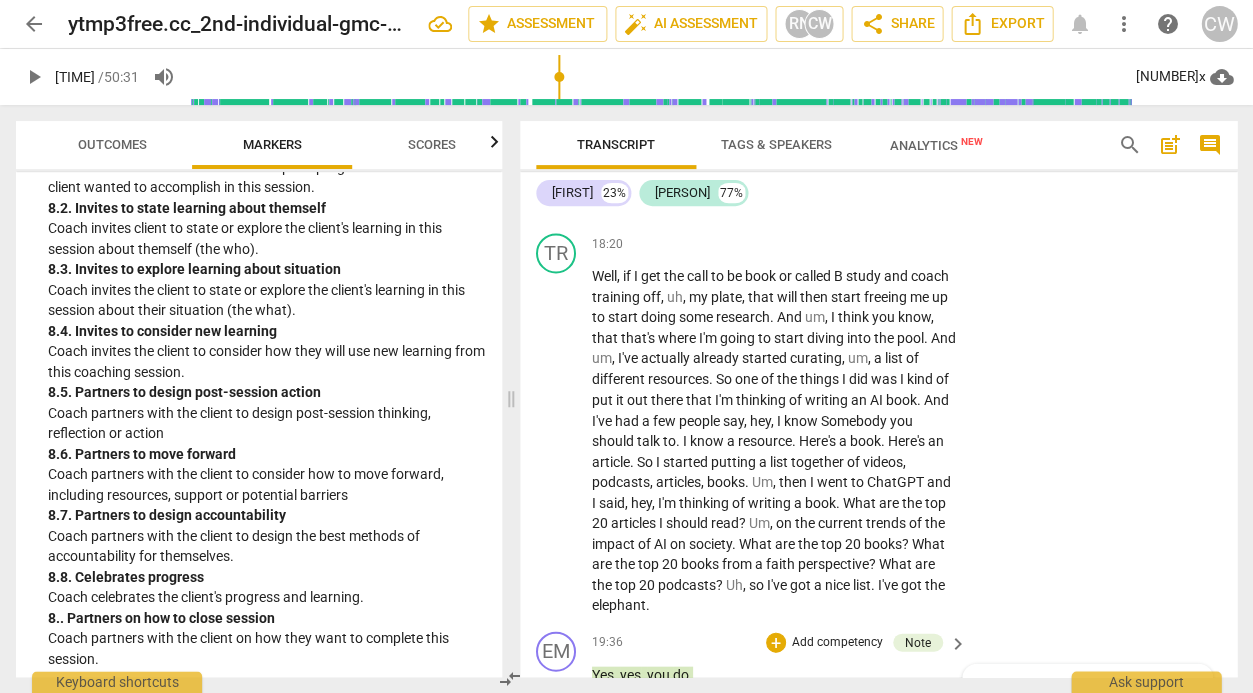 type 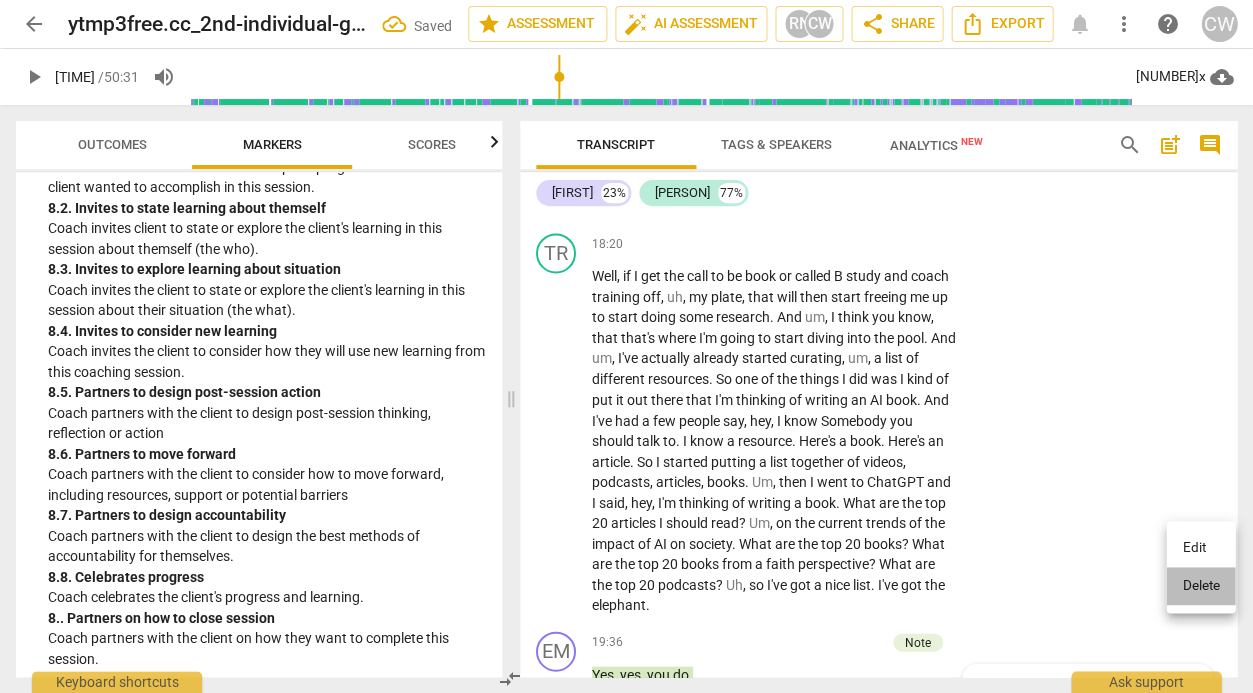 click on "Delete" at bounding box center [1200, 586] 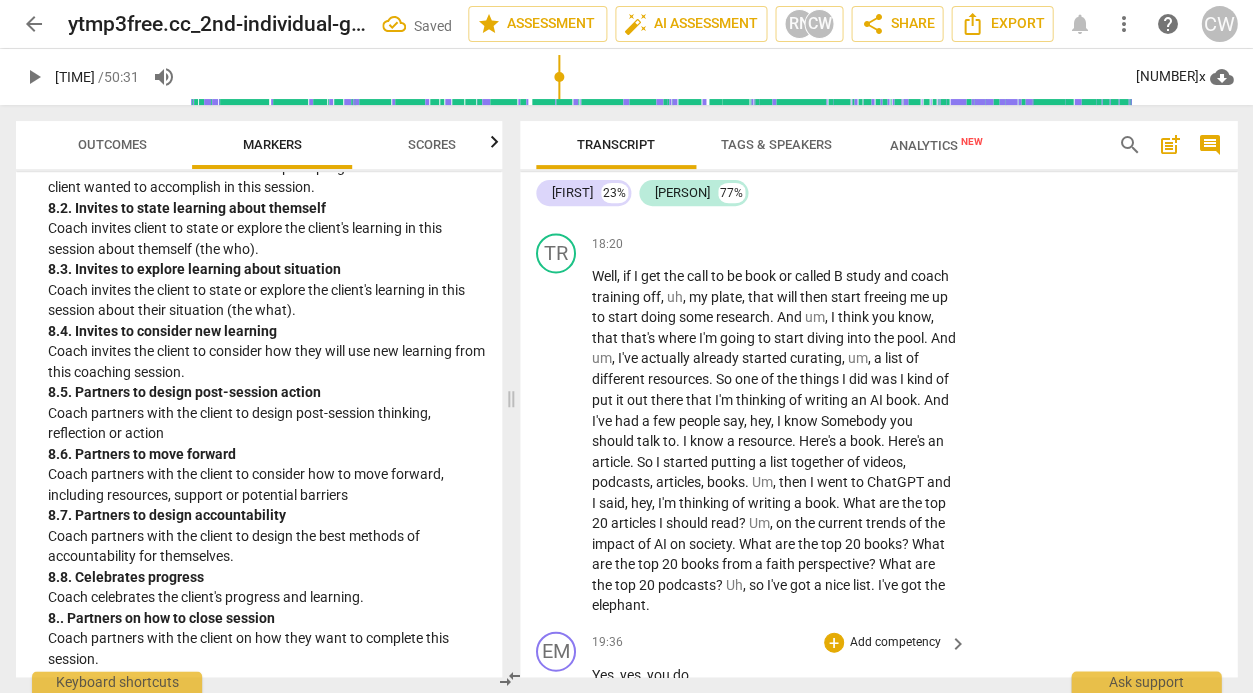click on "Add competency" at bounding box center [895, 642] 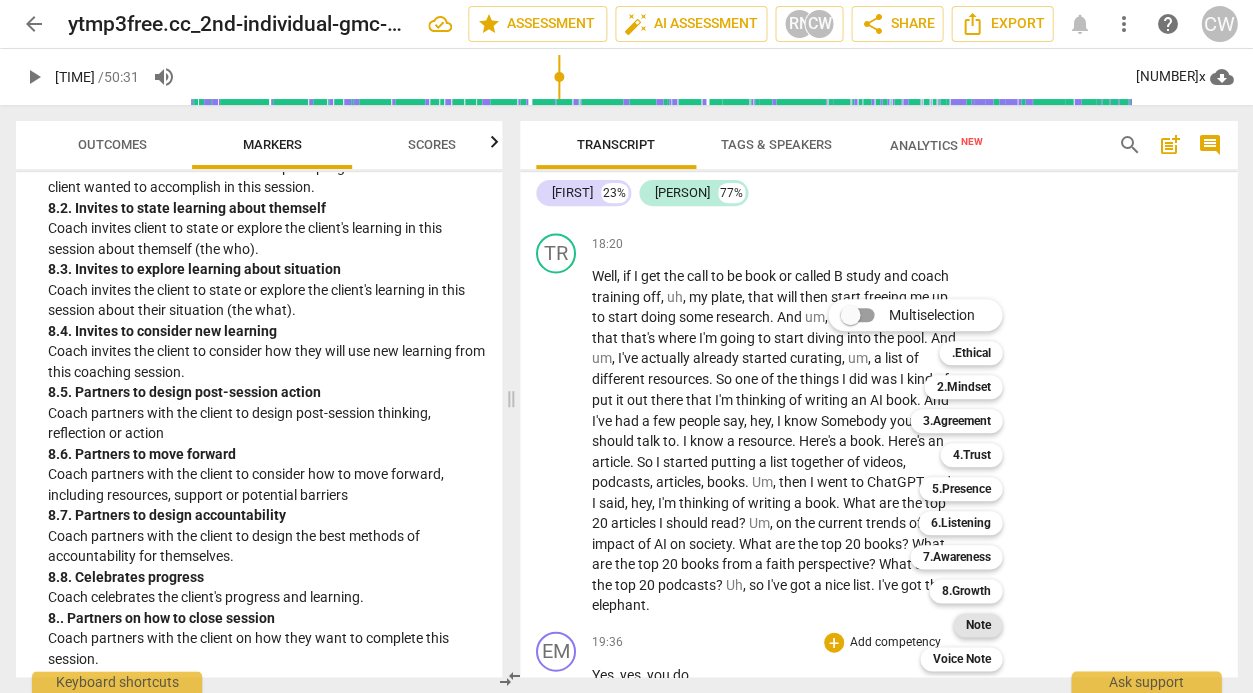 click on "Note" at bounding box center (977, 625) 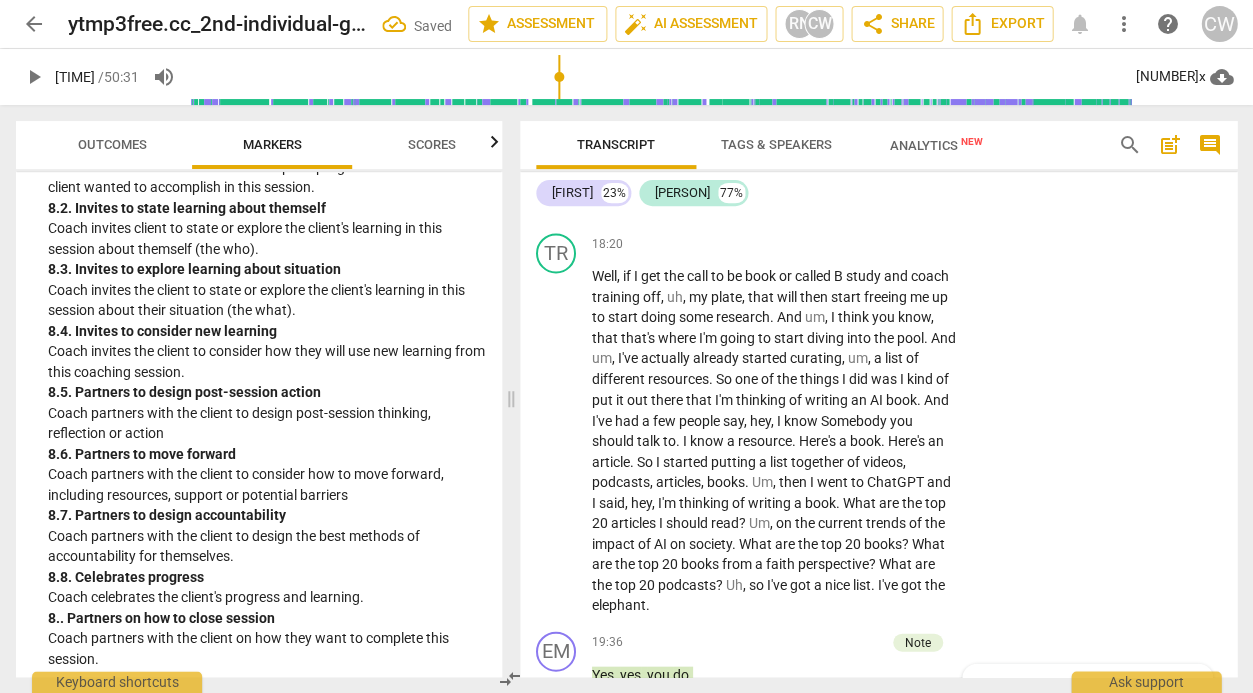 type on "C" 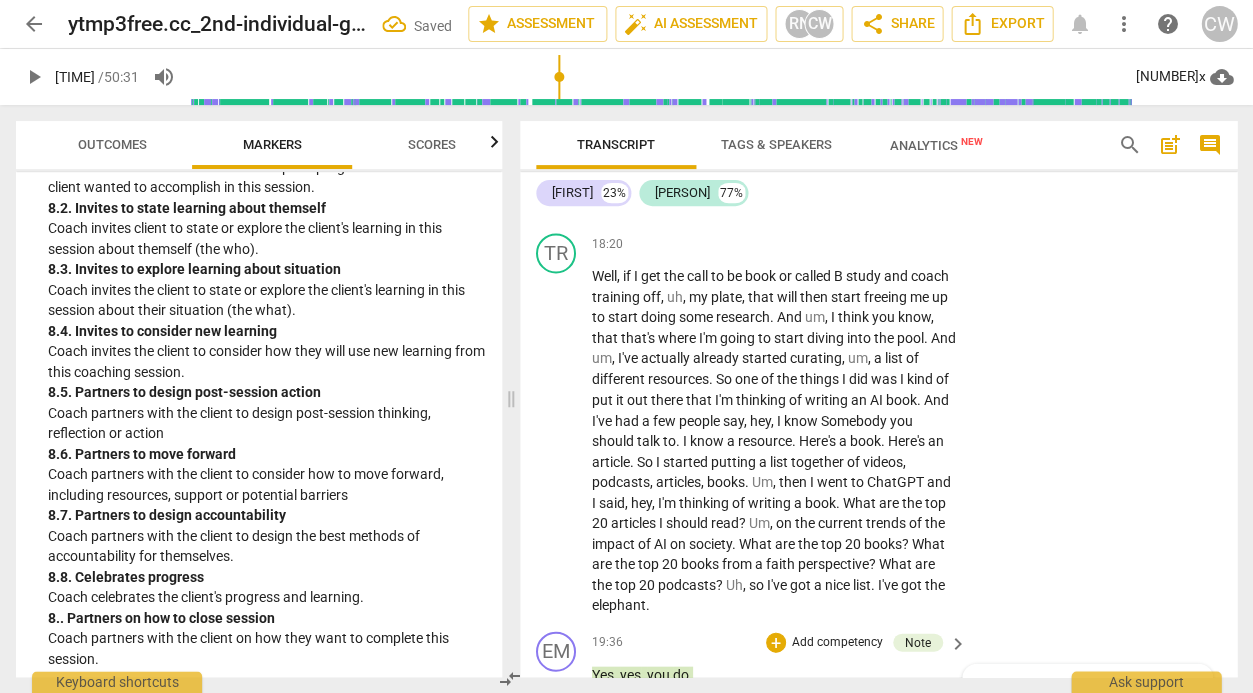 type on "Co" 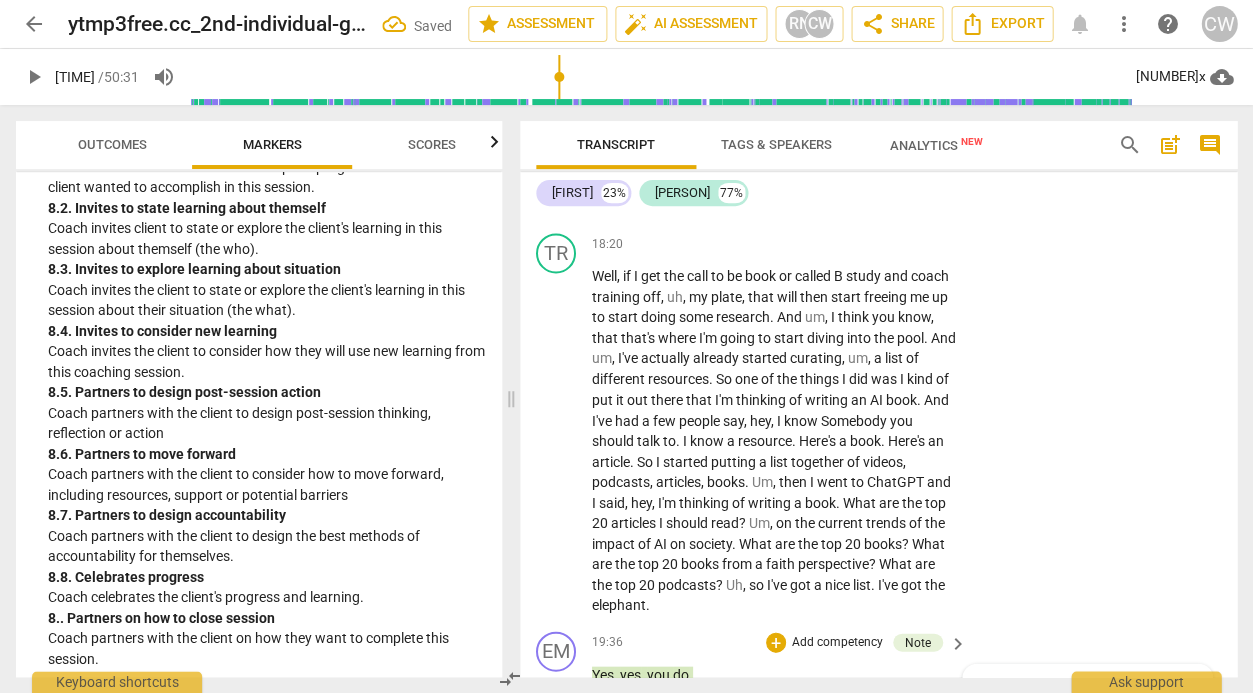 type on "Co" 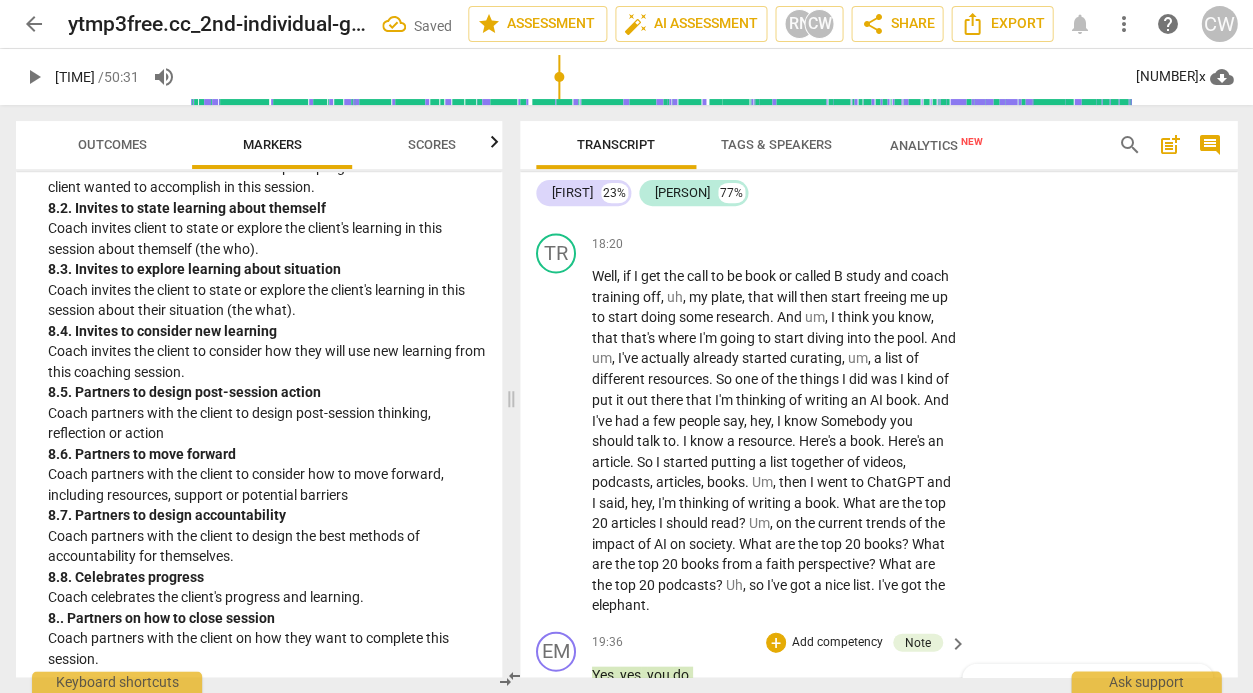 type on "Con" 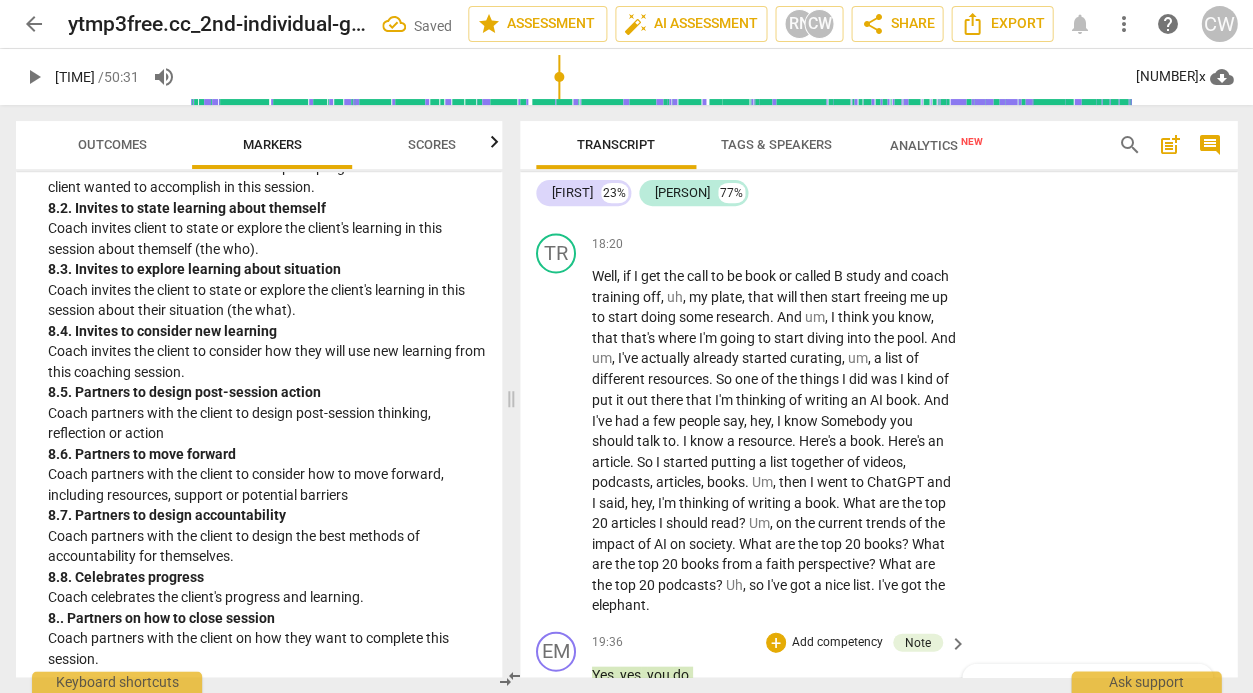 type on "Con" 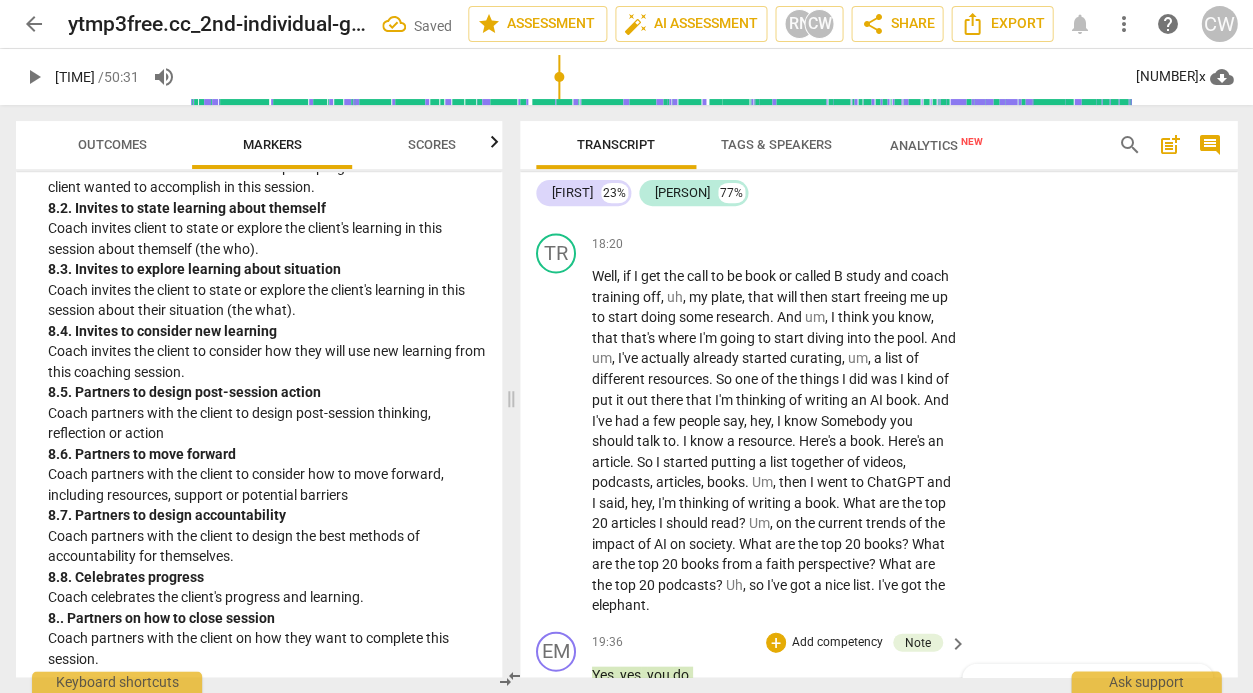 type on "Conf" 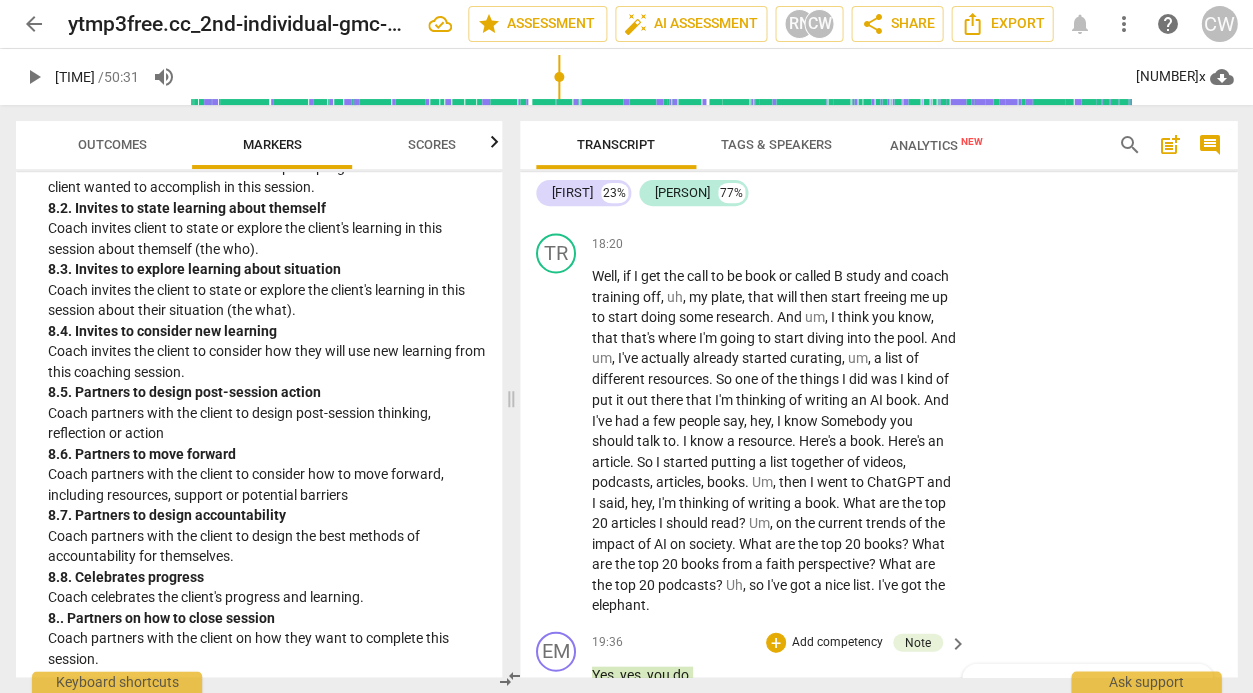 type on "Confir" 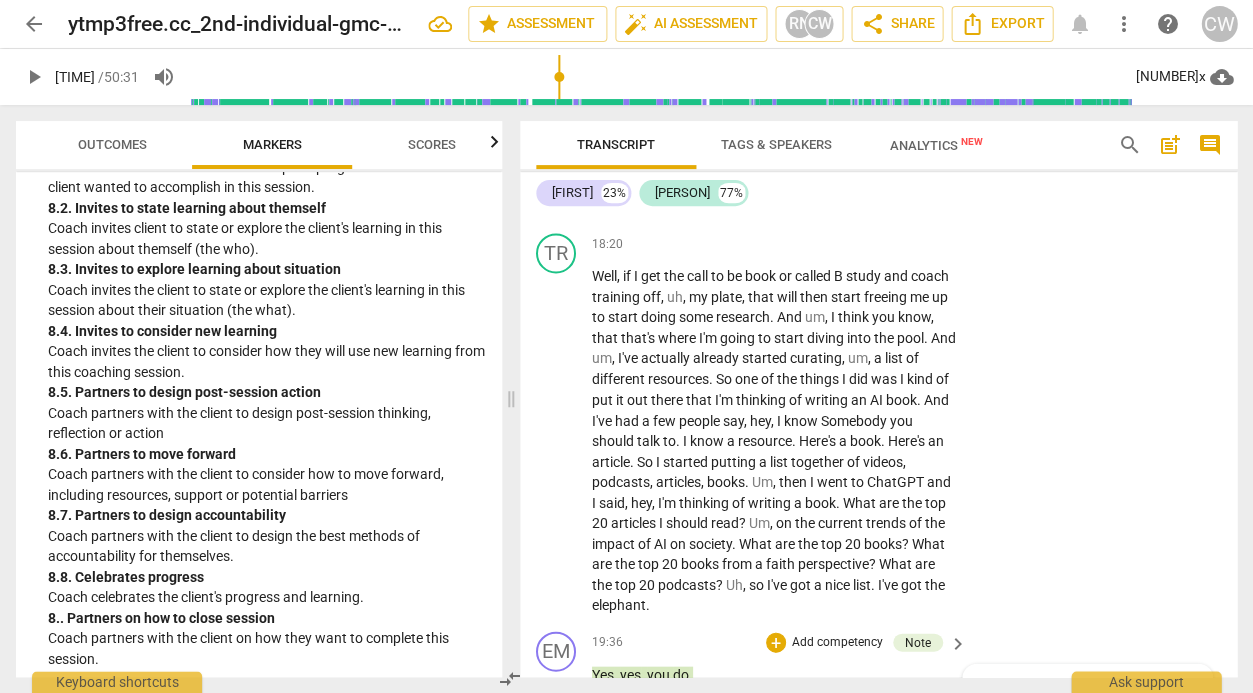 type on "Confir" 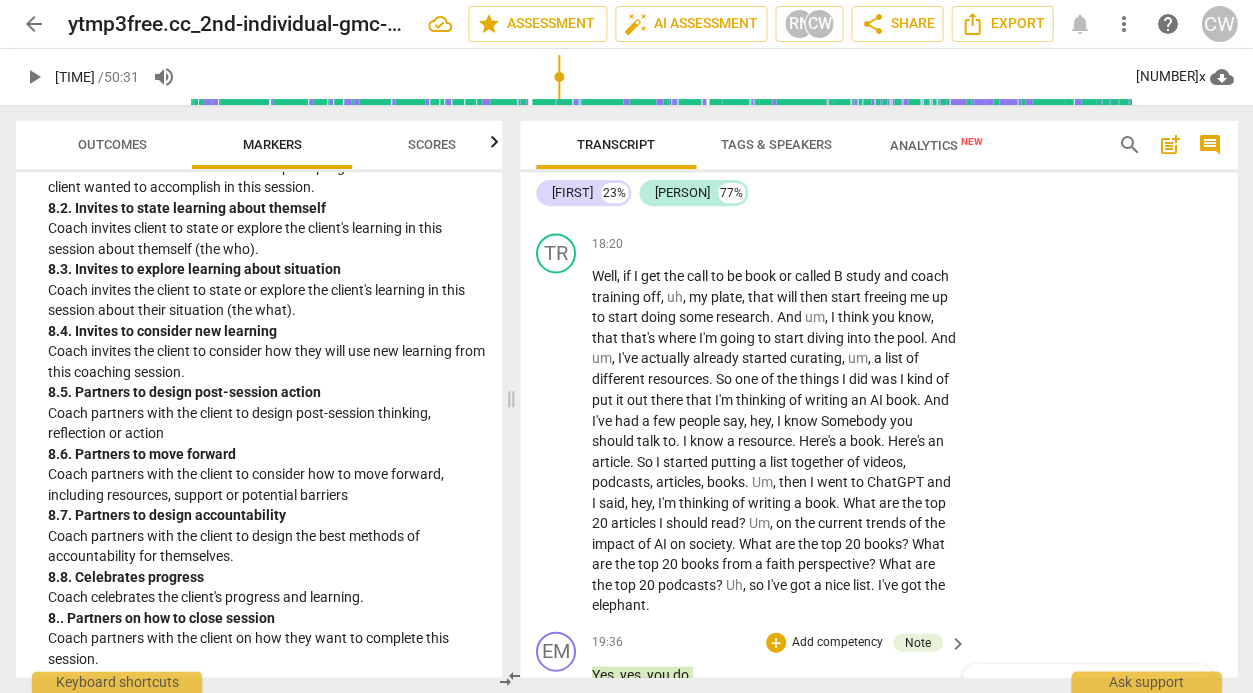 type on "Confirm" 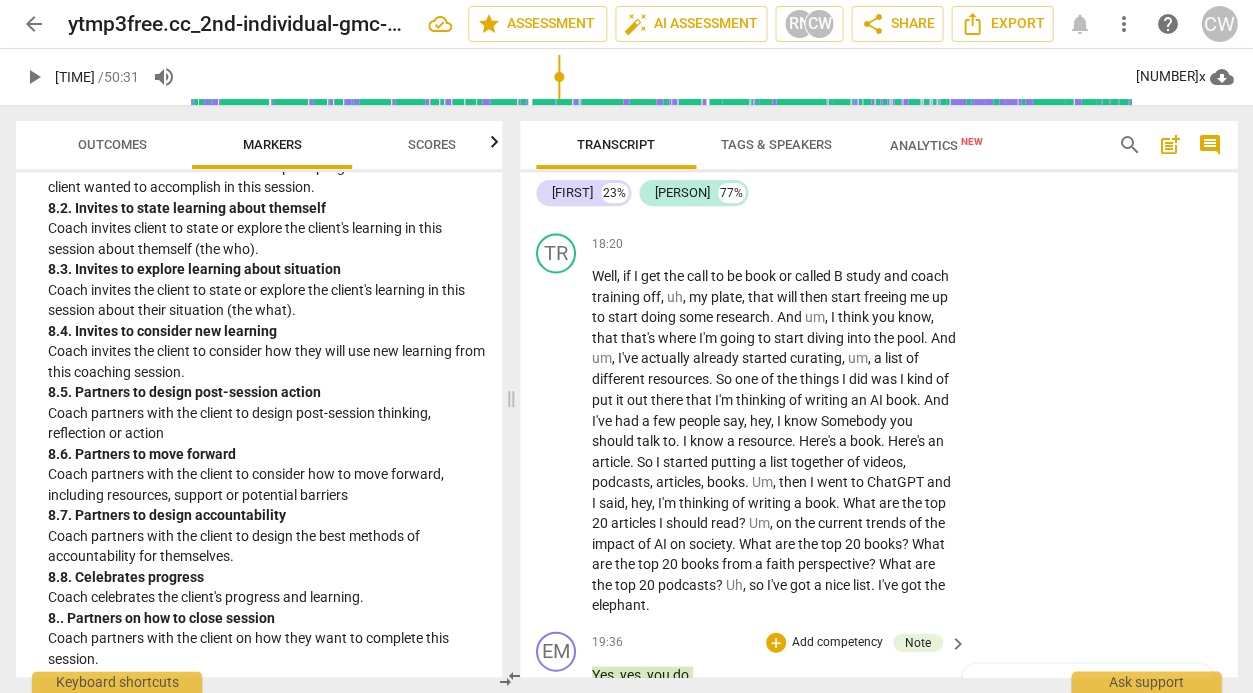 type on "Confirm" 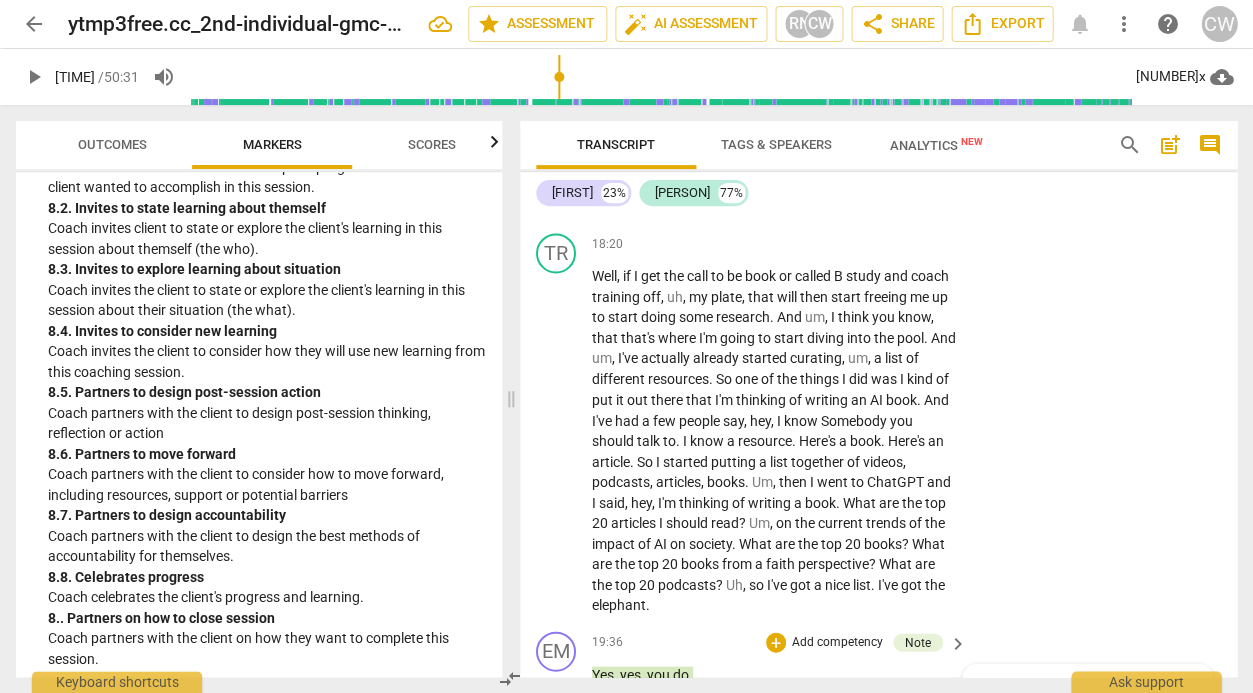 type on "Confirms" 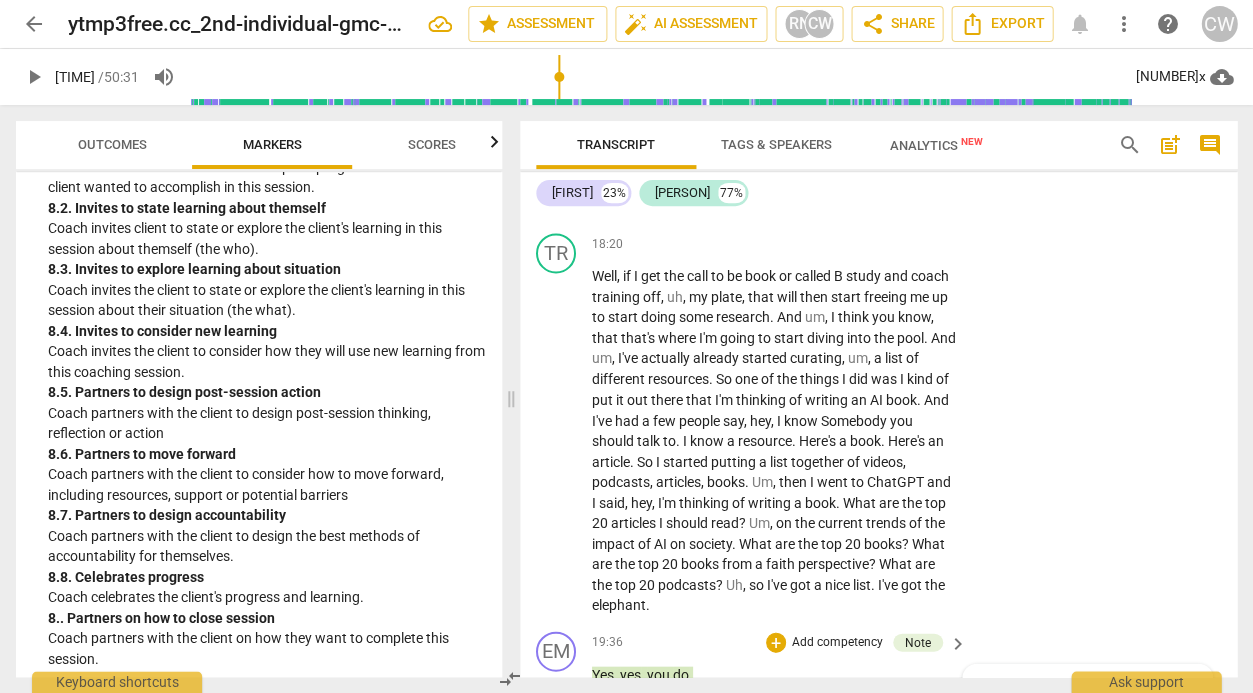 type on "Confirms" 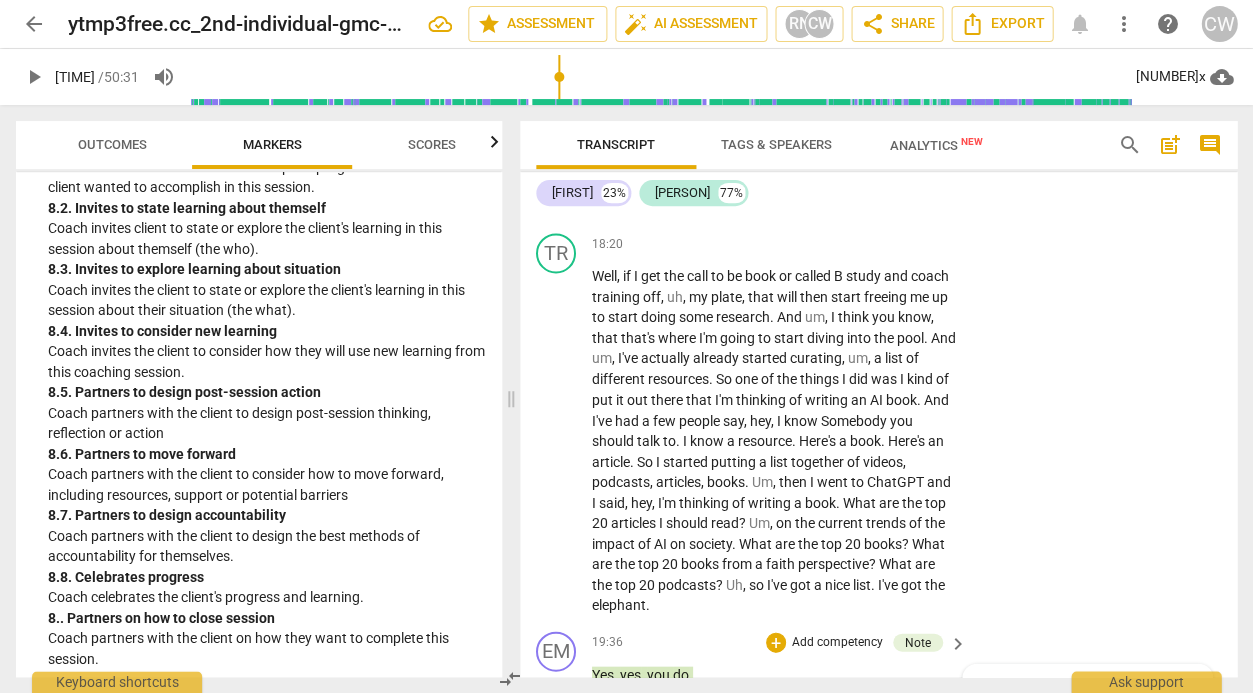type on "Confirms" 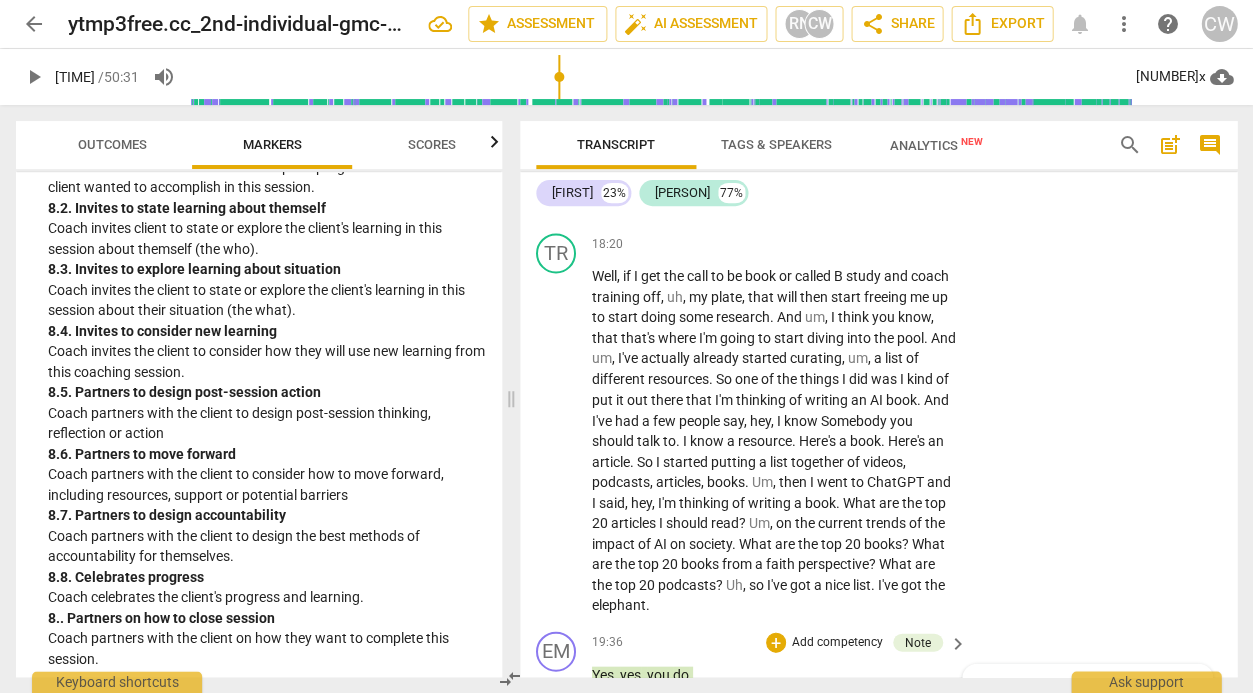 type on "Confirms c" 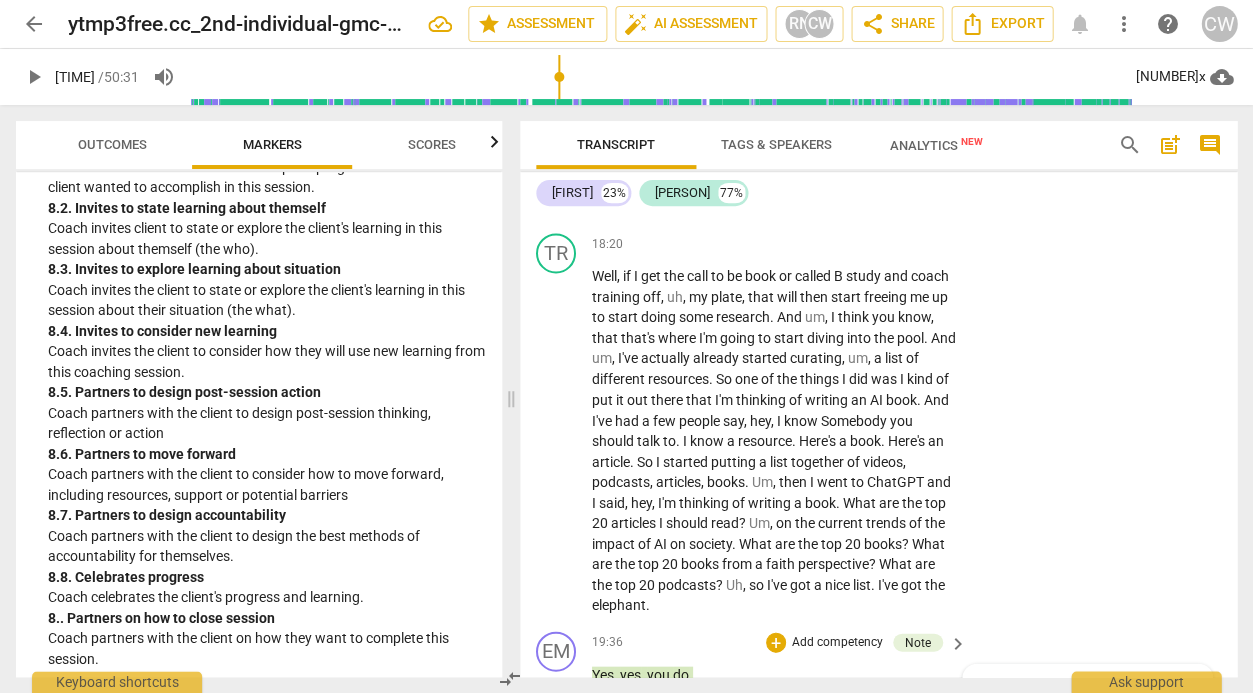 type on "Confirms c" 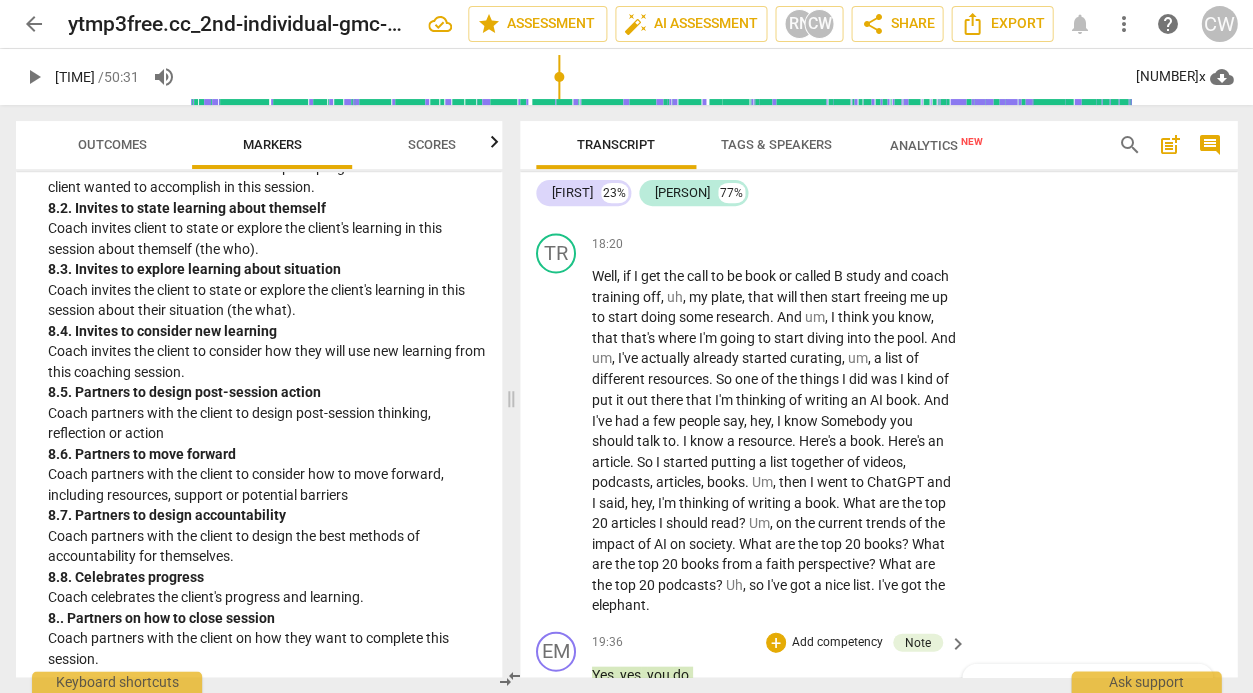 type on "Confirms cl" 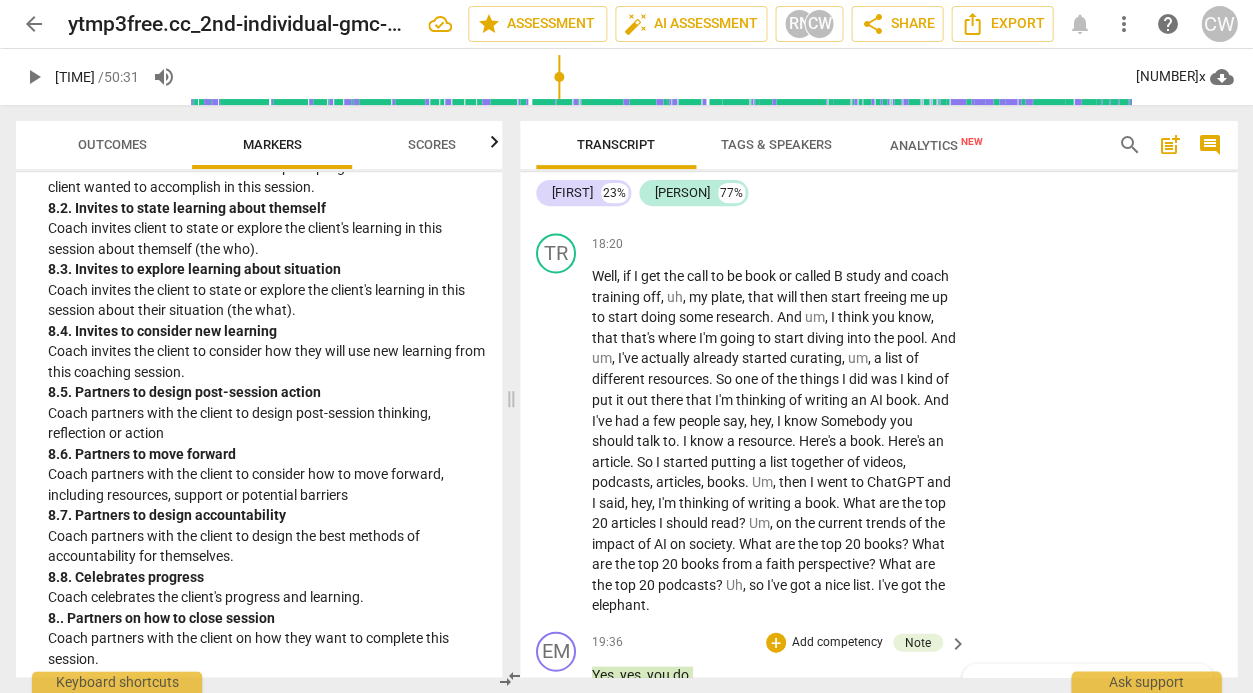 type on "Confirms cl" 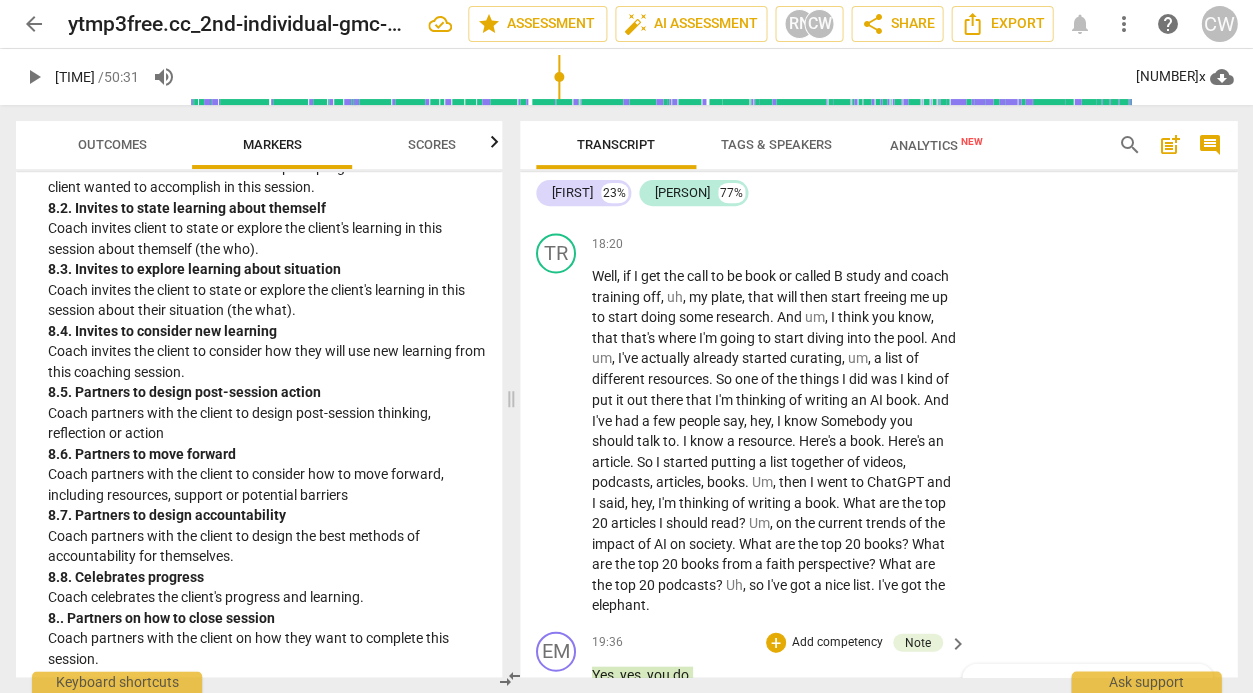 type on "Confirms cli" 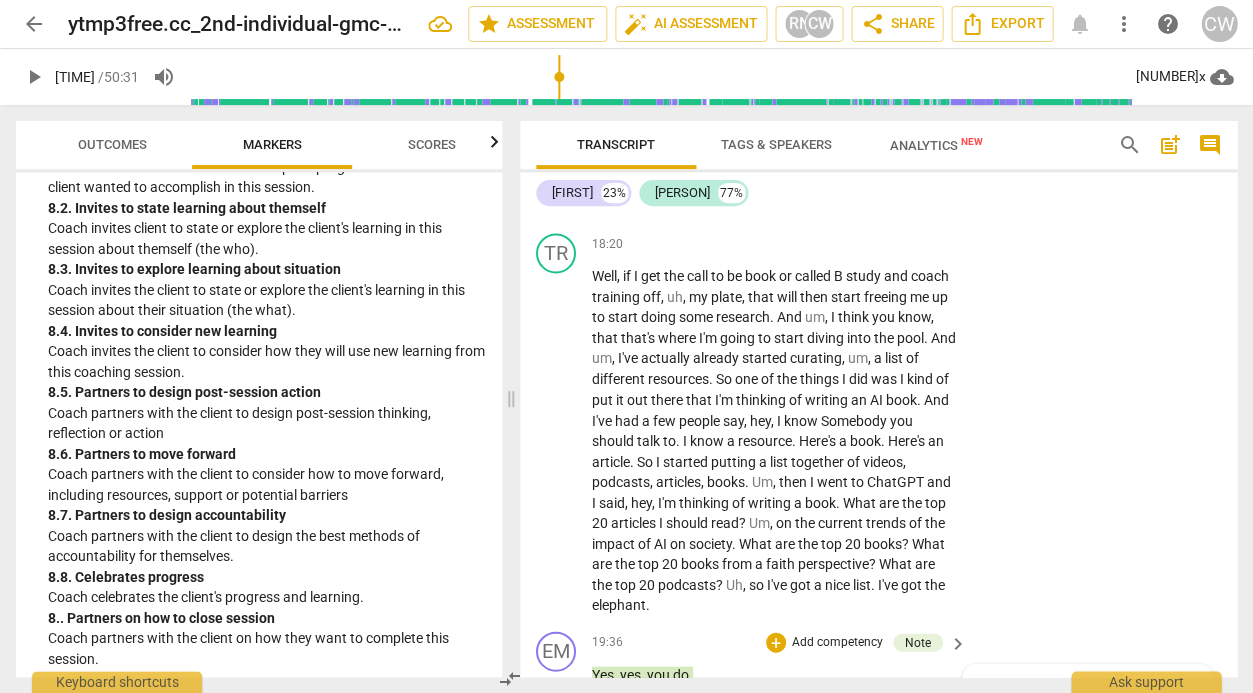 type on "Confirms clie" 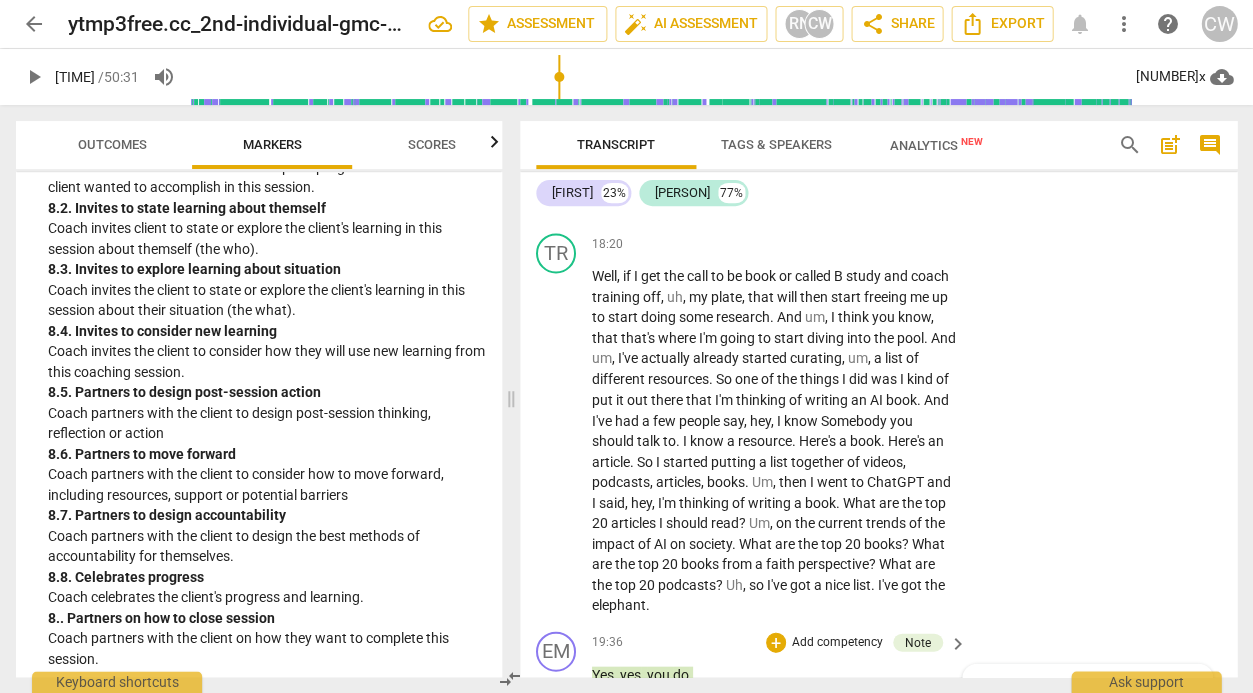 type on "Confirms clie" 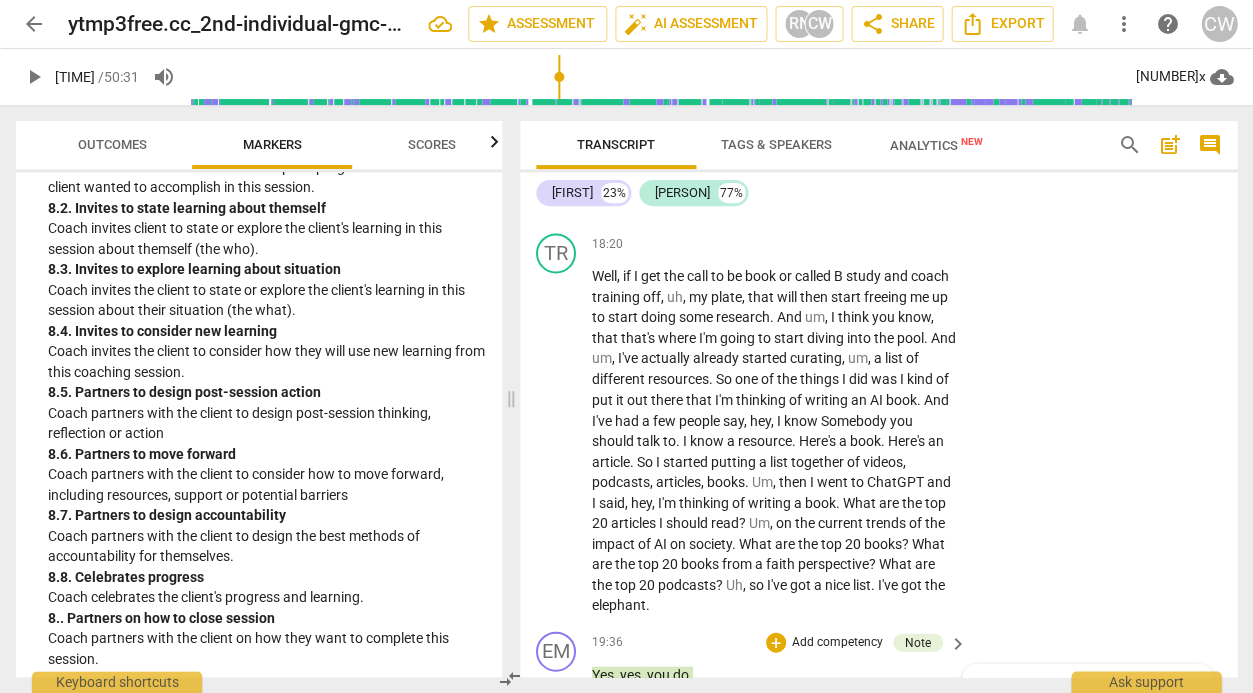 type on "Confirms clie" 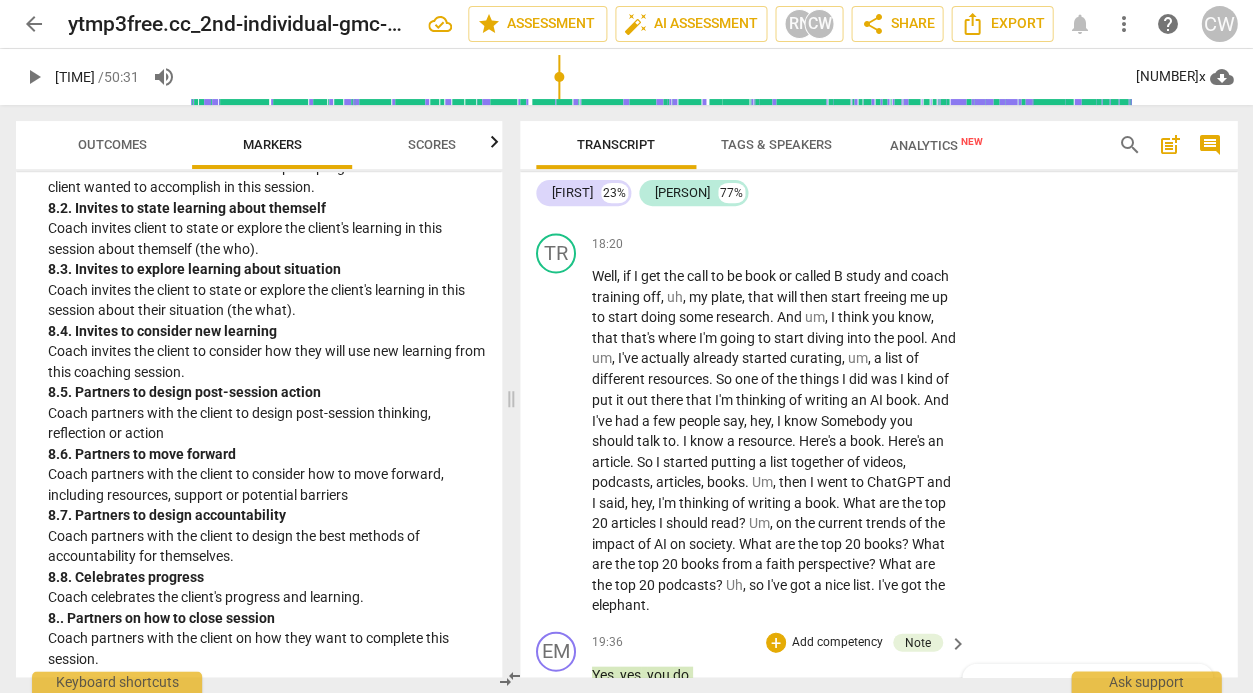 type on "Confirms clie" 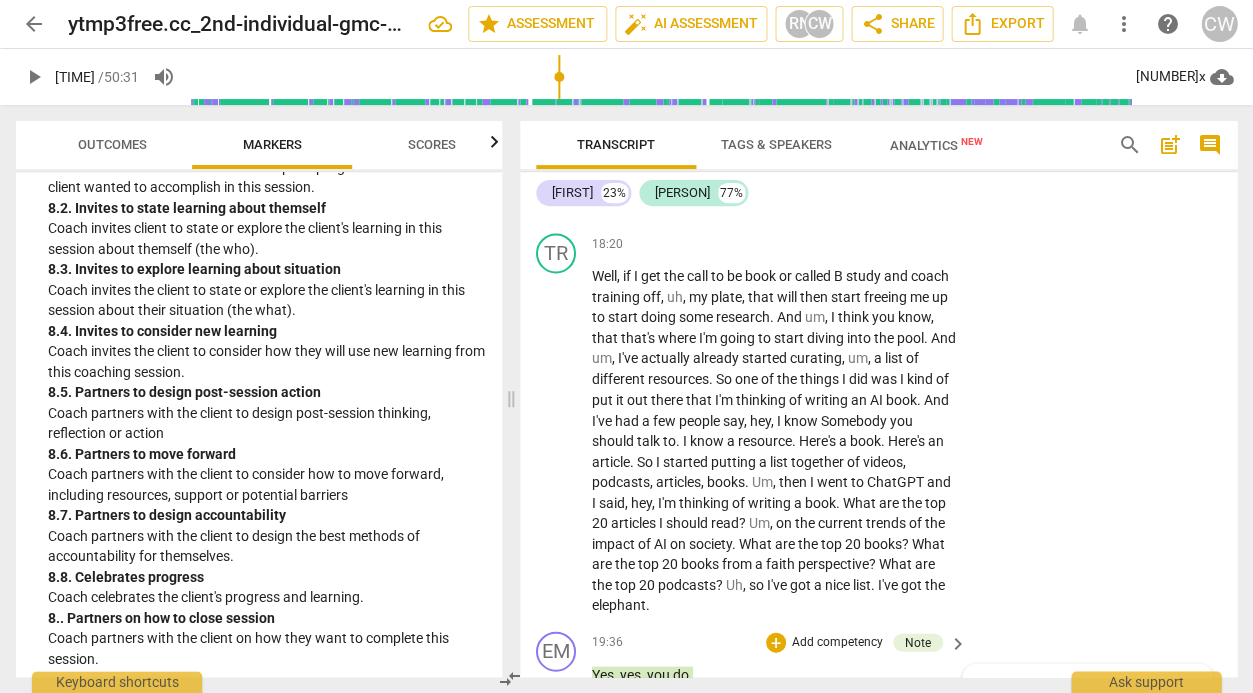 type 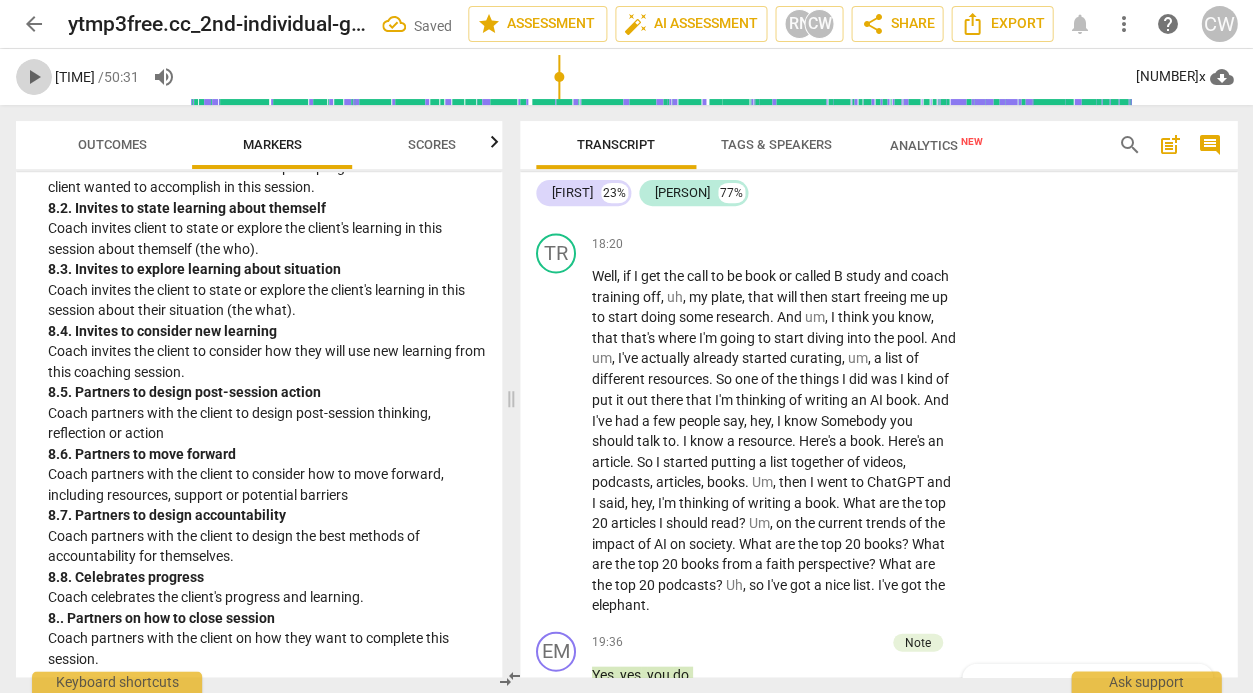 click on "play_arrow" at bounding box center [34, 77] 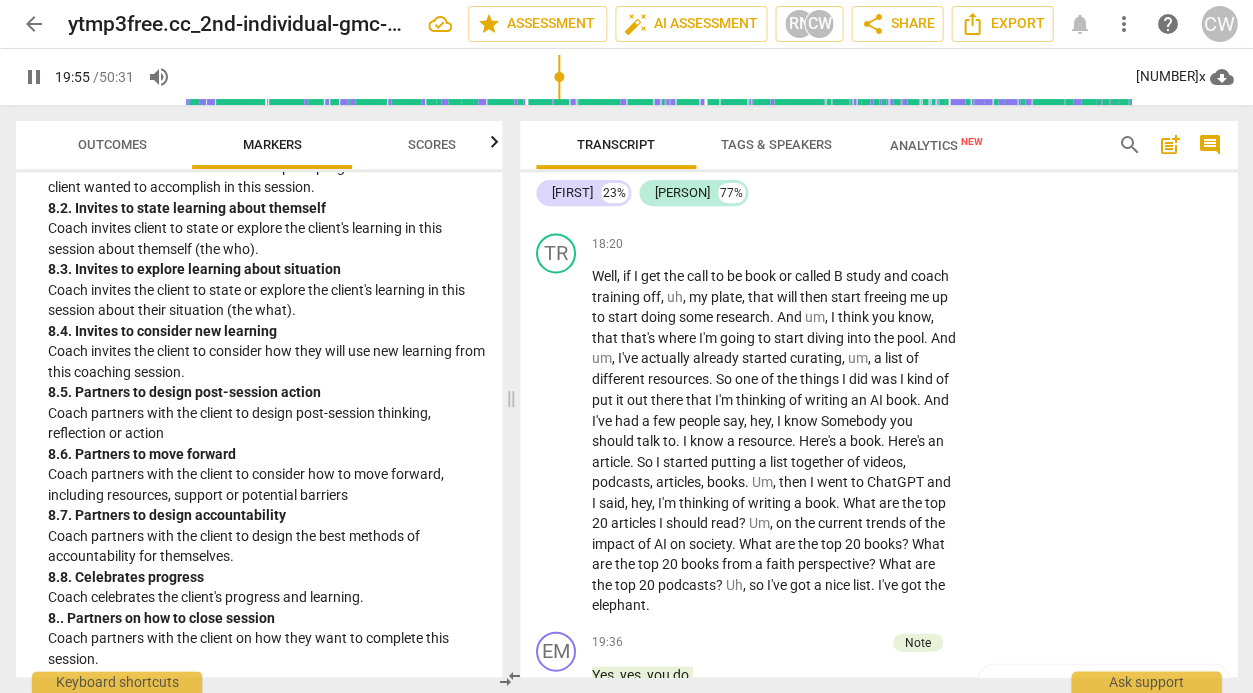 scroll, scrollTop: 8627, scrollLeft: 0, axis: vertical 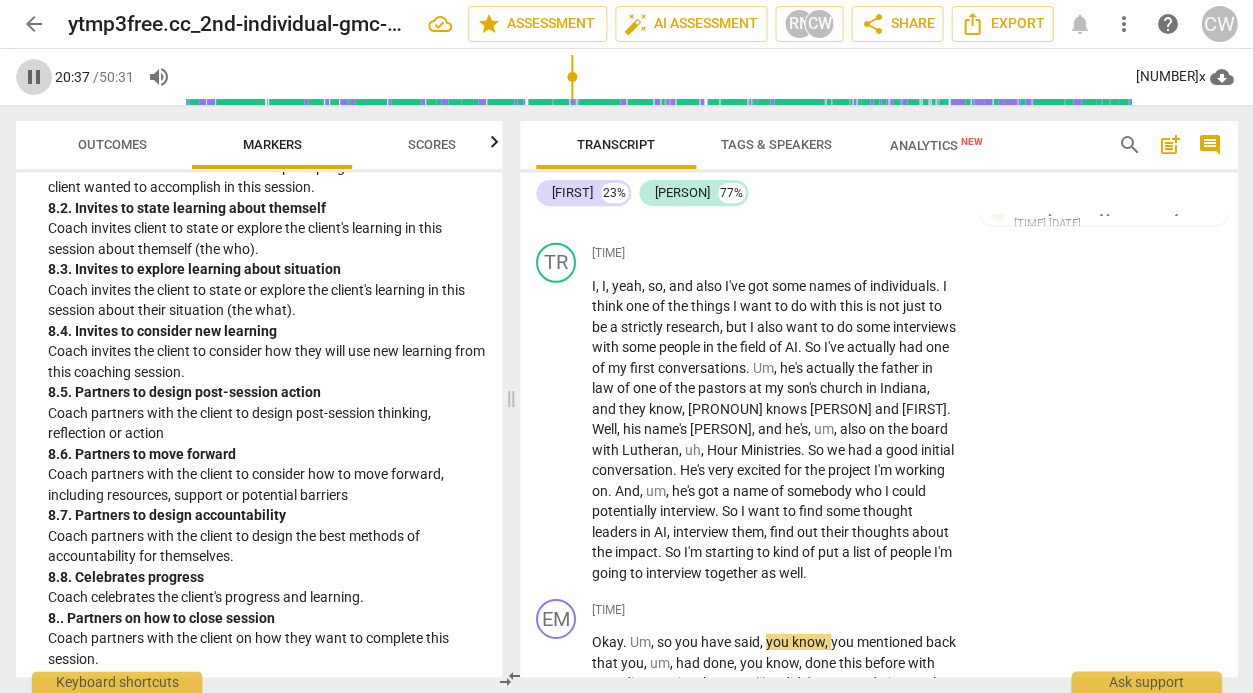 click on "pause" at bounding box center [34, 77] 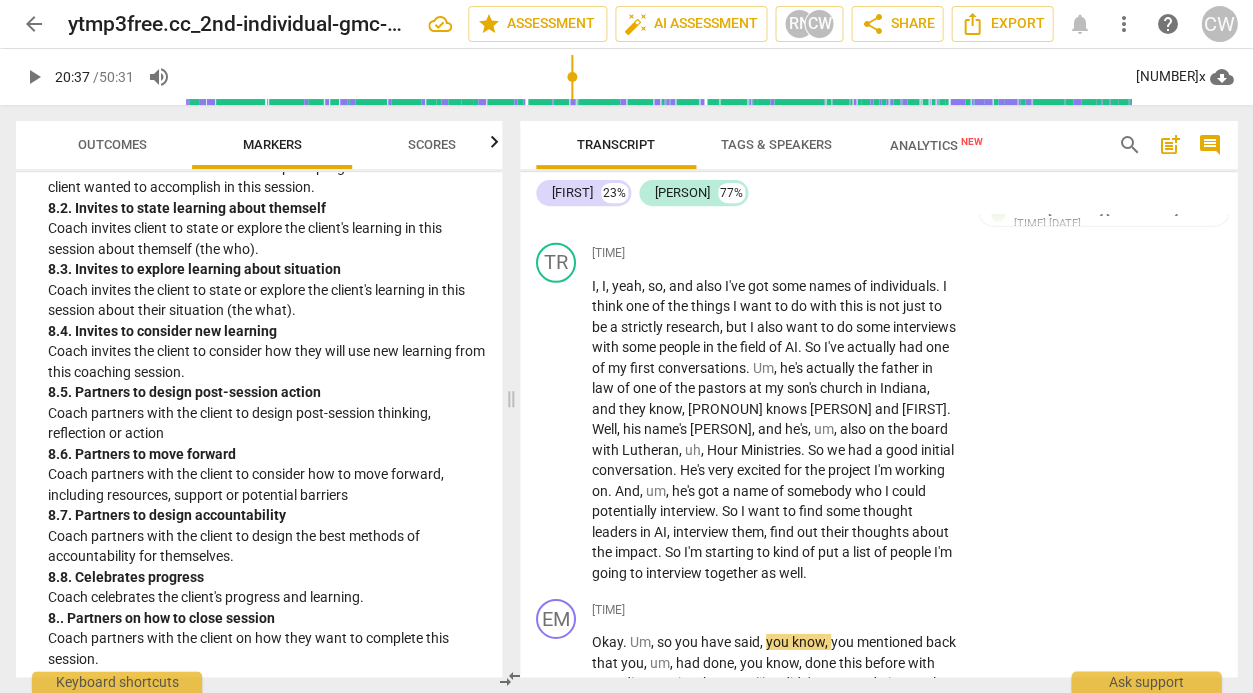 type on "1238" 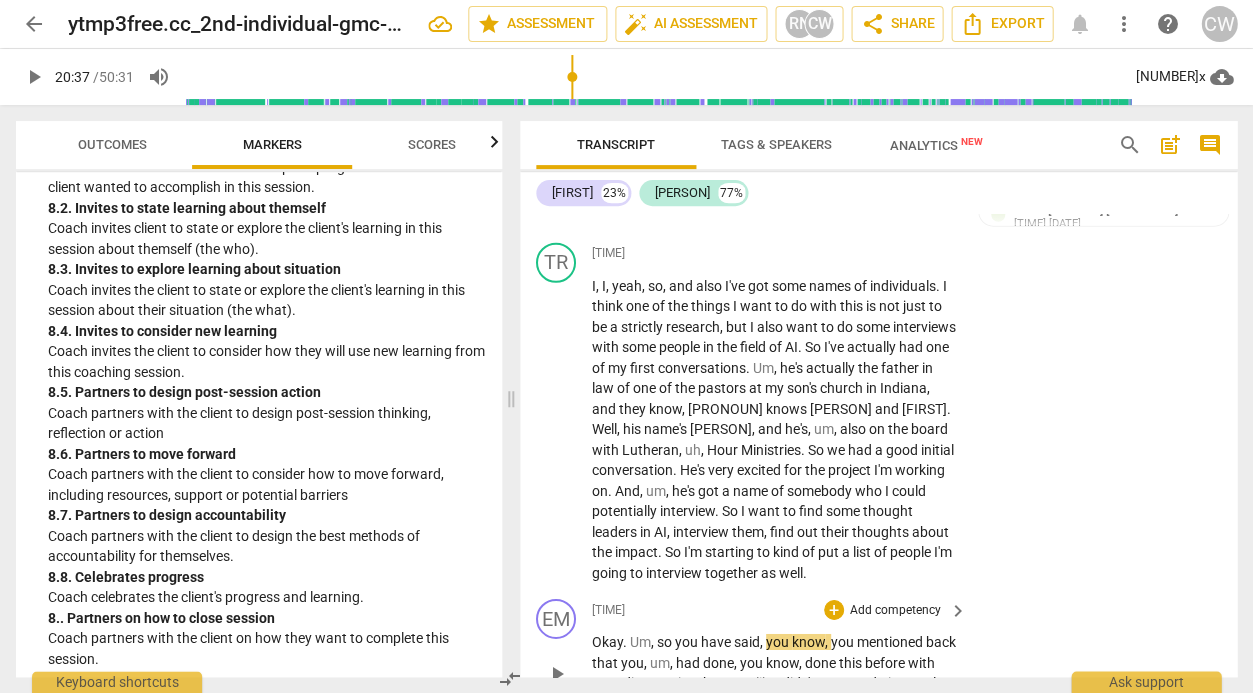 click on "Add competency" at bounding box center (895, 611) 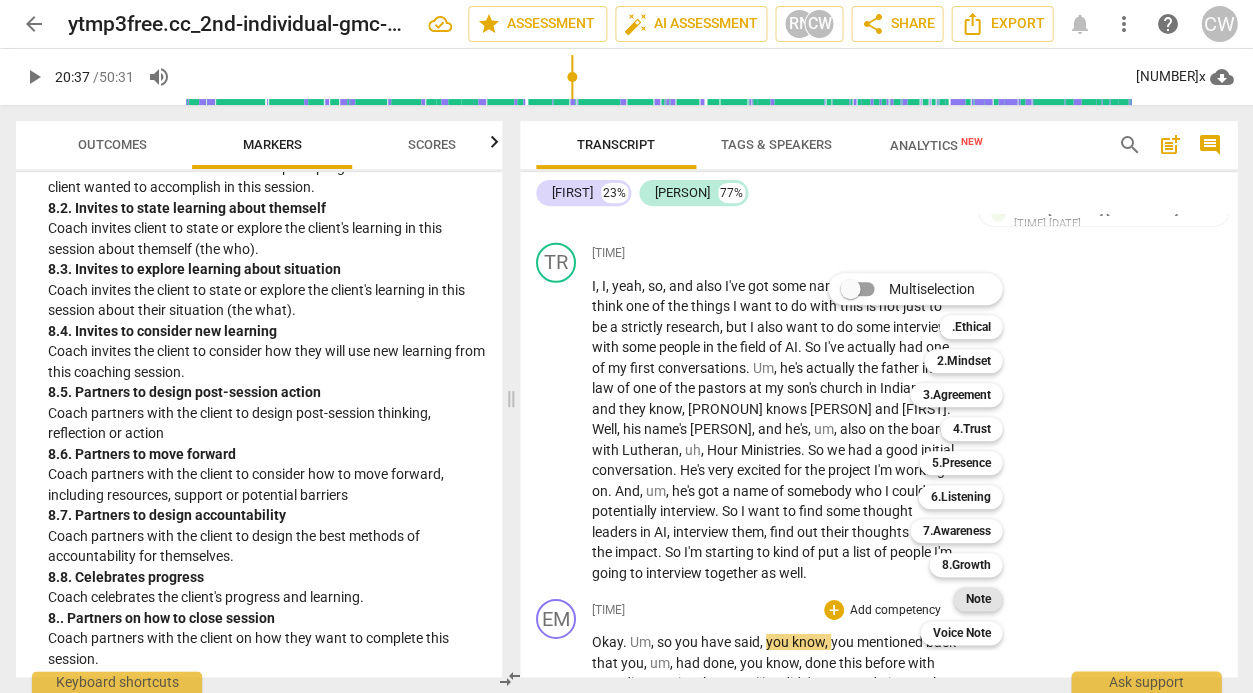 click on "Note" at bounding box center [977, 599] 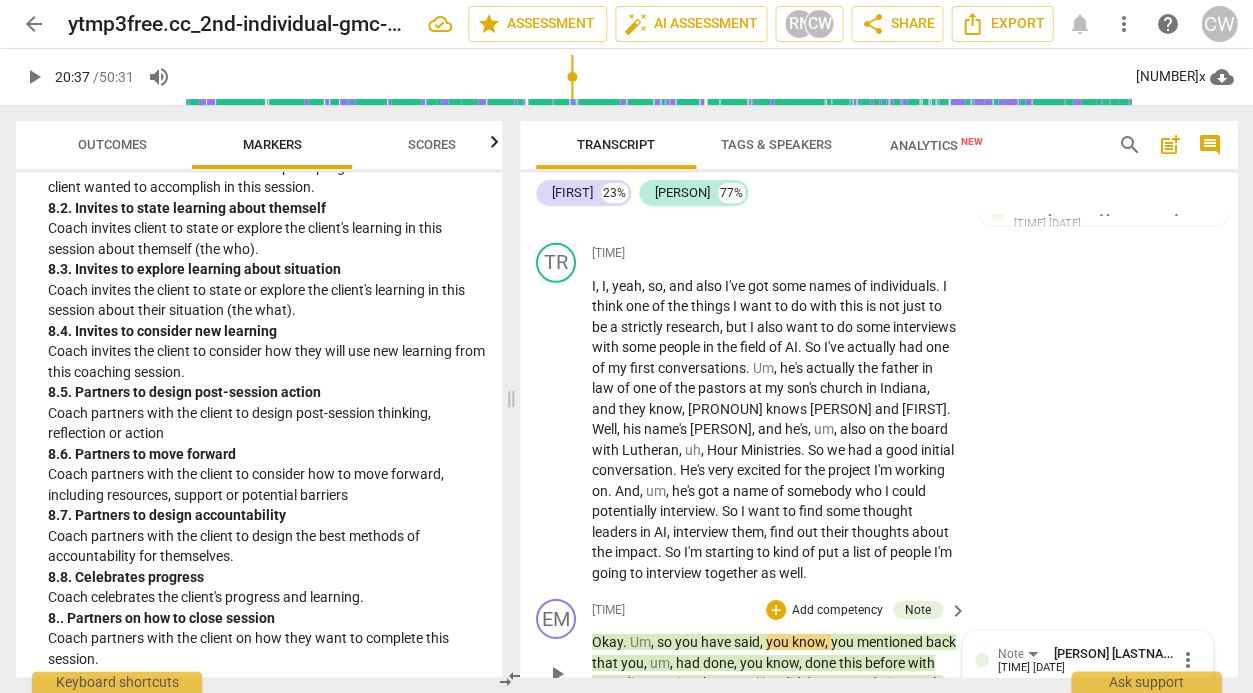 type on "U" 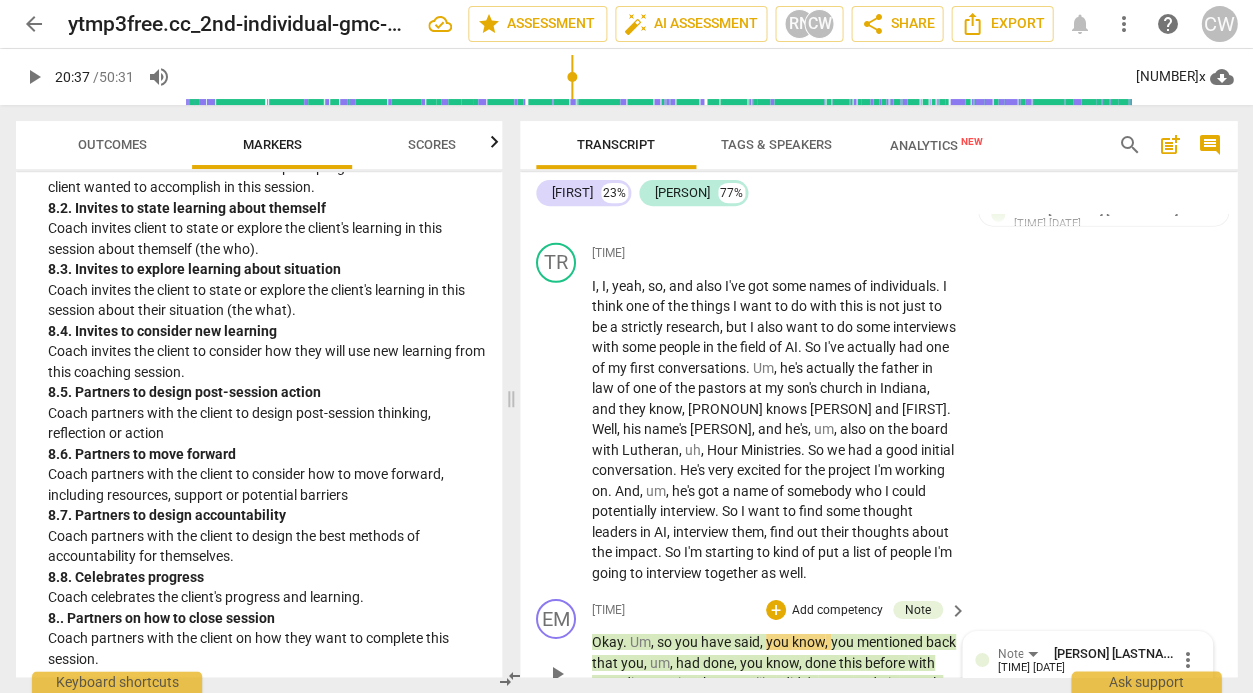 type on "Us" 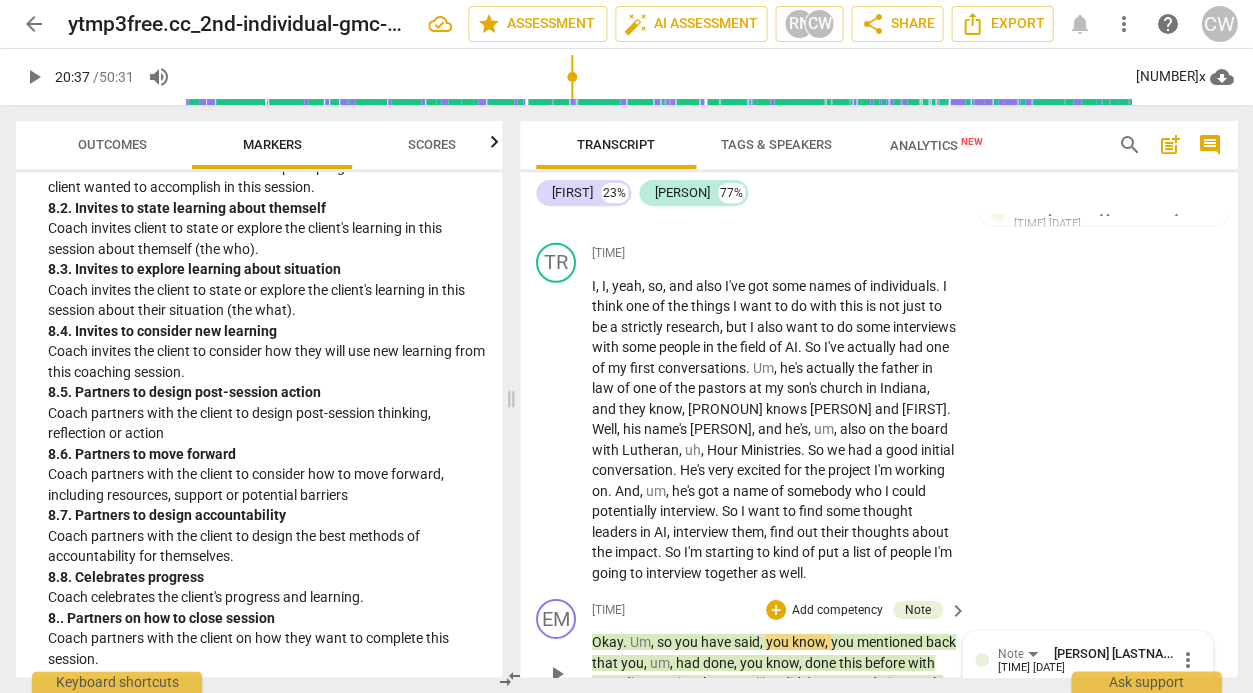 scroll, scrollTop: 17, scrollLeft: 0, axis: vertical 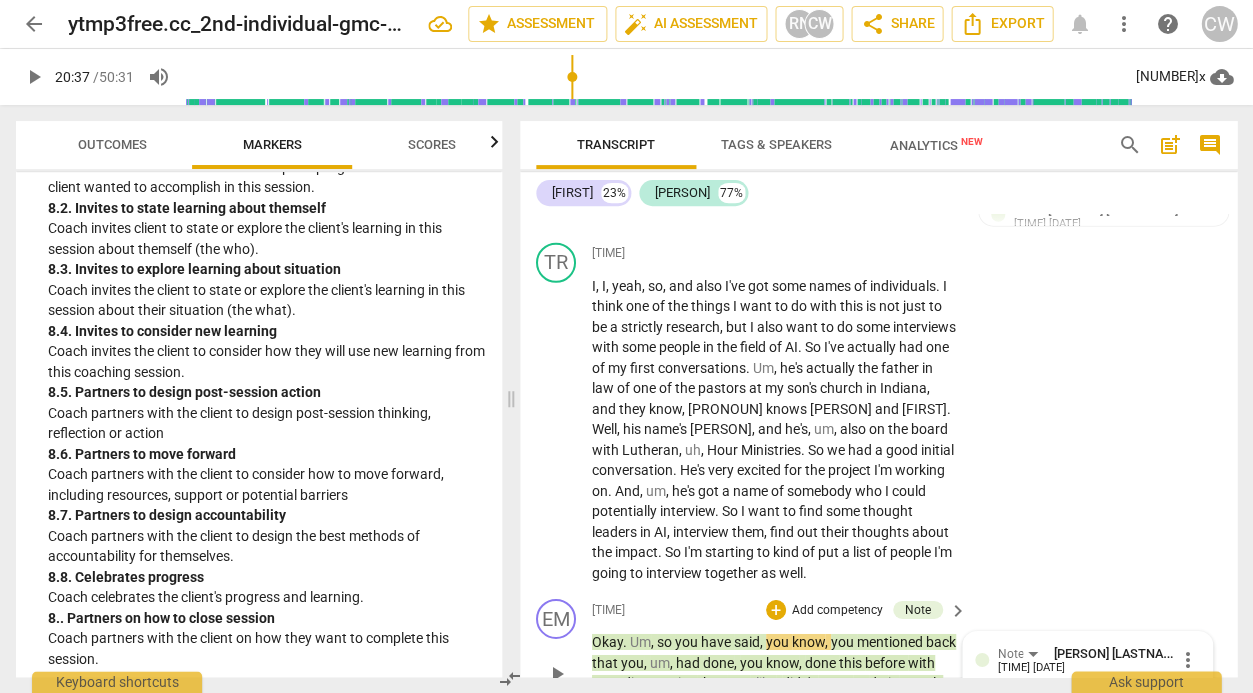 click on "send" at bounding box center (1186, 711) 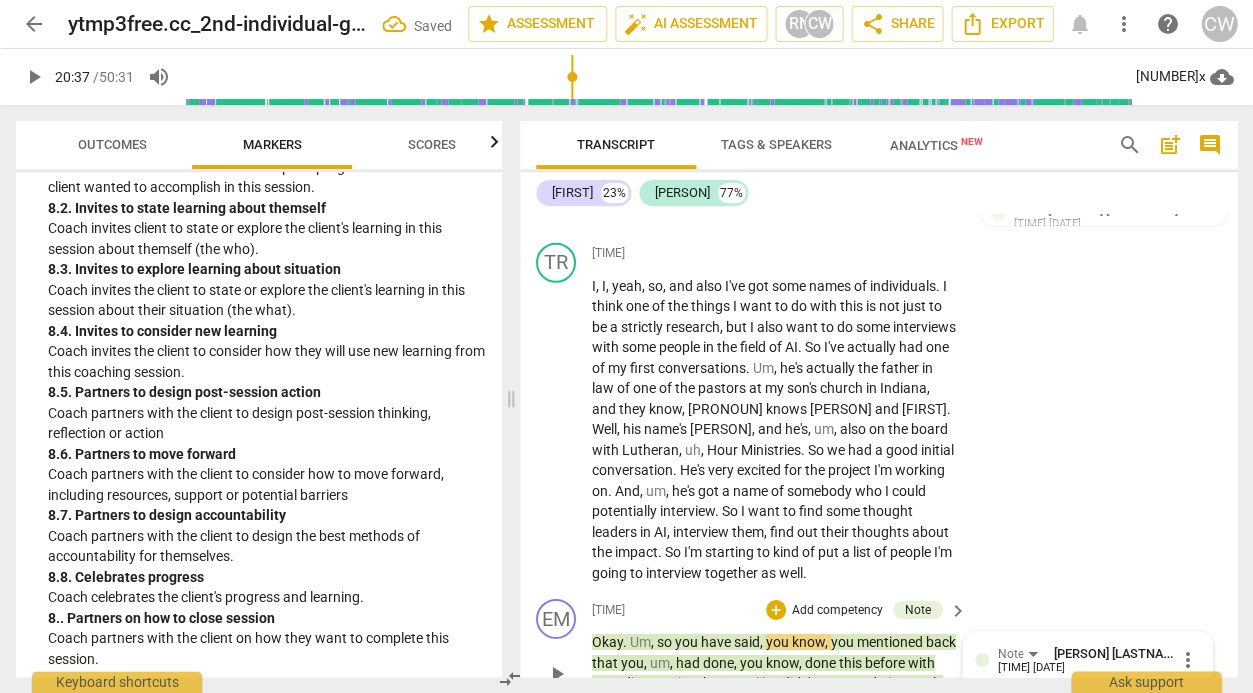 scroll, scrollTop: 0, scrollLeft: 0, axis: both 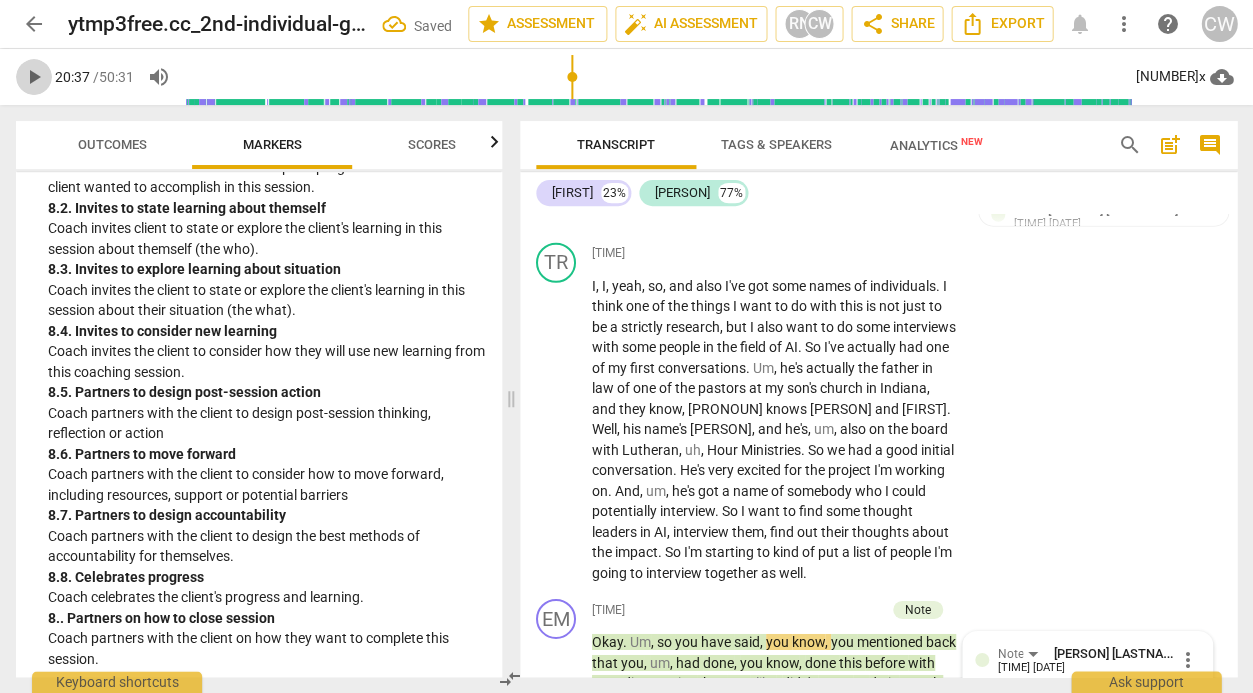 click on "play_arrow" at bounding box center [34, 77] 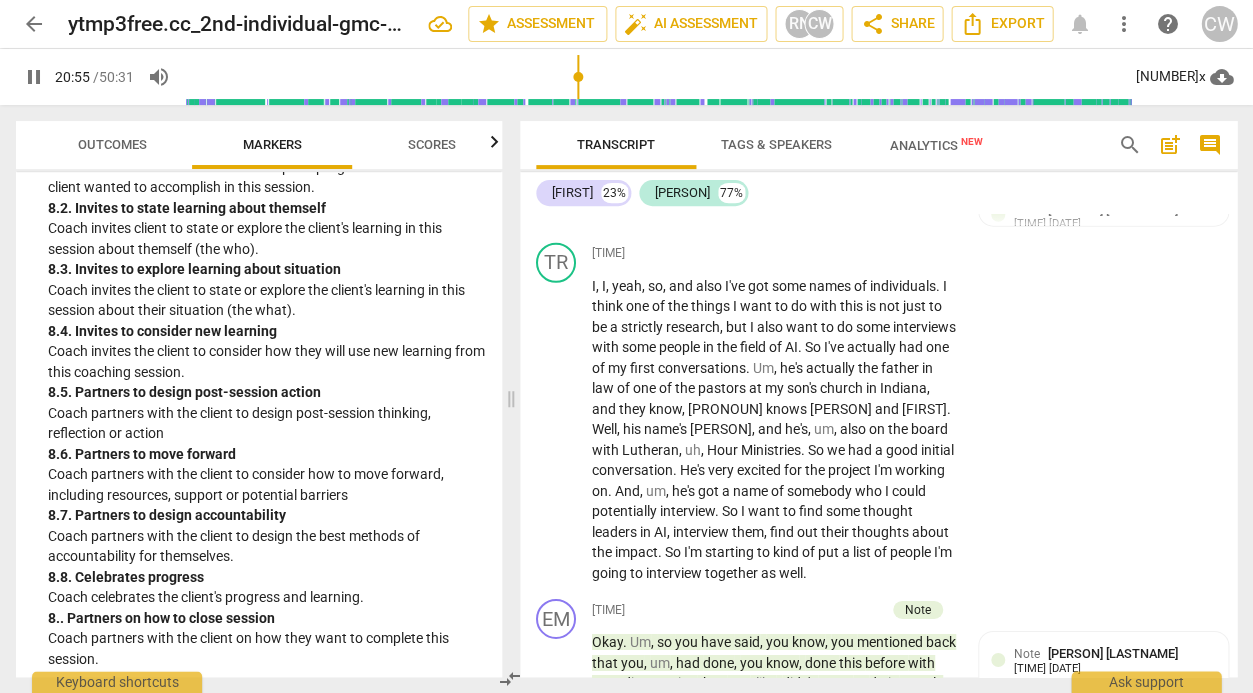 scroll, scrollTop: 9113, scrollLeft: 0, axis: vertical 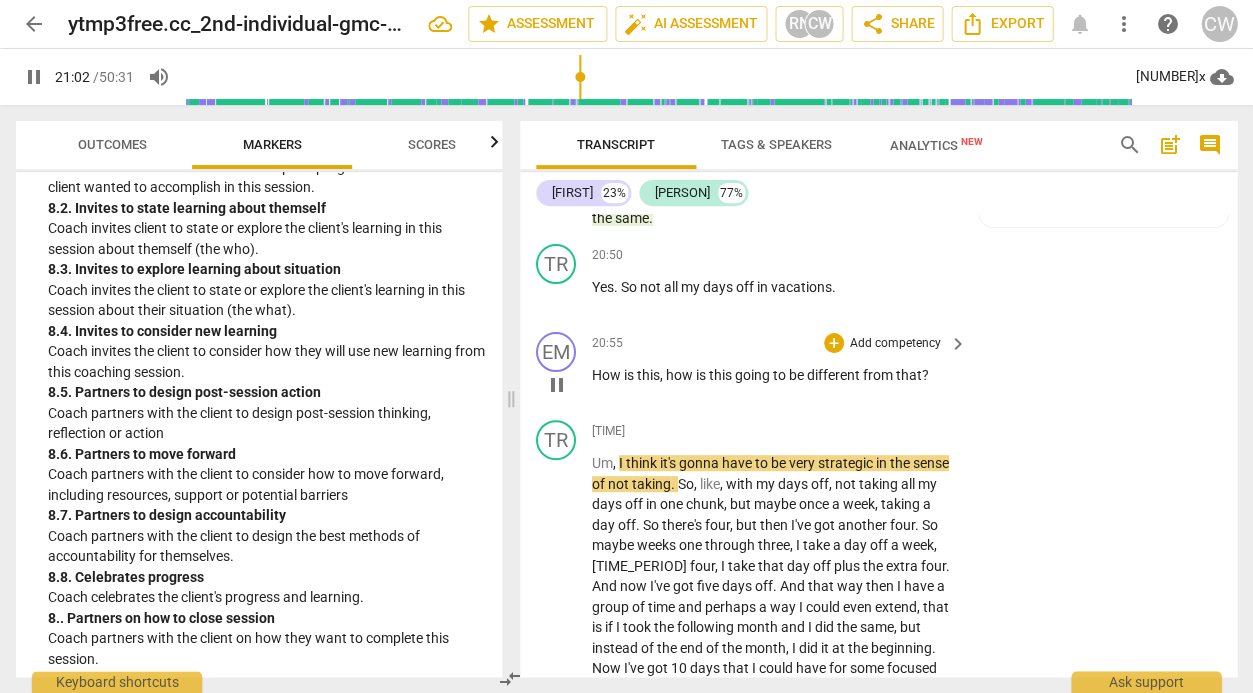 click on "going" at bounding box center (754, 375) 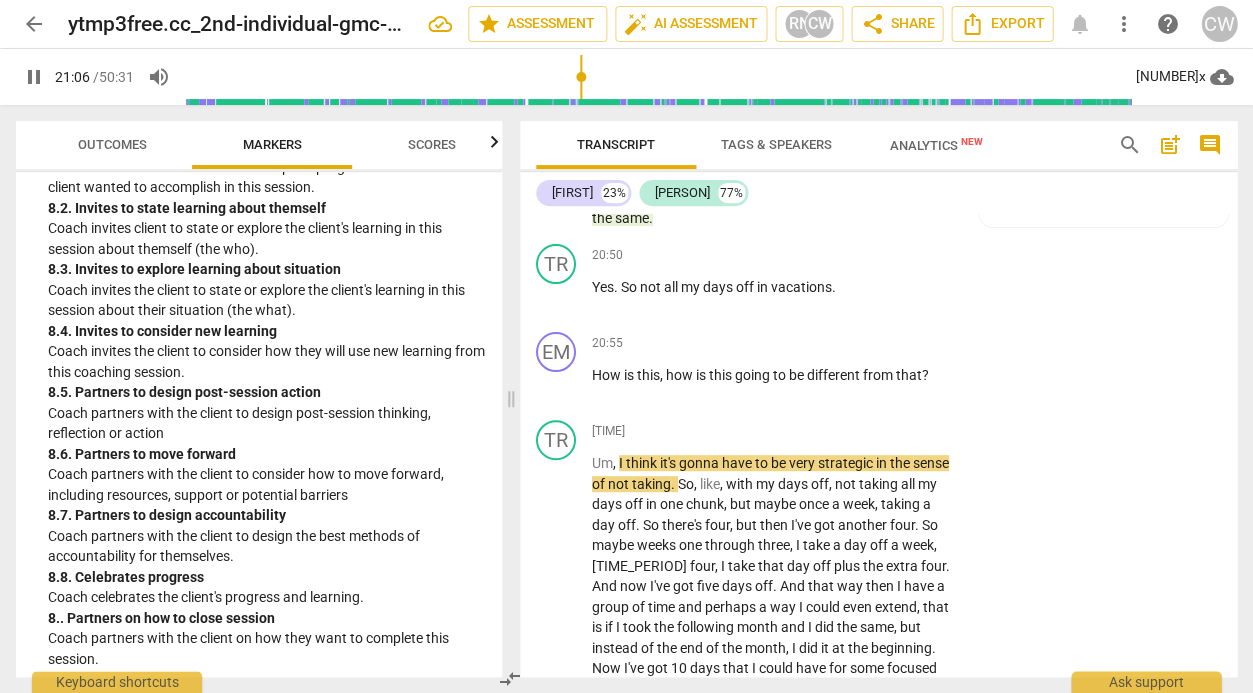 click on "pause" at bounding box center [34, 77] 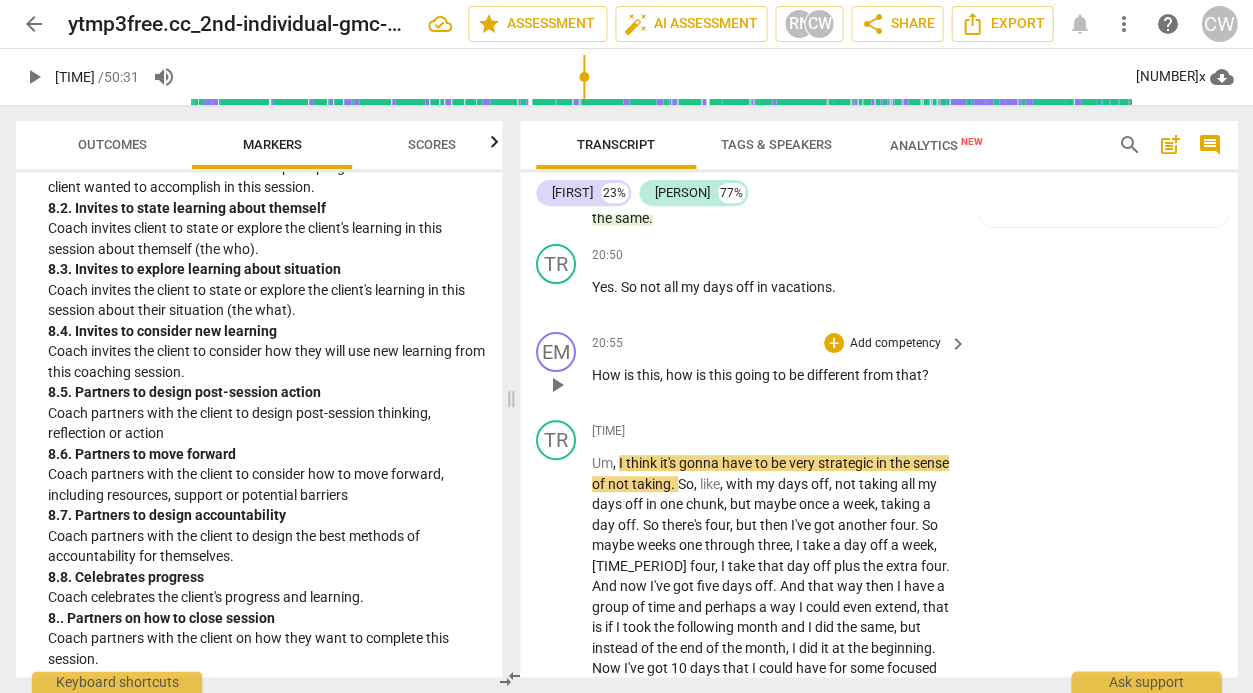 click on "how" at bounding box center (681, 375) 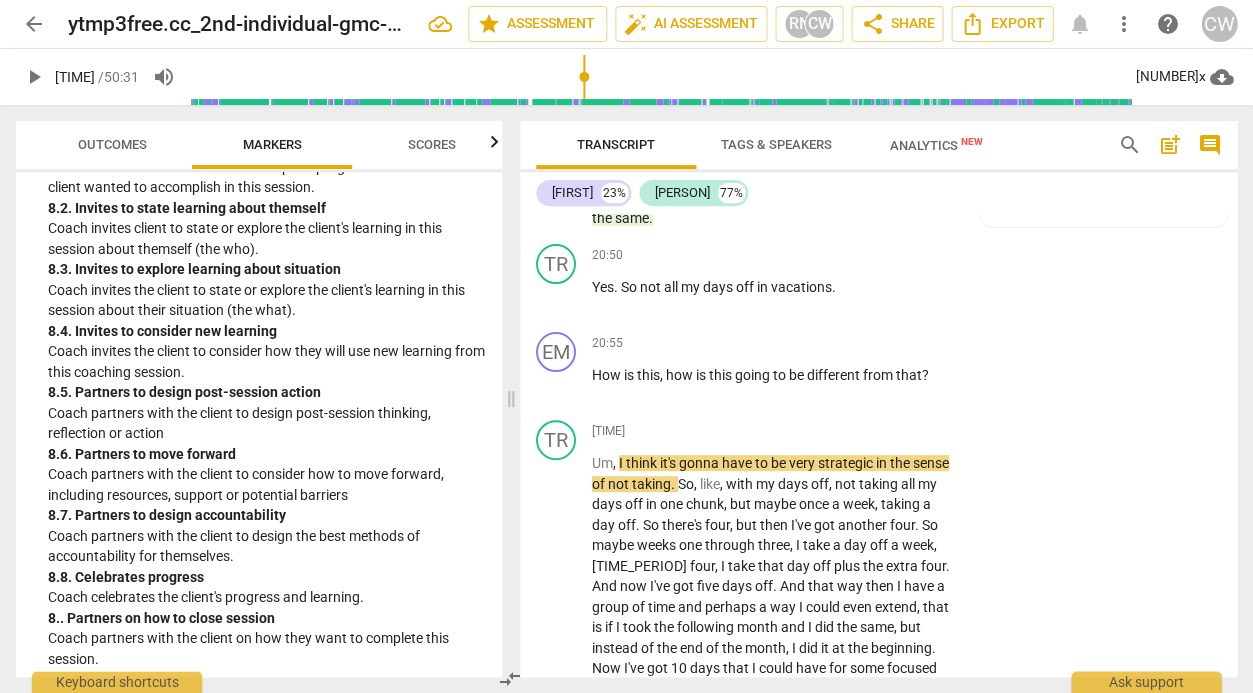 click on "[FIRST] 23% [FIRST] 77%" at bounding box center [878, 193] 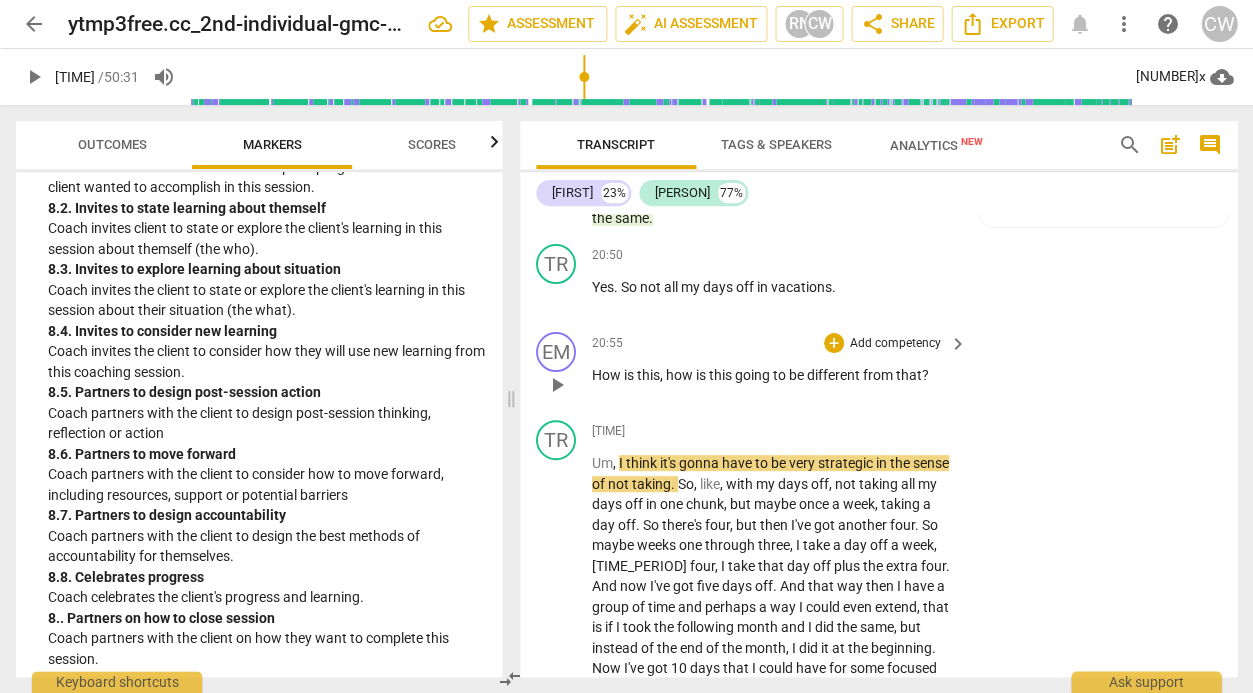 click on "[TIME] + Add competency keyboard_arrow_right How   is   this ,   how   is   this   going   to   be   different   from   that ?" at bounding box center (780, 368) 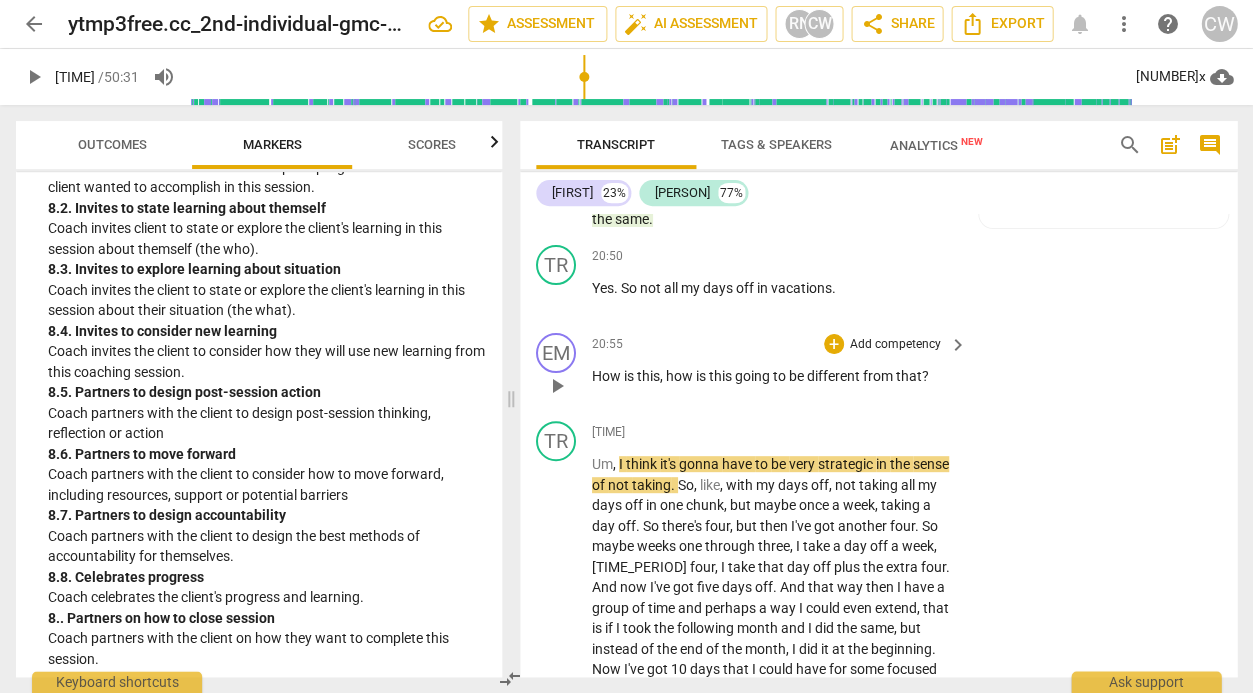 scroll, scrollTop: 8803, scrollLeft: 0, axis: vertical 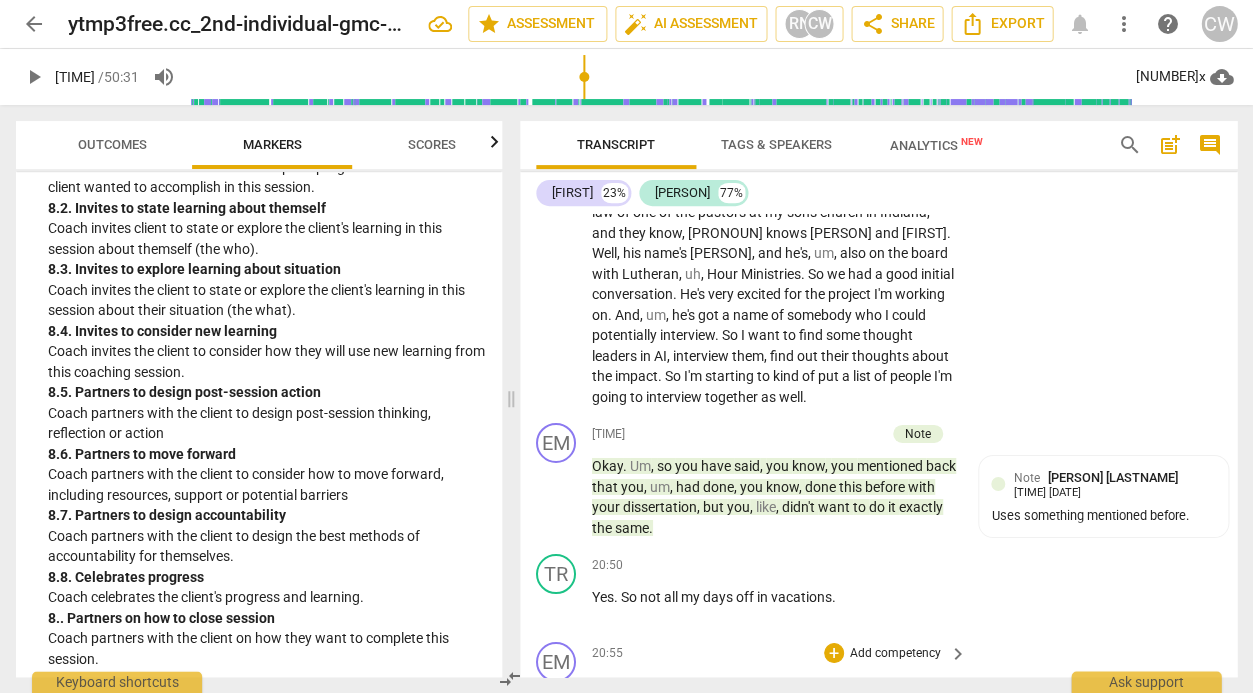 click on "Add competency" at bounding box center (895, 654) 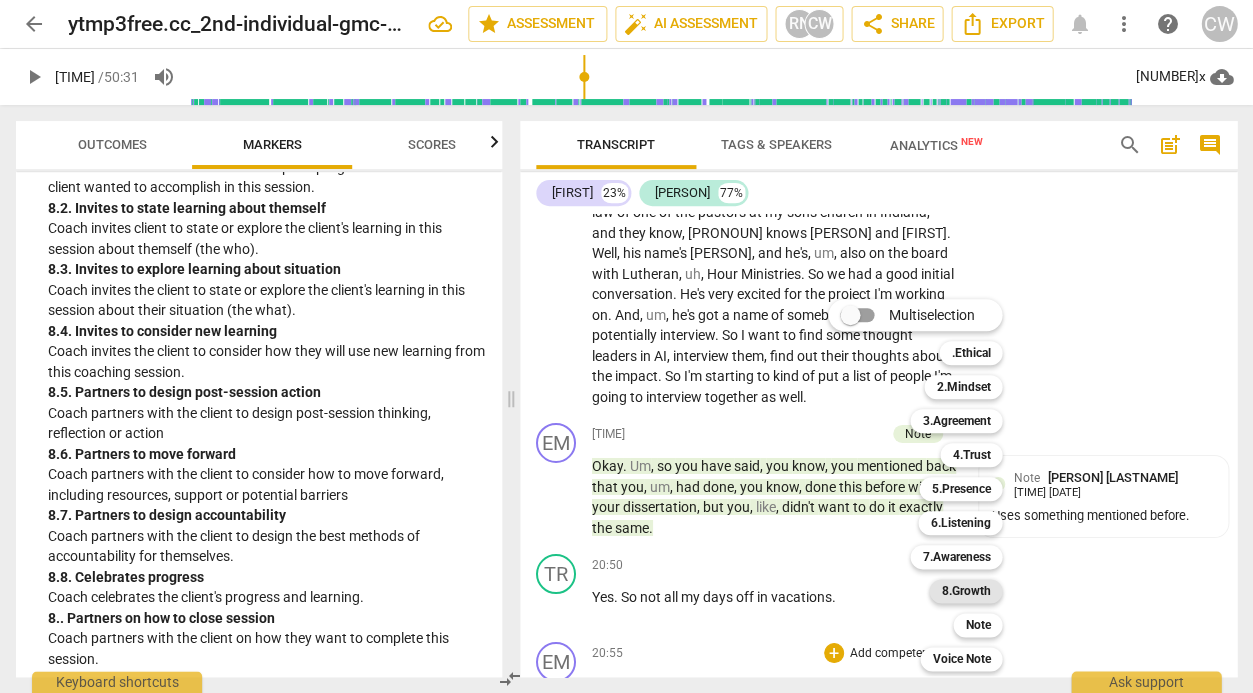 click on "8.Growth" at bounding box center (965, 591) 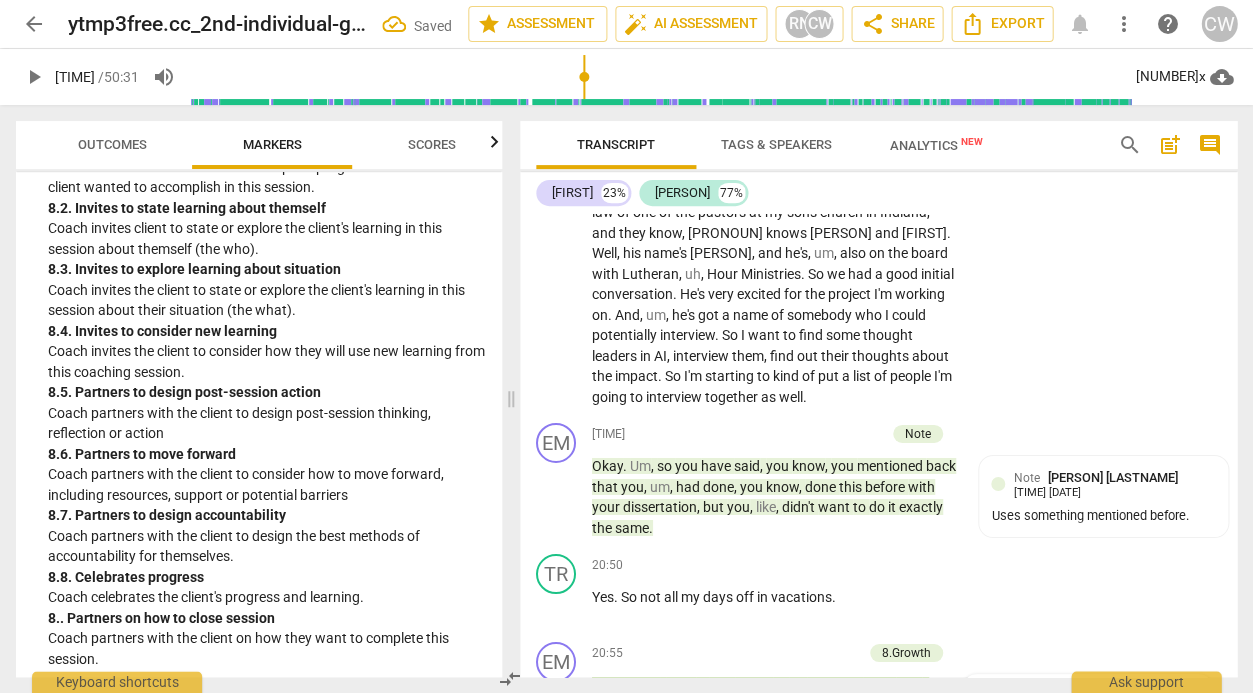 scroll, scrollTop: 9223, scrollLeft: 0, axis: vertical 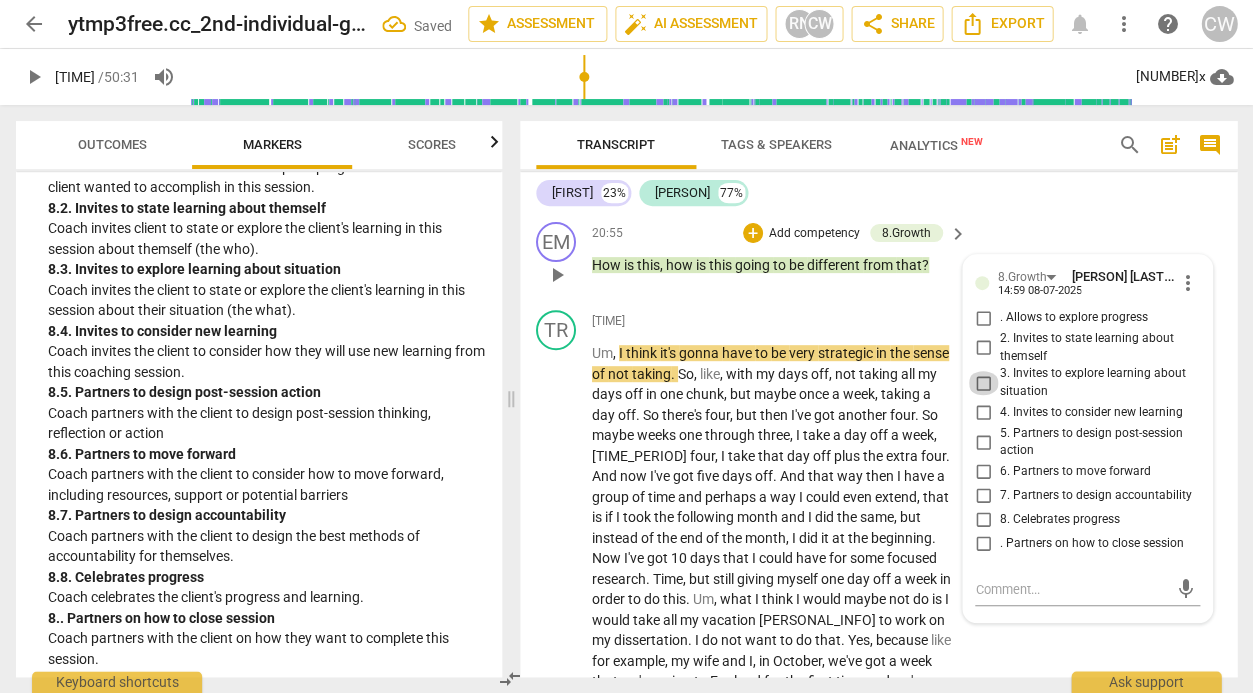 click on "3. Invites to explore learning about situation" at bounding box center [983, 383] 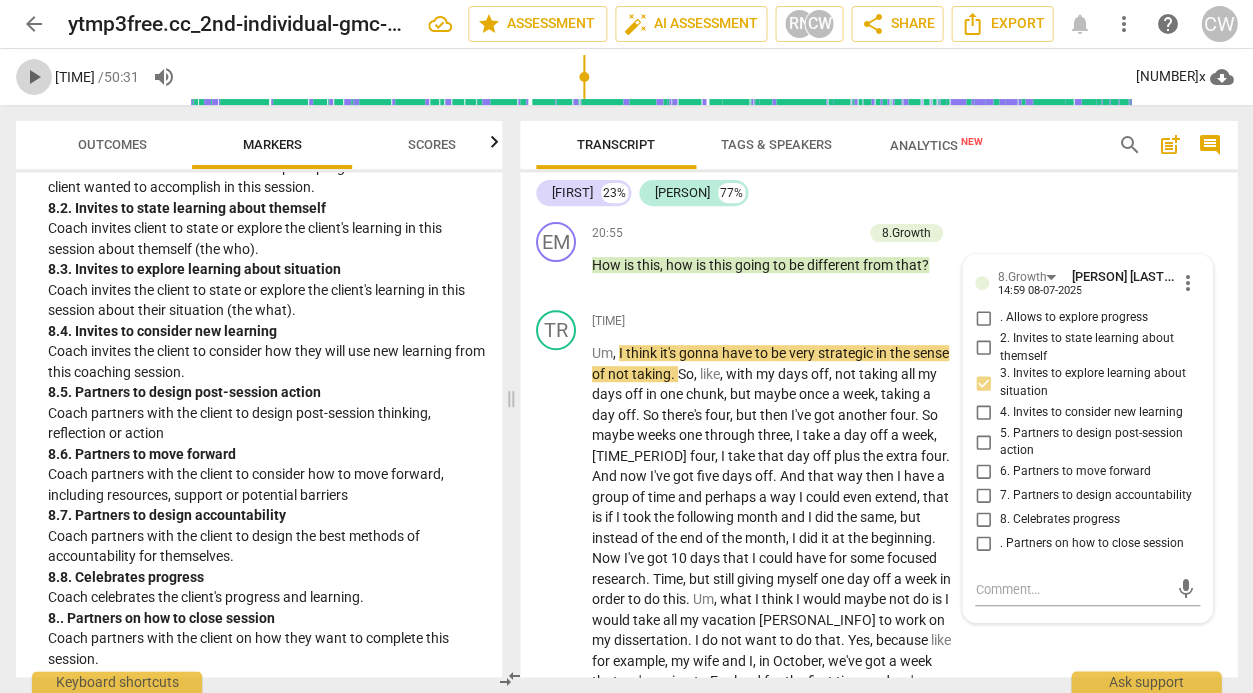click on "play_arrow" at bounding box center [34, 77] 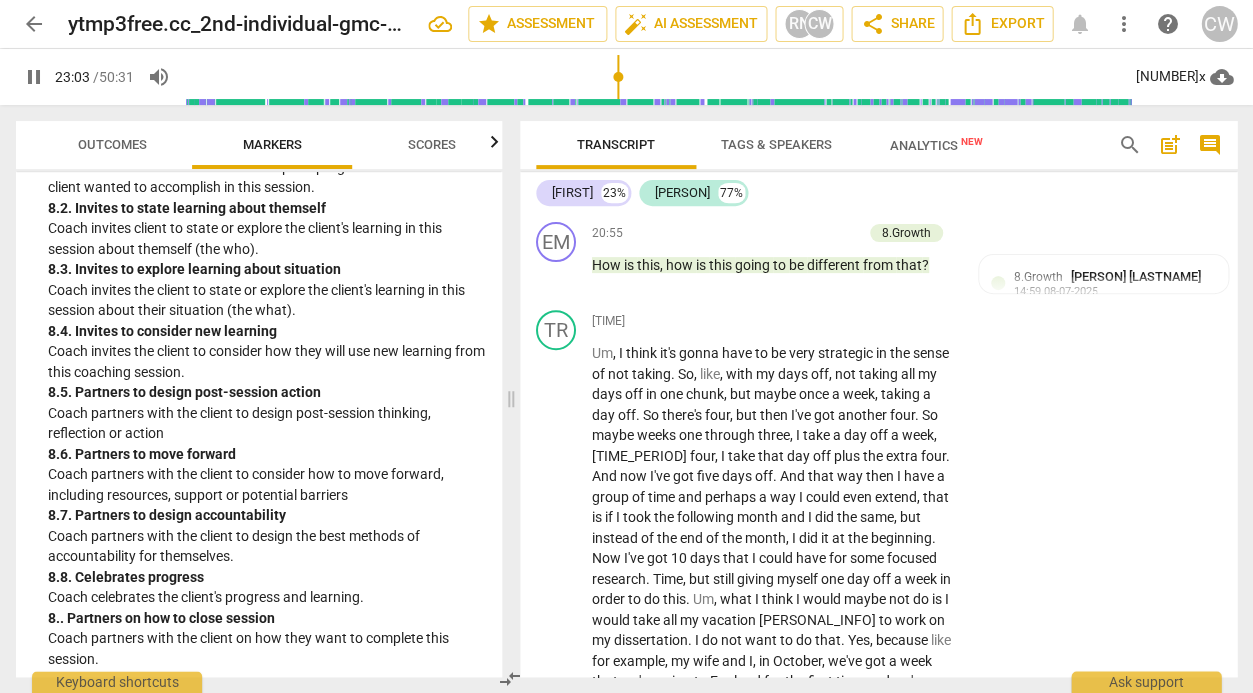 scroll, scrollTop: 9700, scrollLeft: 0, axis: vertical 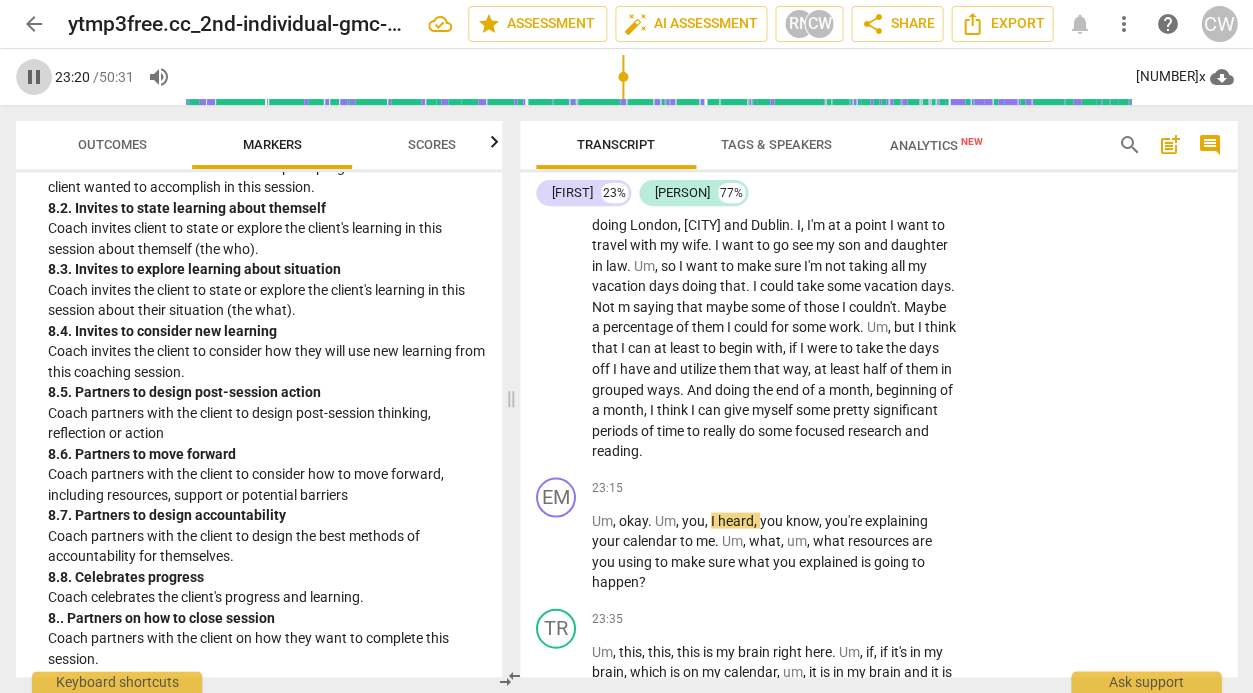 click on "pause" at bounding box center (34, 77) 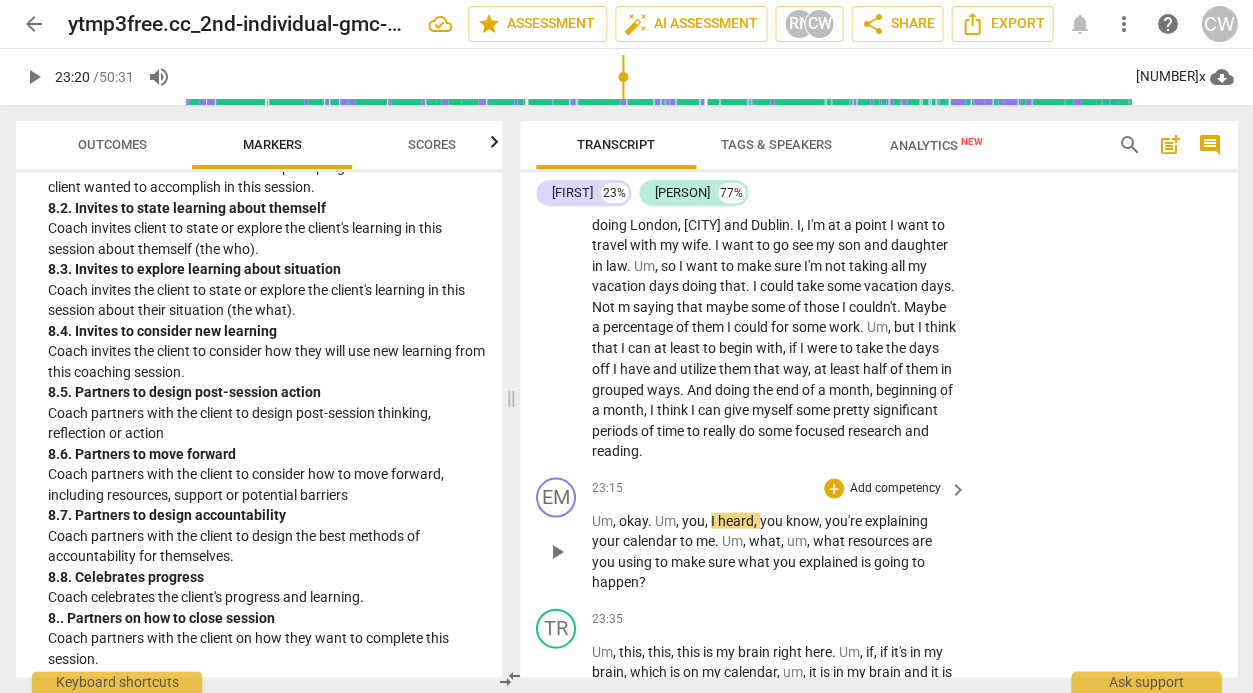 click on "Add competency" at bounding box center [895, 488] 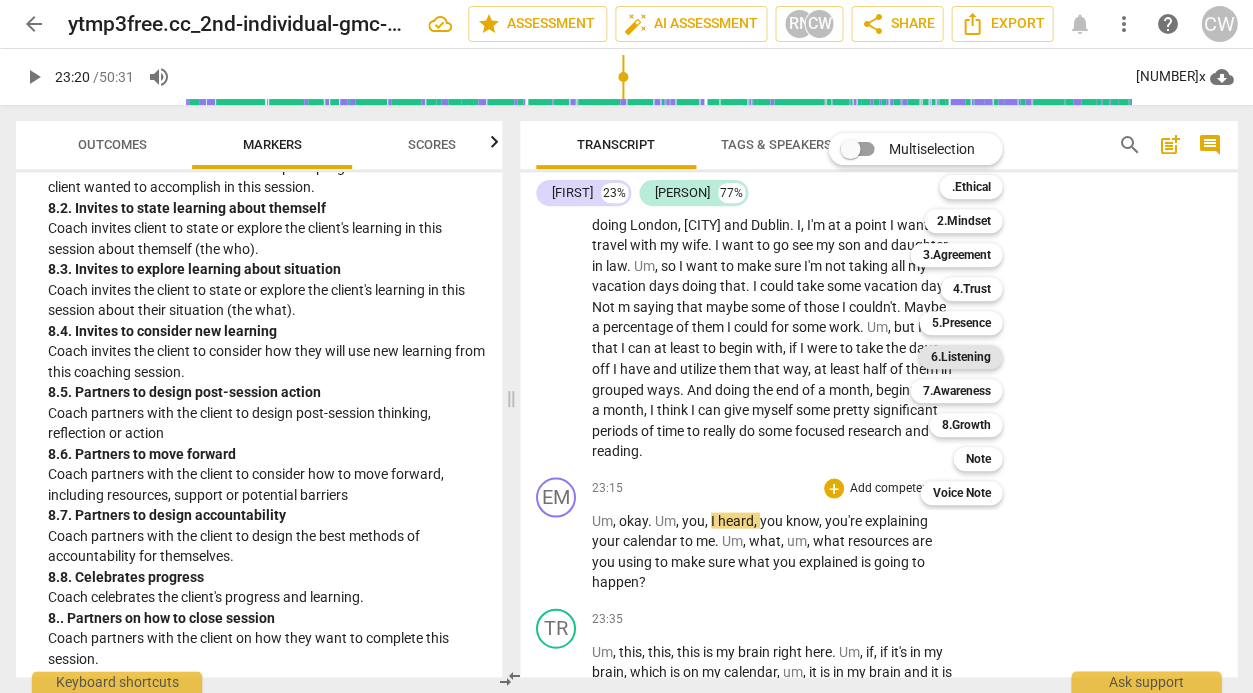 click on "6.Listening" at bounding box center [960, 357] 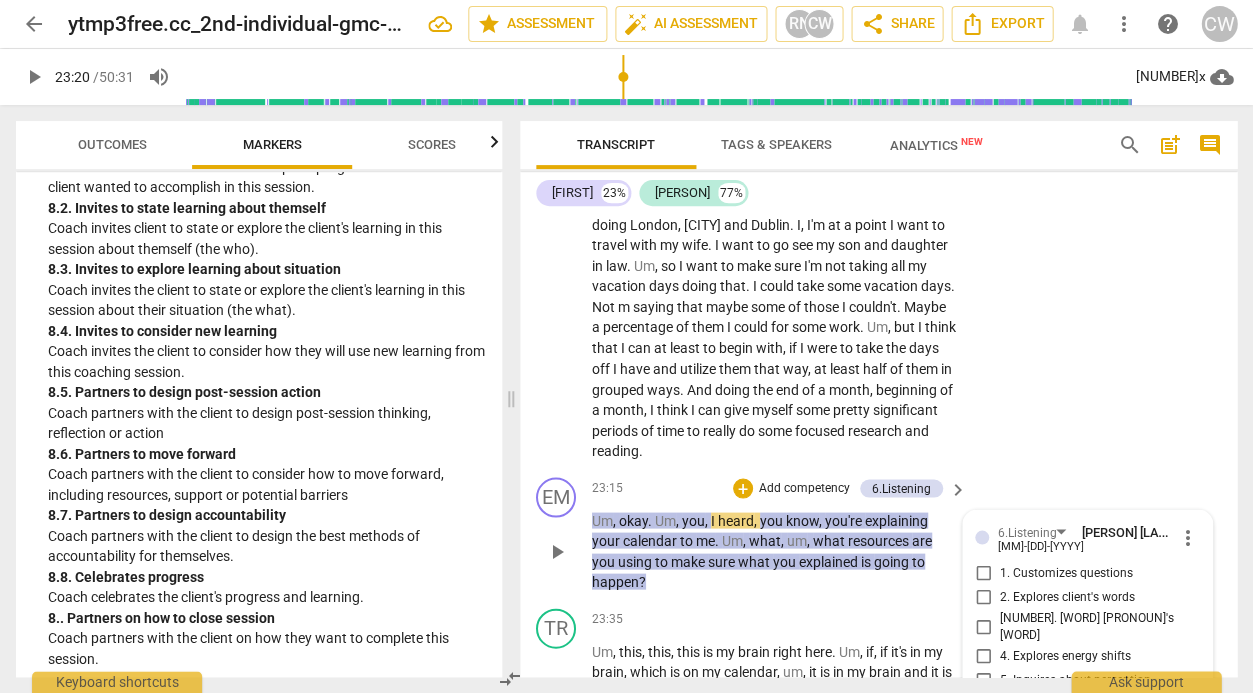 click on "6. Does not interrupt" at bounding box center (1054, 704) 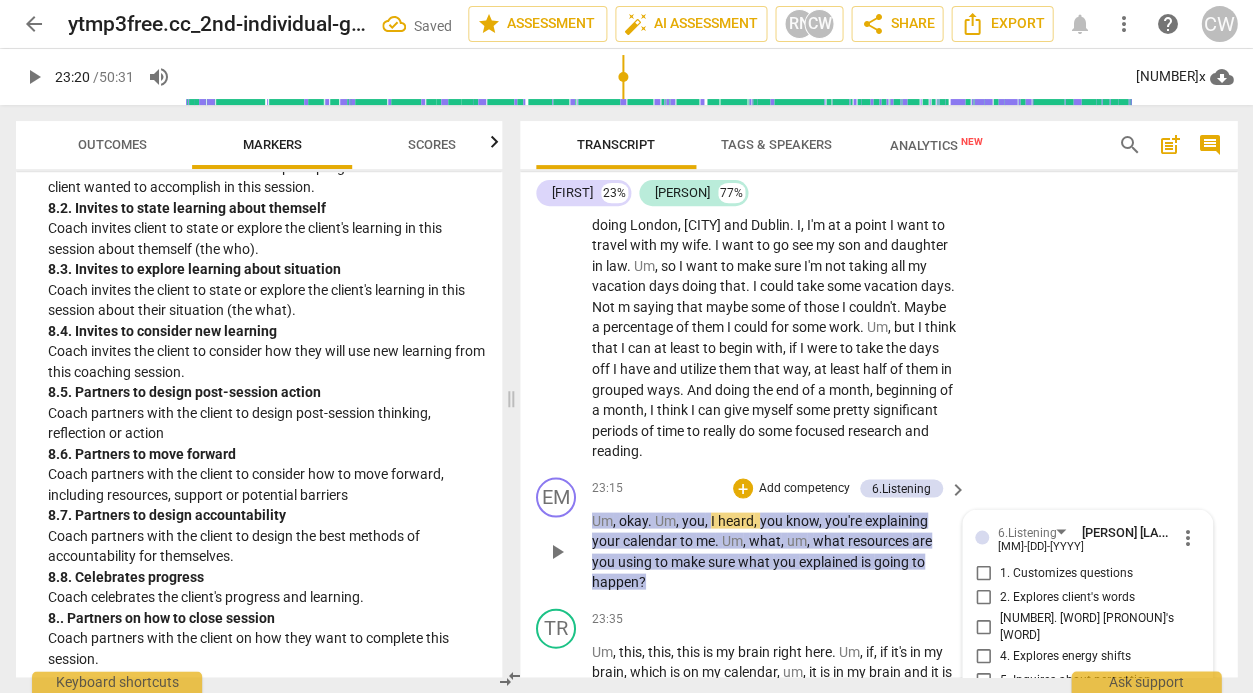 click at bounding box center (1071, 773) 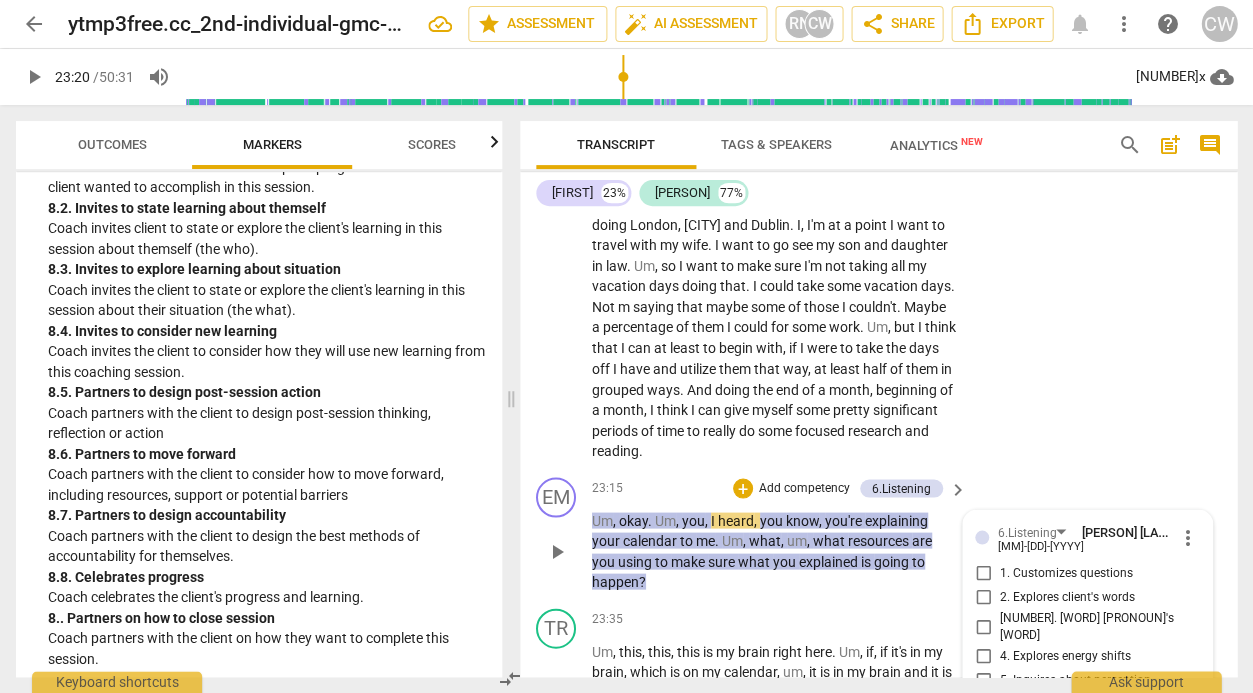 click on "send" at bounding box center (1186, 774) 